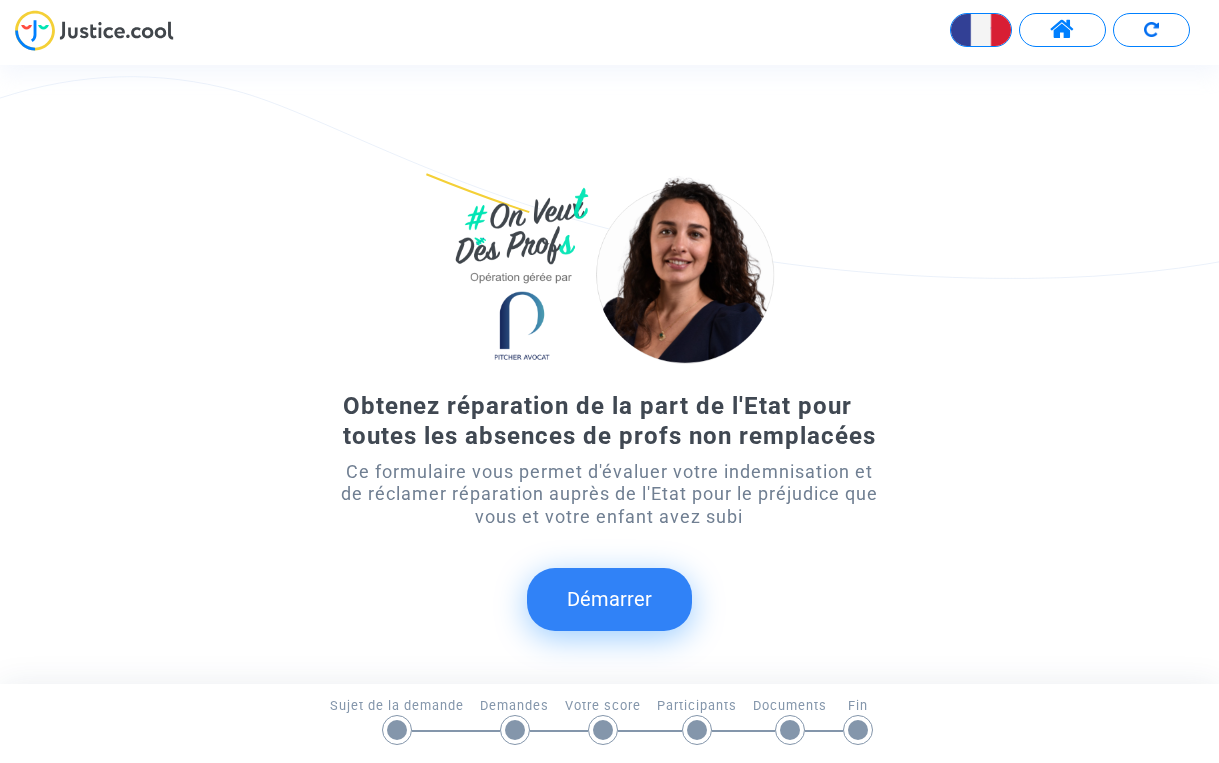 scroll, scrollTop: 0, scrollLeft: 0, axis: both 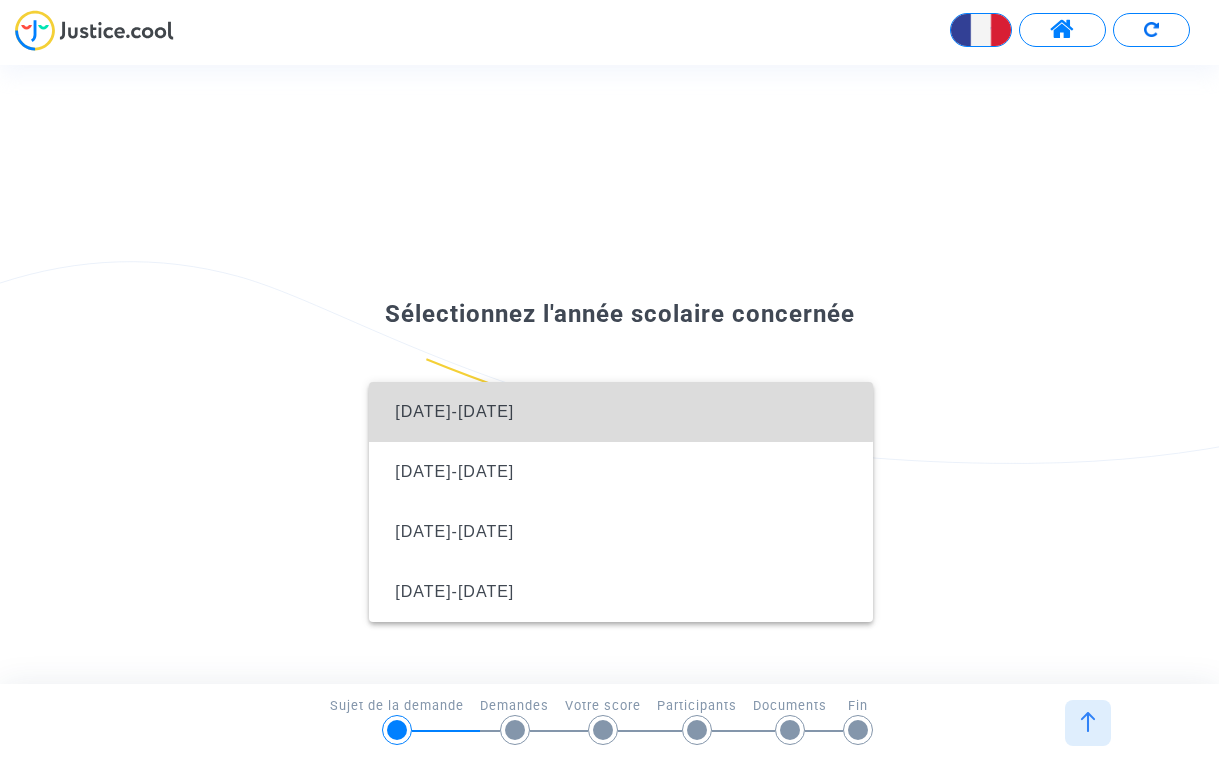 click on "[DATE]-[DATE]" at bounding box center [621, 412] 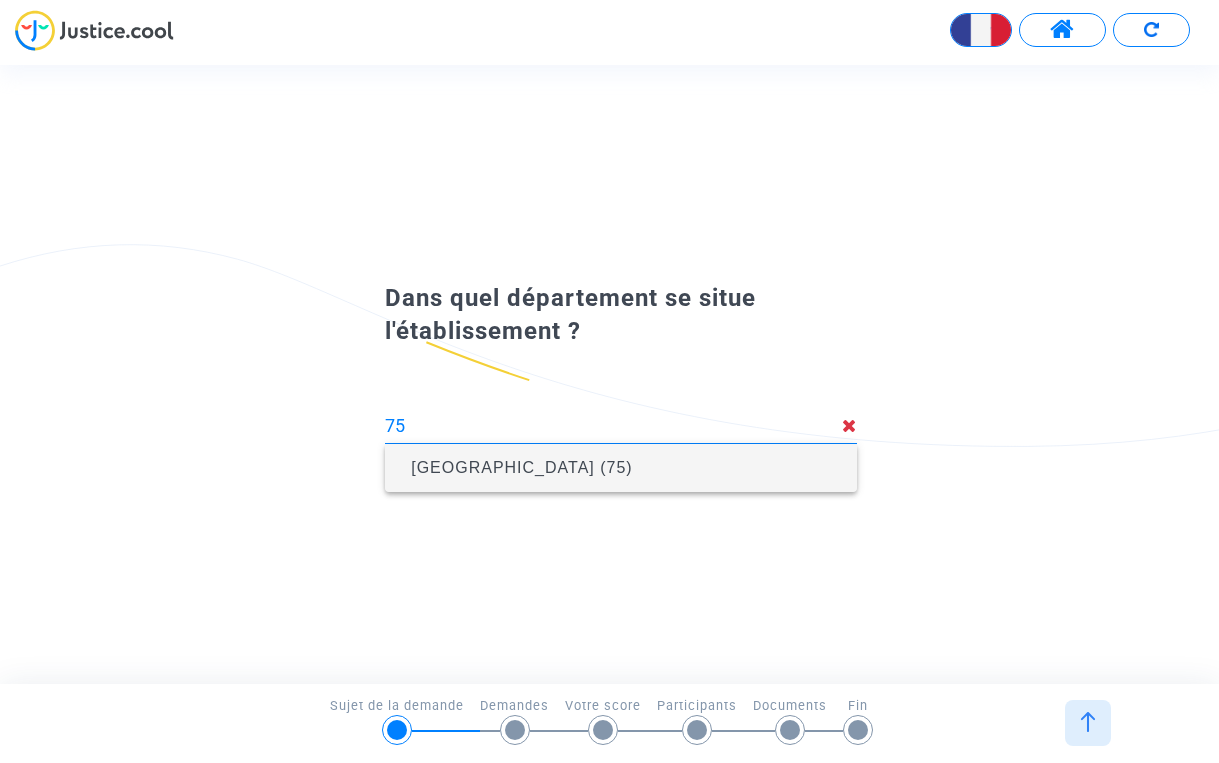 click on "[GEOGRAPHIC_DATA] (75)" at bounding box center (621, 468) 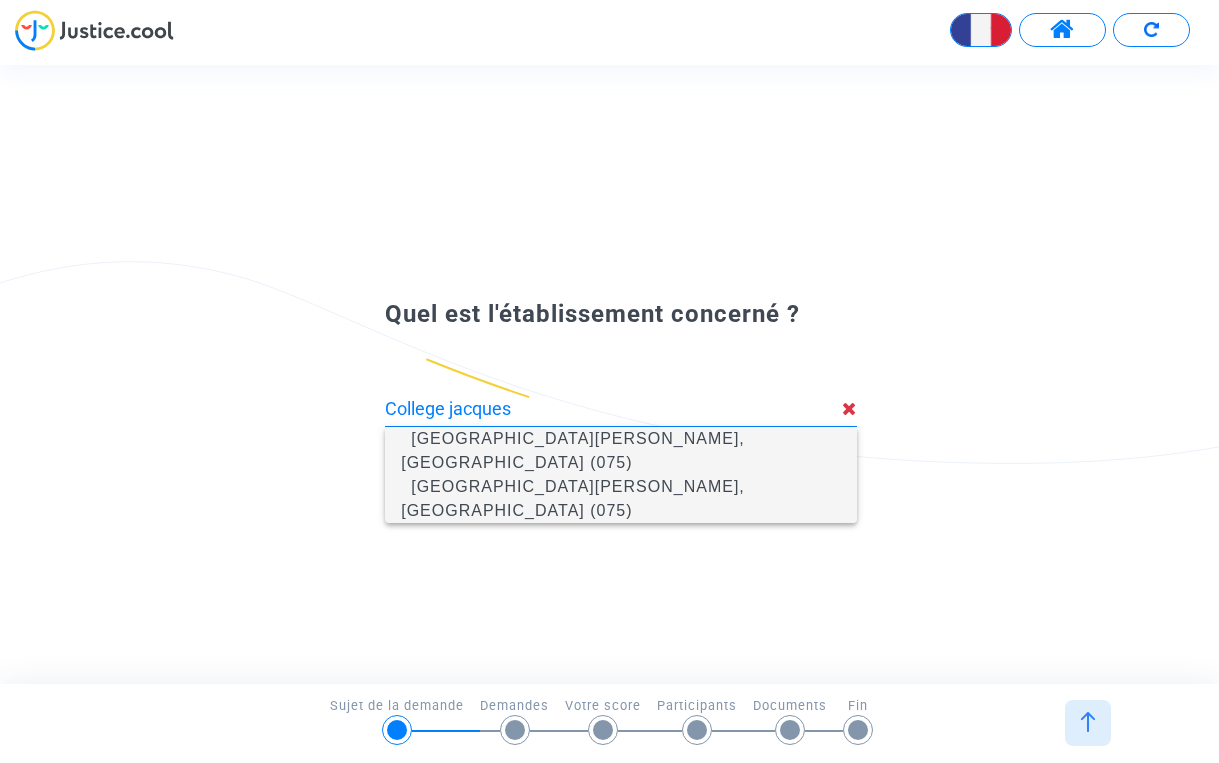 click on "[GEOGRAPHIC_DATA][PERSON_NAME], [GEOGRAPHIC_DATA] (075)" at bounding box center [621, 499] 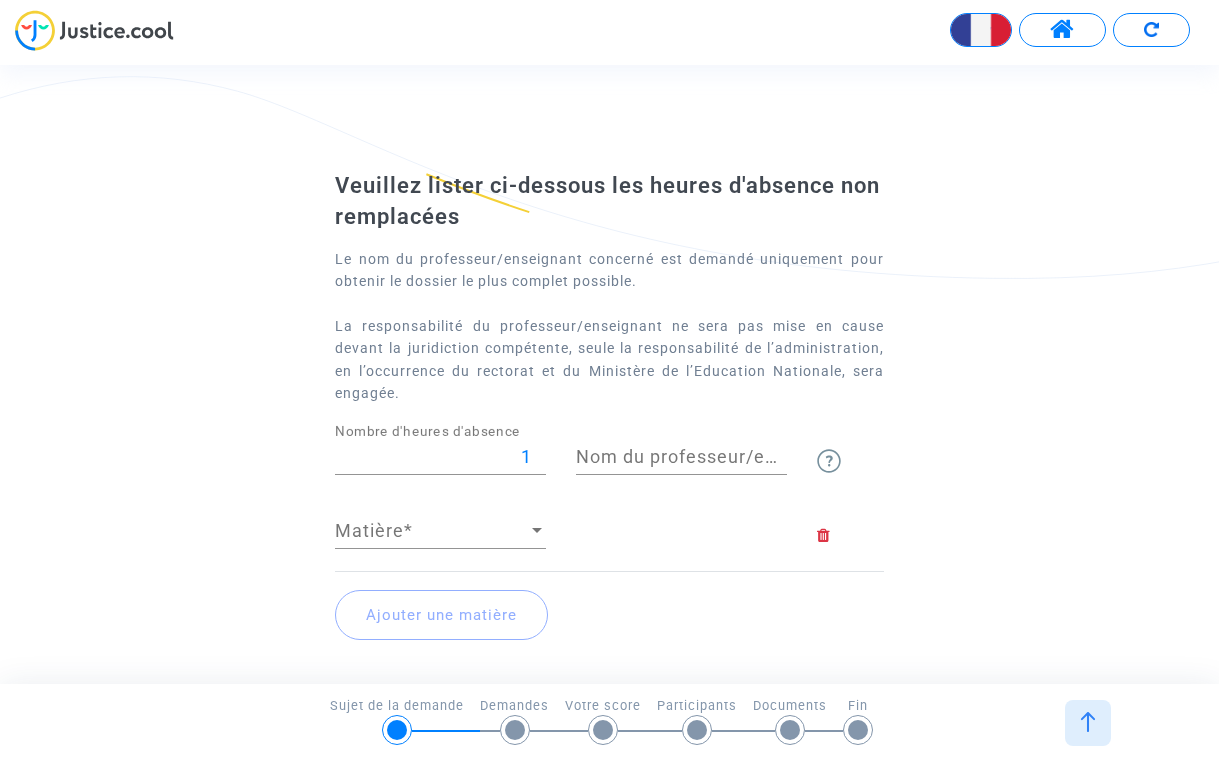 click on "1" at bounding box center [440, 457] 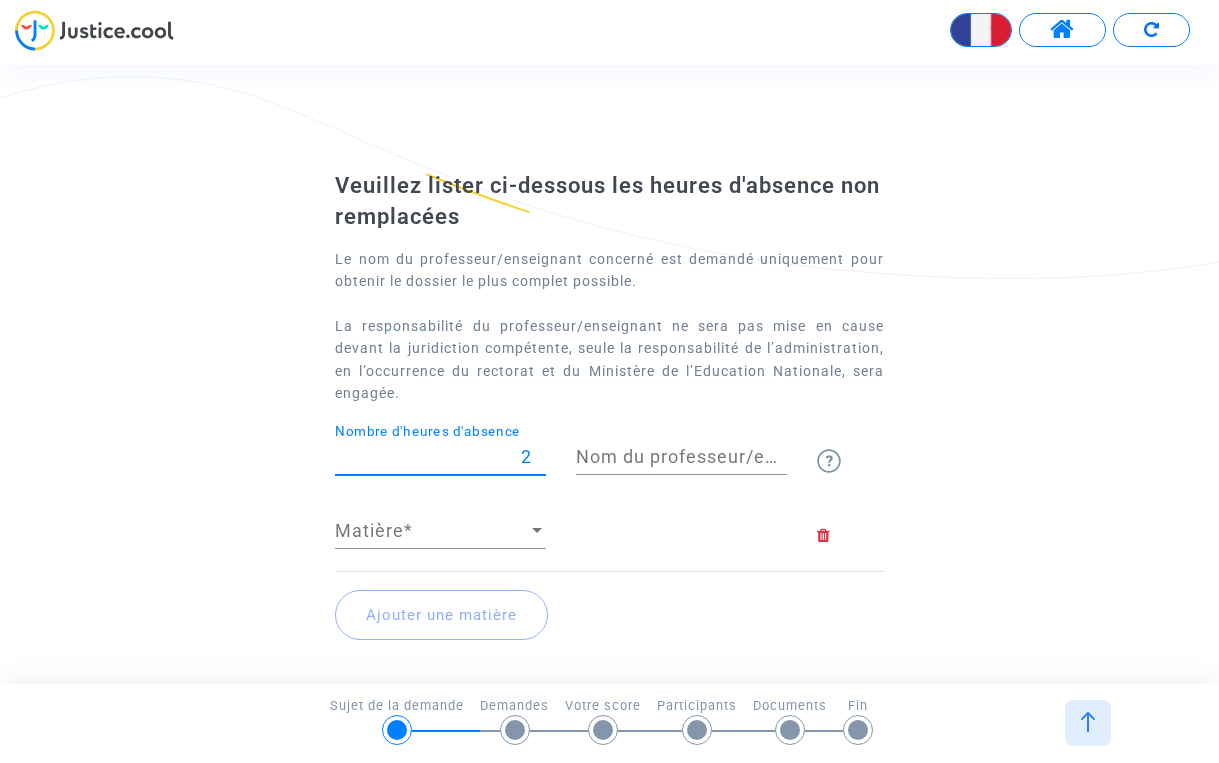 click on "2" at bounding box center (440, 457) 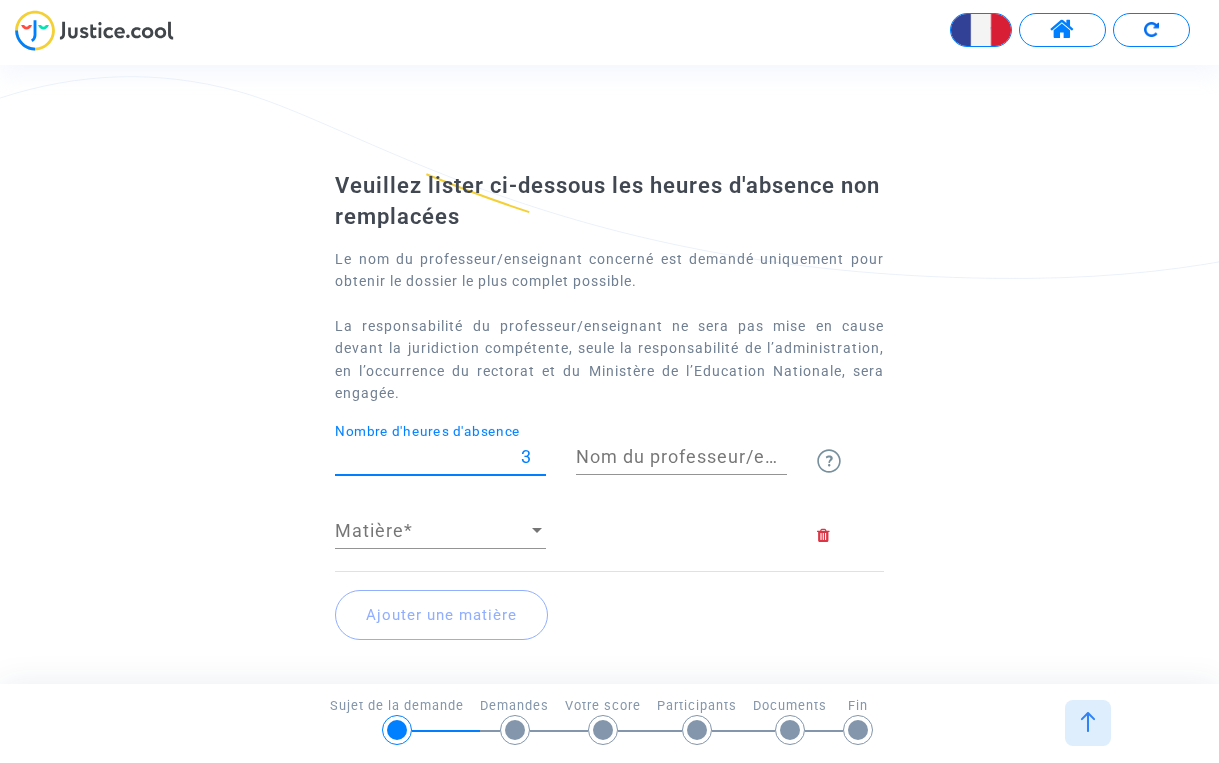 click on "3" at bounding box center [440, 457] 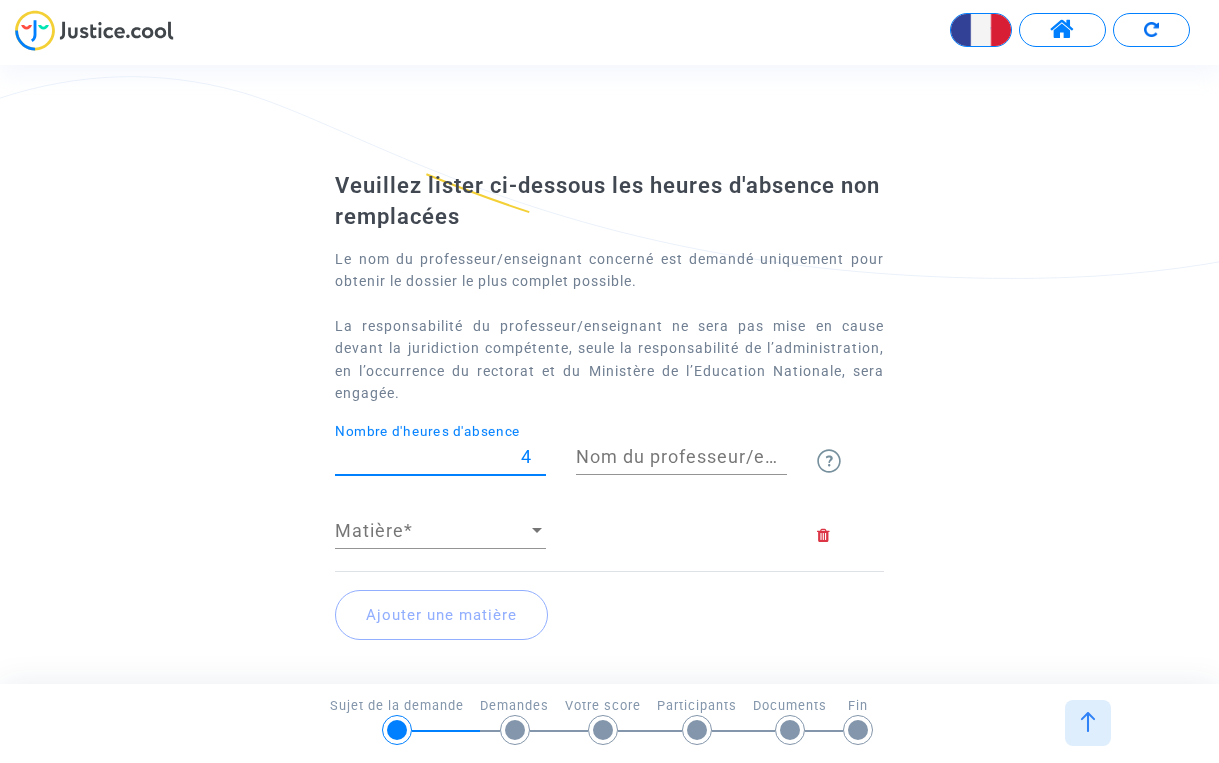 click on "4" at bounding box center [440, 457] 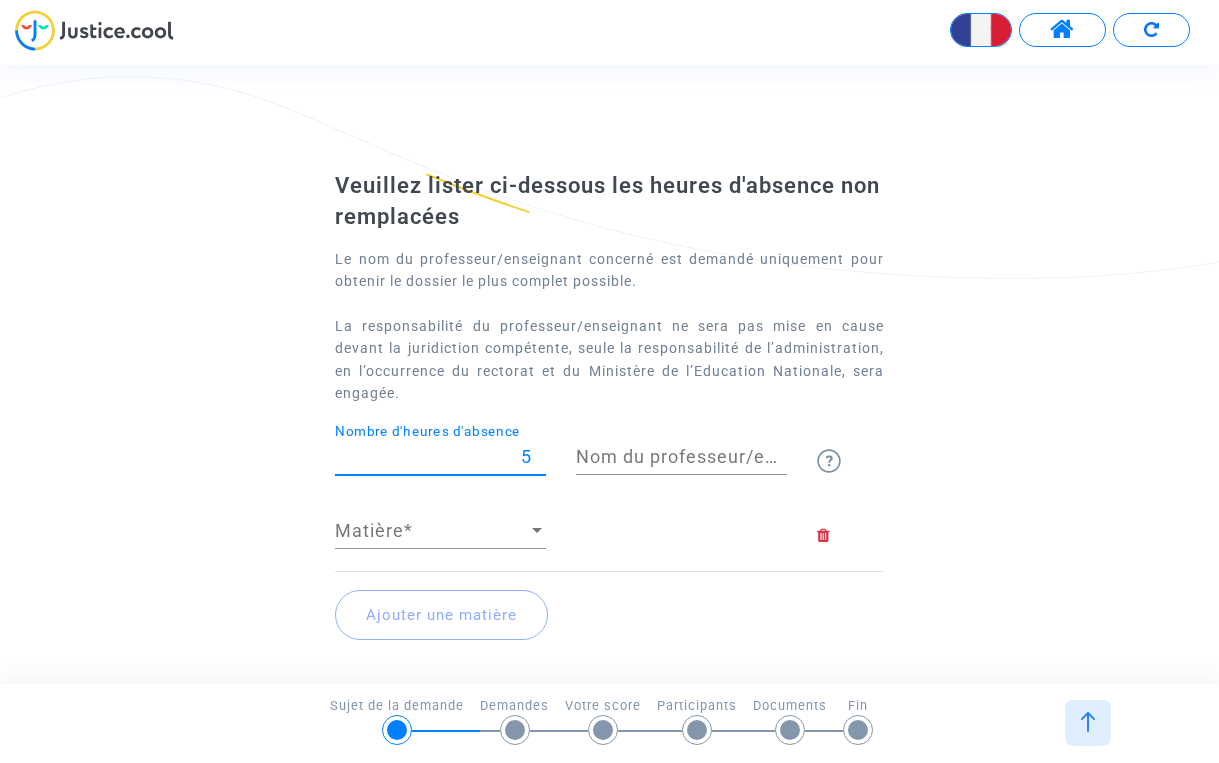click on "5" at bounding box center (440, 457) 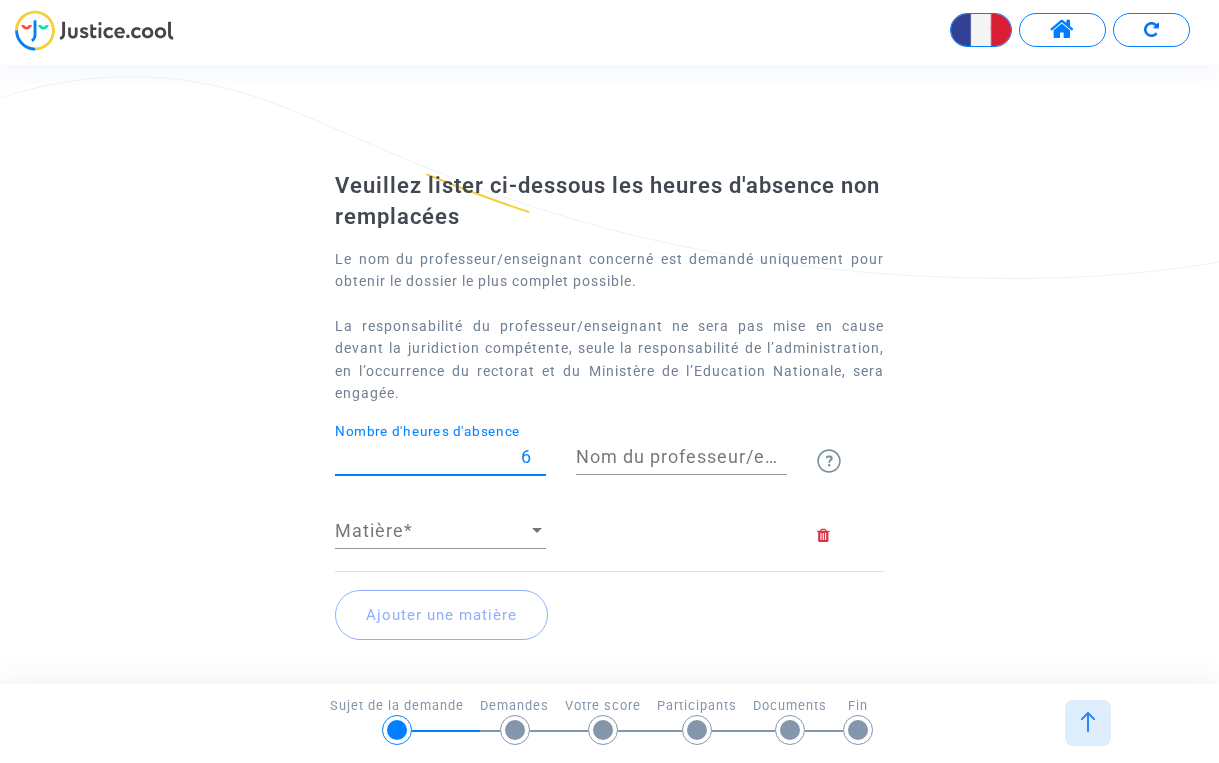 type on "6" 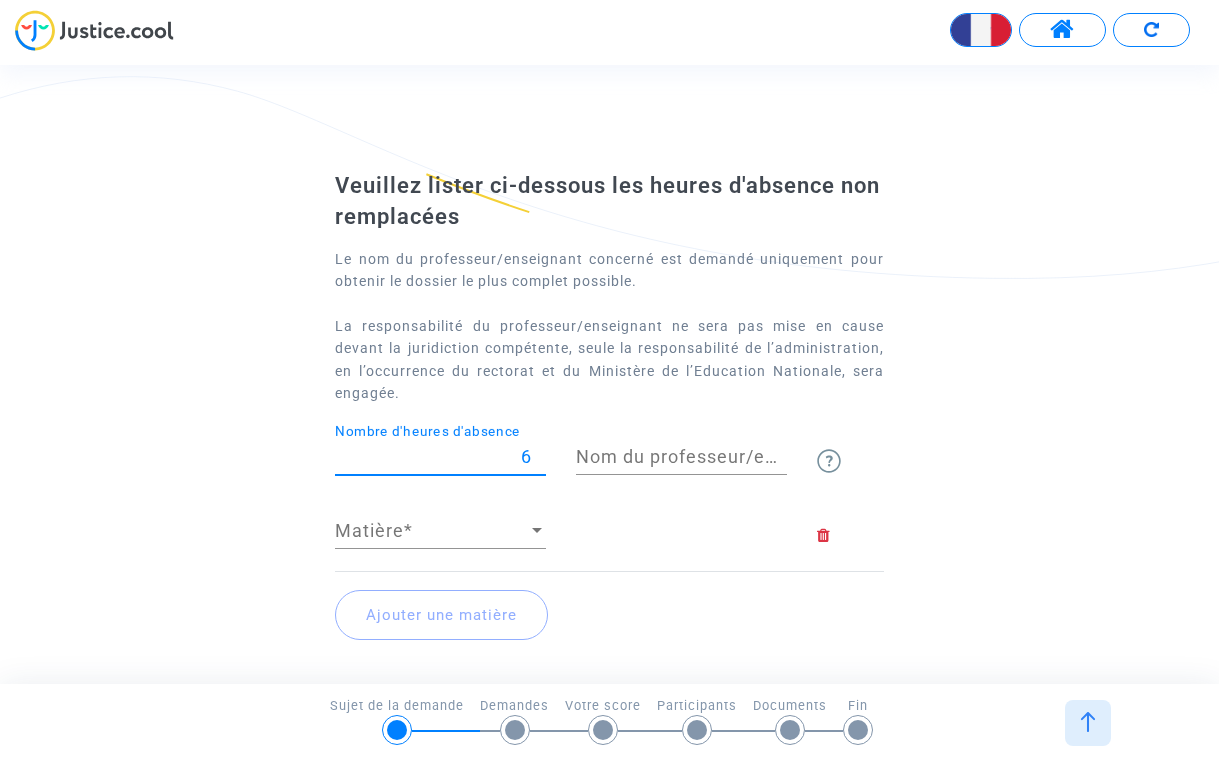 click on "Nom du professeur/enseignant titulaire" at bounding box center [681, 457] 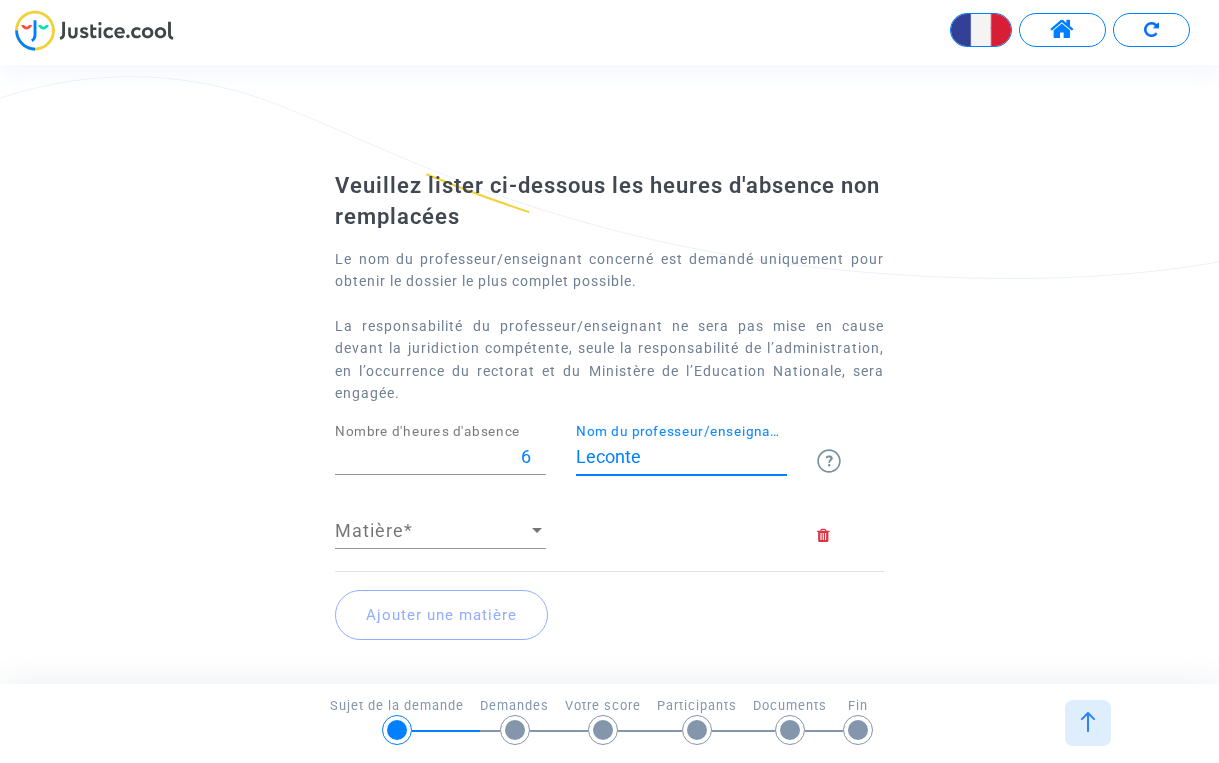 type on "Leconte" 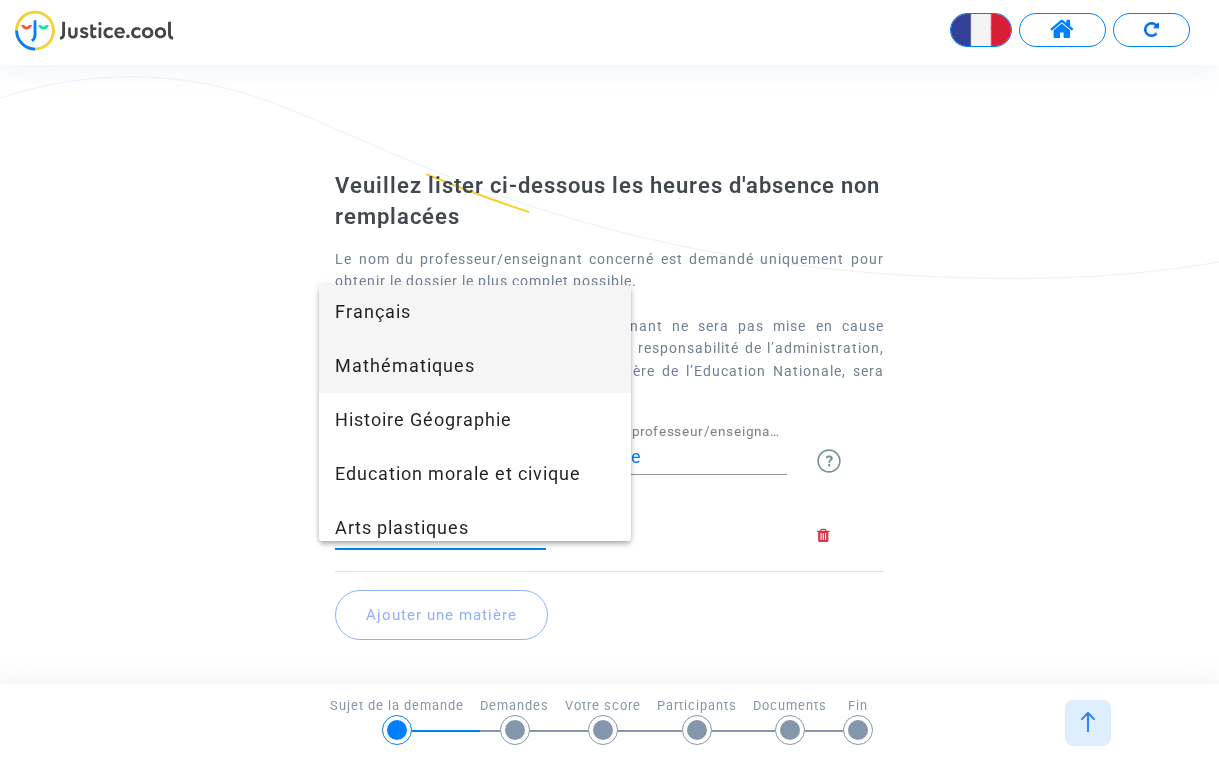 click on "Mathématiques" at bounding box center (475, 366) 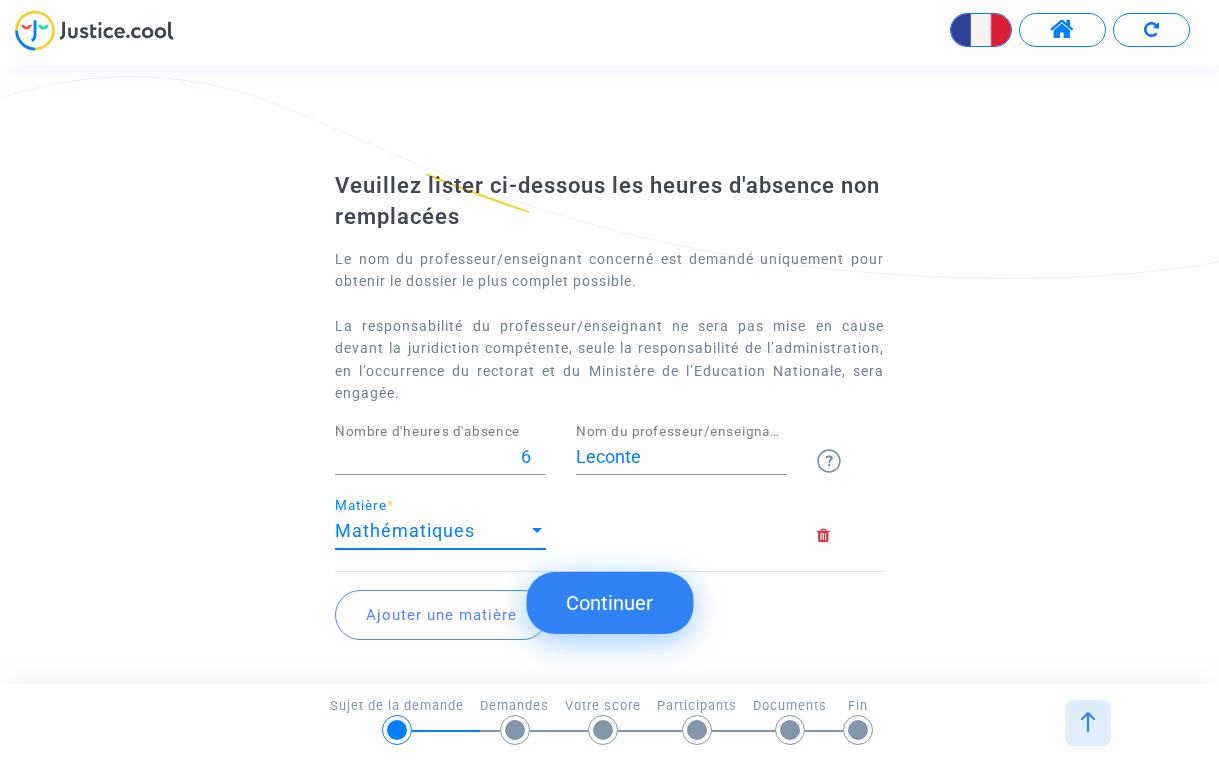 click on "Continuer" 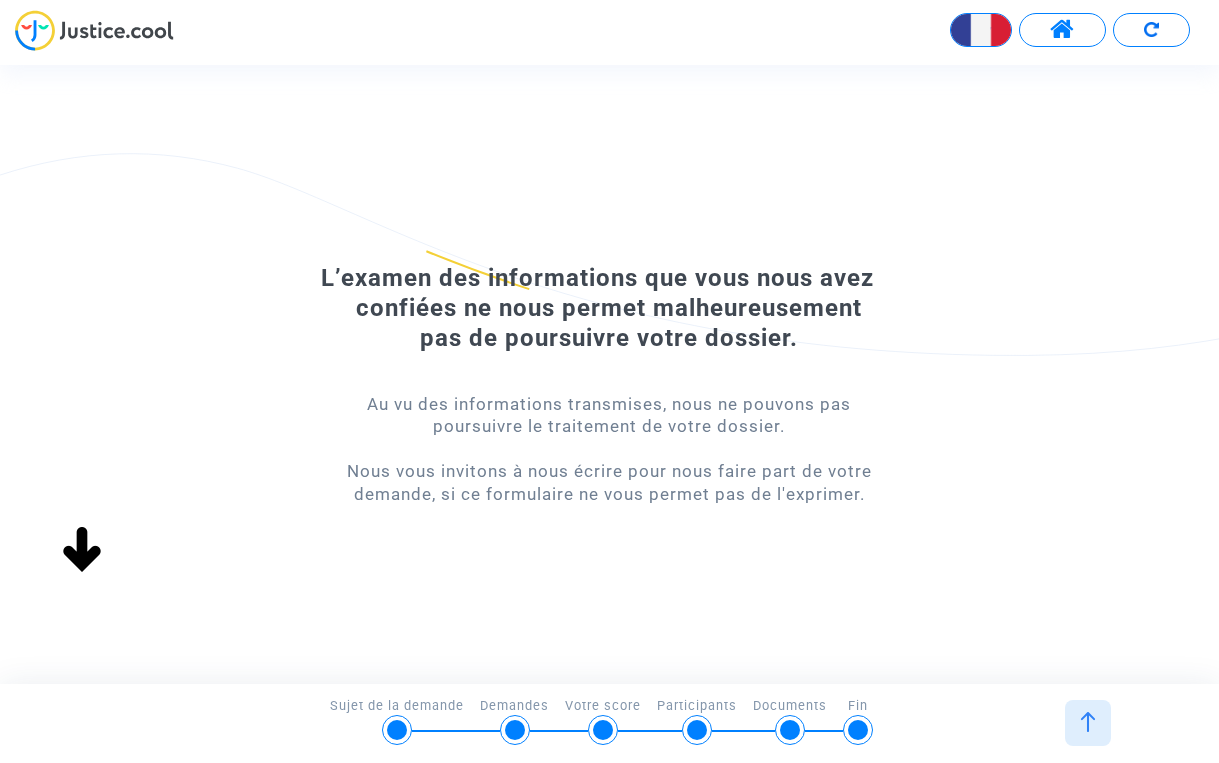 click at bounding box center (1088, 722) 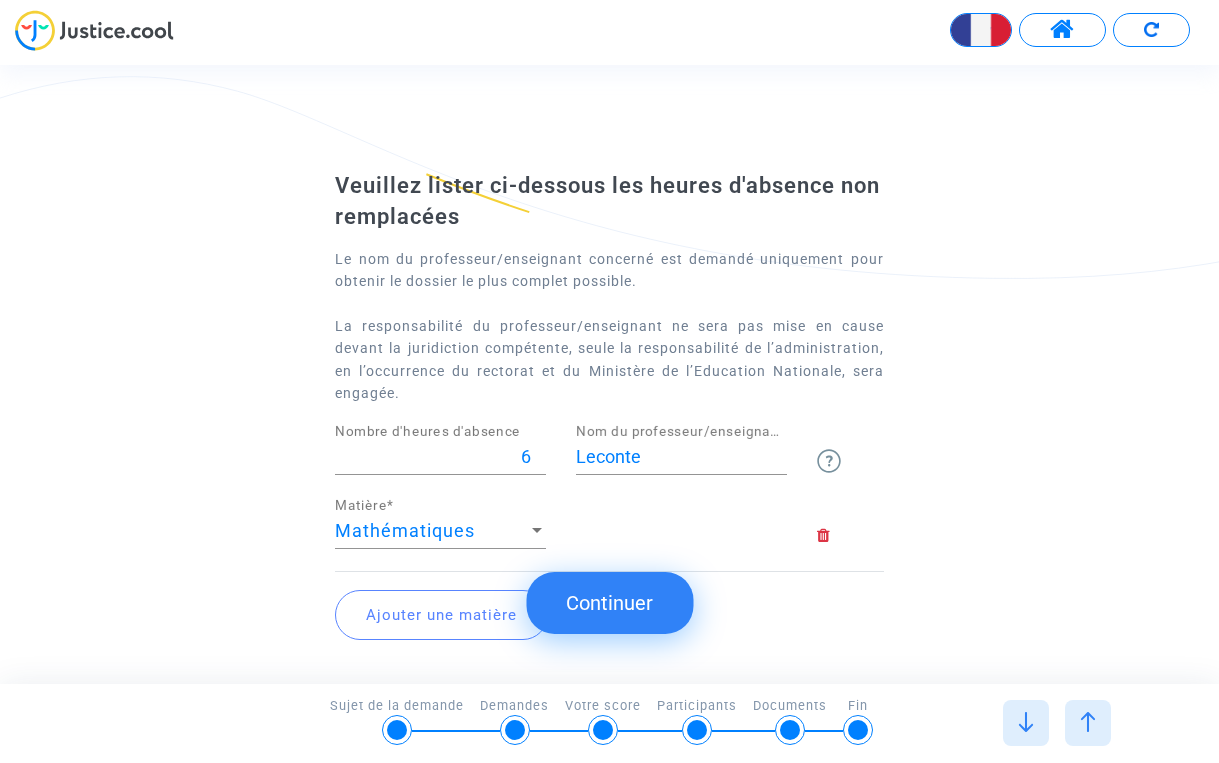 click on "Ajouter une matière" 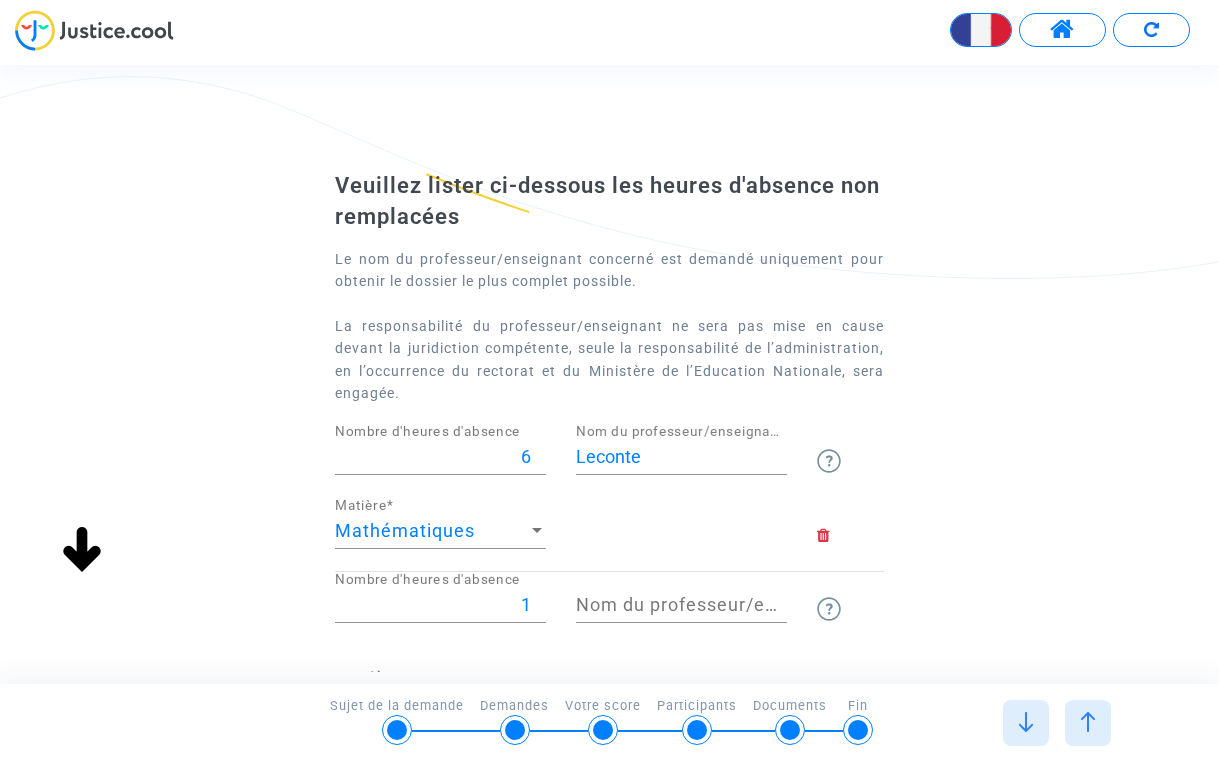 click on "1" at bounding box center [440, 605] 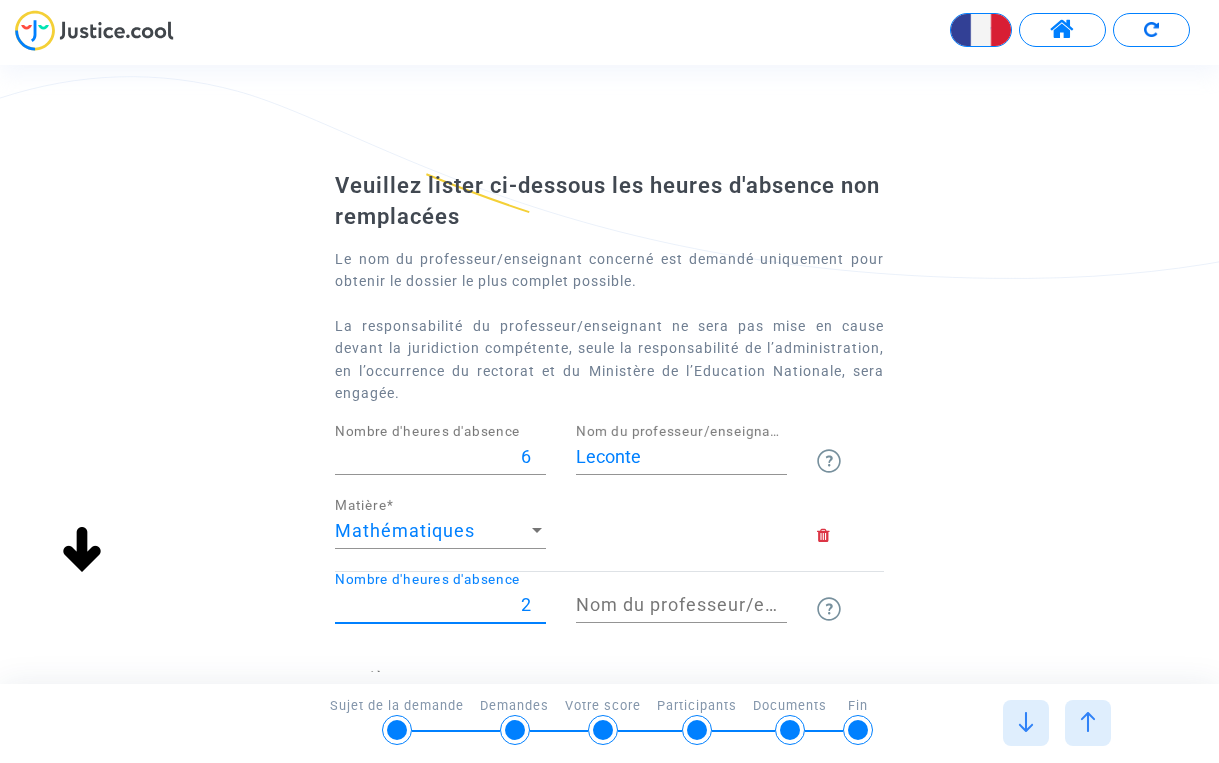 click on "2" at bounding box center [440, 605] 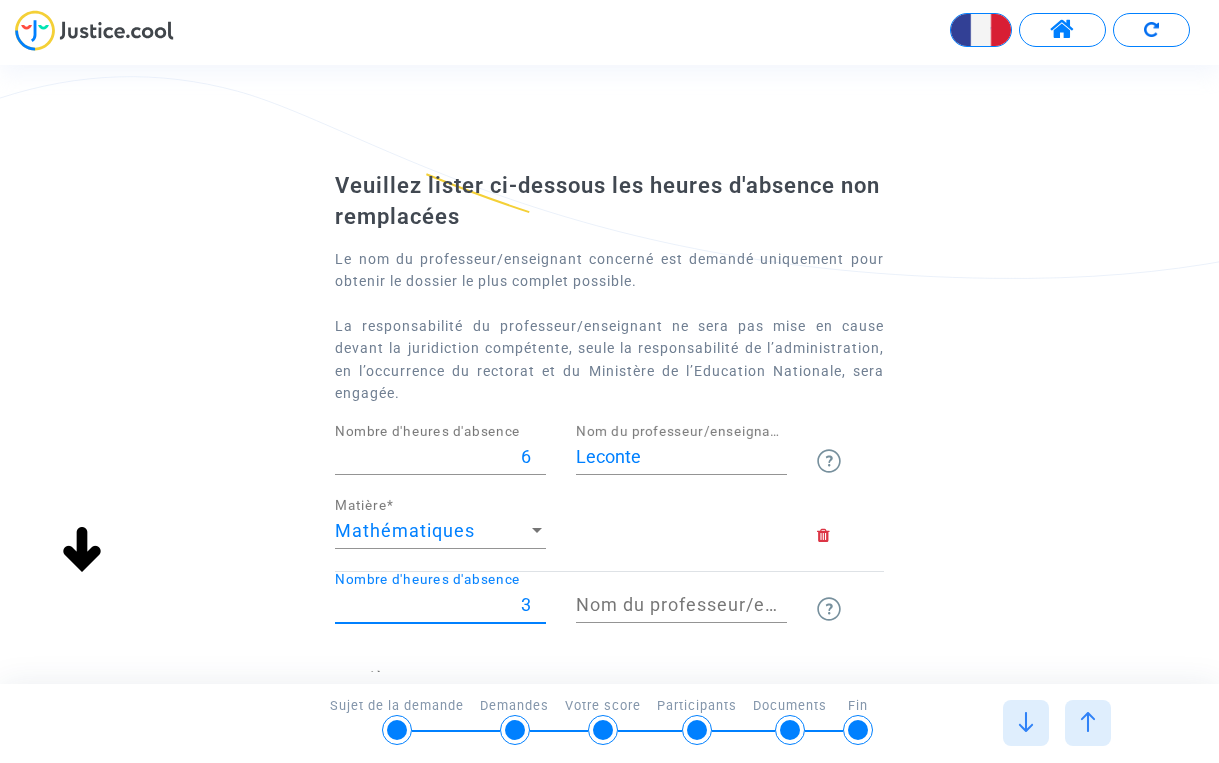 click on "3" at bounding box center (440, 605) 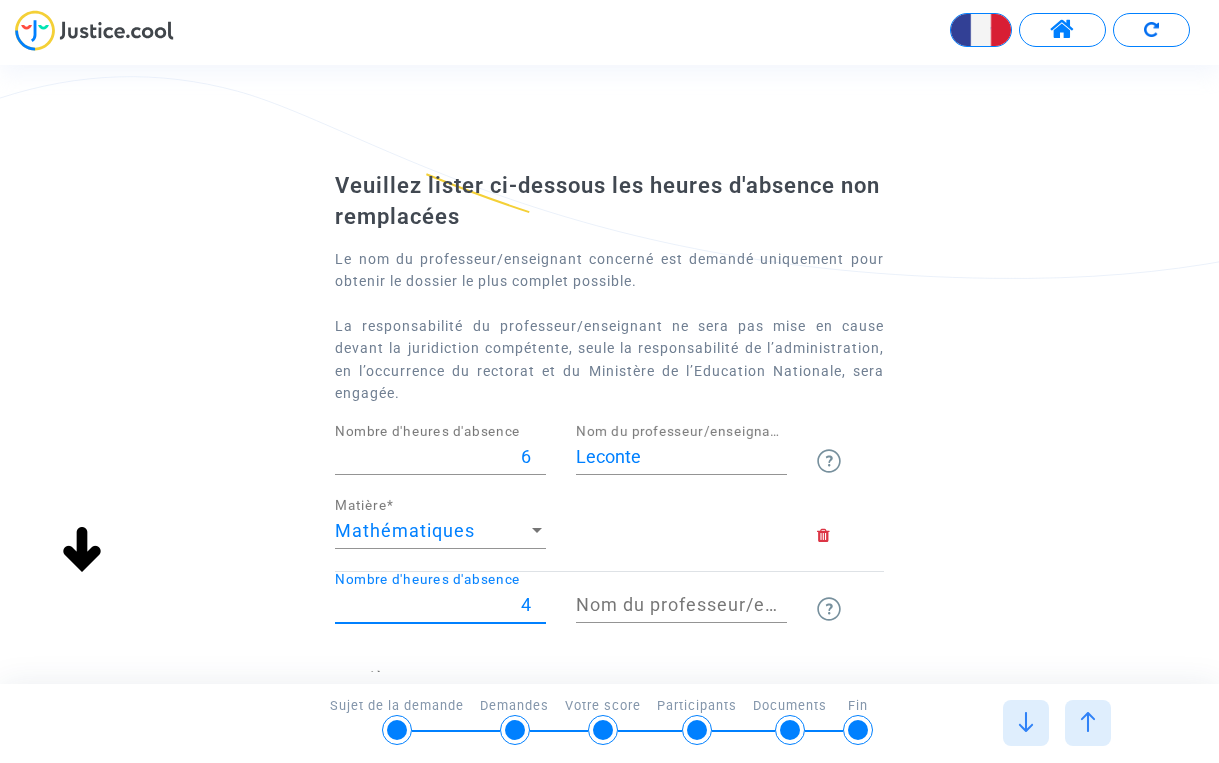 click on "4" at bounding box center [440, 605] 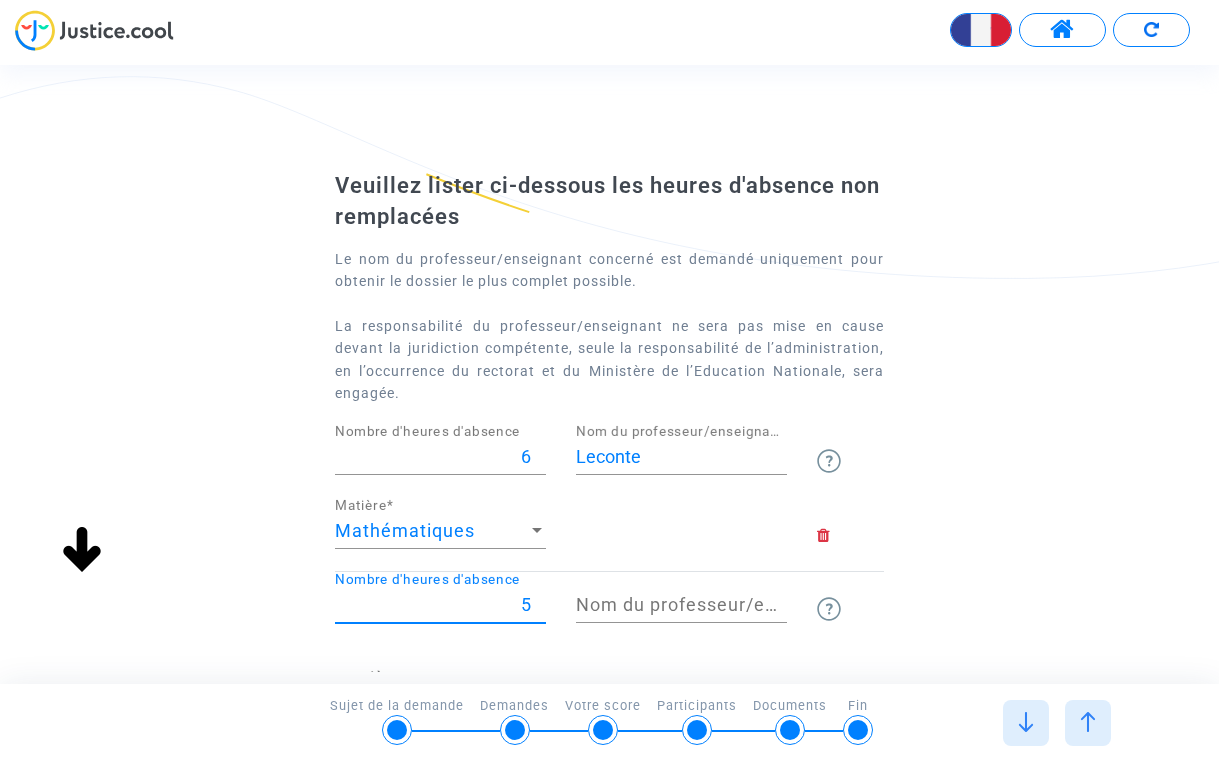 click on "5" at bounding box center (440, 605) 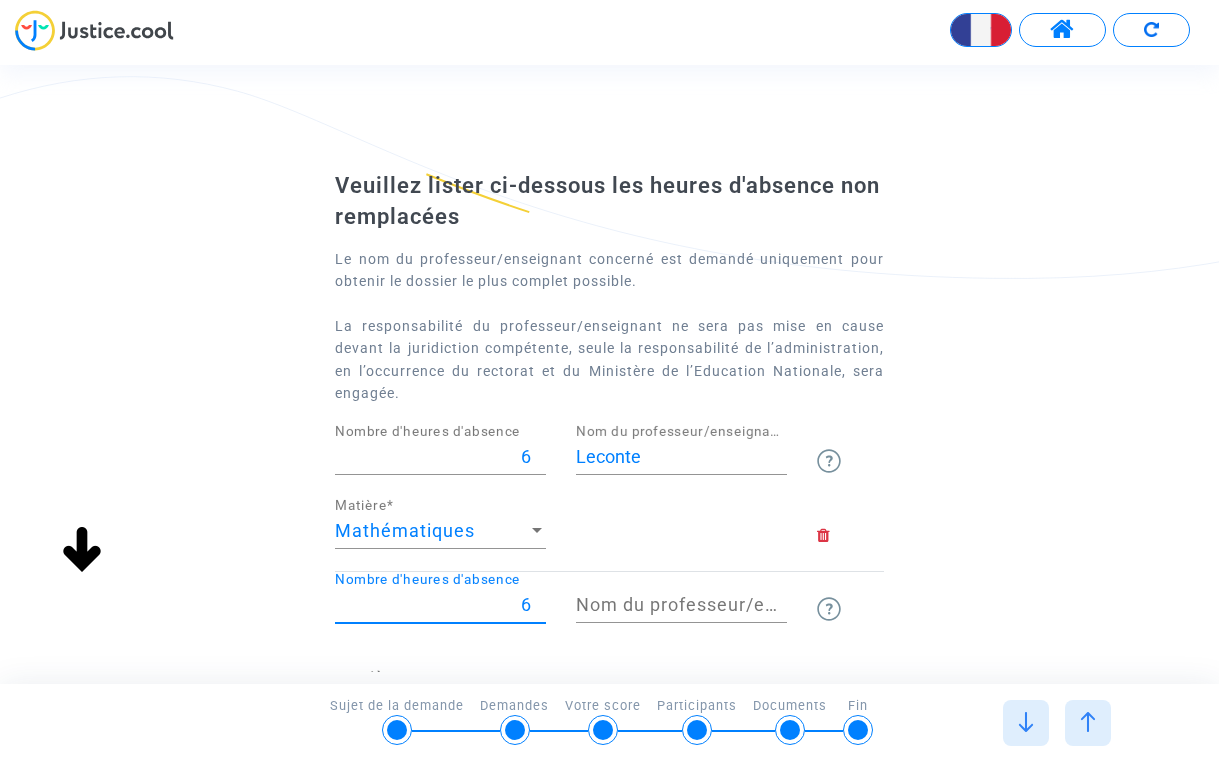 click on "6" at bounding box center (440, 605) 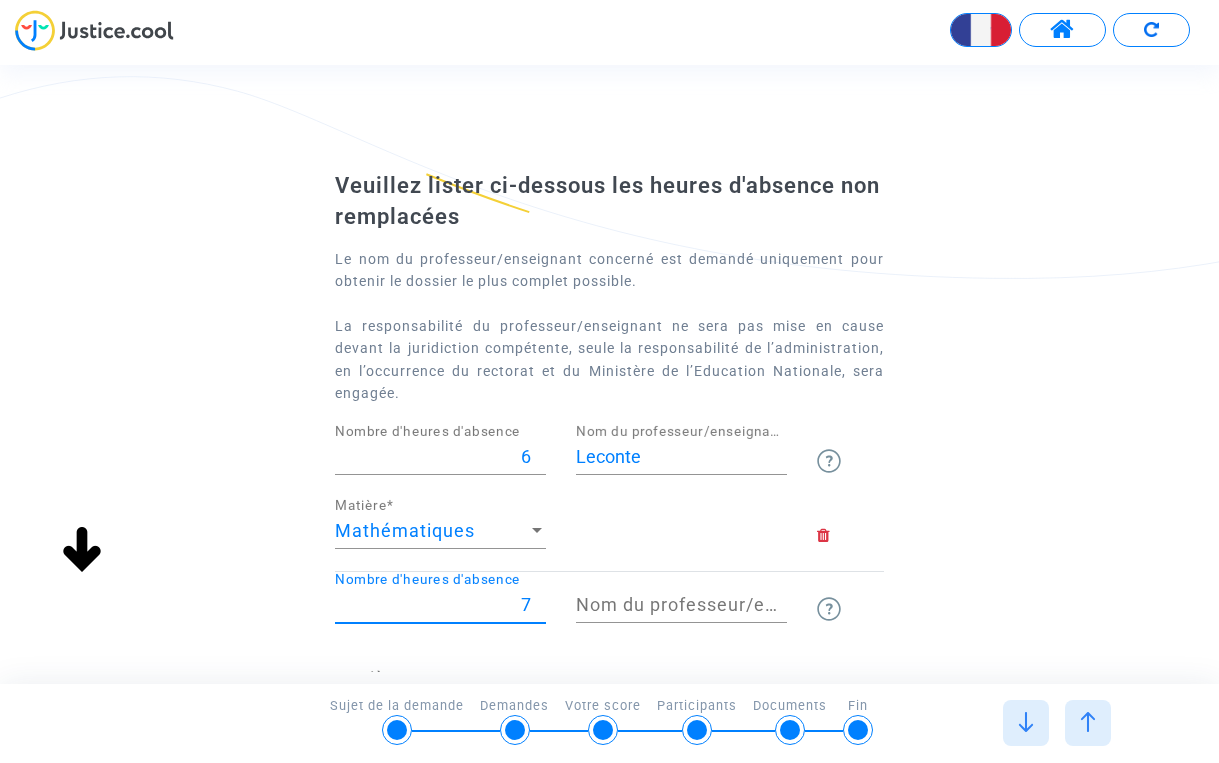 click on "7" at bounding box center [440, 605] 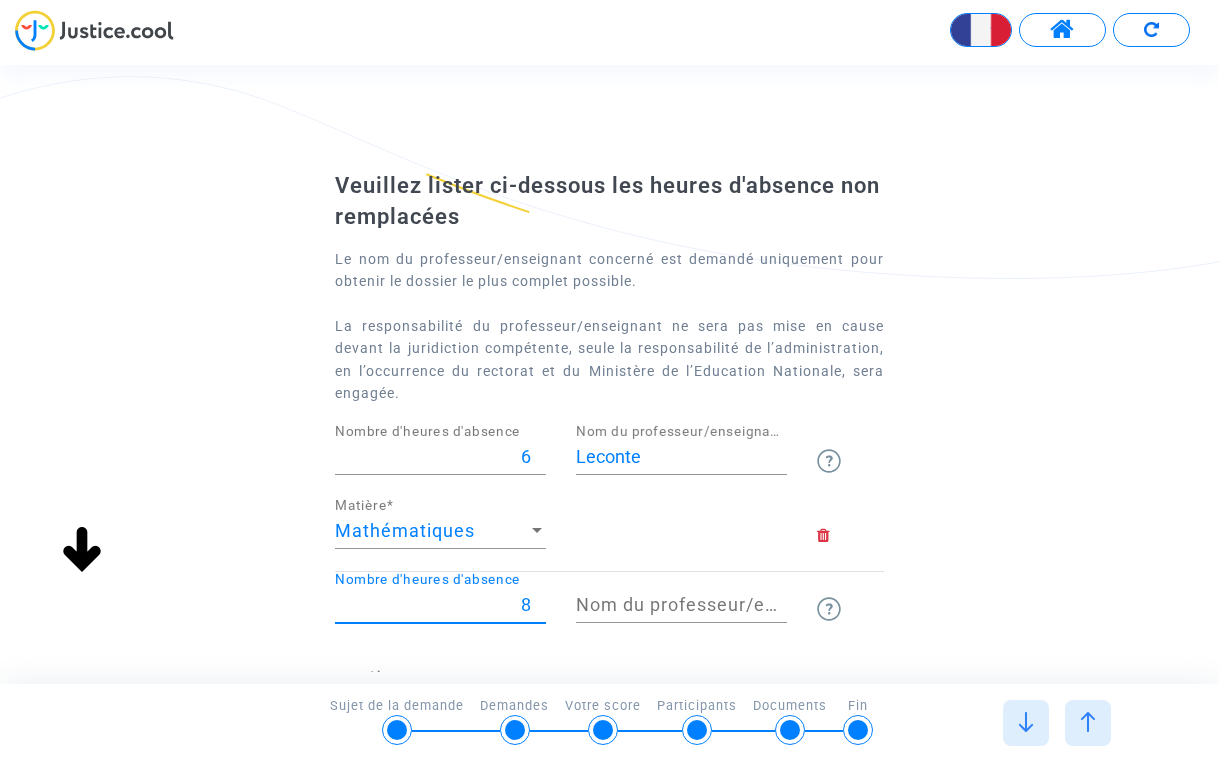 click on "8" at bounding box center [440, 605] 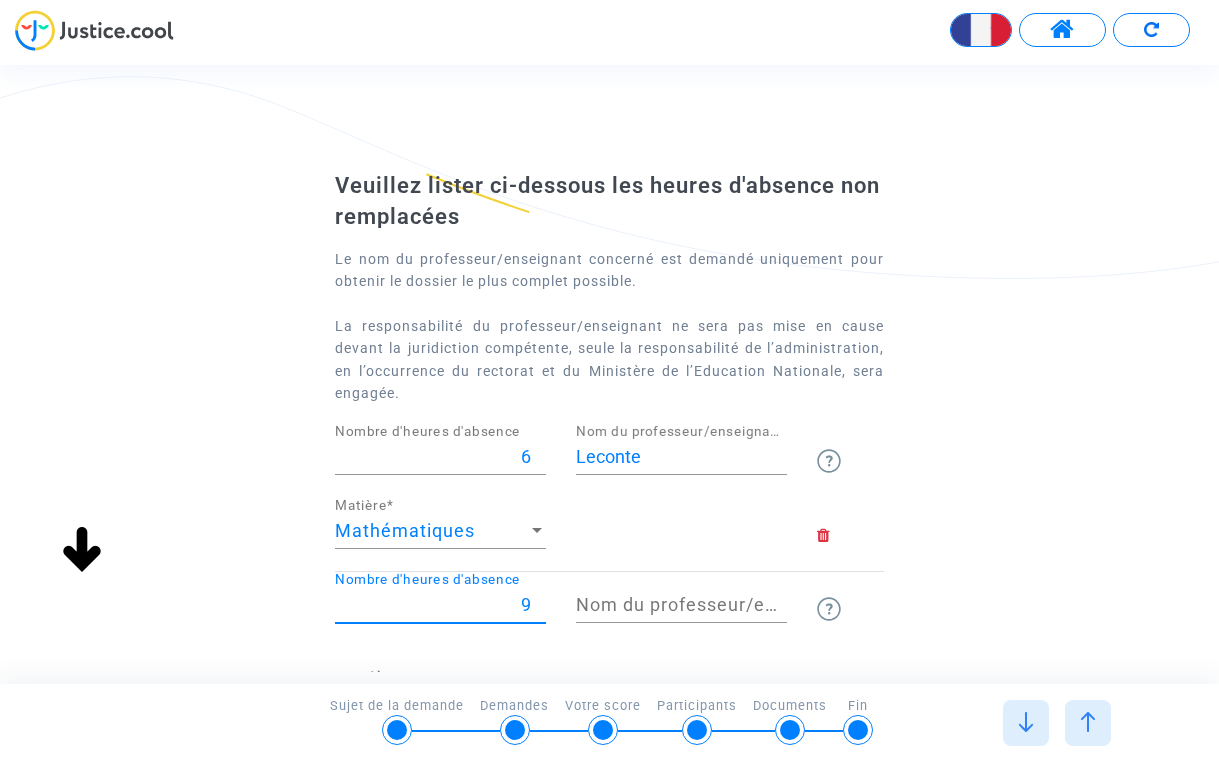 type on "9" 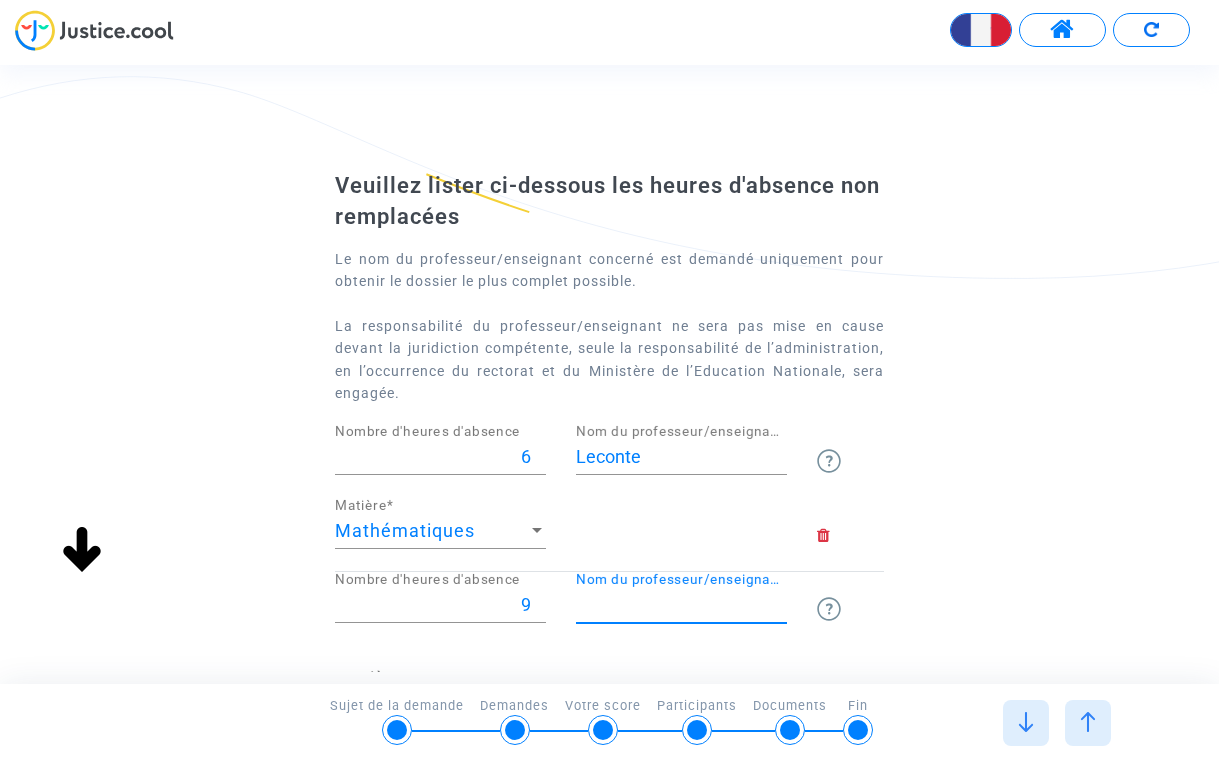 click on "Nom du professeur/enseignant titulaire" at bounding box center (681, 605) 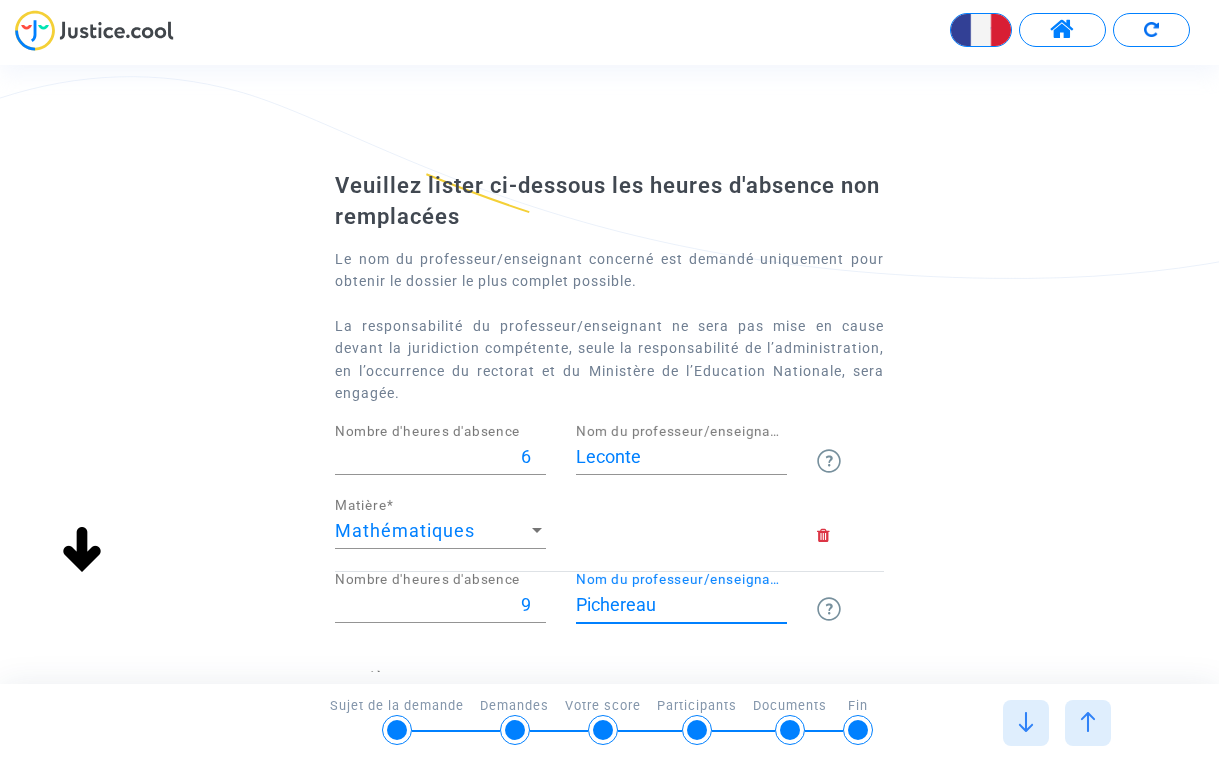 type on "Pichereau" 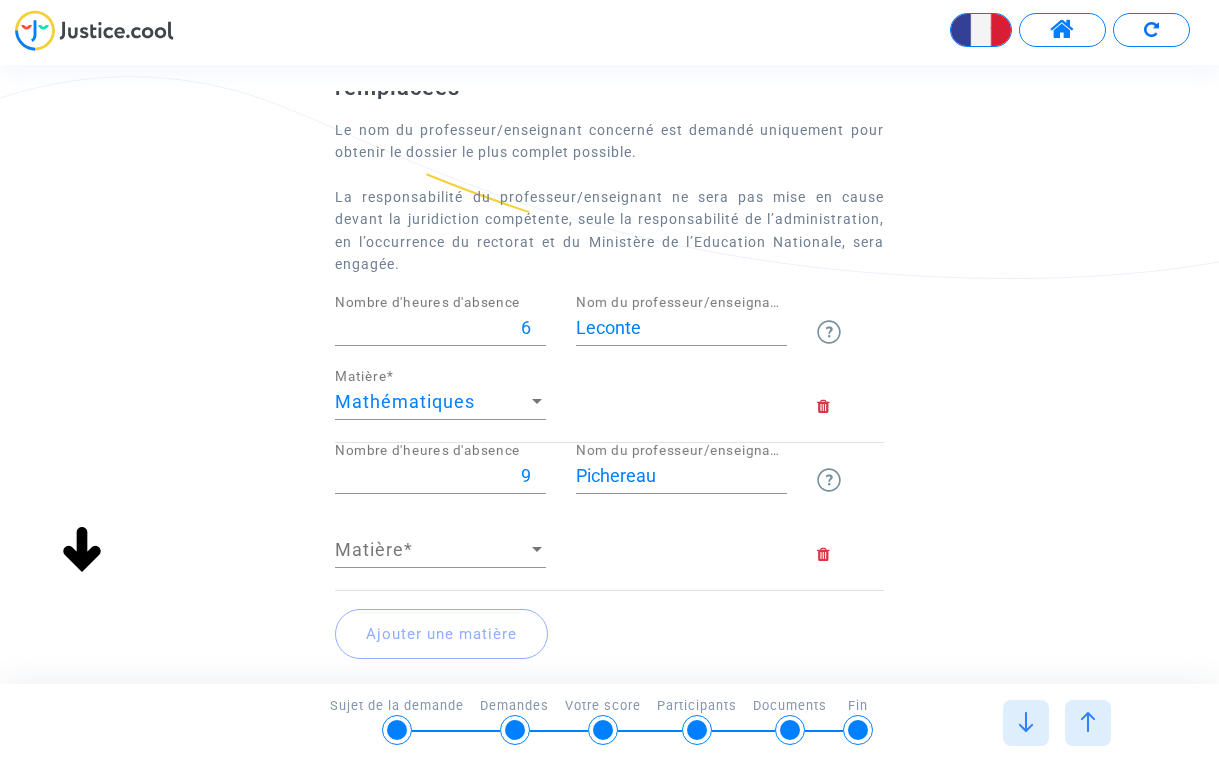 scroll, scrollTop: 171, scrollLeft: 0, axis: vertical 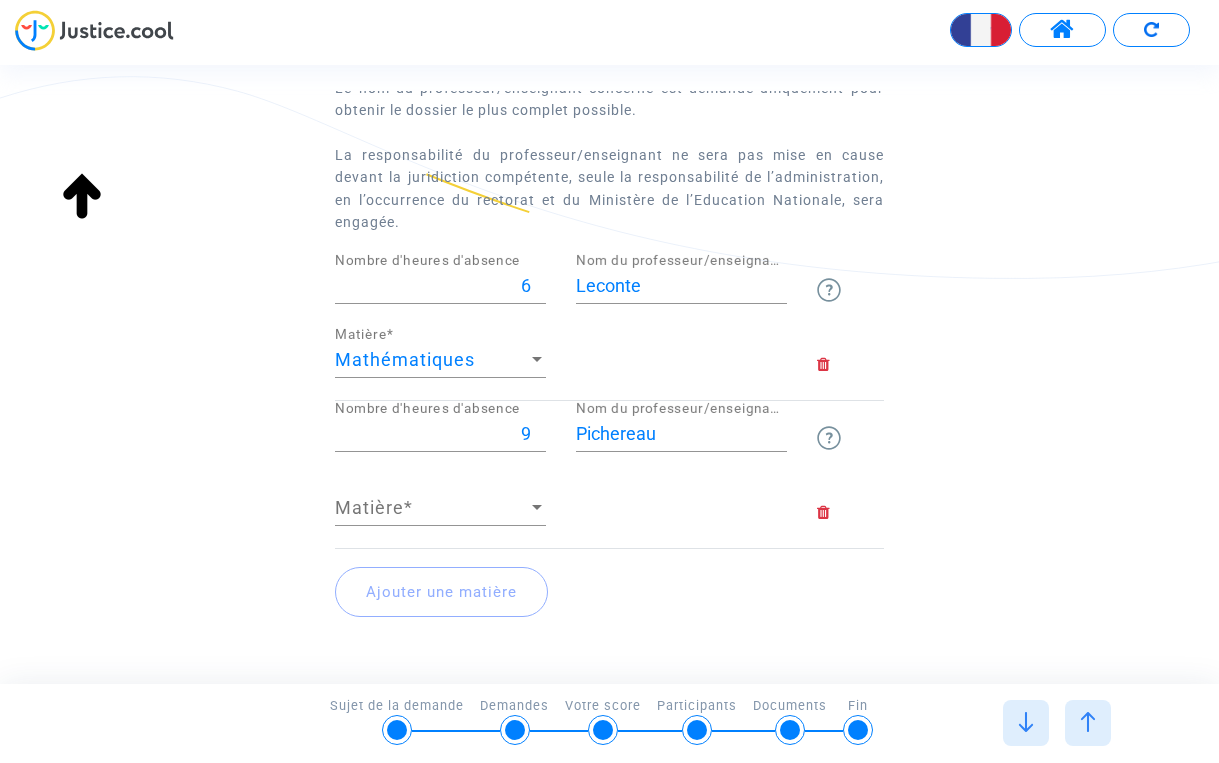 click at bounding box center (537, 508) 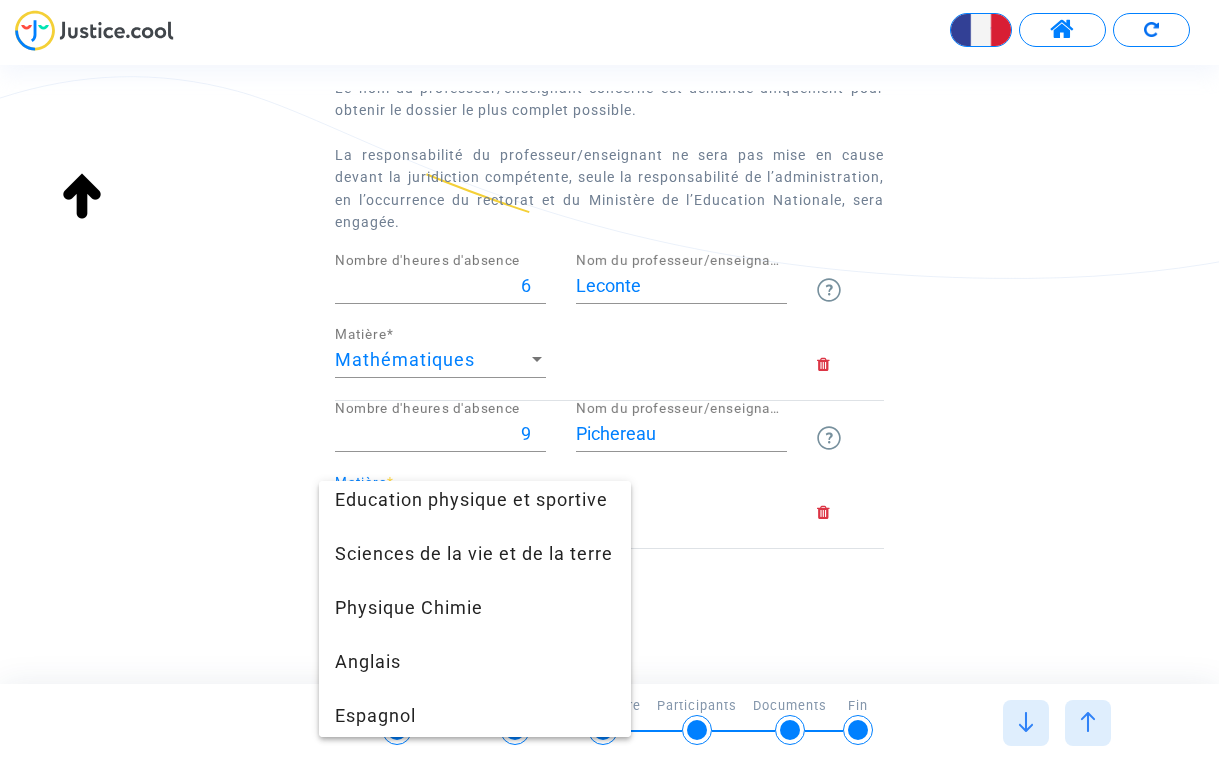 scroll, scrollTop: 389, scrollLeft: 0, axis: vertical 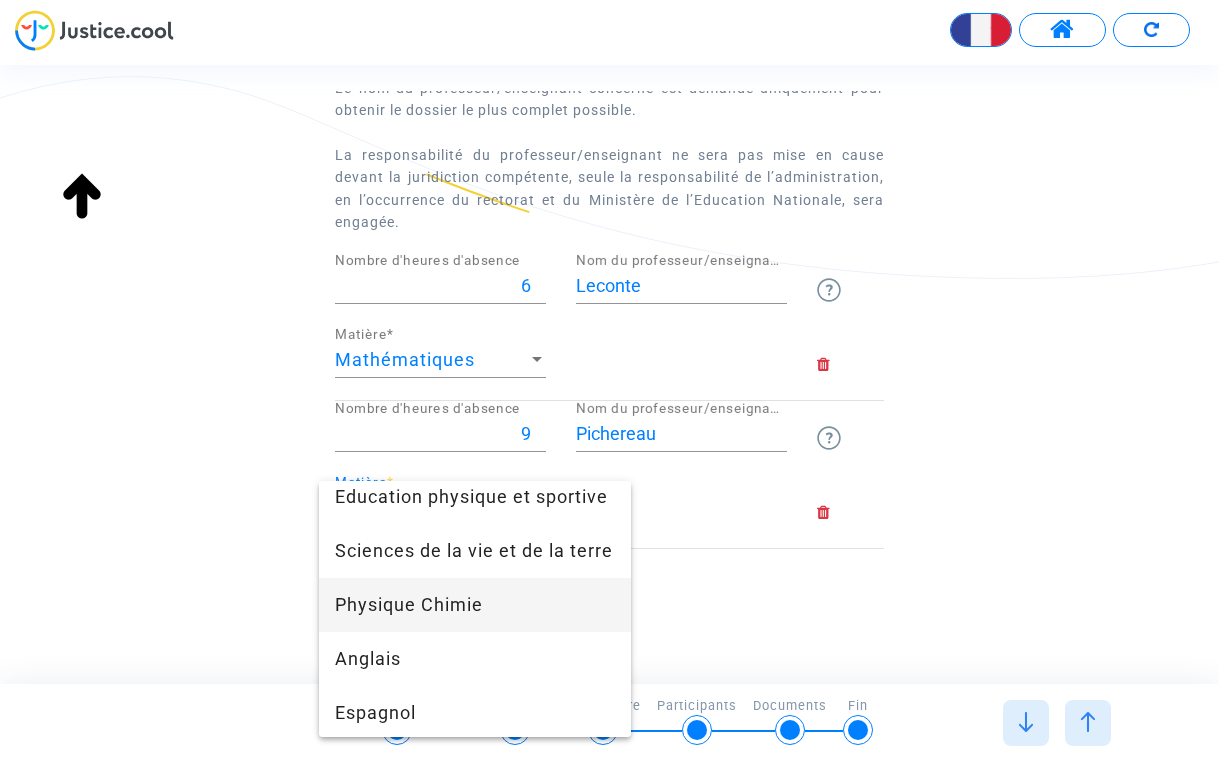 click on "Physique Chimie" at bounding box center [475, 605] 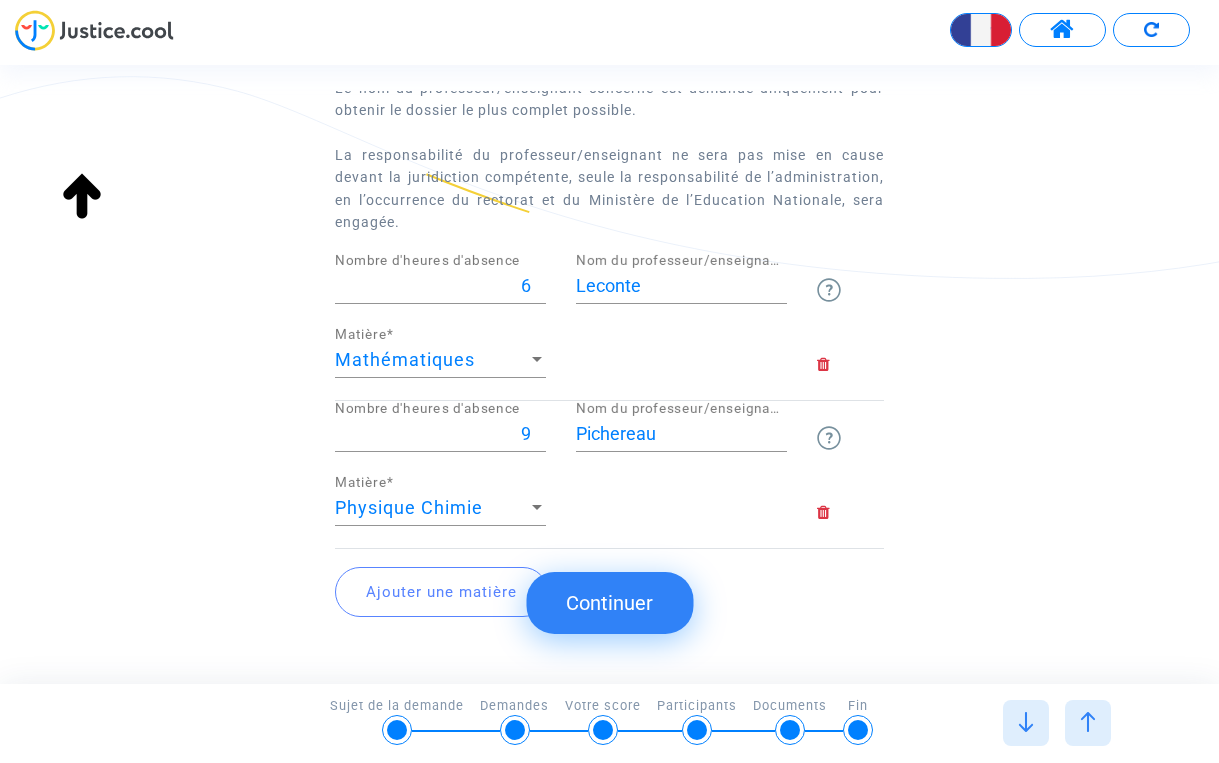 click on "Ajouter une matière" 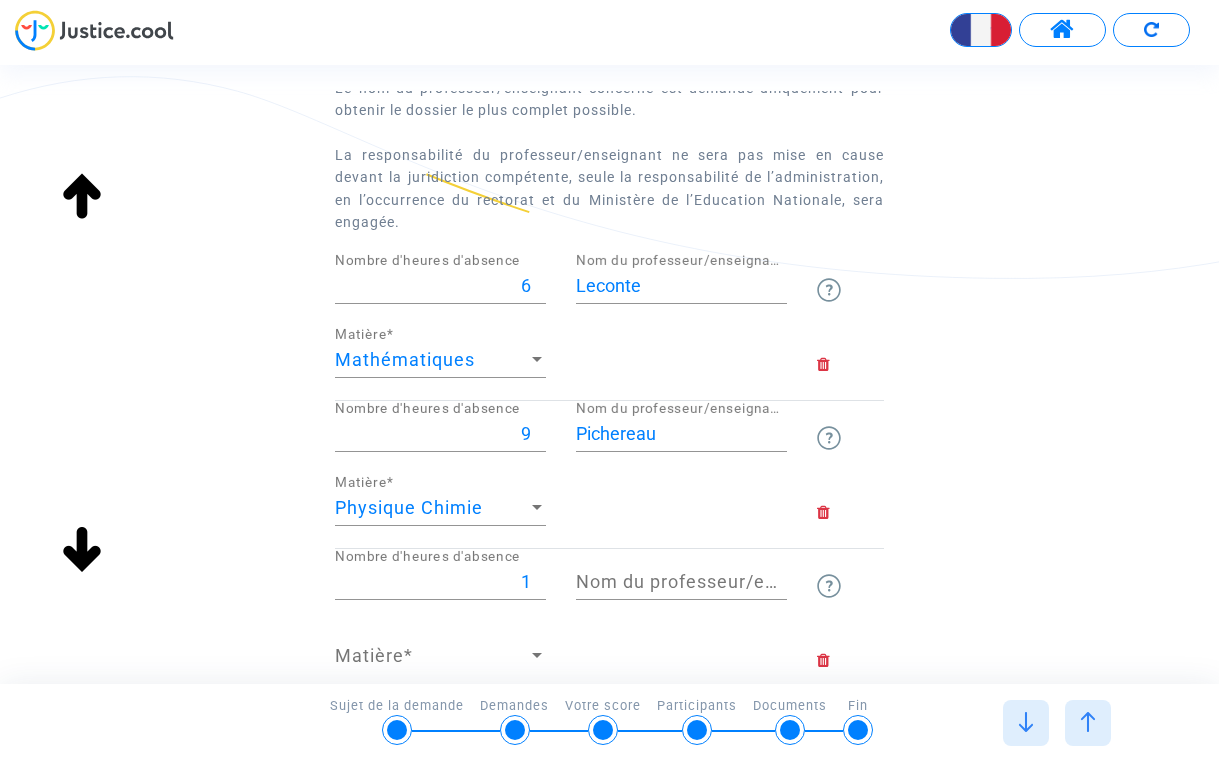 click on "1" at bounding box center [440, 582] 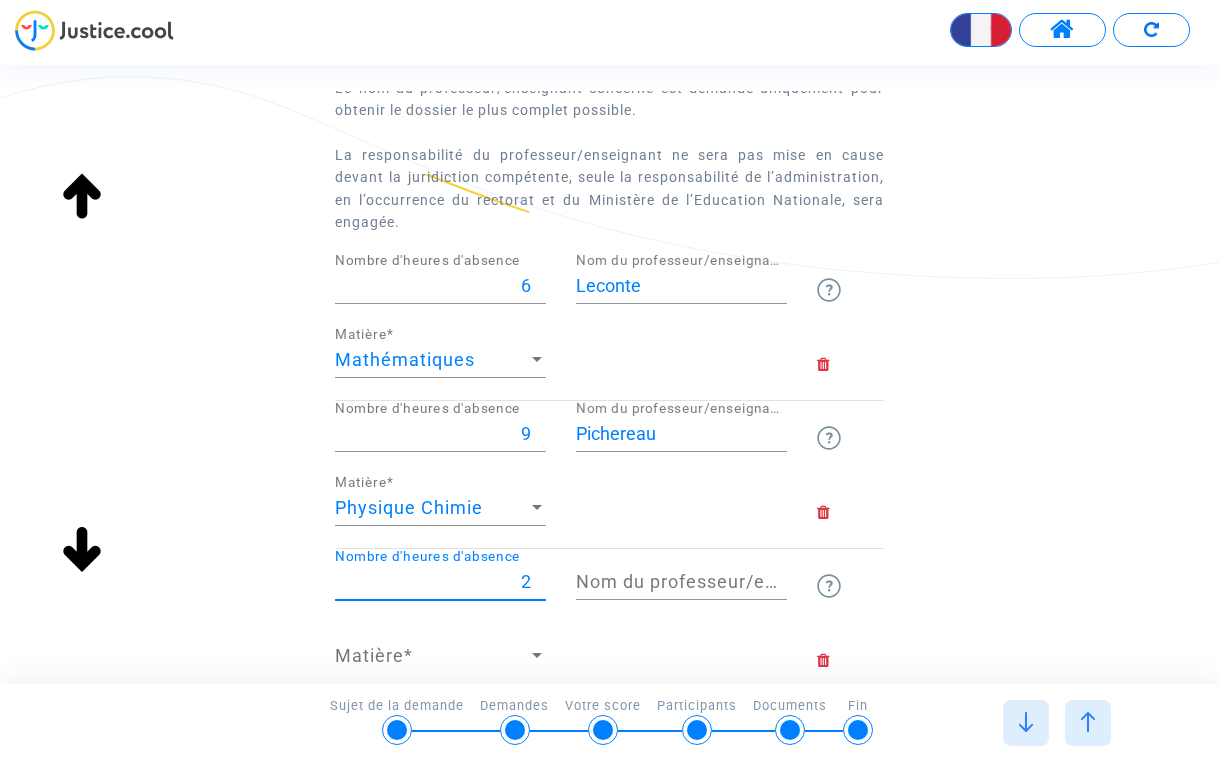 click on "2" at bounding box center (440, 582) 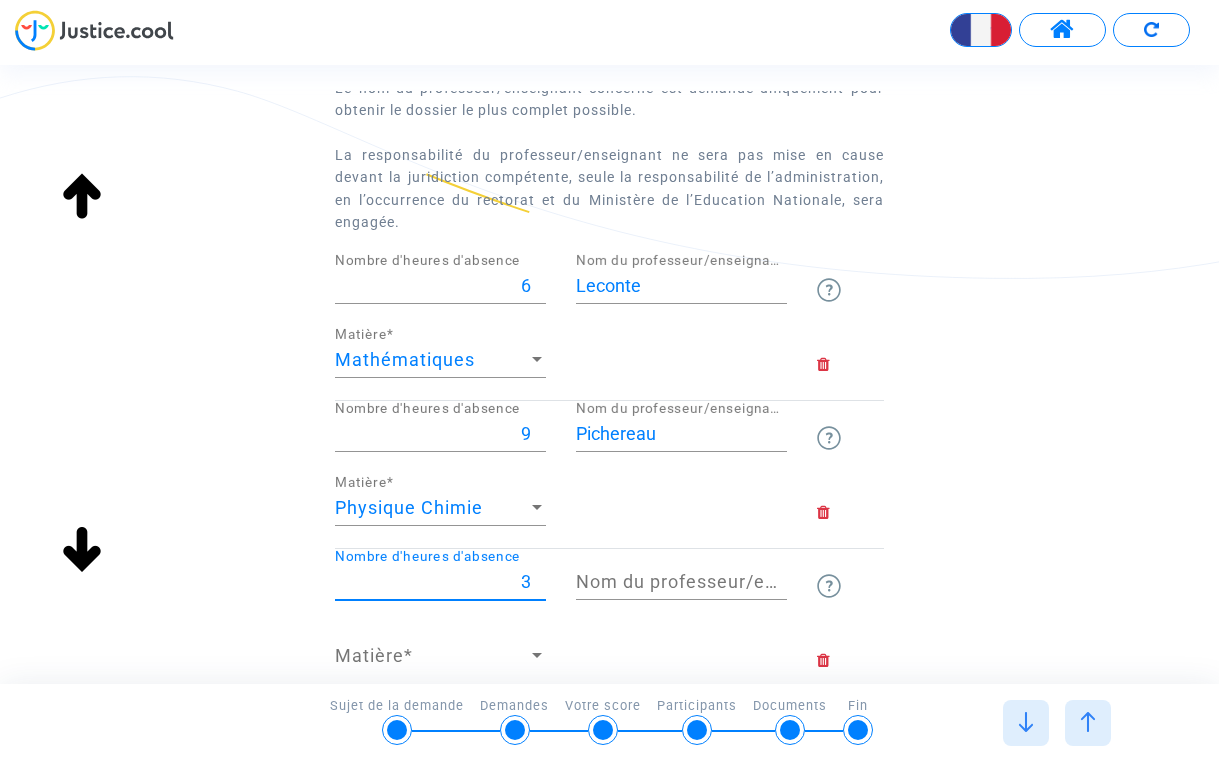 click on "3" at bounding box center [440, 582] 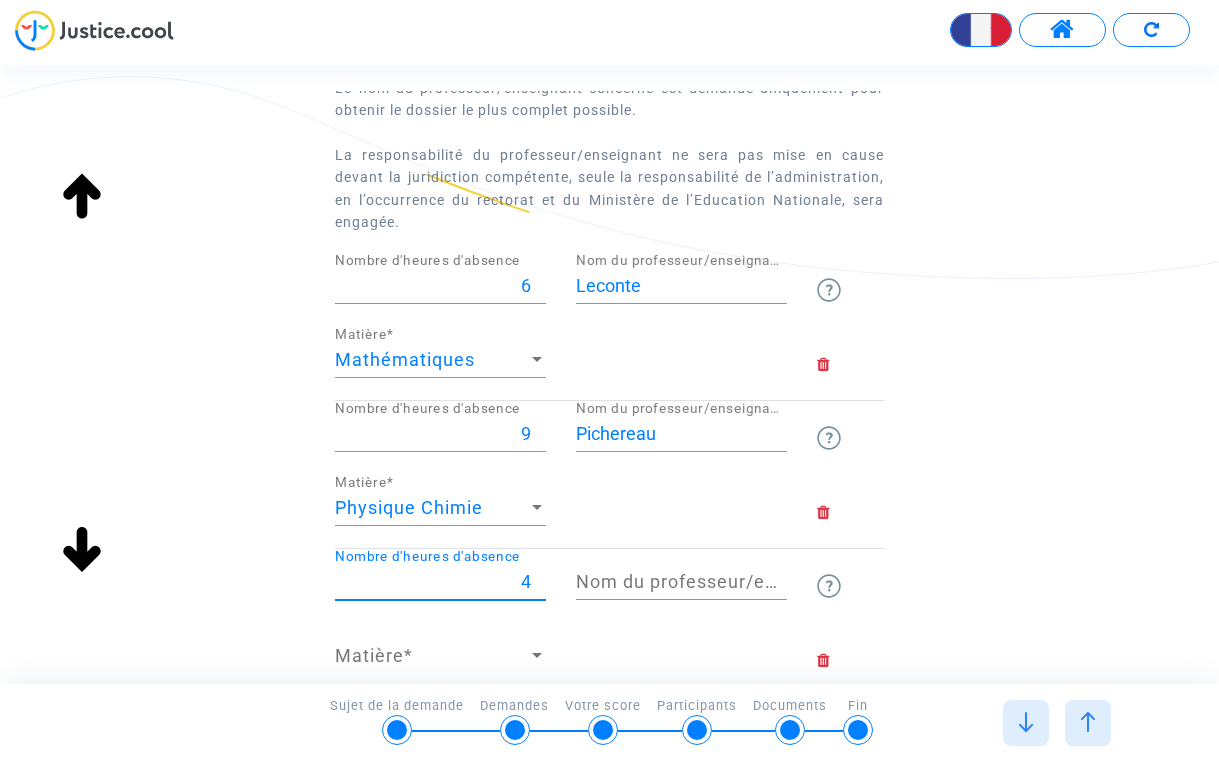 click on "4" at bounding box center [440, 582] 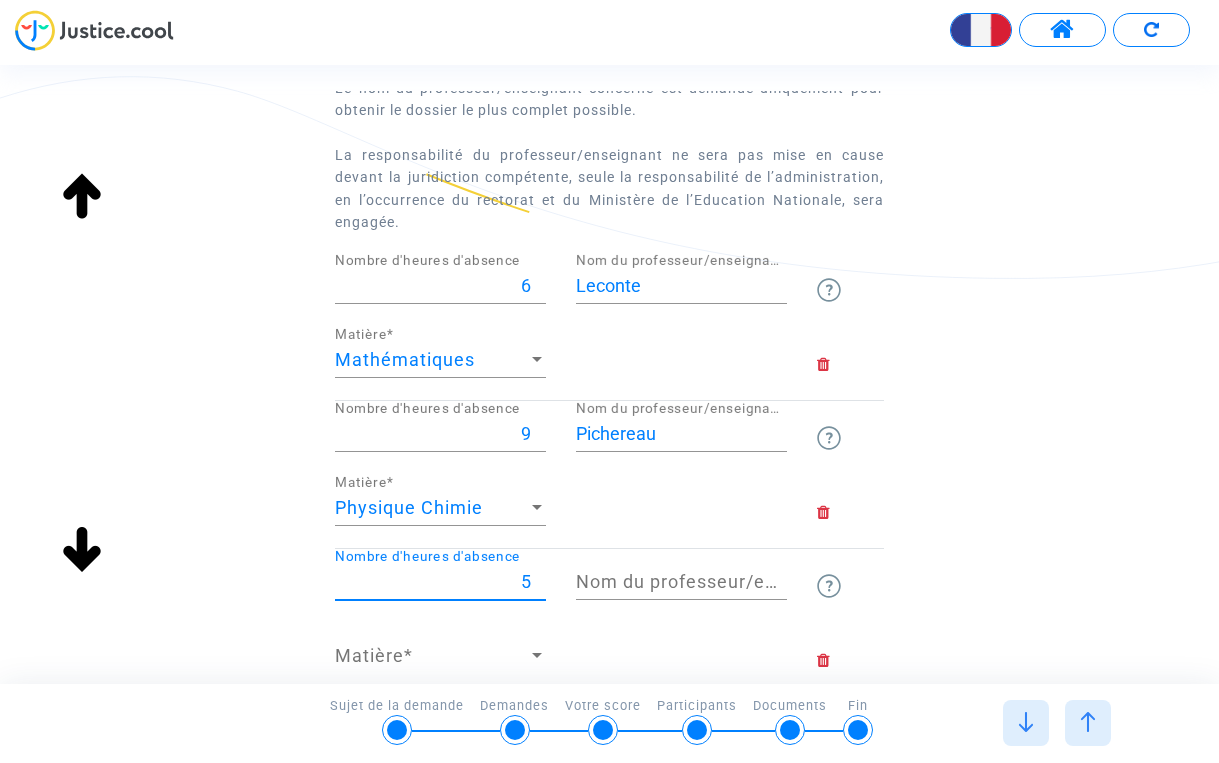 click on "5" at bounding box center (440, 582) 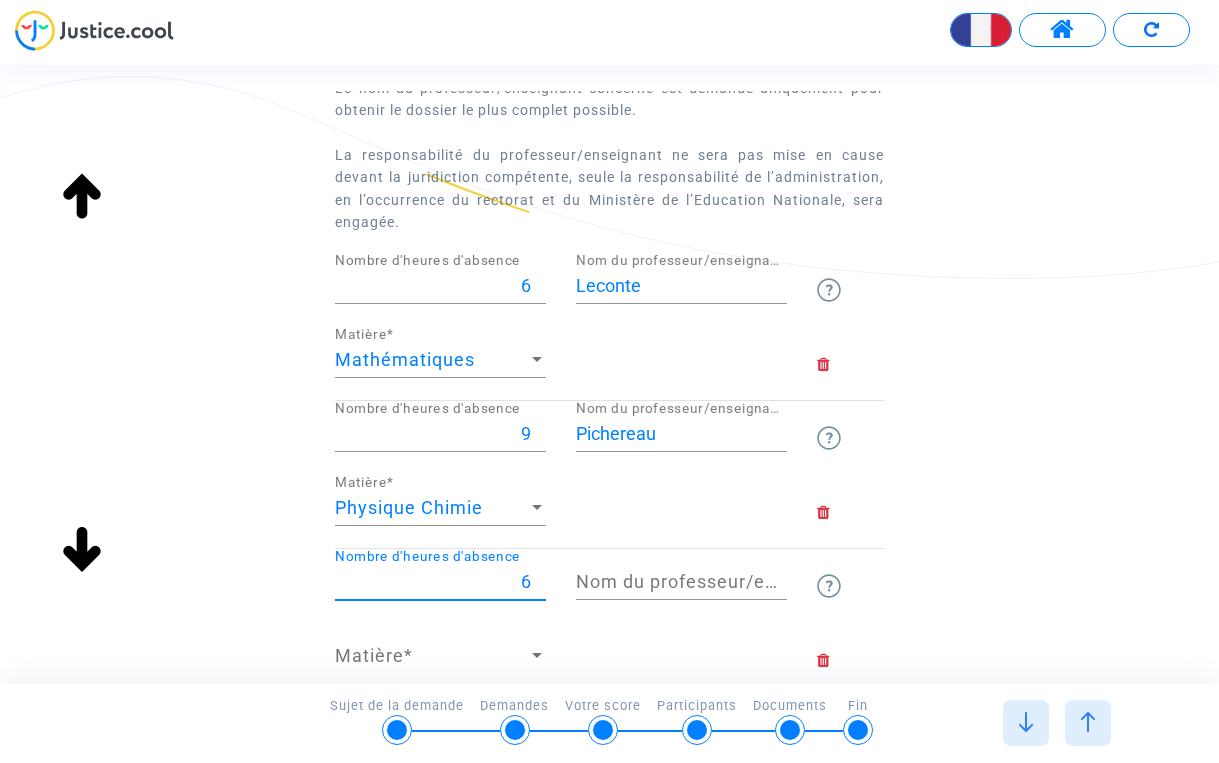 click on "6" at bounding box center [440, 582] 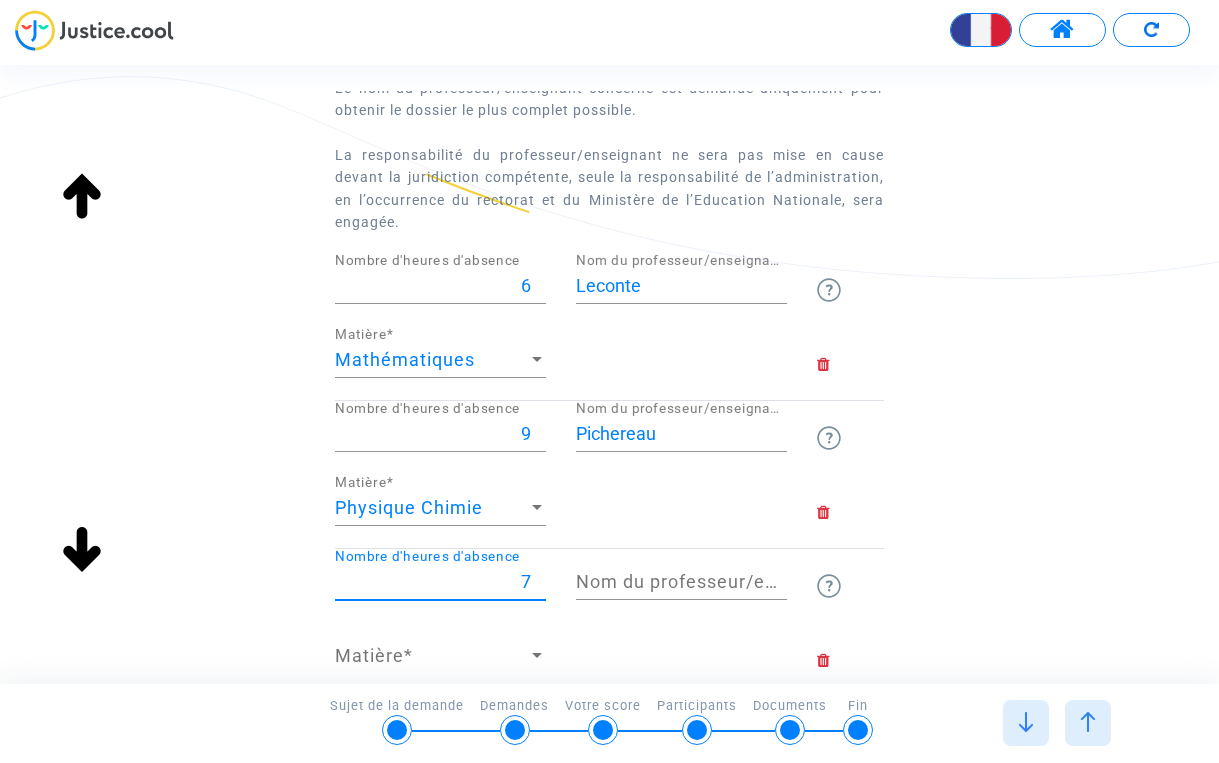 click on "7" at bounding box center [440, 582] 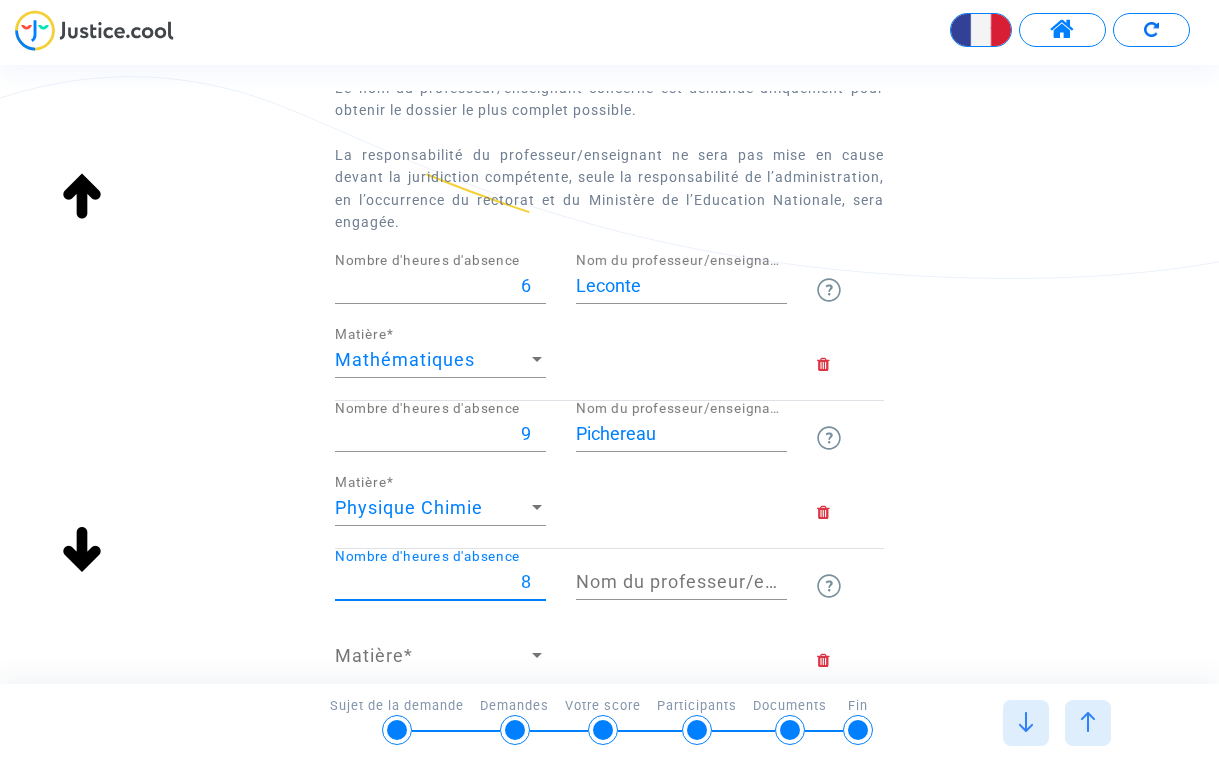 type on "8" 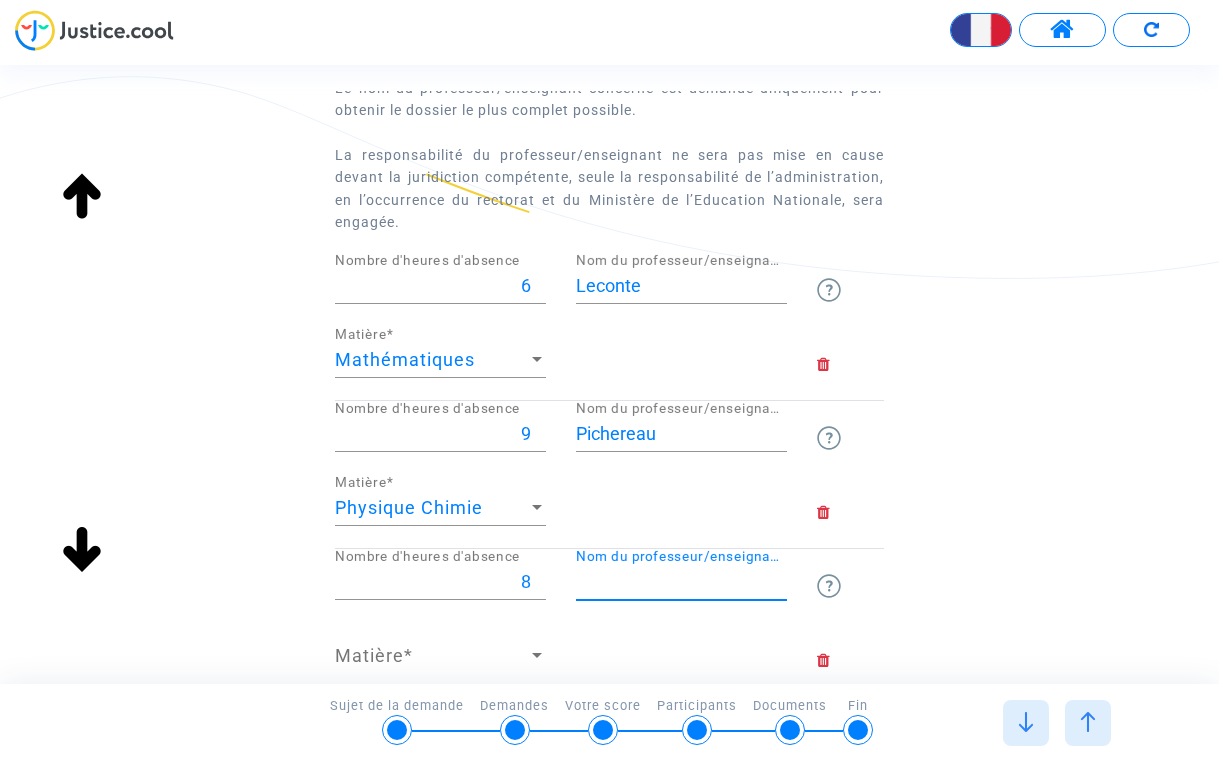 click on "Nom du professeur/enseignant titulaire" at bounding box center [681, 582] 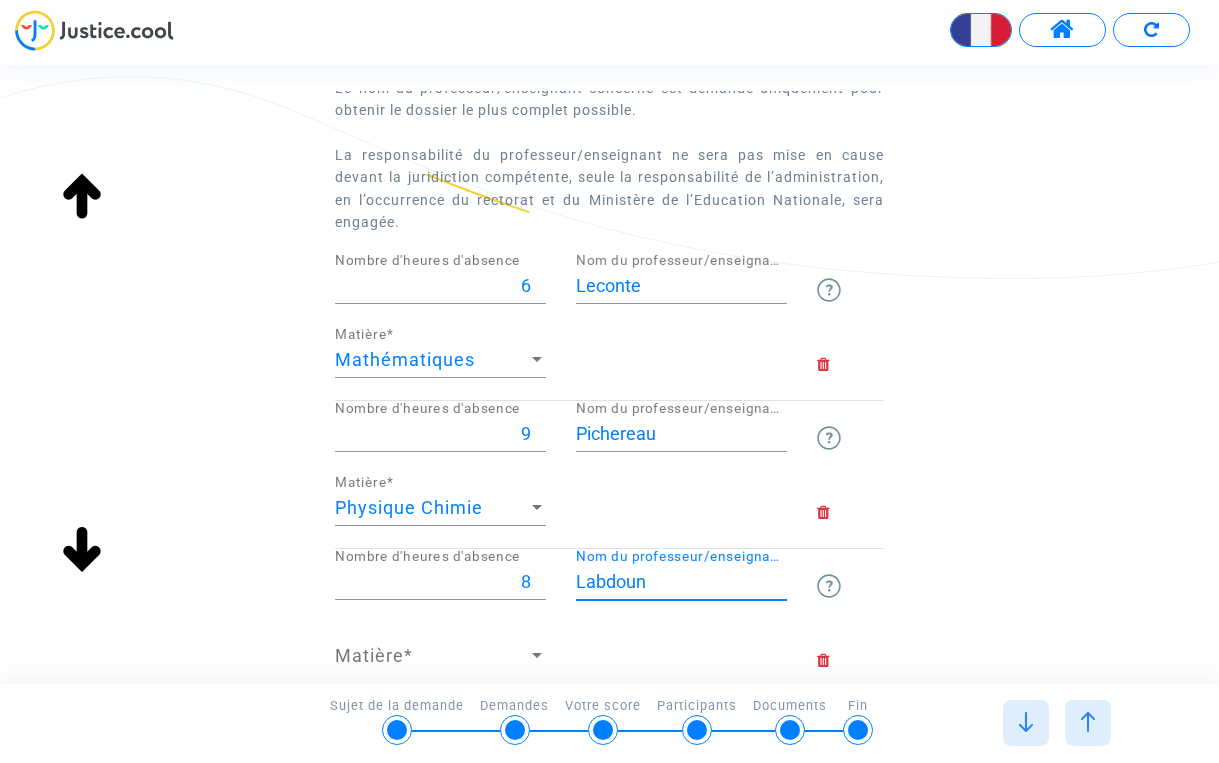 type on "Labdoun" 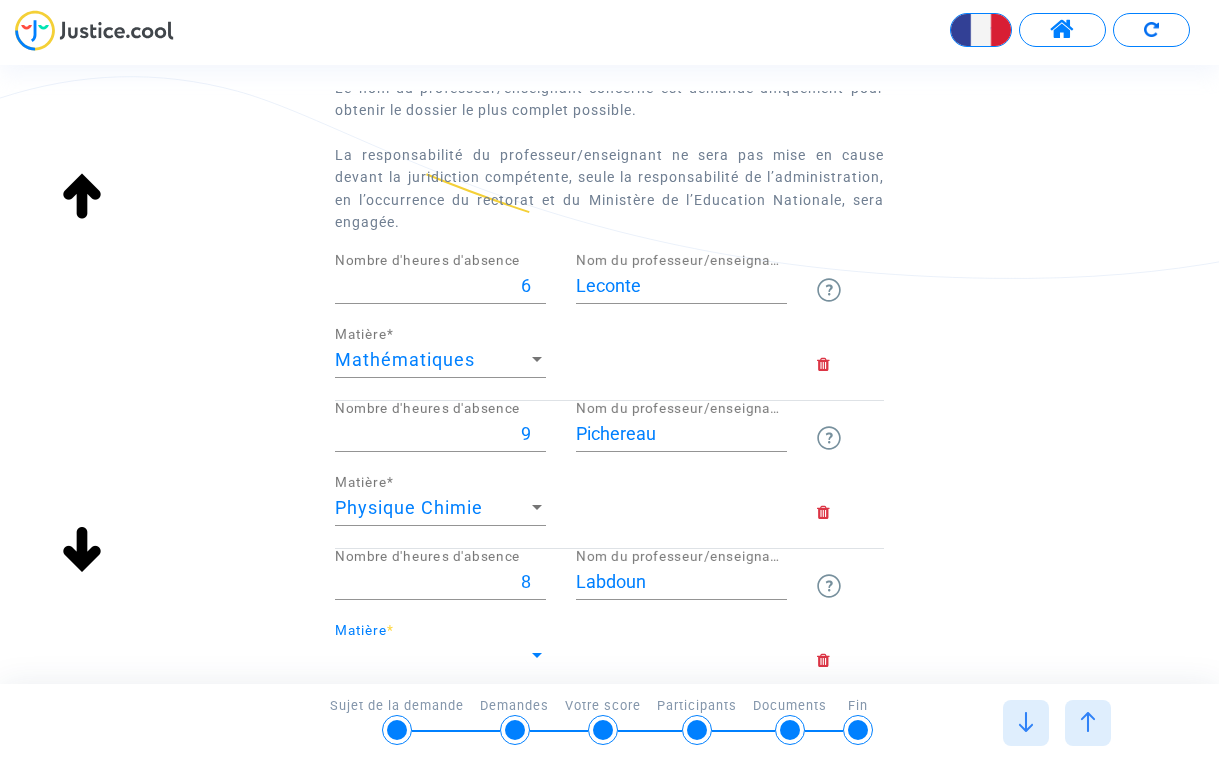 click on "Matière" at bounding box center [431, 656] 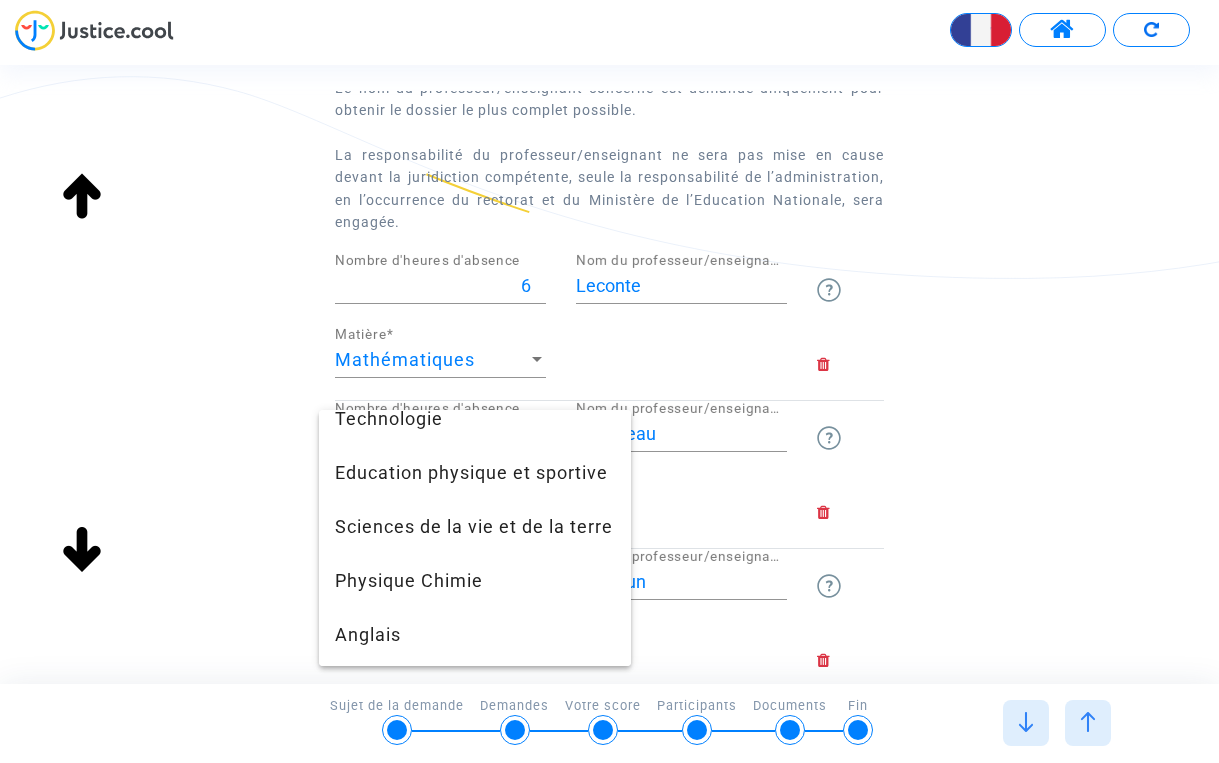 scroll, scrollTop: 348, scrollLeft: 0, axis: vertical 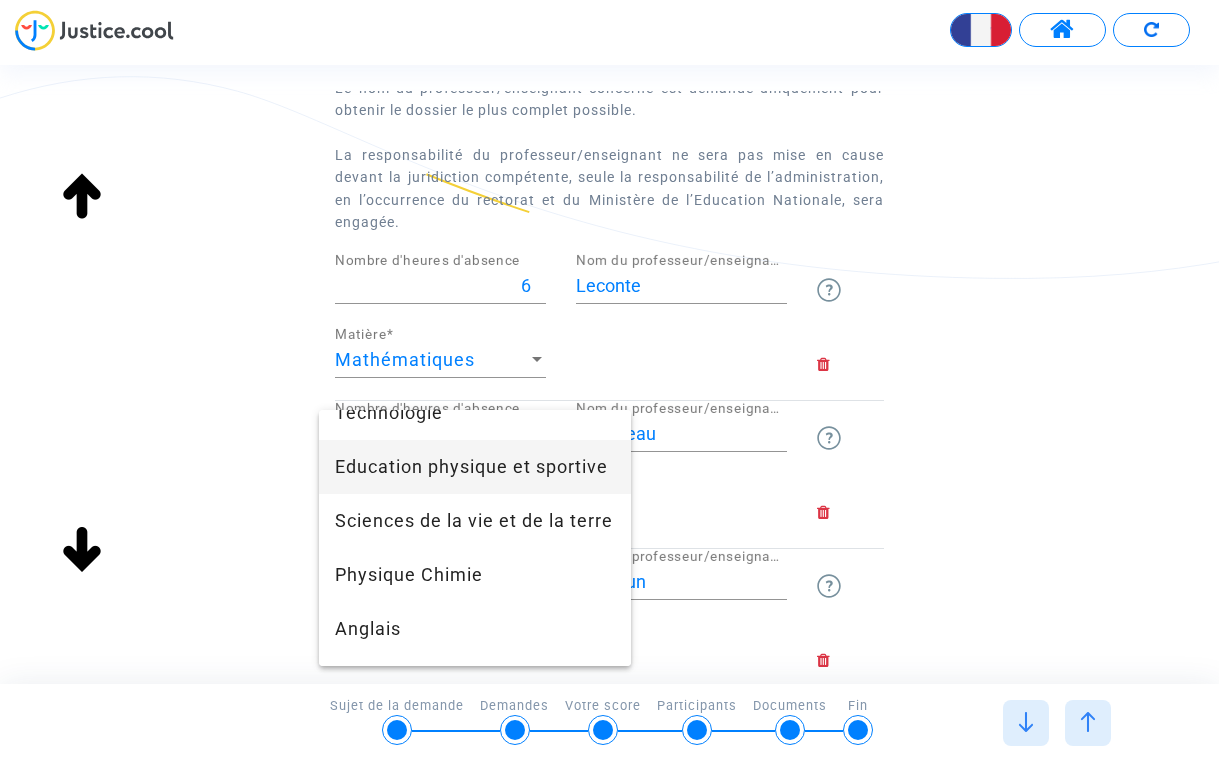 click on "Education physique et sportive" at bounding box center (475, 467) 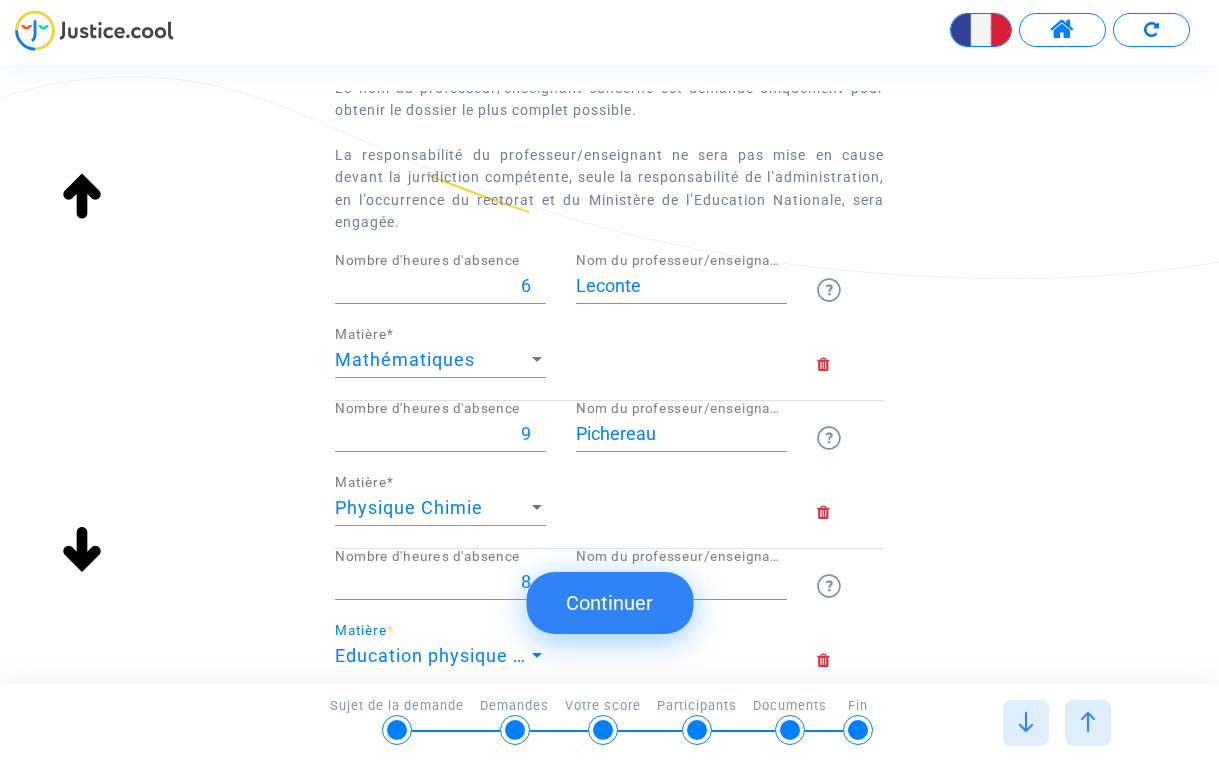 click on "Education physique et sportive" at bounding box center (471, 655) 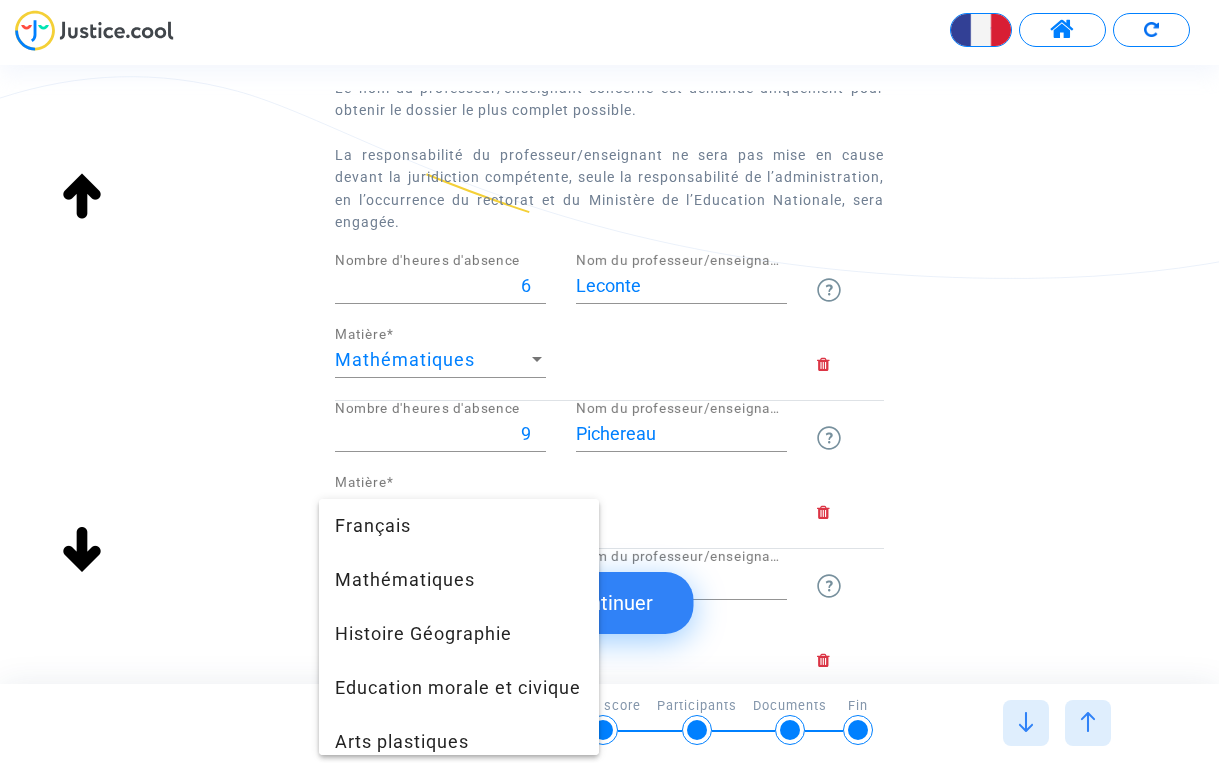 scroll, scrollTop: 230, scrollLeft: 0, axis: vertical 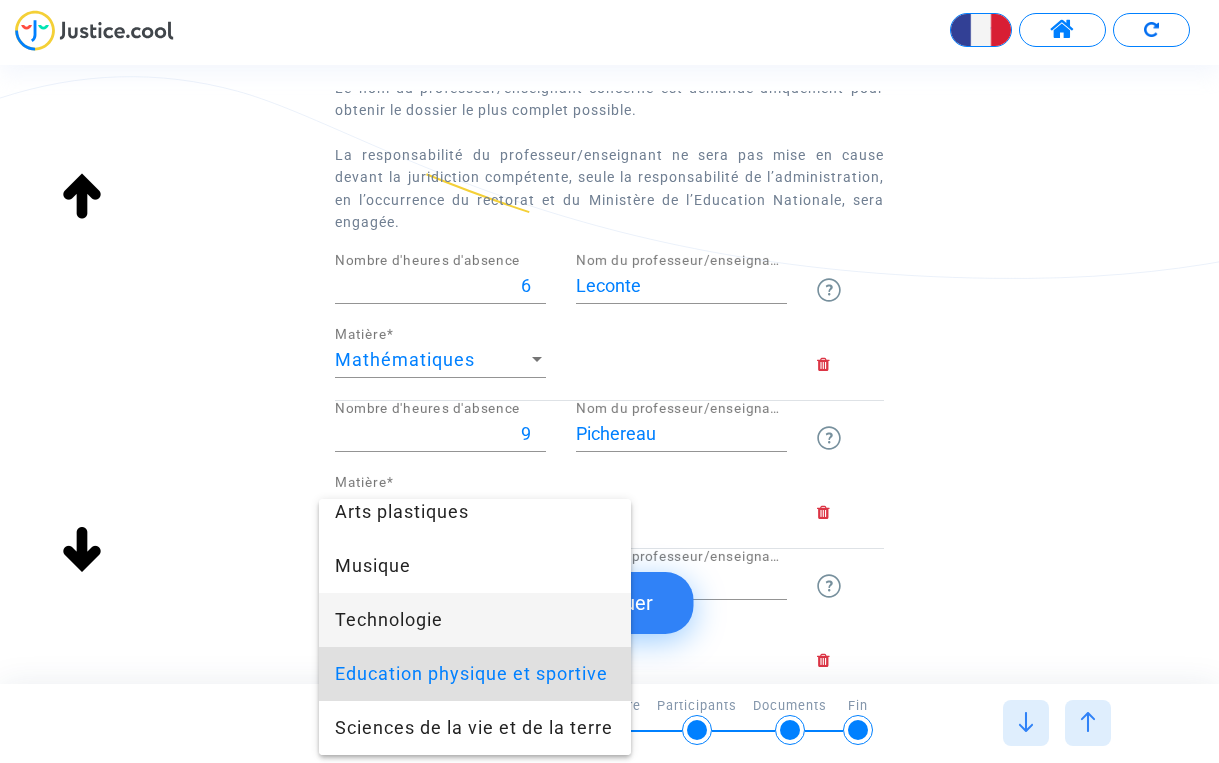 click on "Technologie" at bounding box center [475, 620] 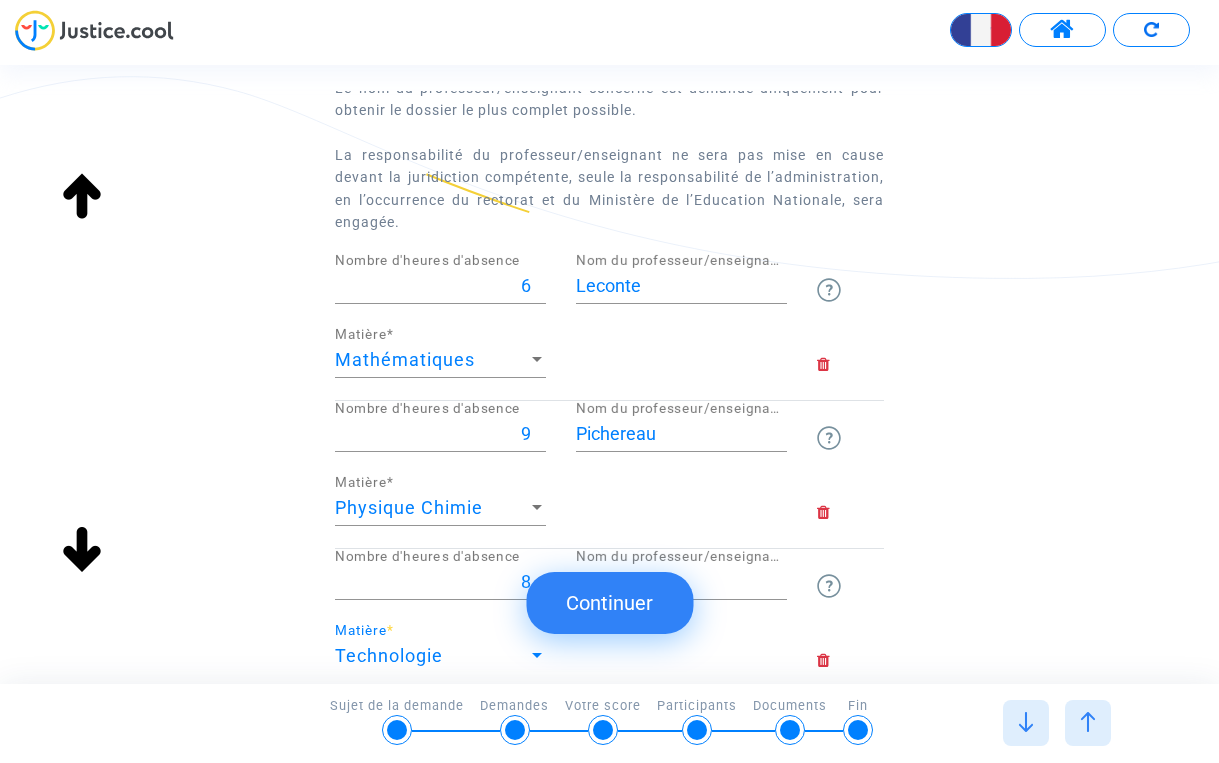 click on "Veuillez lister ci-dessous les heures d'absence non remplacées
Le nom du professeur/enseignant concerné est demandé uniquement pour obtenir le dossier le plus complet possible.  La responsabilité du professeur/enseignant ne sera pas mise en cause devant la juridiction compétente, seule la responsabilité de l’administration, en l’occurrence du rectorat et du Ministère de l’Education Nationale, sera engagée.
6 Nombre d'heures d'absence Leconte Nom du professeur/enseignant titulaire Mathématiques Matière  * 9 Nombre d'heures d'absence Pichereau Nom du professeur/enseignant titulaire Physique Chimie Matière  * 8 Nombre d'heures d'absence Labdoun Nom du professeur/enseignant titulaire Technologie Matière  * Ajouter une matière" 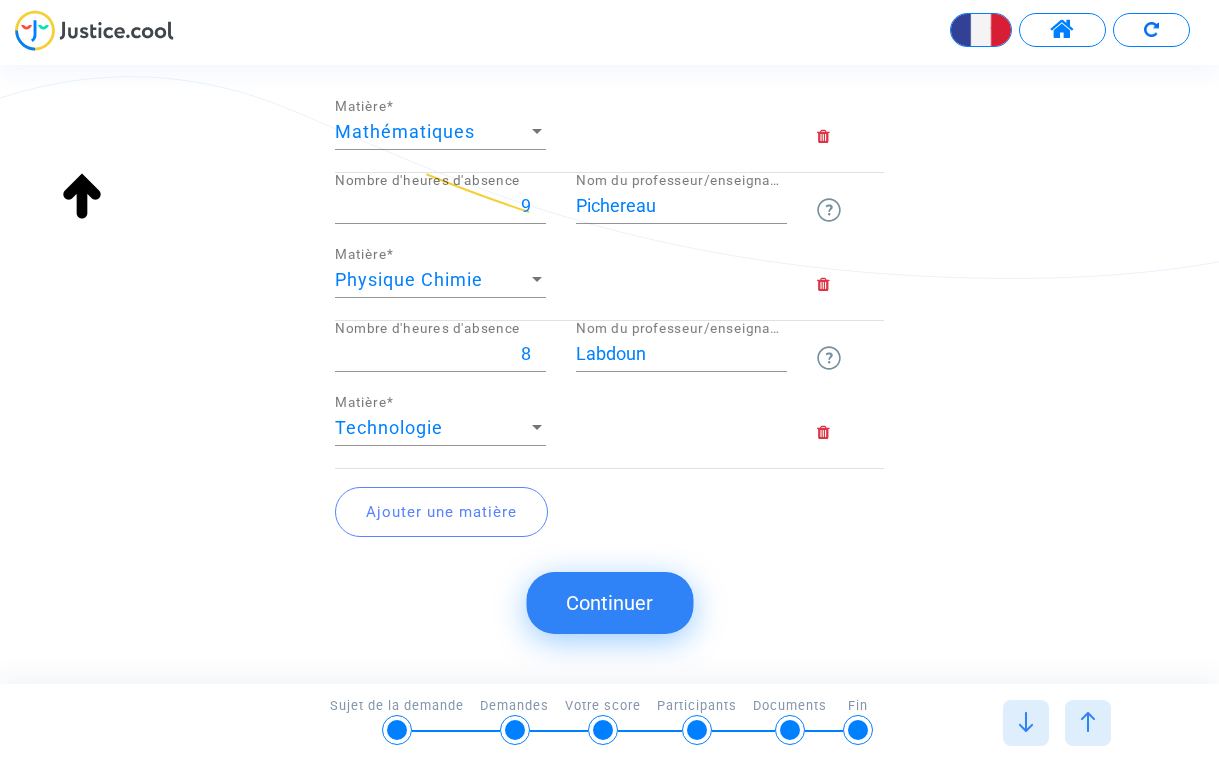 scroll, scrollTop: 403, scrollLeft: 0, axis: vertical 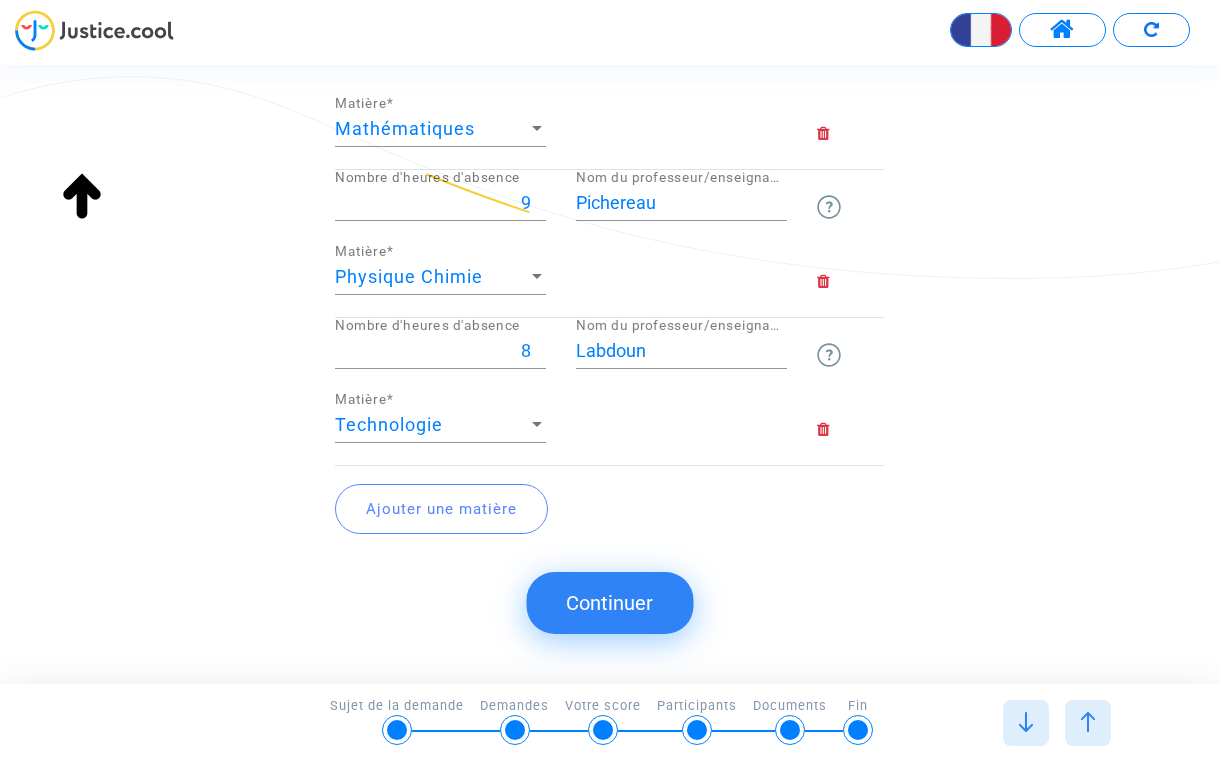 click on "Ajouter une matière" 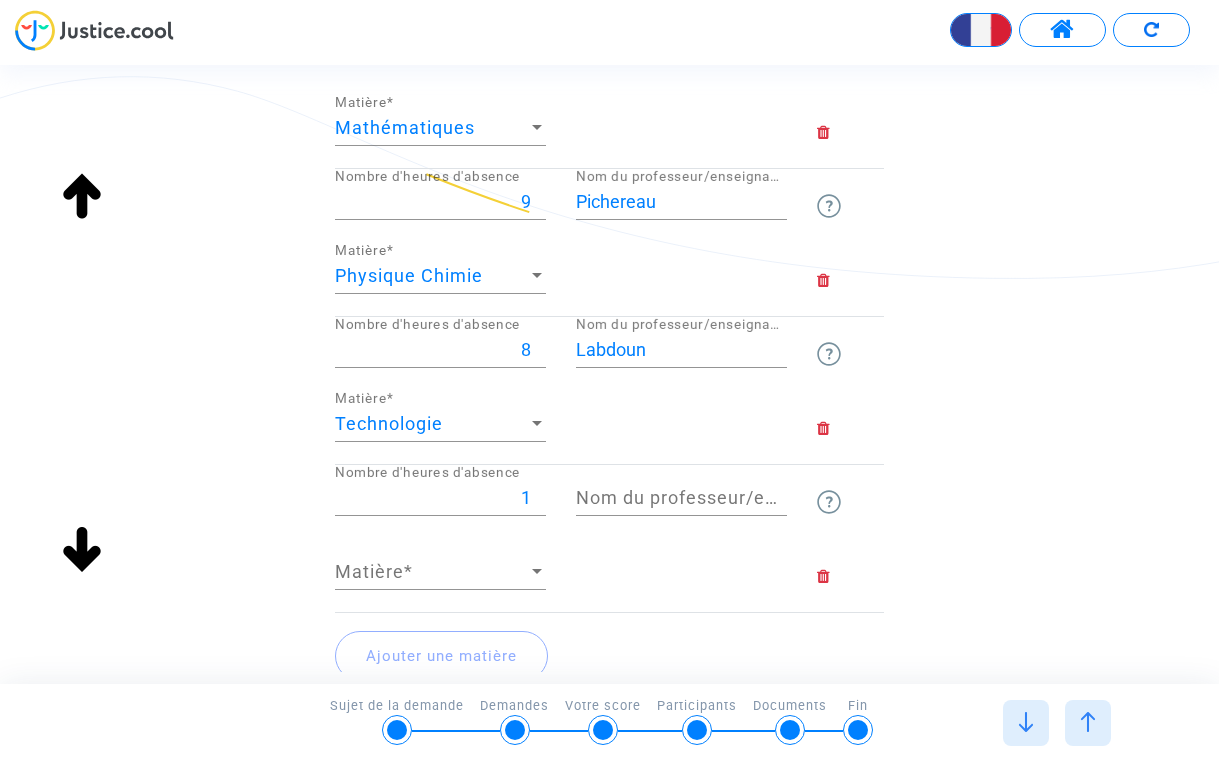 click on "1" at bounding box center (440, 498) 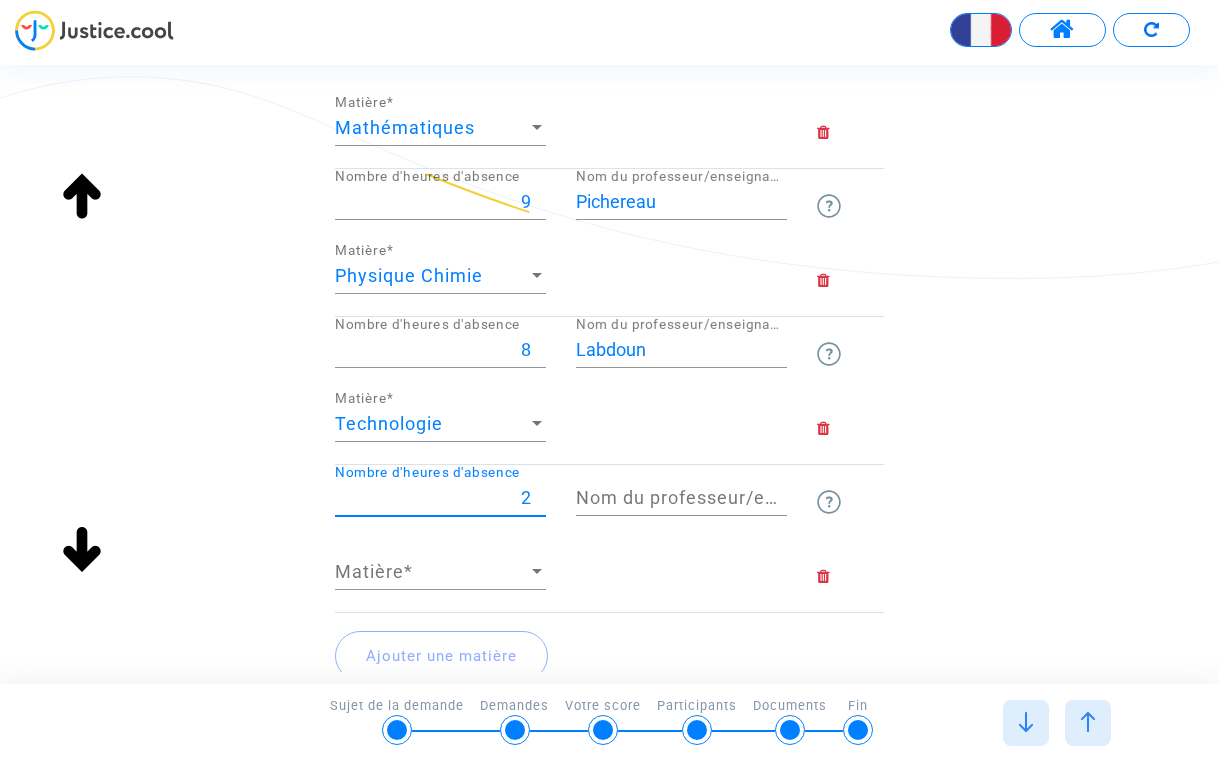 click on "2" at bounding box center (440, 498) 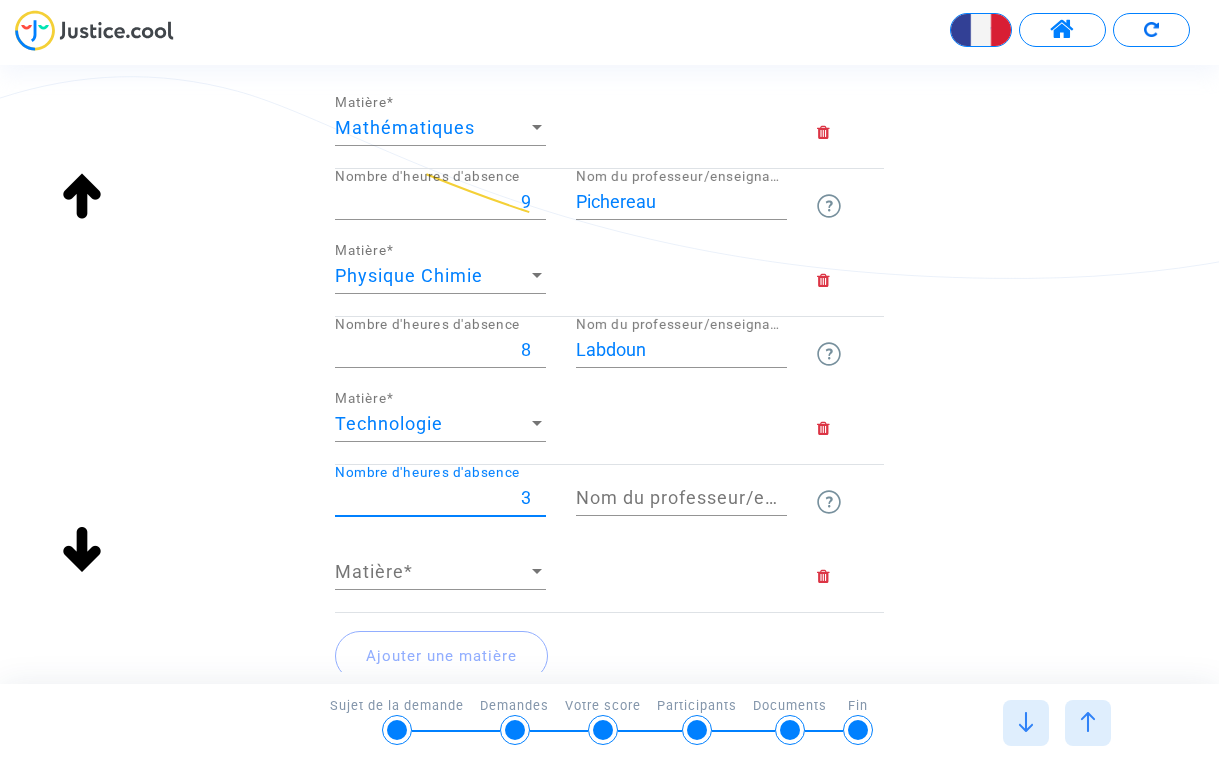 click on "3" at bounding box center [440, 498] 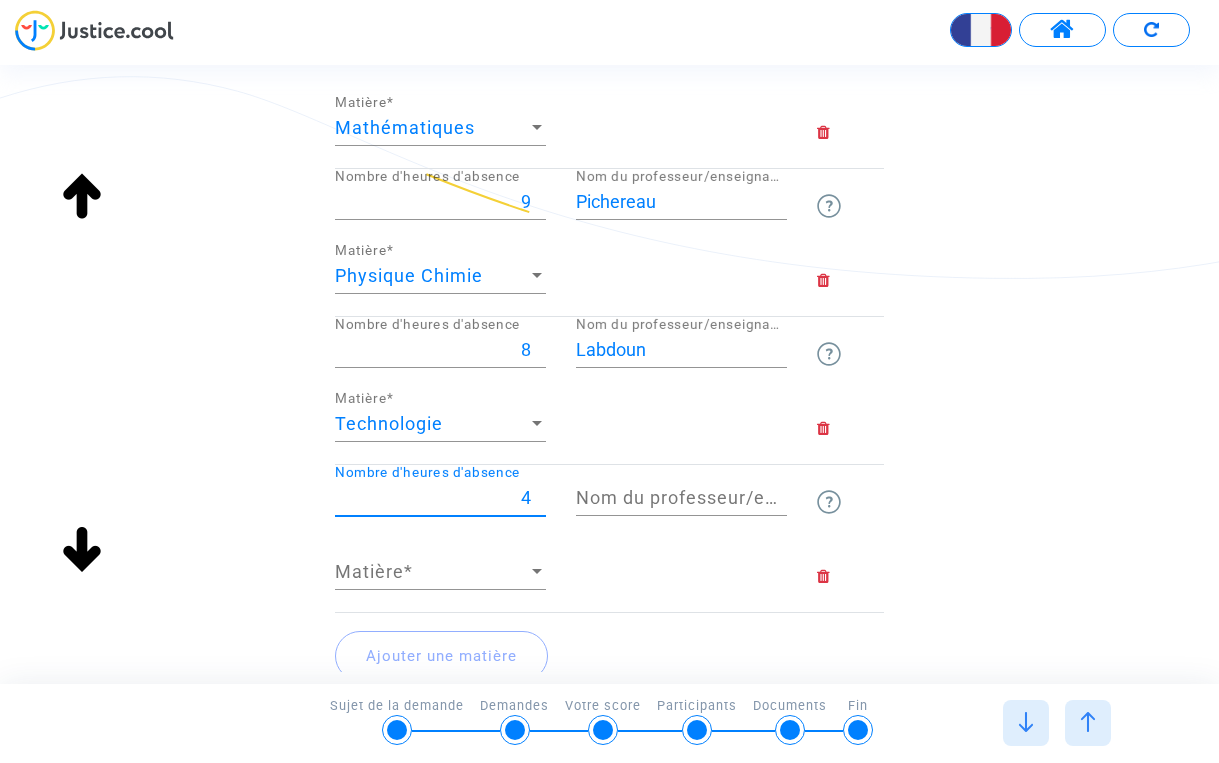 click on "4" at bounding box center (440, 498) 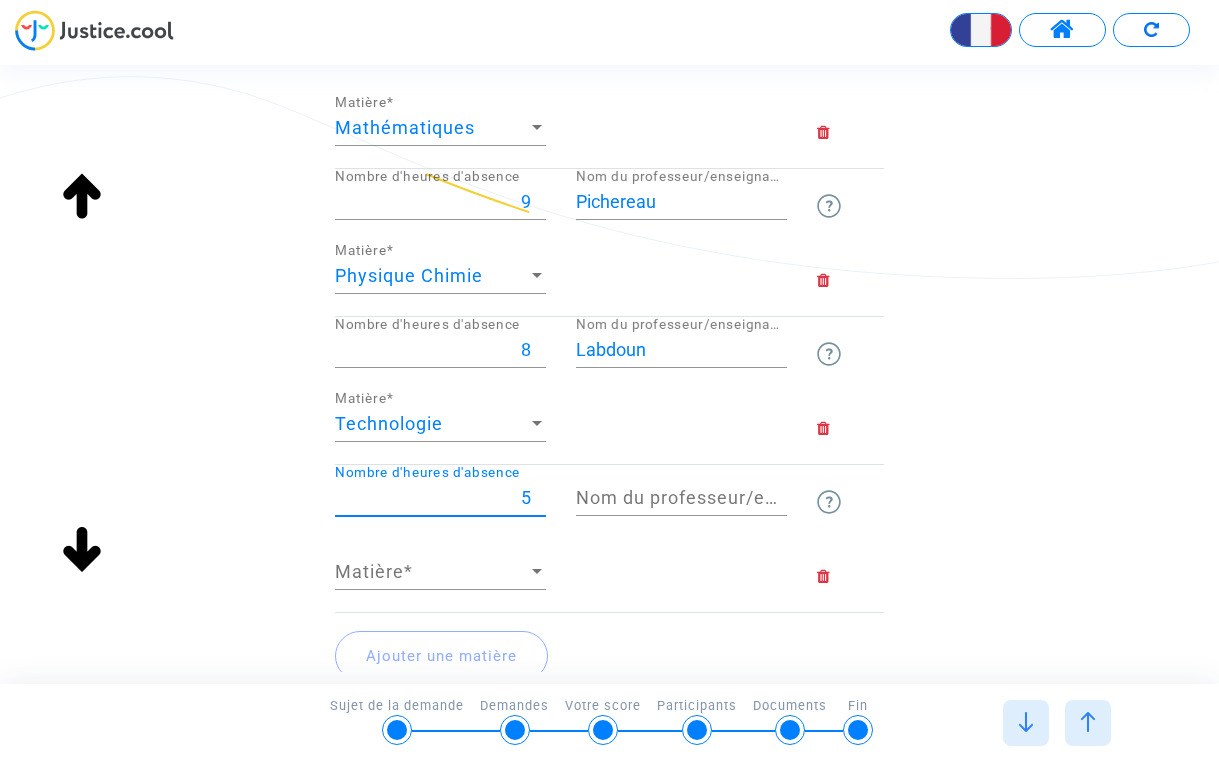 click on "5" at bounding box center [440, 498] 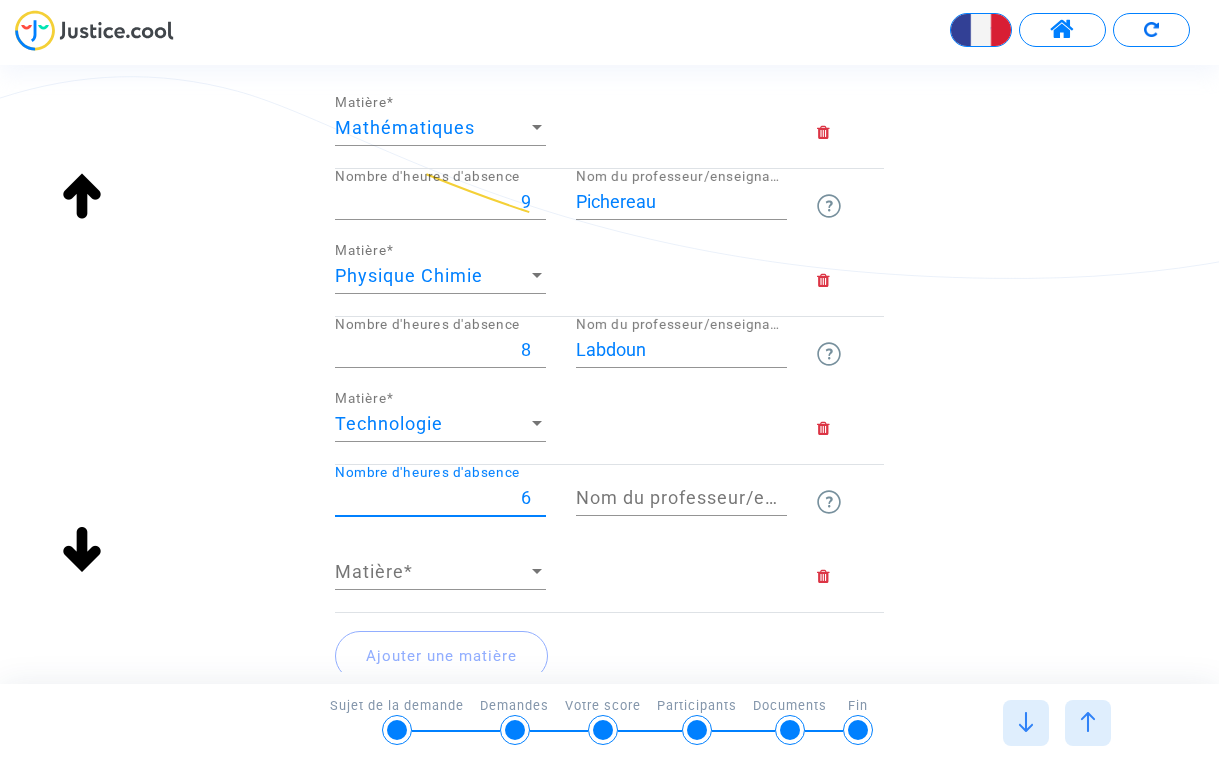 click on "6" at bounding box center (440, 498) 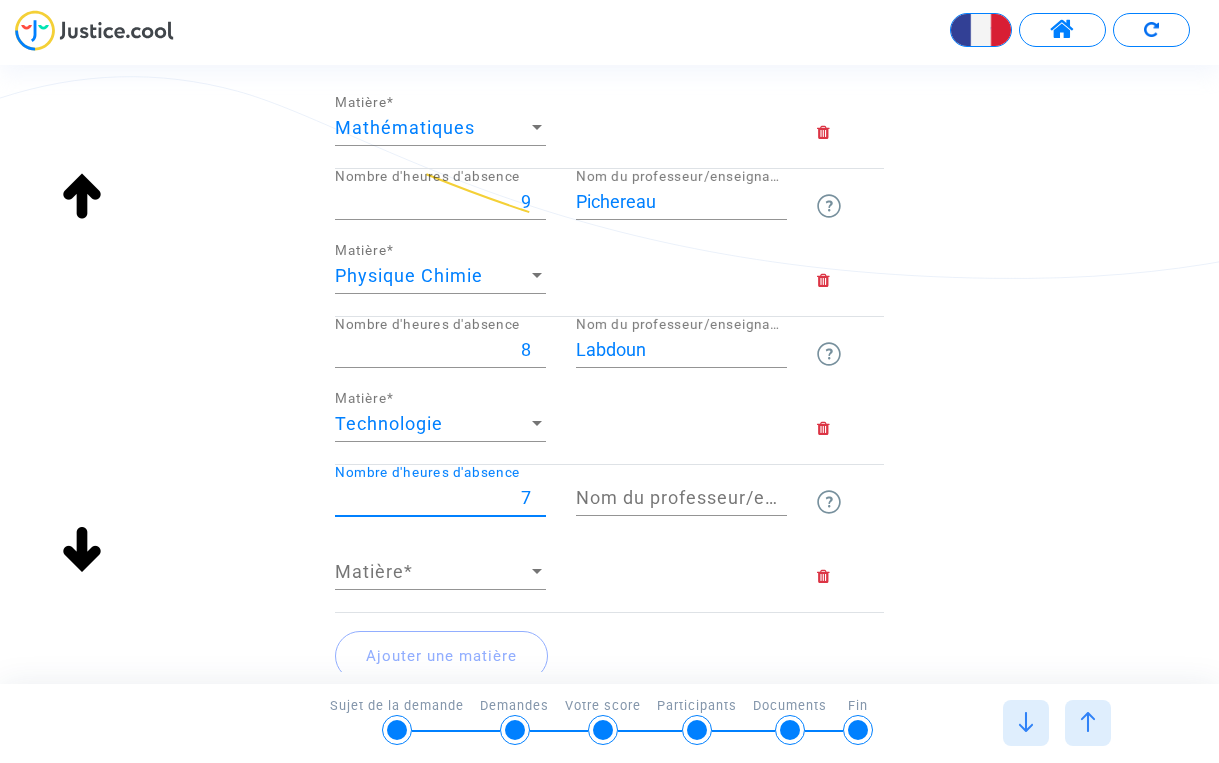 click on "7" at bounding box center (440, 498) 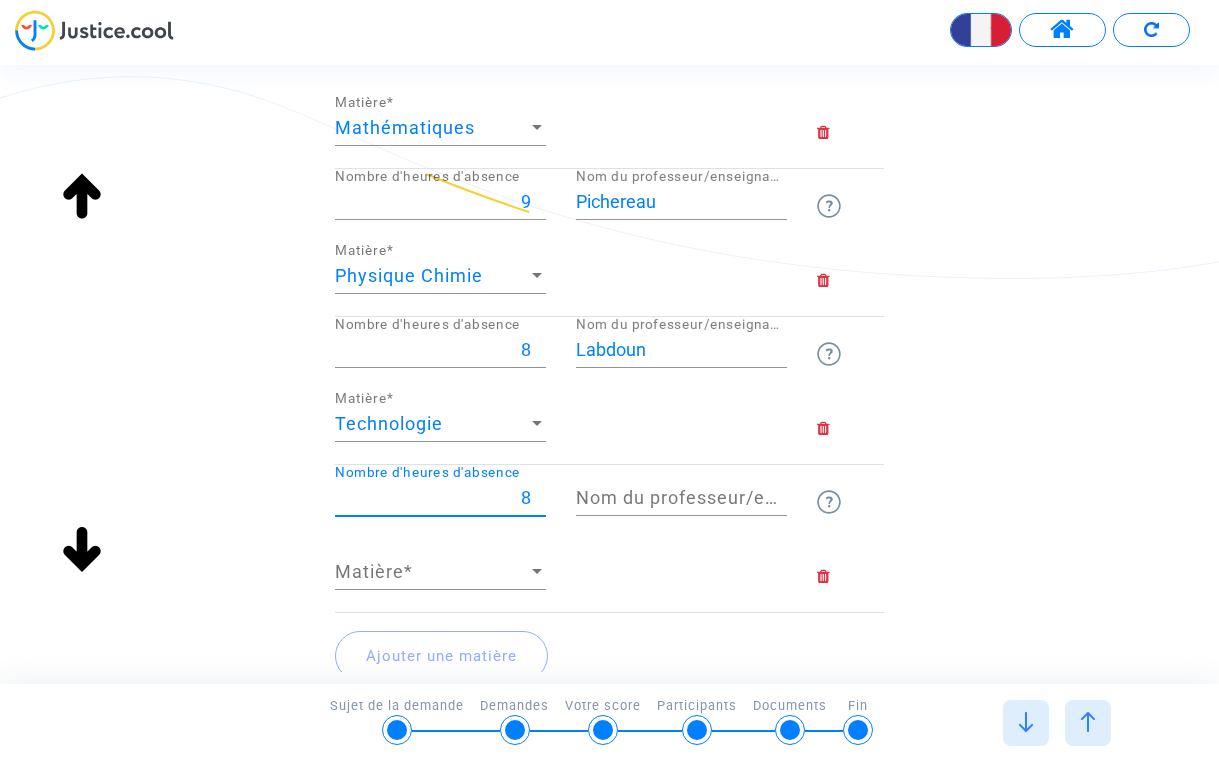click on "8" at bounding box center (440, 498) 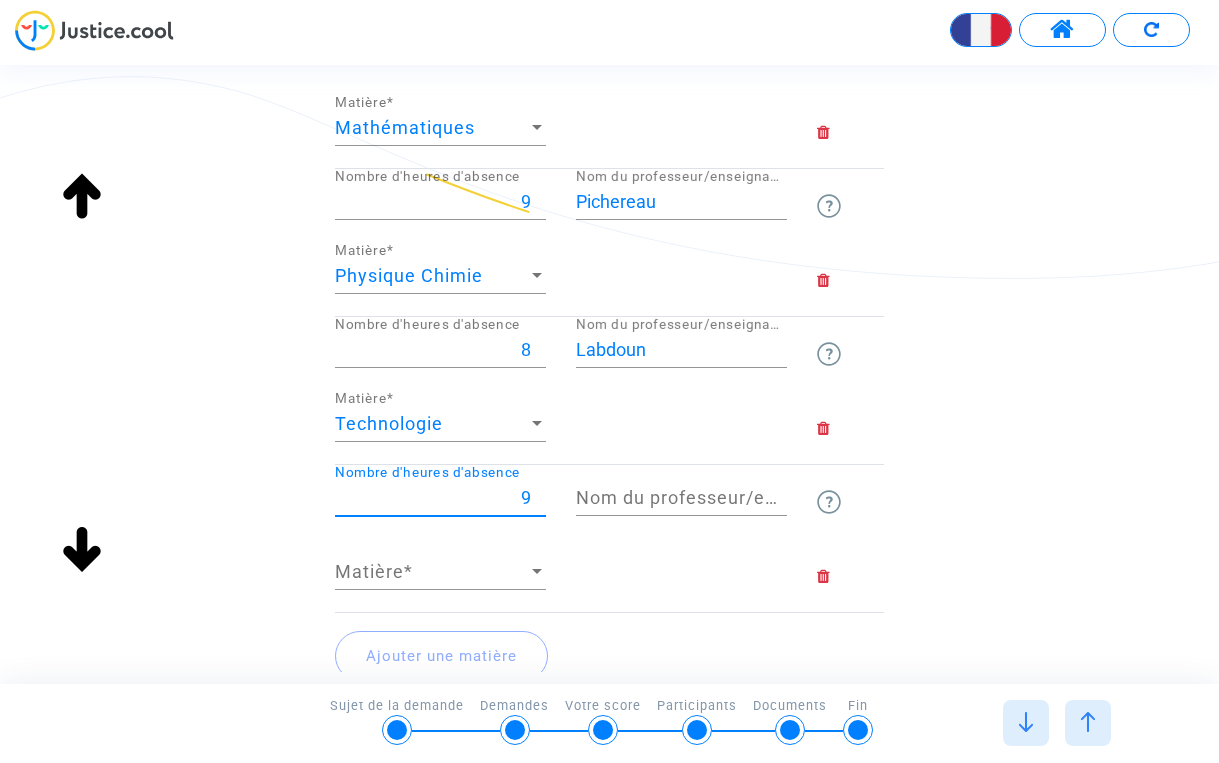 click on "9" at bounding box center (440, 498) 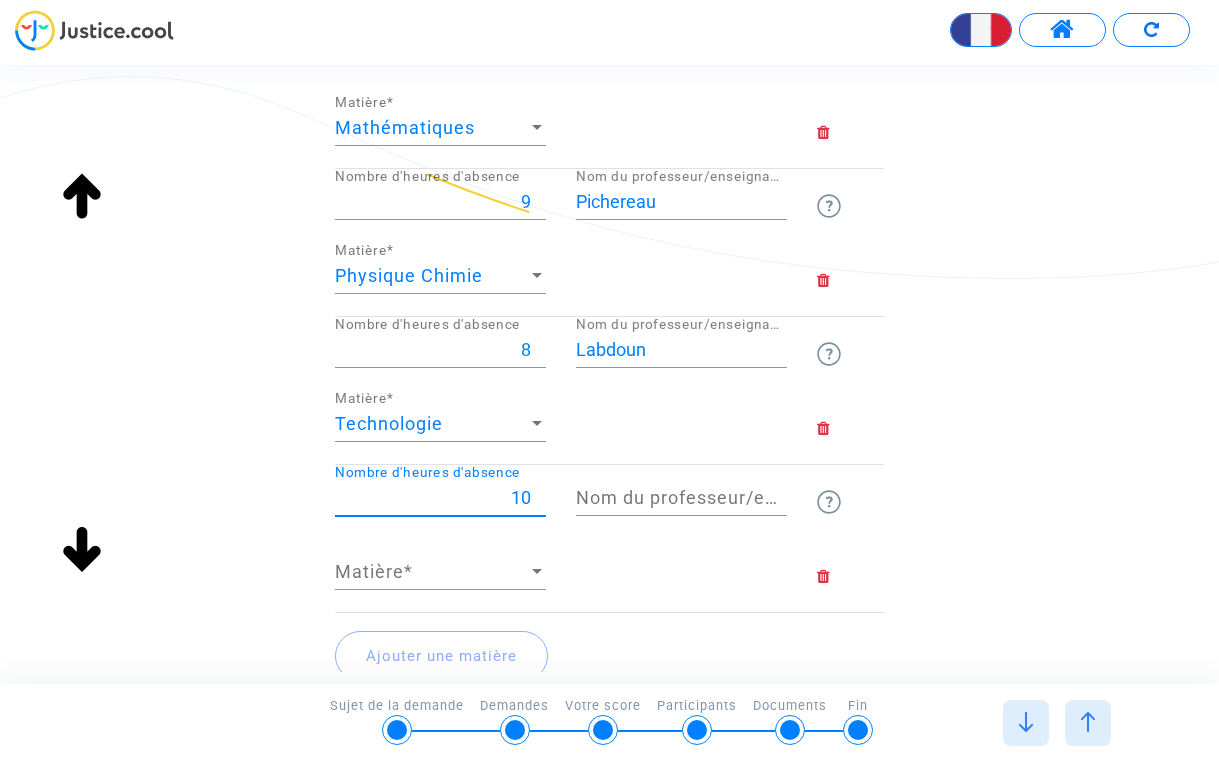 click on "10" at bounding box center (440, 498) 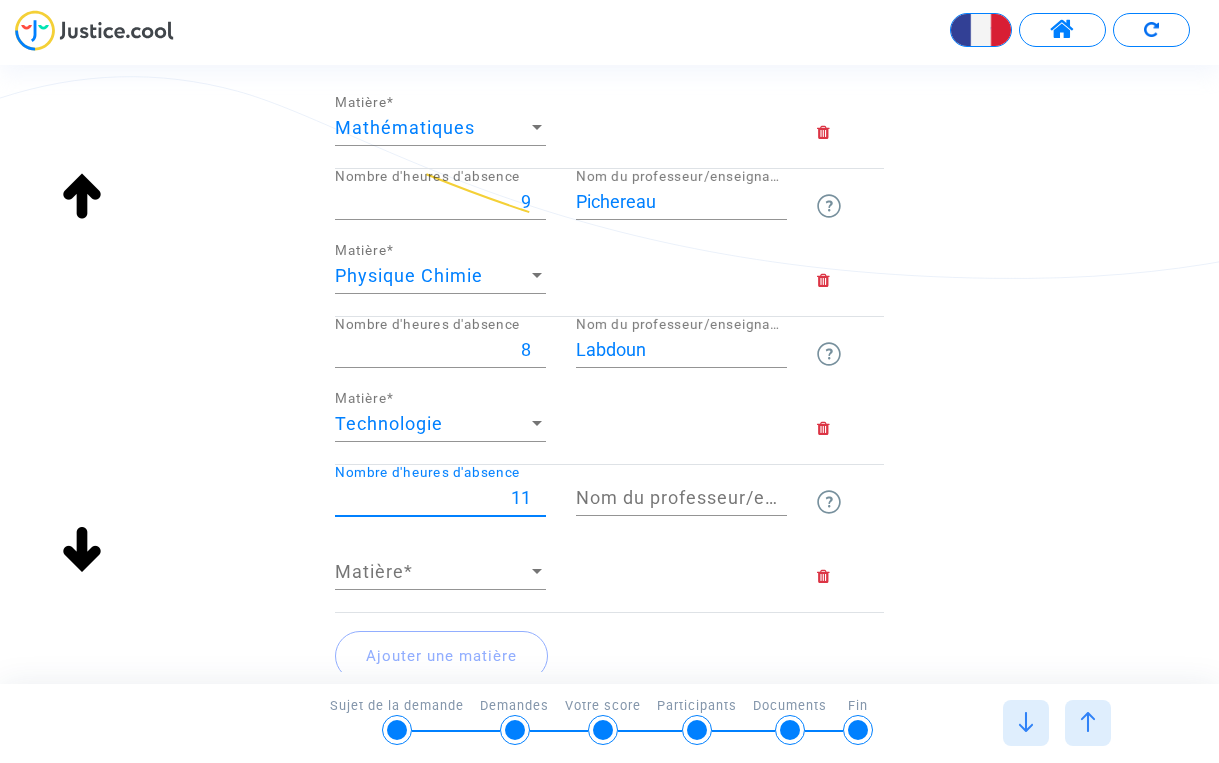 click on "11" at bounding box center (440, 498) 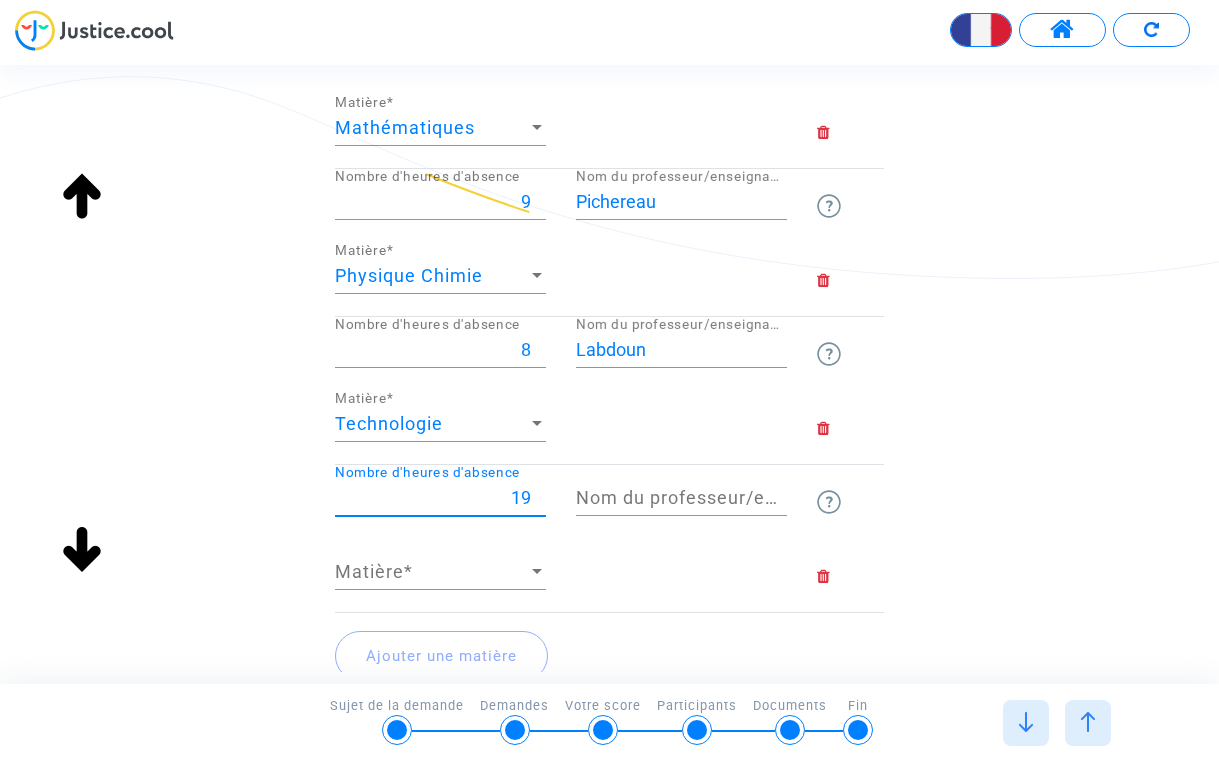 click on "19" at bounding box center (440, 498) 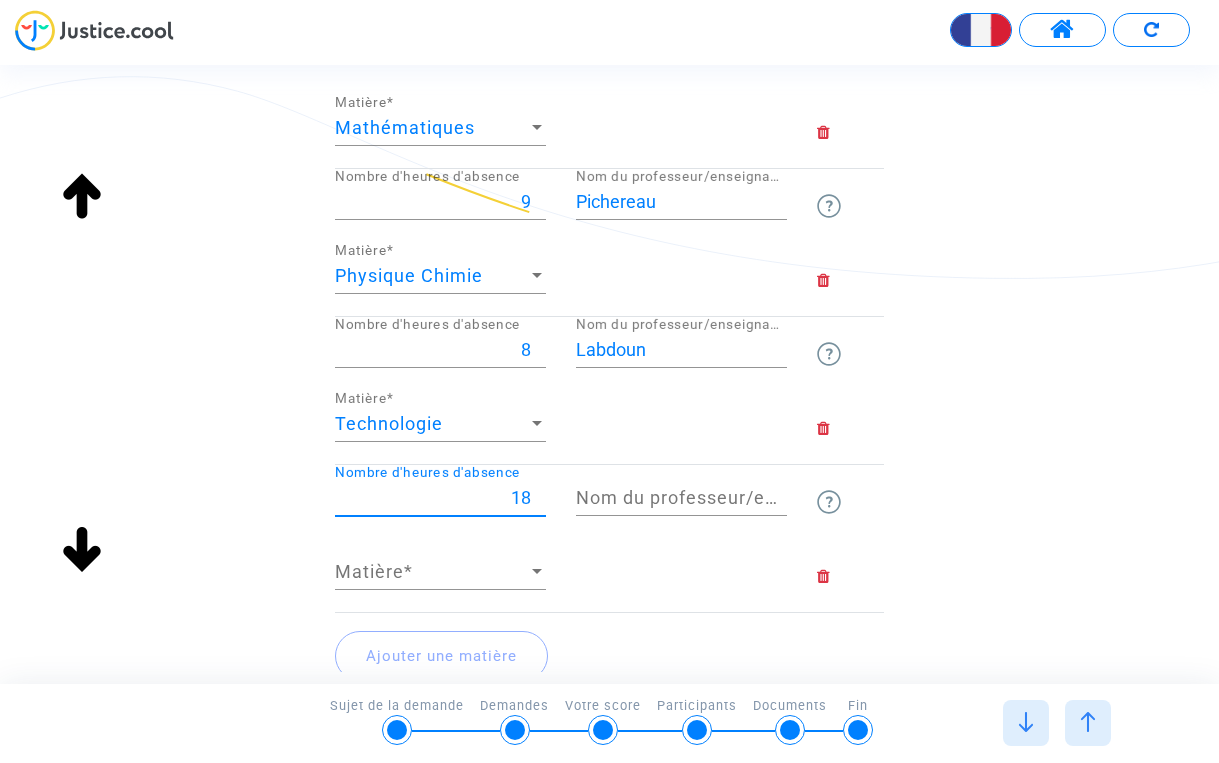 click on "18" at bounding box center (440, 498) 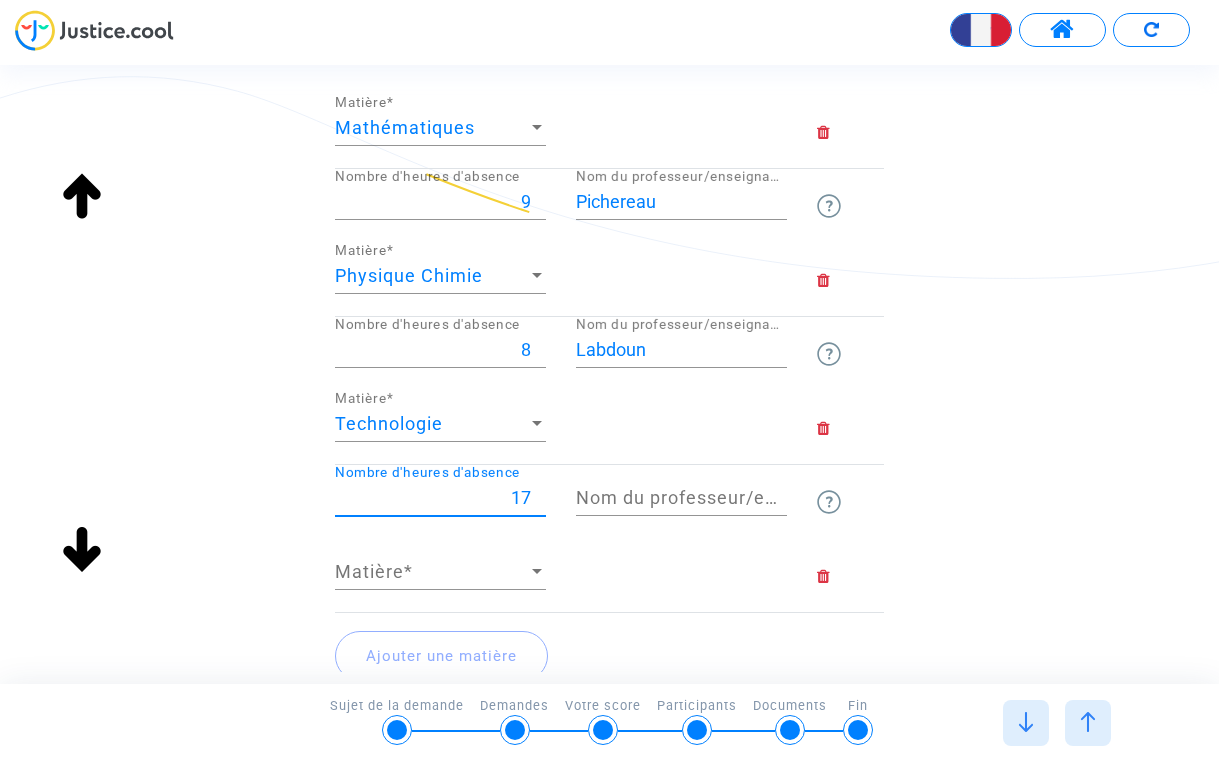 click on "17" at bounding box center (440, 498) 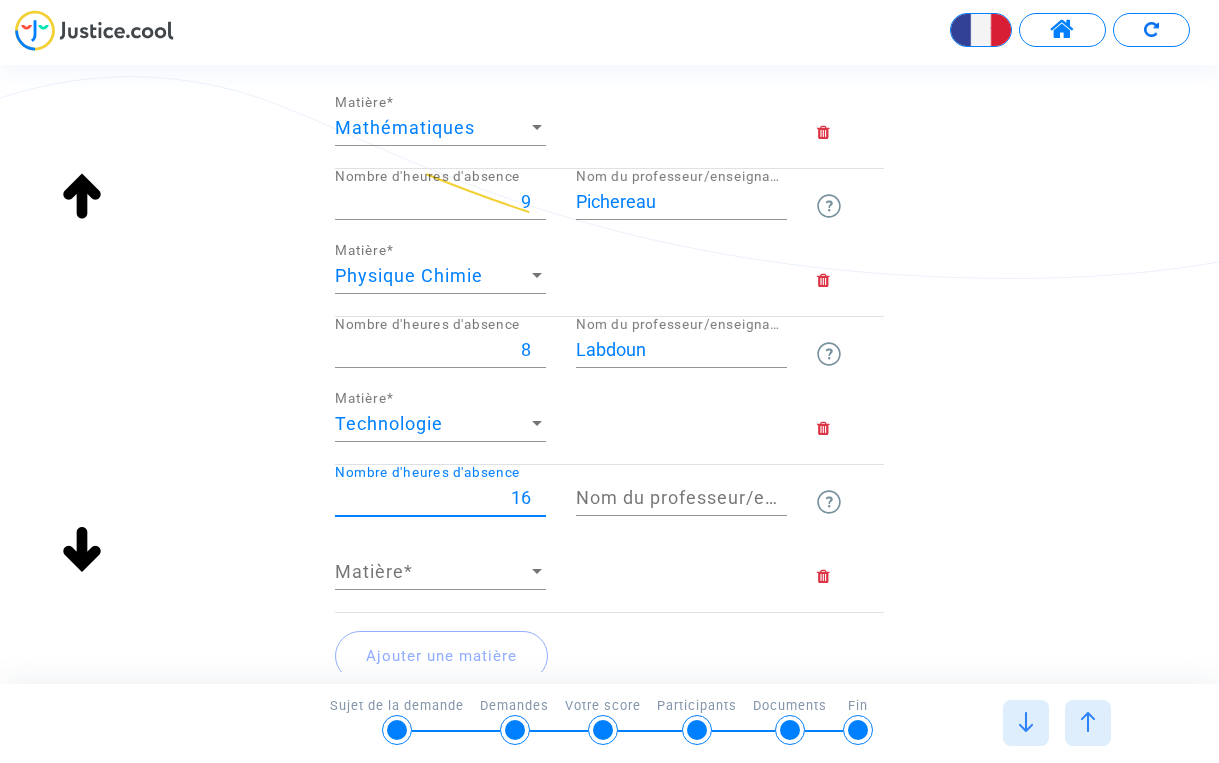 click on "16" at bounding box center [440, 498] 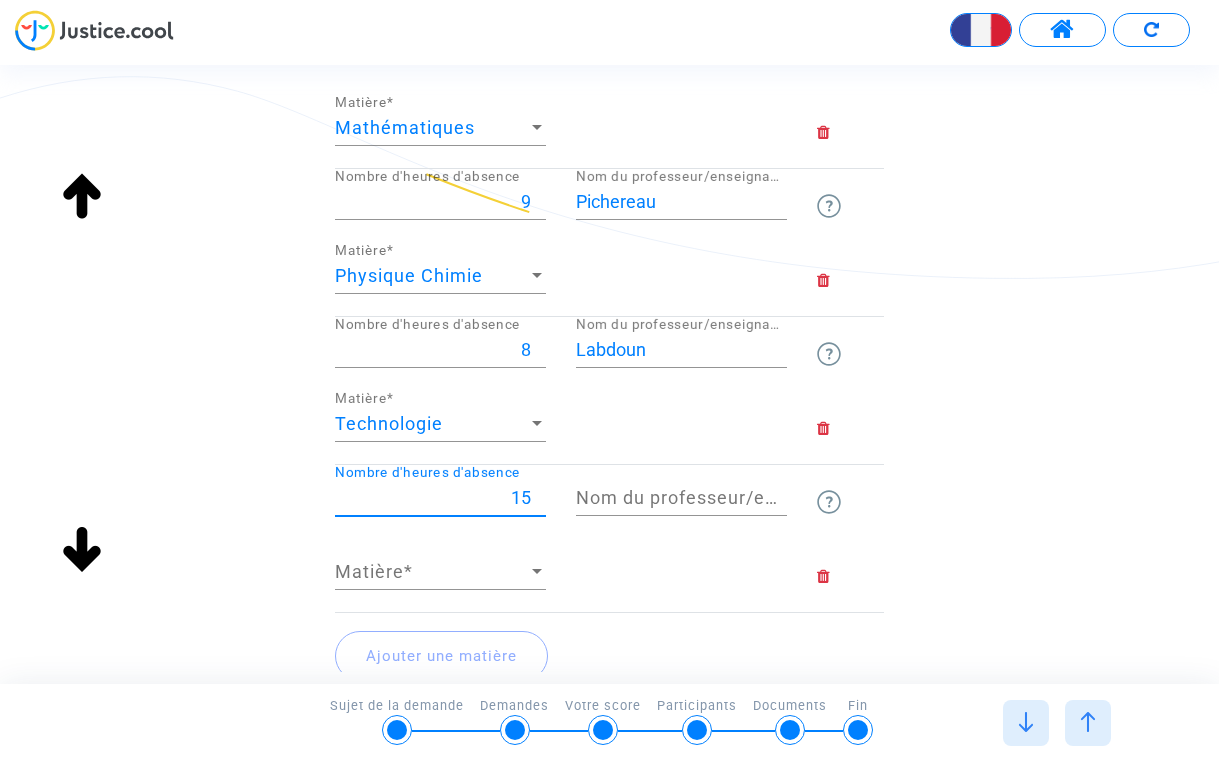 click on "15" at bounding box center [440, 498] 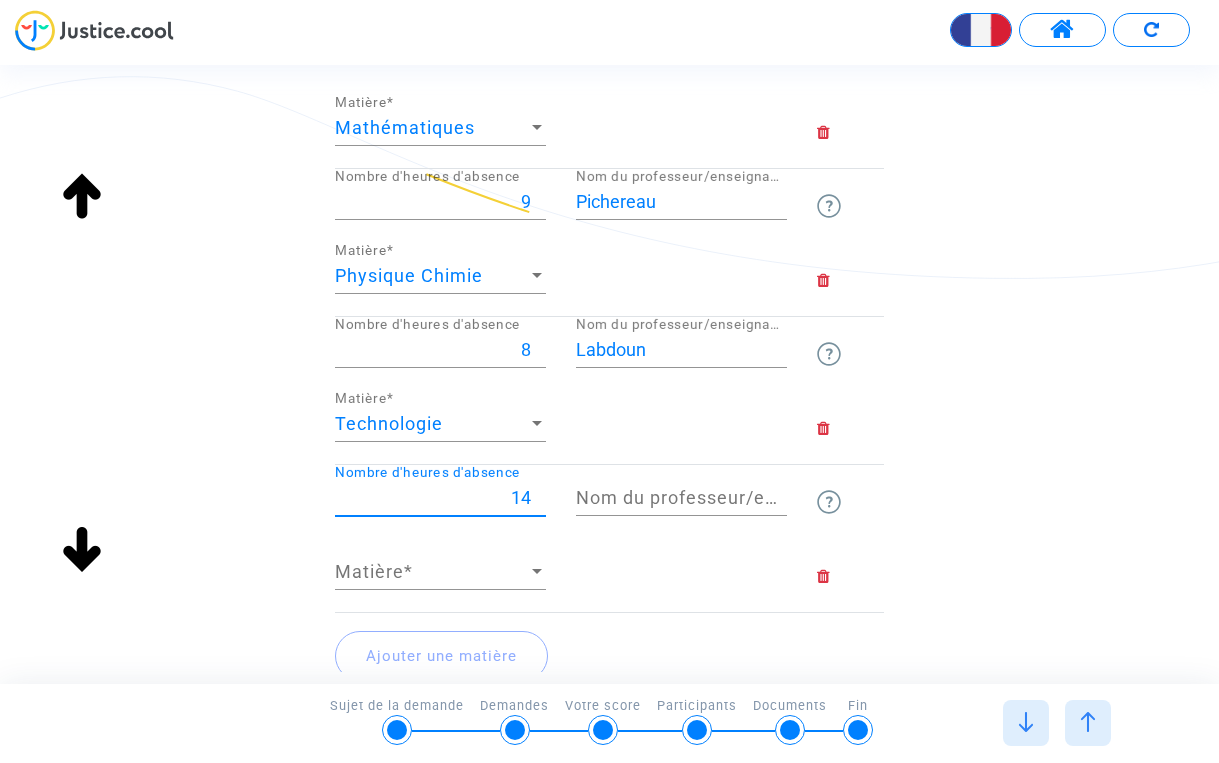 click on "14" at bounding box center [440, 498] 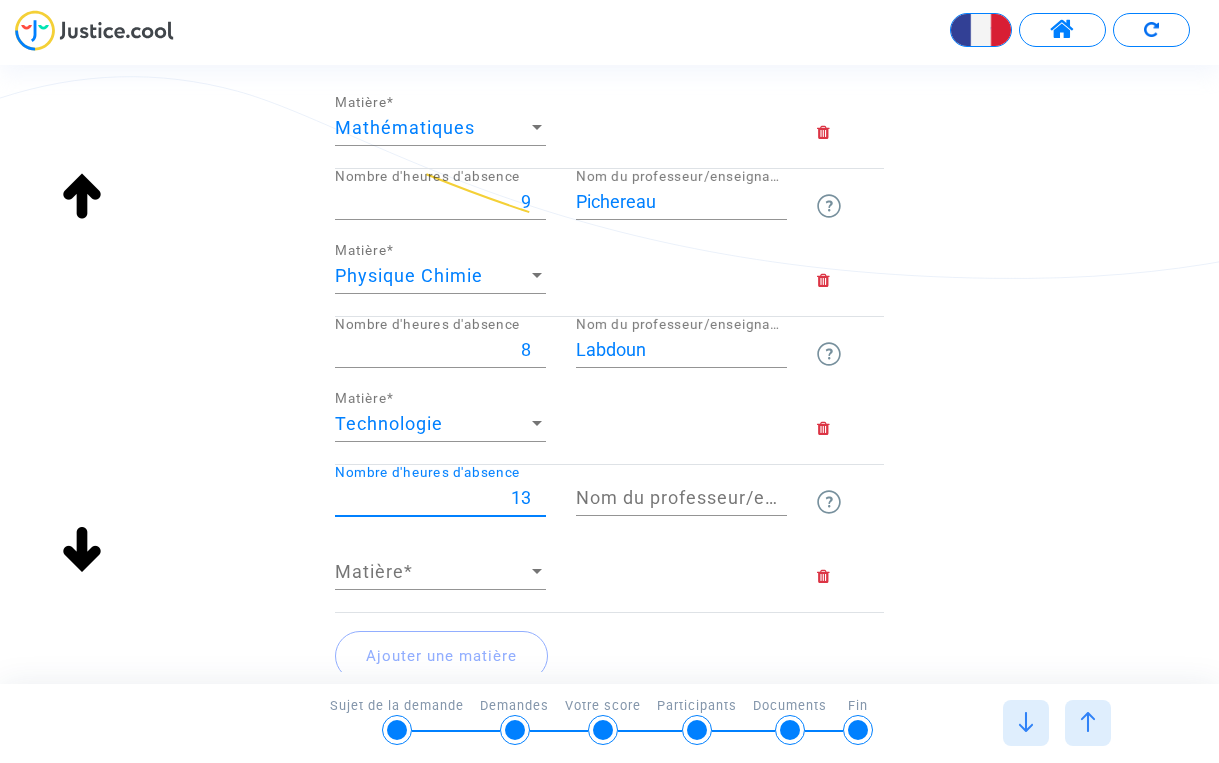 type on "13" 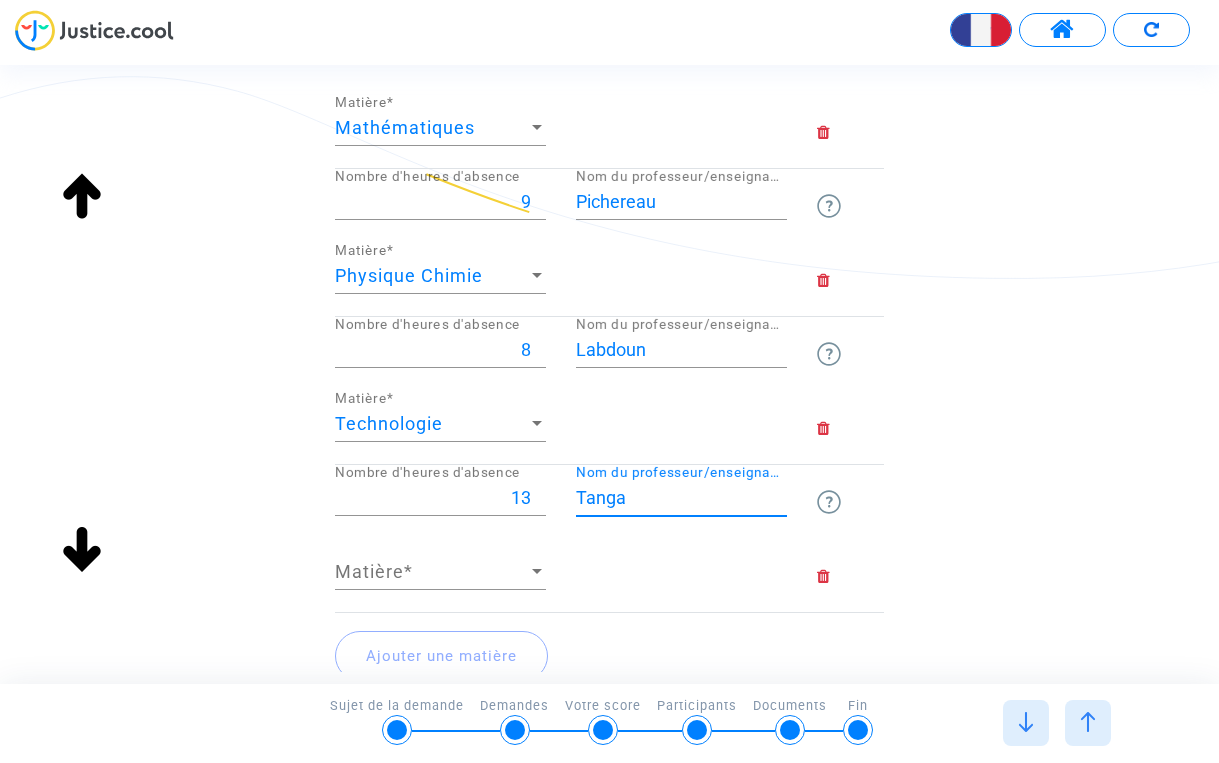 type on "Tanga" 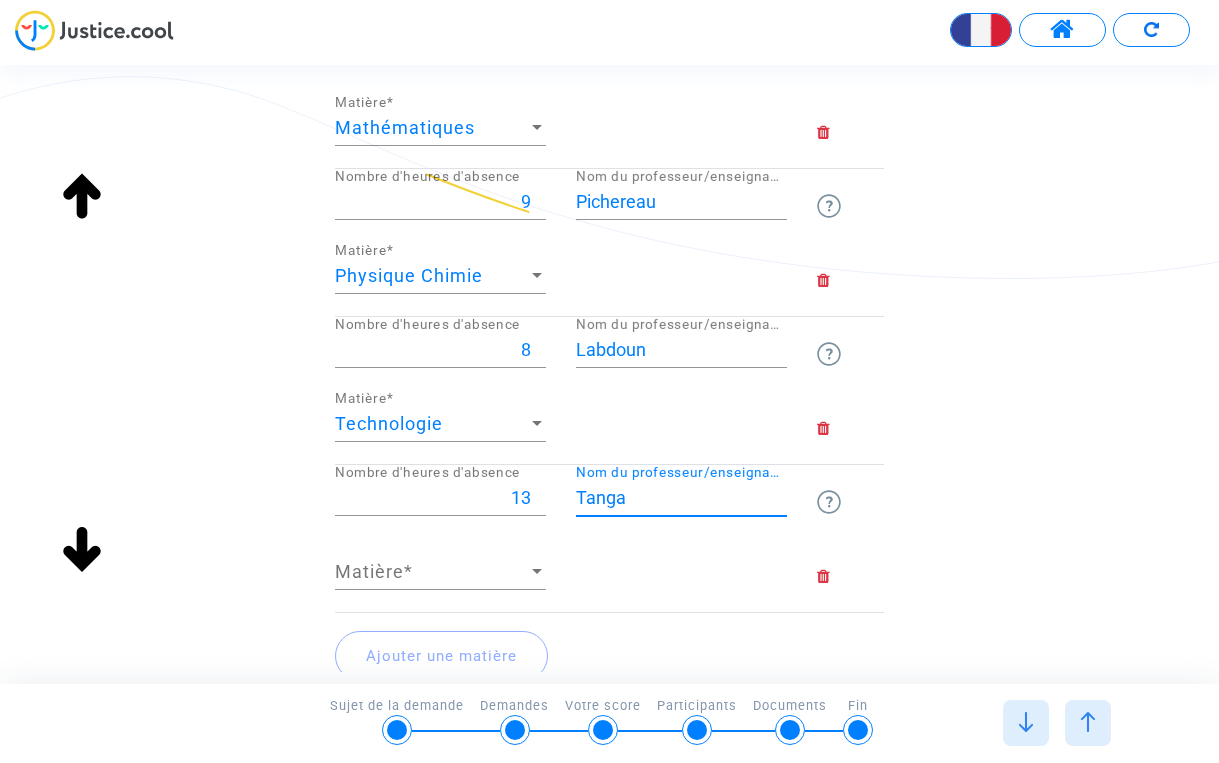 click on "Matière" at bounding box center [431, 572] 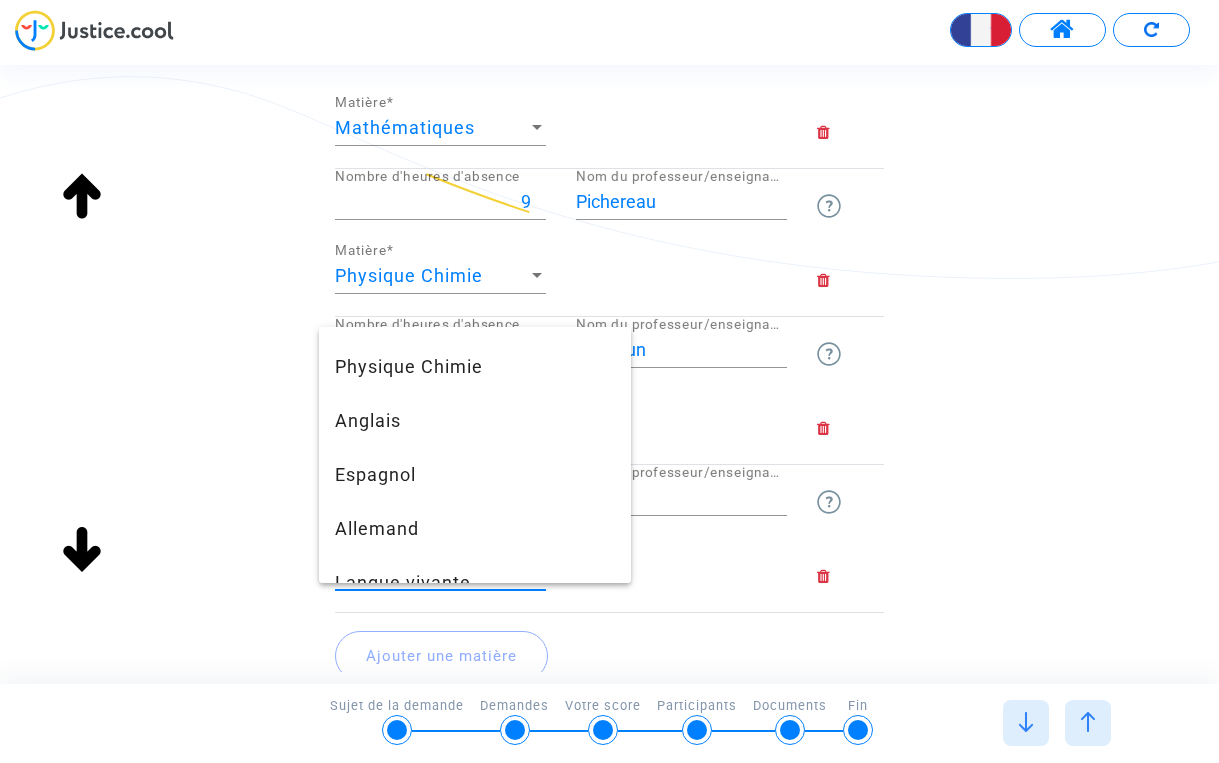 scroll, scrollTop: 488, scrollLeft: 0, axis: vertical 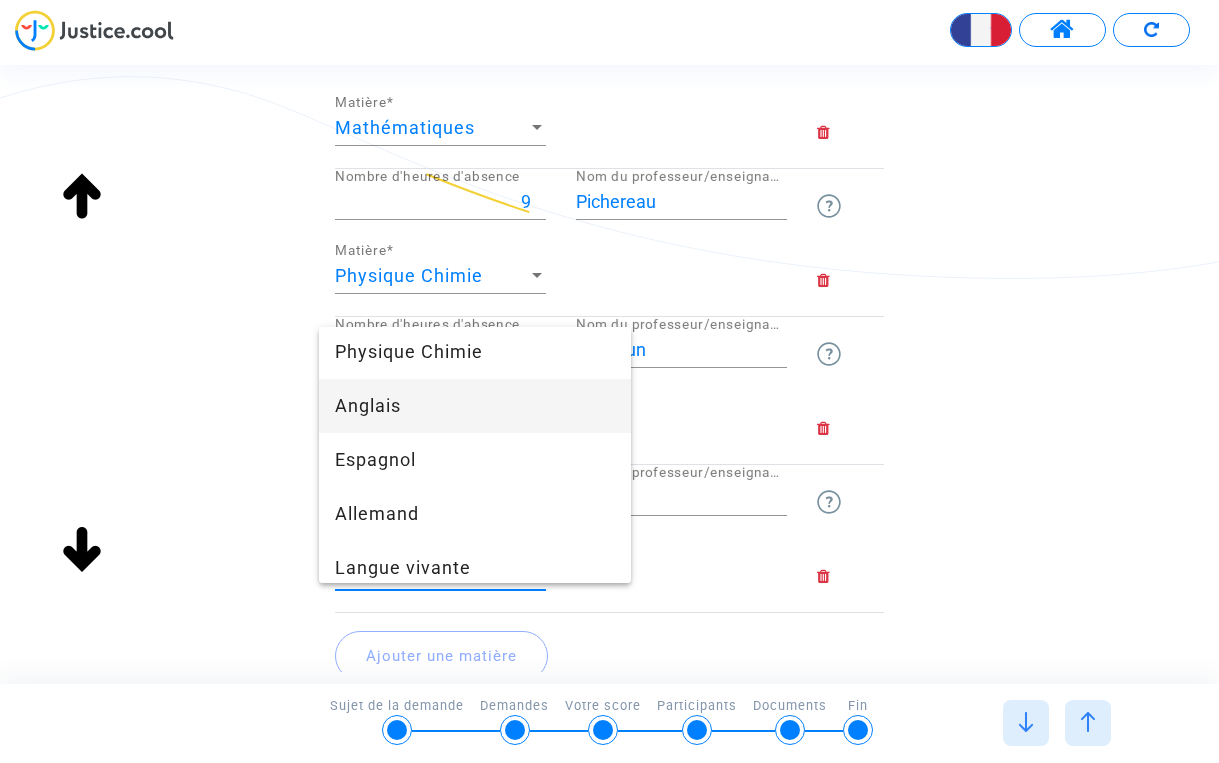 click on "Anglais" at bounding box center (475, 406) 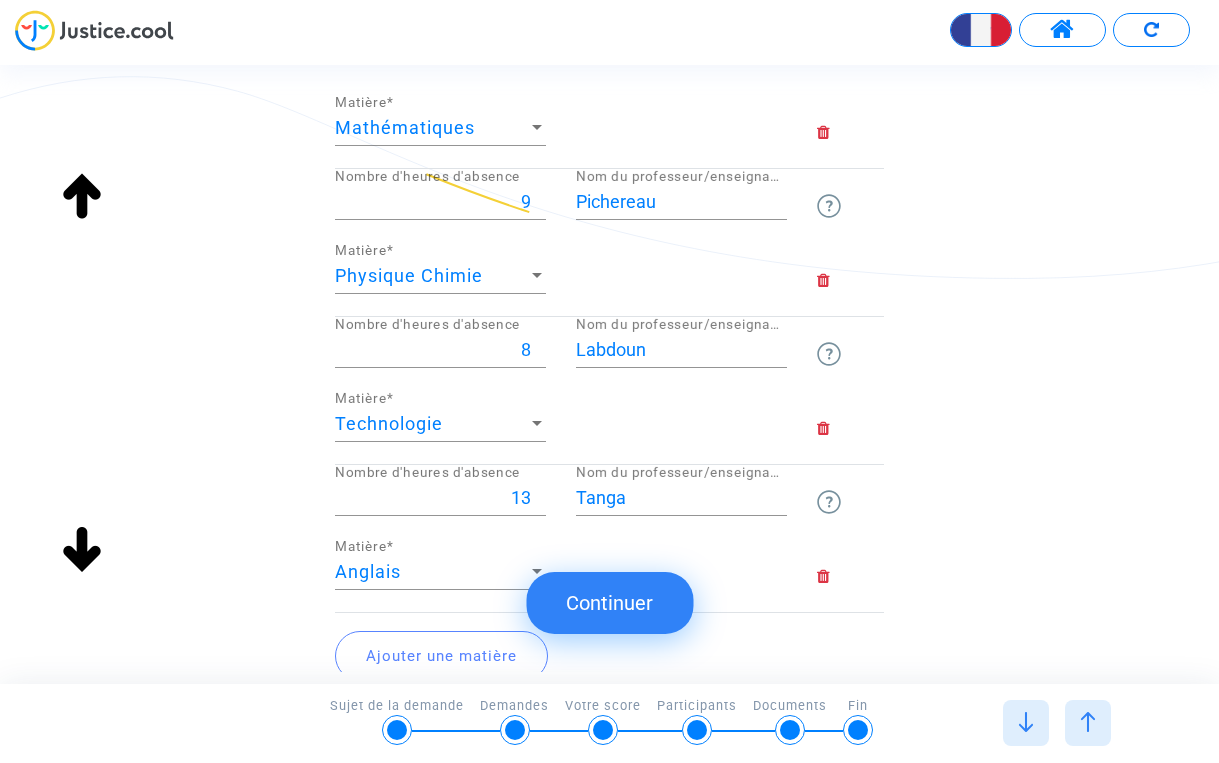 click on "Ajouter une matière" 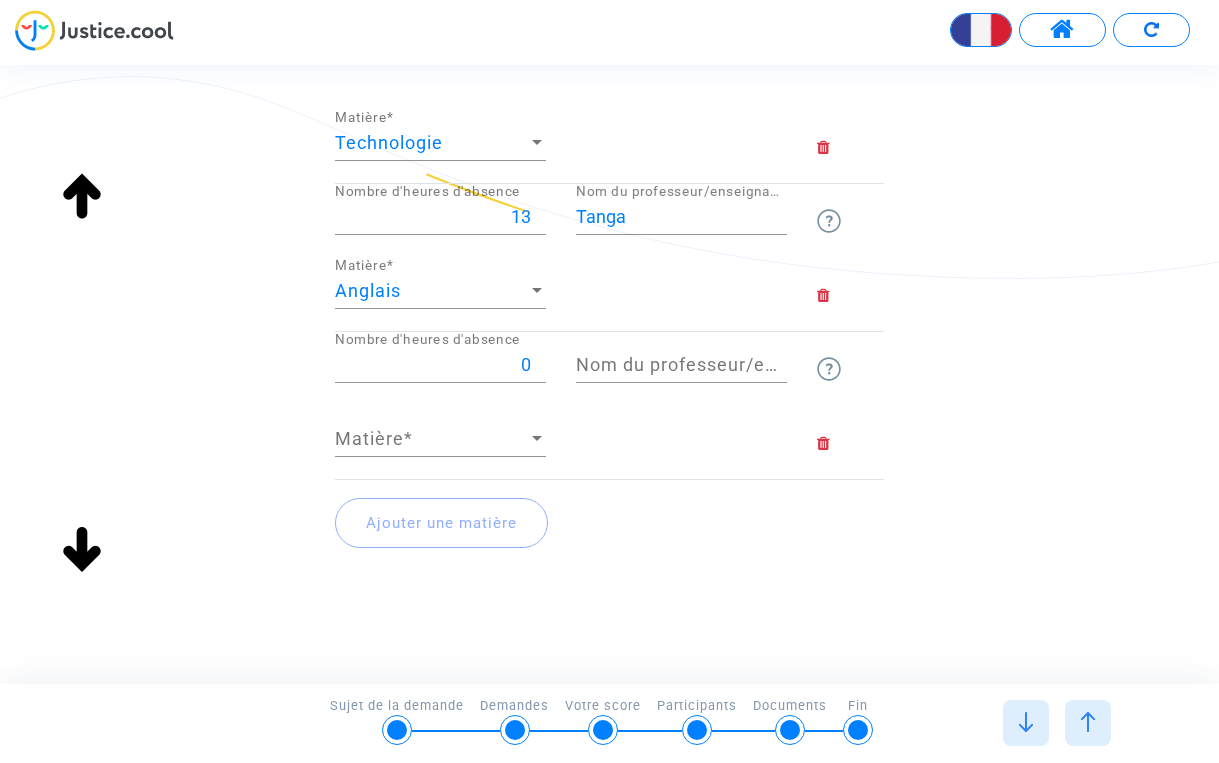 scroll, scrollTop: 688, scrollLeft: 0, axis: vertical 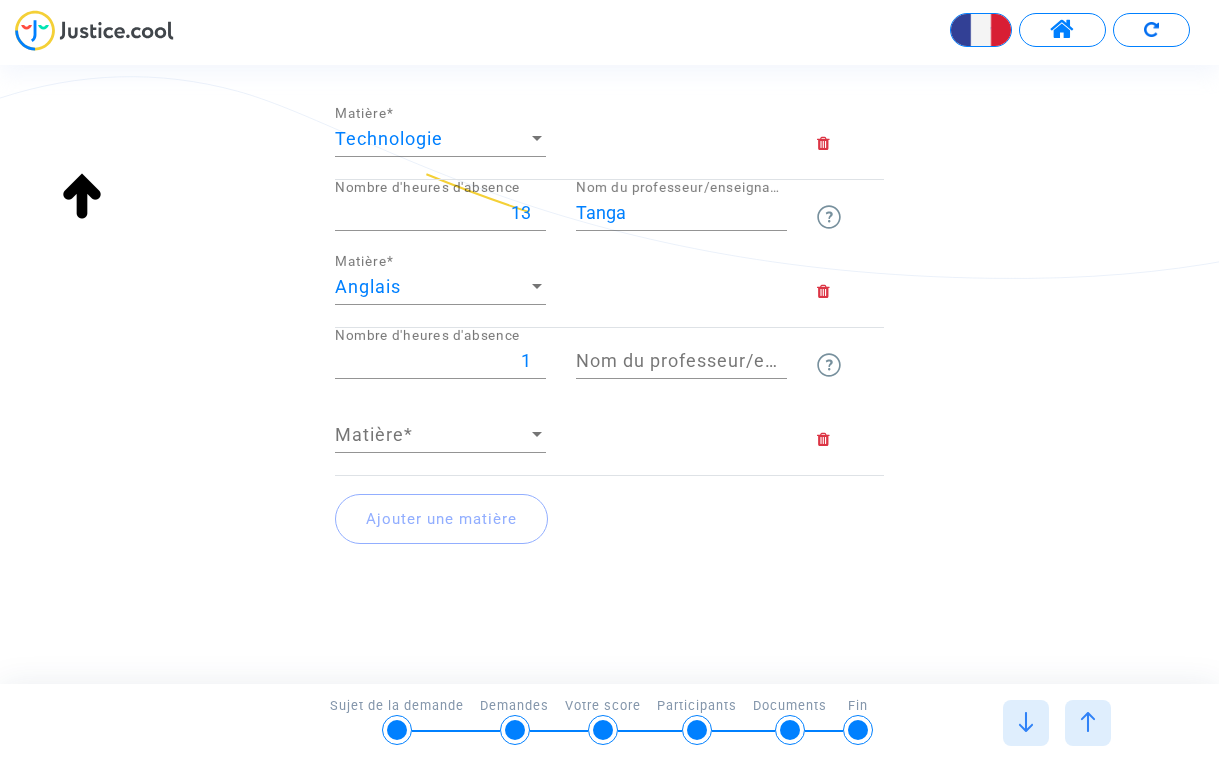 click on "1" at bounding box center [440, 361] 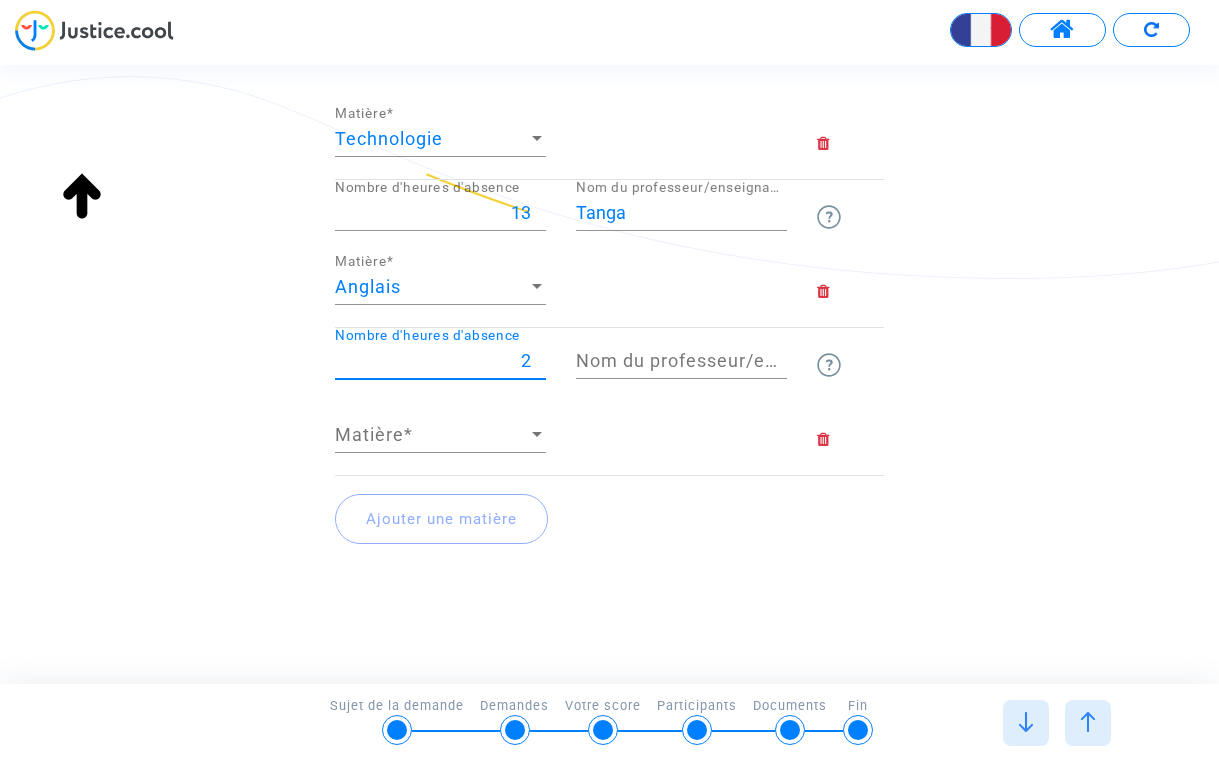 click on "2" at bounding box center [440, 361] 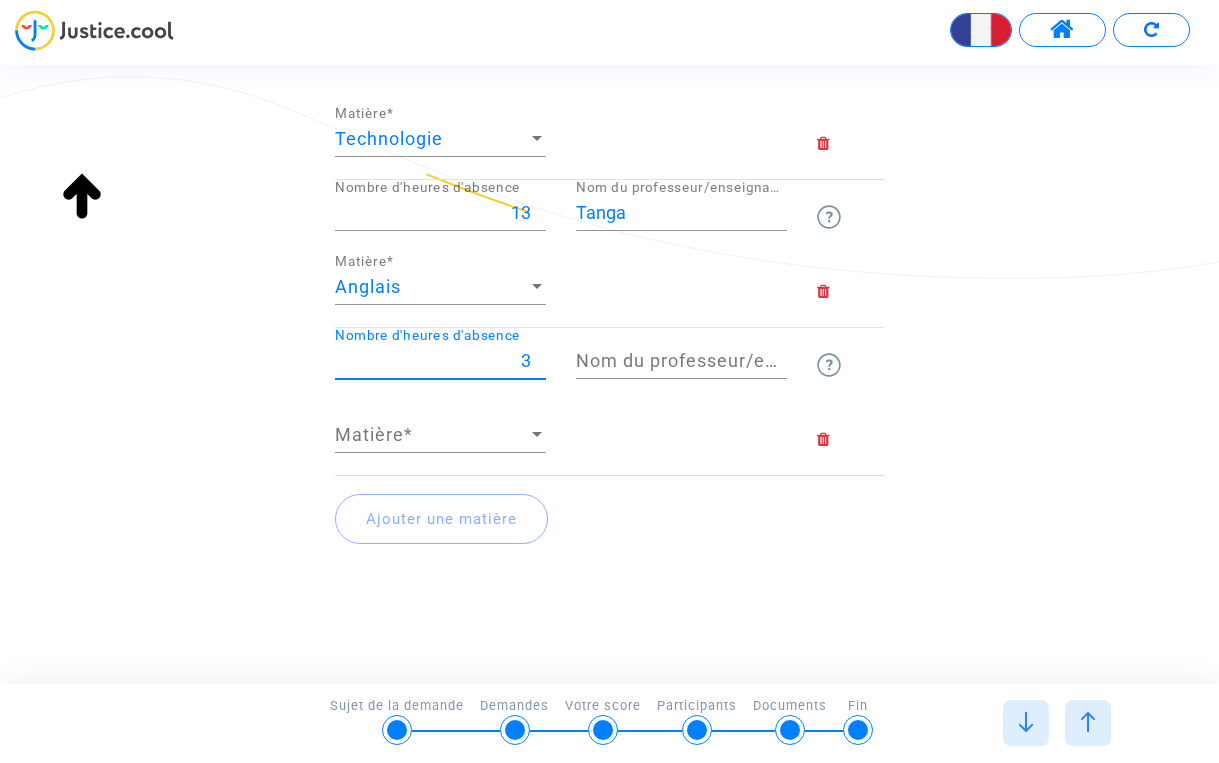 click on "3" at bounding box center (440, 361) 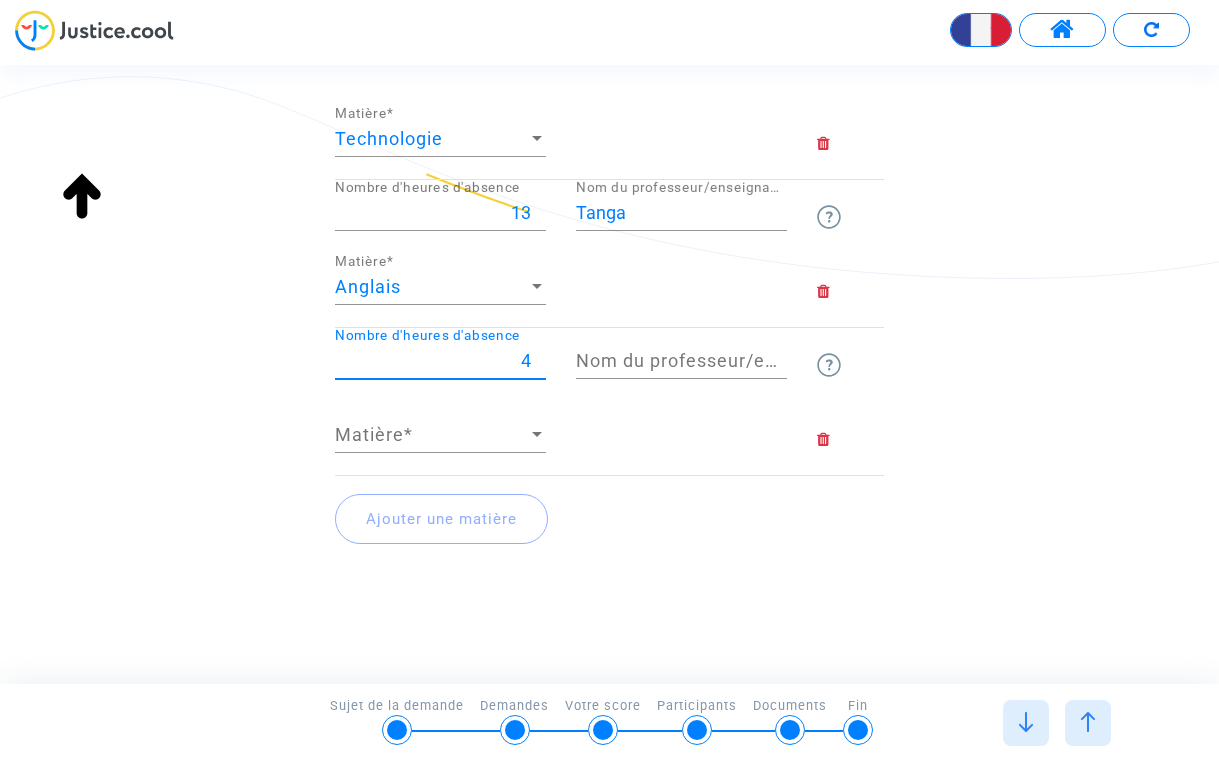 click on "4" at bounding box center [440, 361] 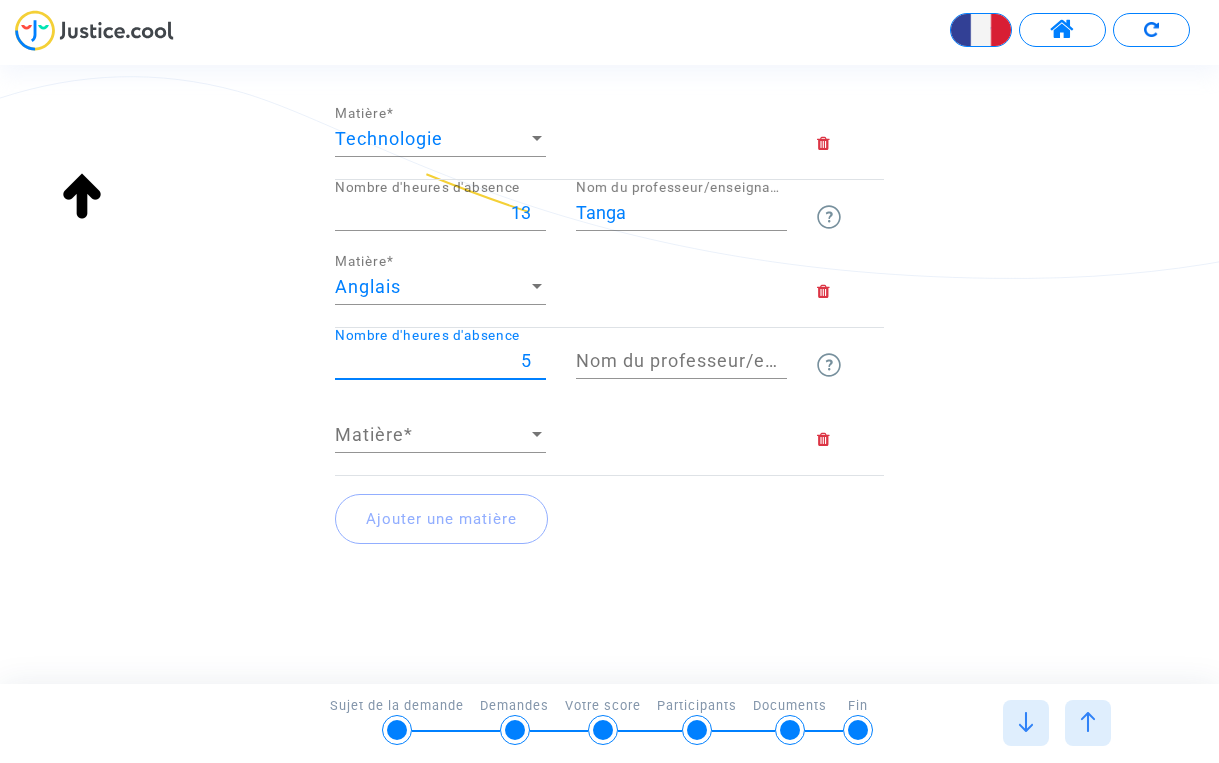 click on "5" at bounding box center (440, 361) 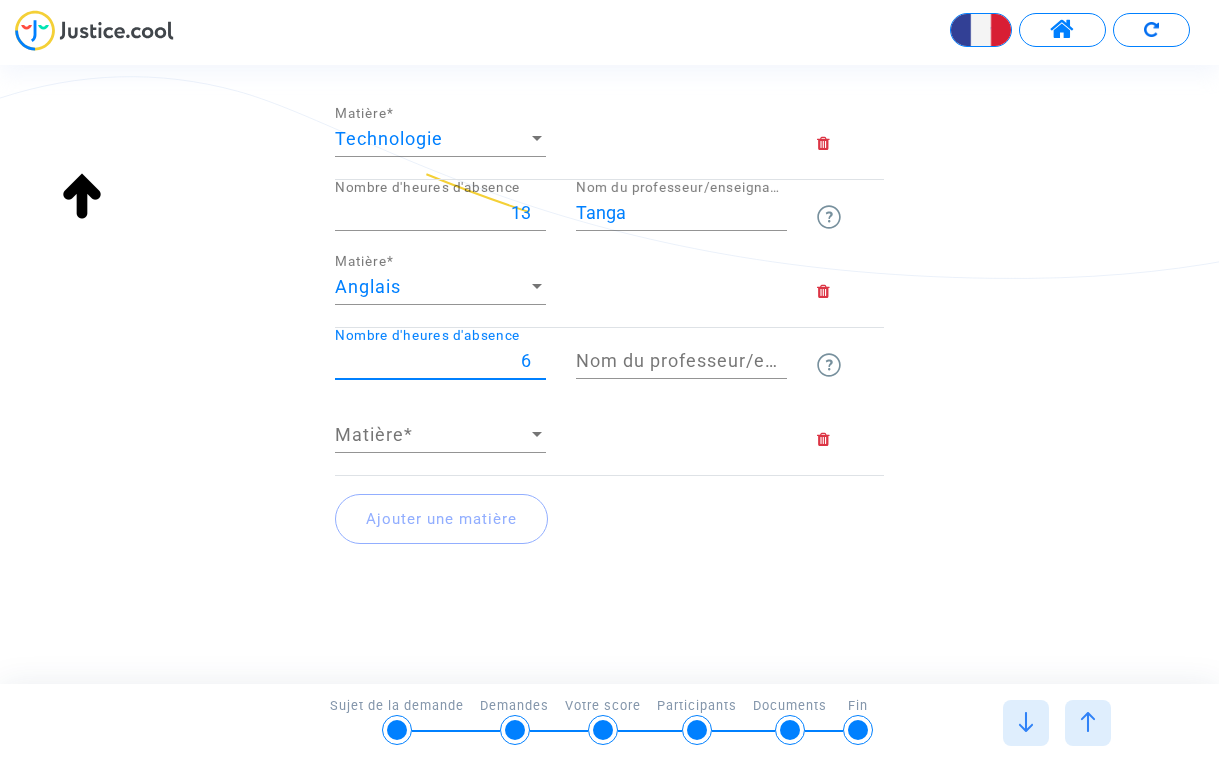 click on "6" at bounding box center [440, 361] 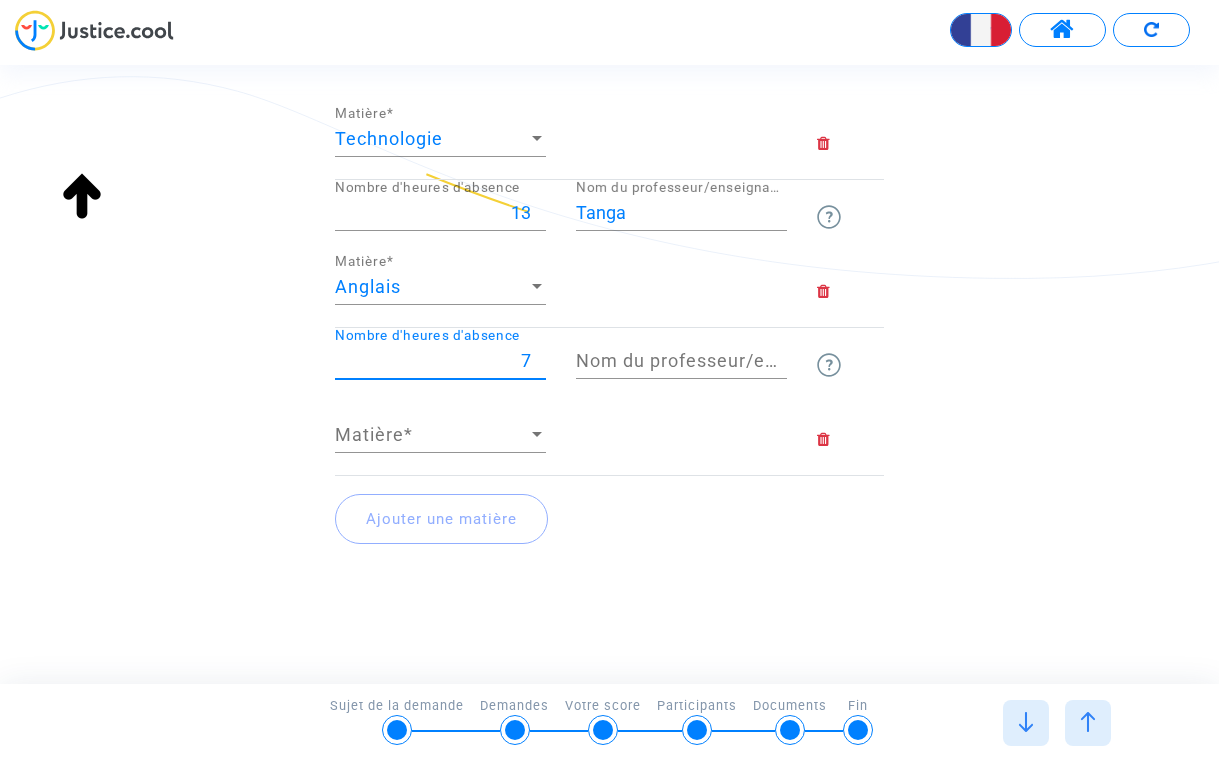 click on "7" at bounding box center [440, 361] 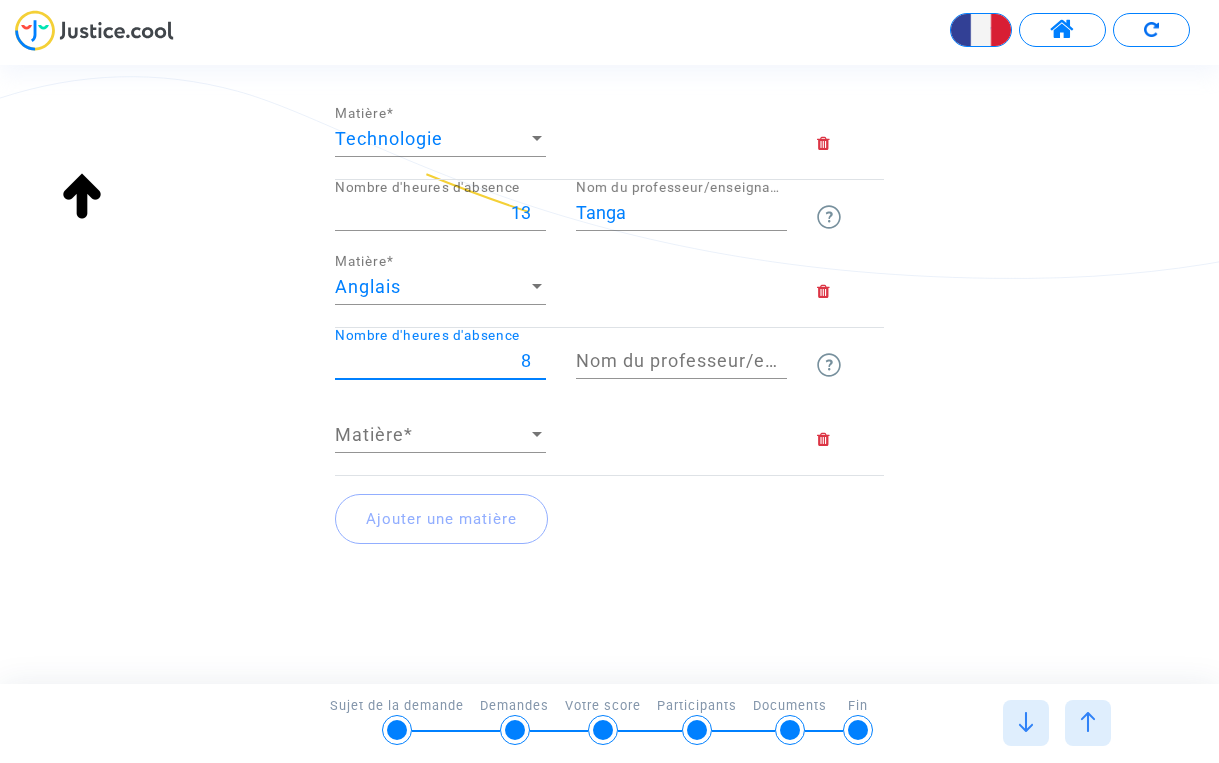 click on "8" at bounding box center (440, 361) 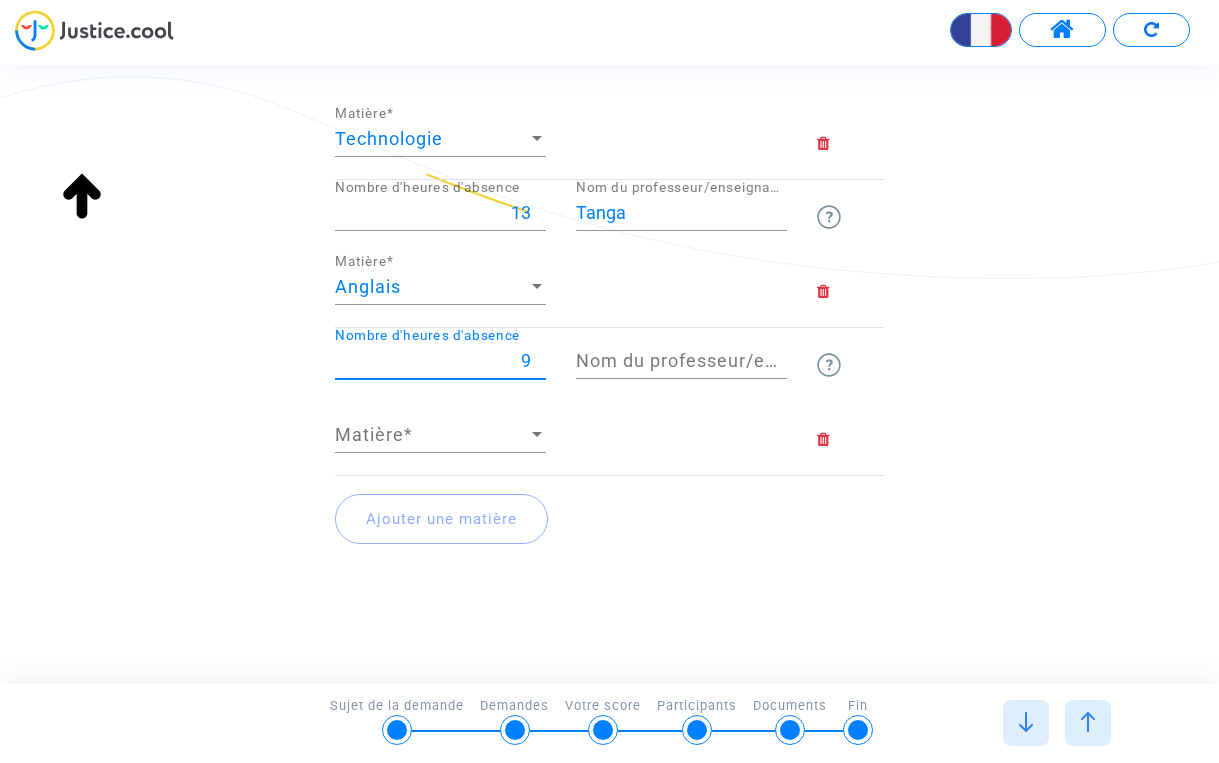 click on "9" at bounding box center [440, 361] 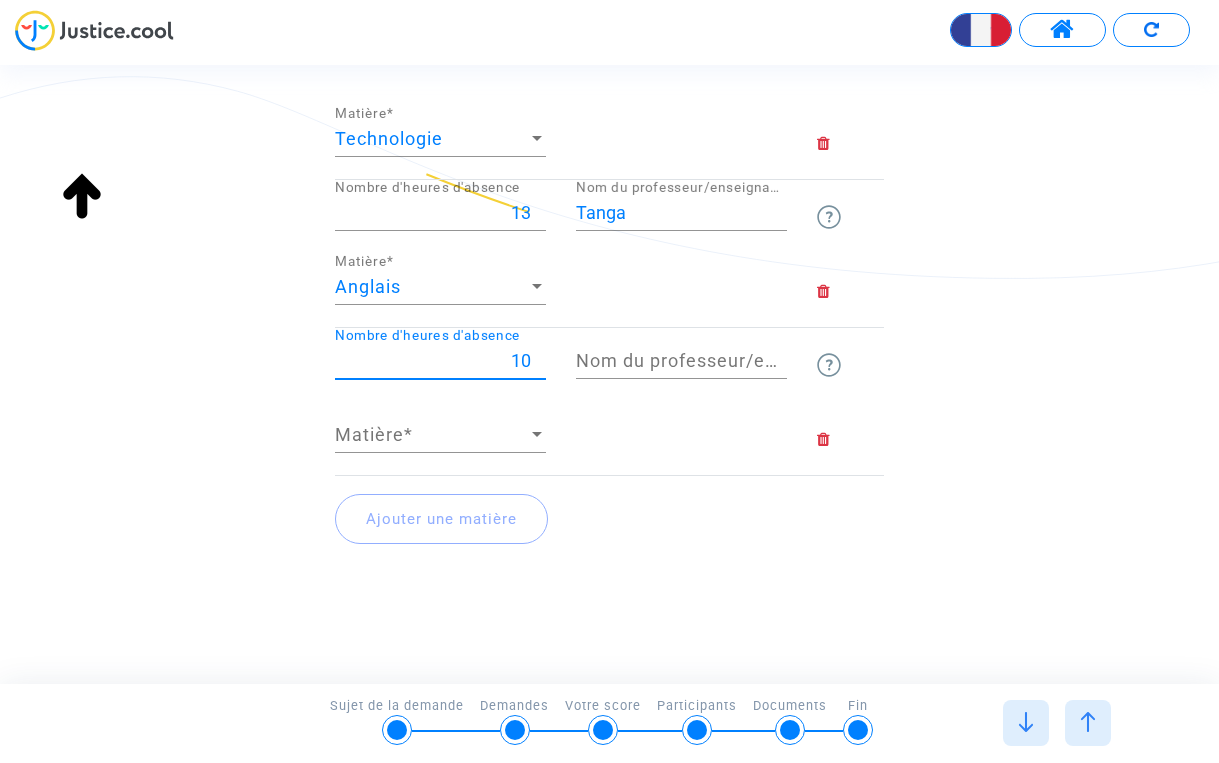 click on "10" at bounding box center [440, 361] 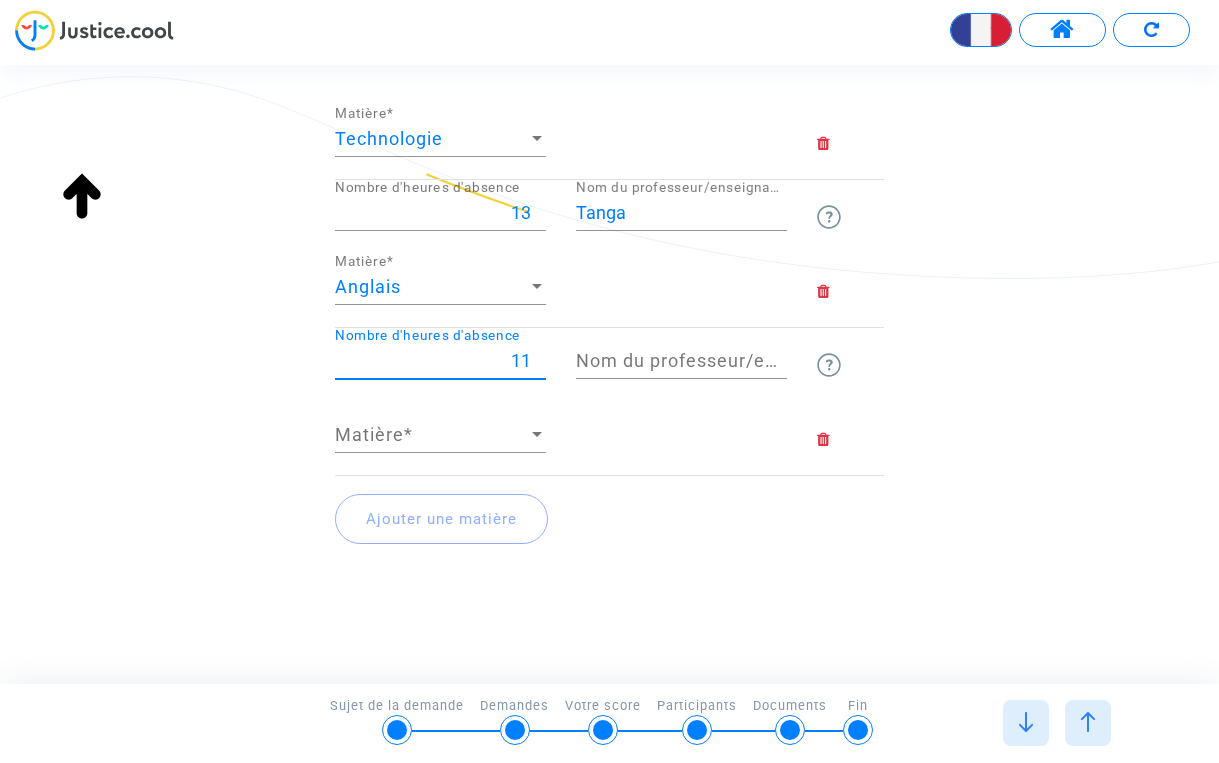 click on "11" at bounding box center (440, 361) 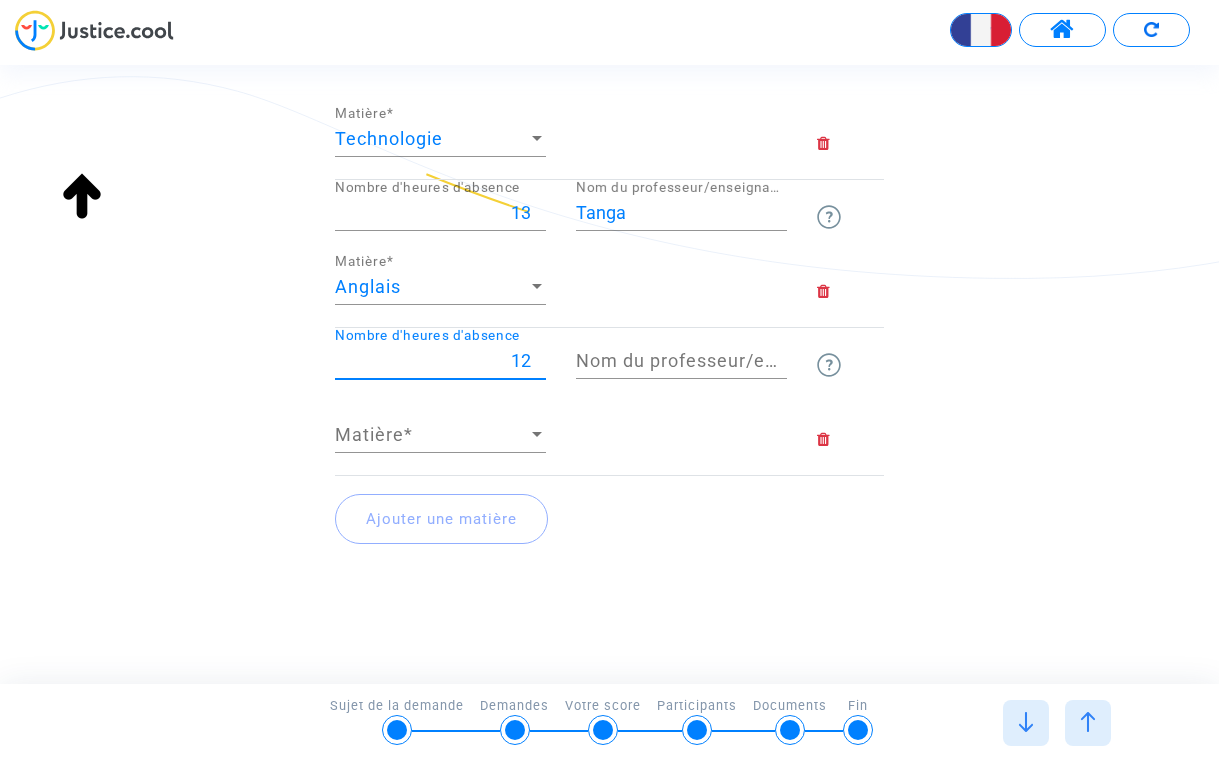 type on "12" 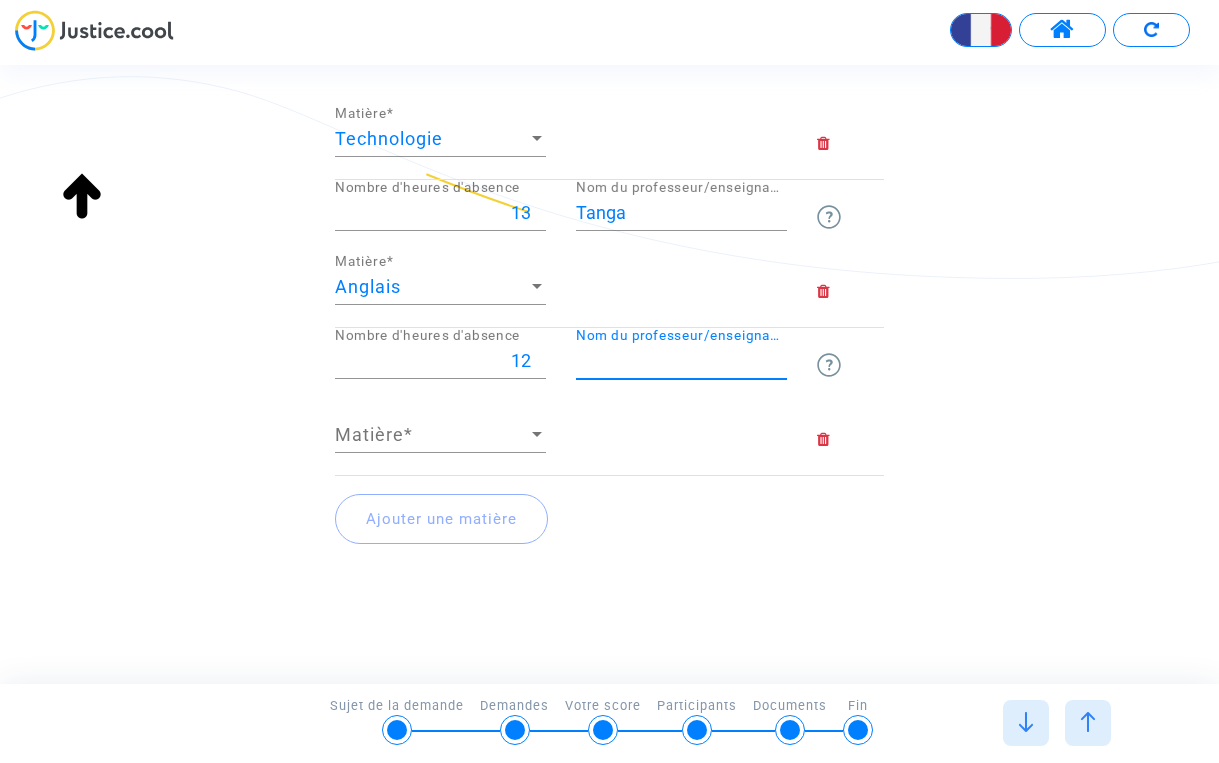 click on "Nom du professeur/enseignant titulaire" at bounding box center (681, 361) 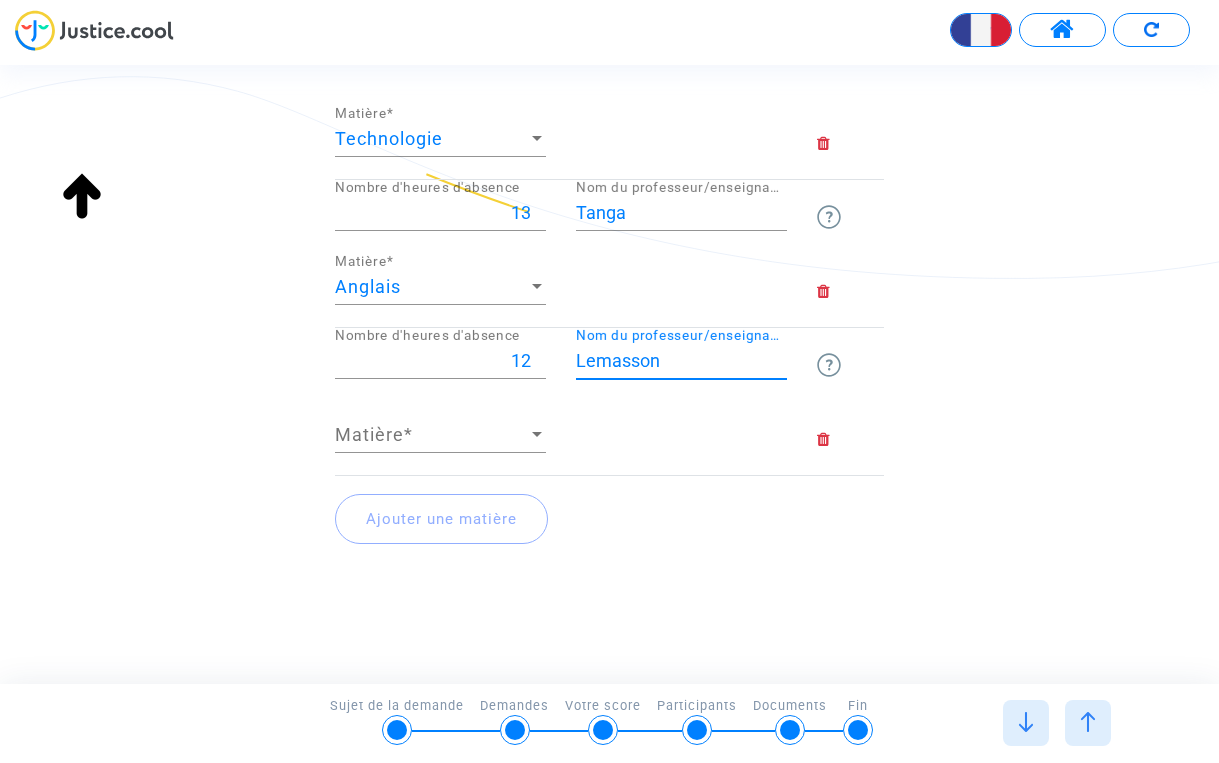 type on "Lemasson" 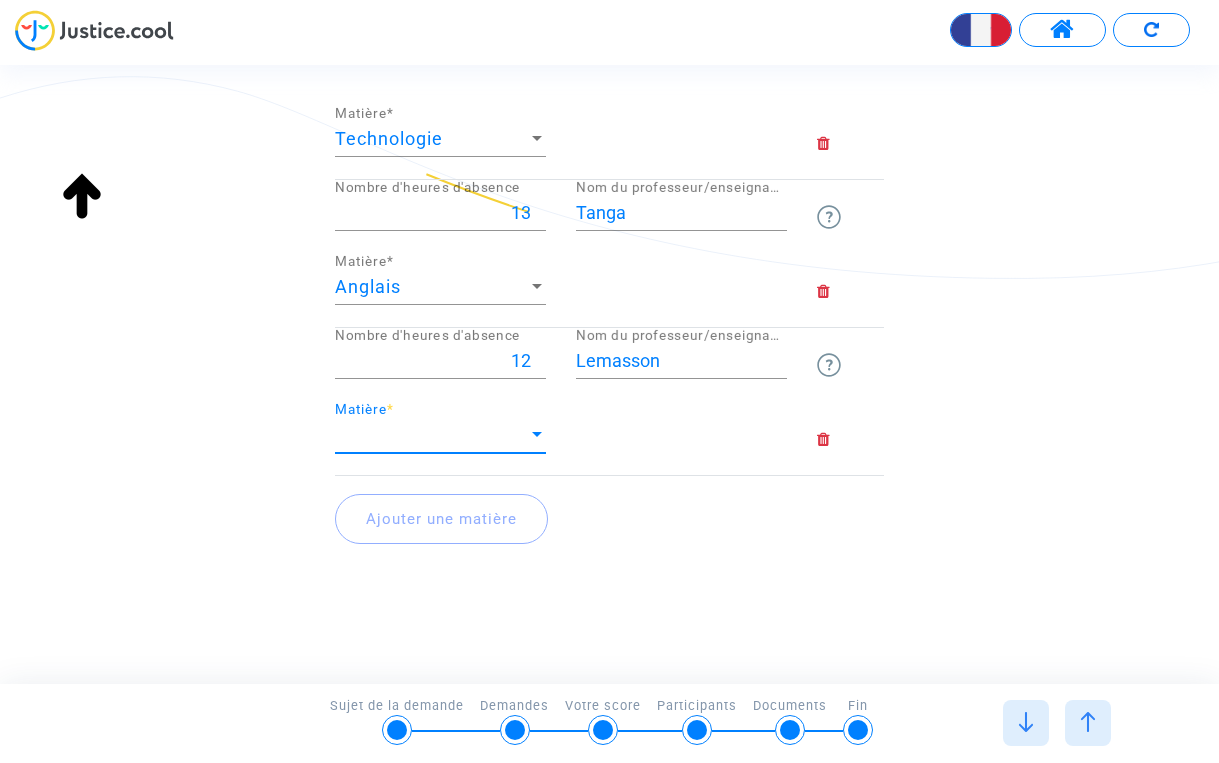 click at bounding box center (537, 435) 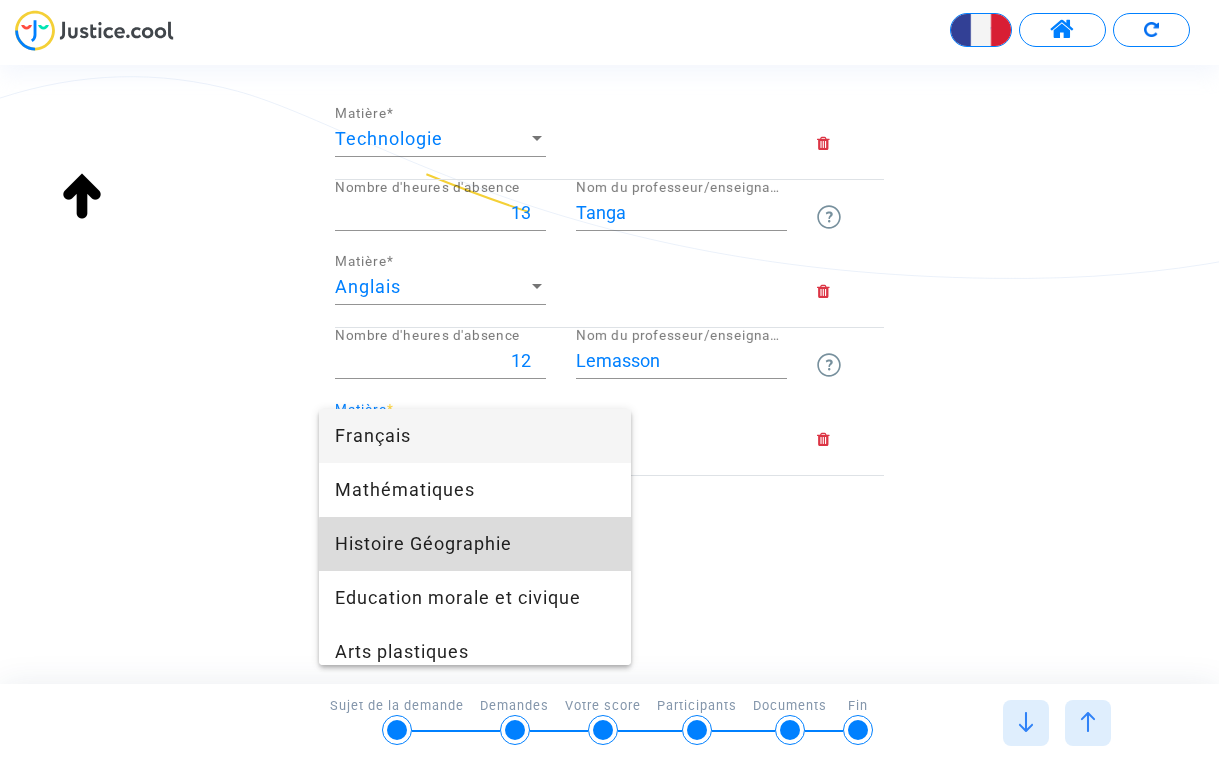 click on "Histoire Géographie" at bounding box center (475, 544) 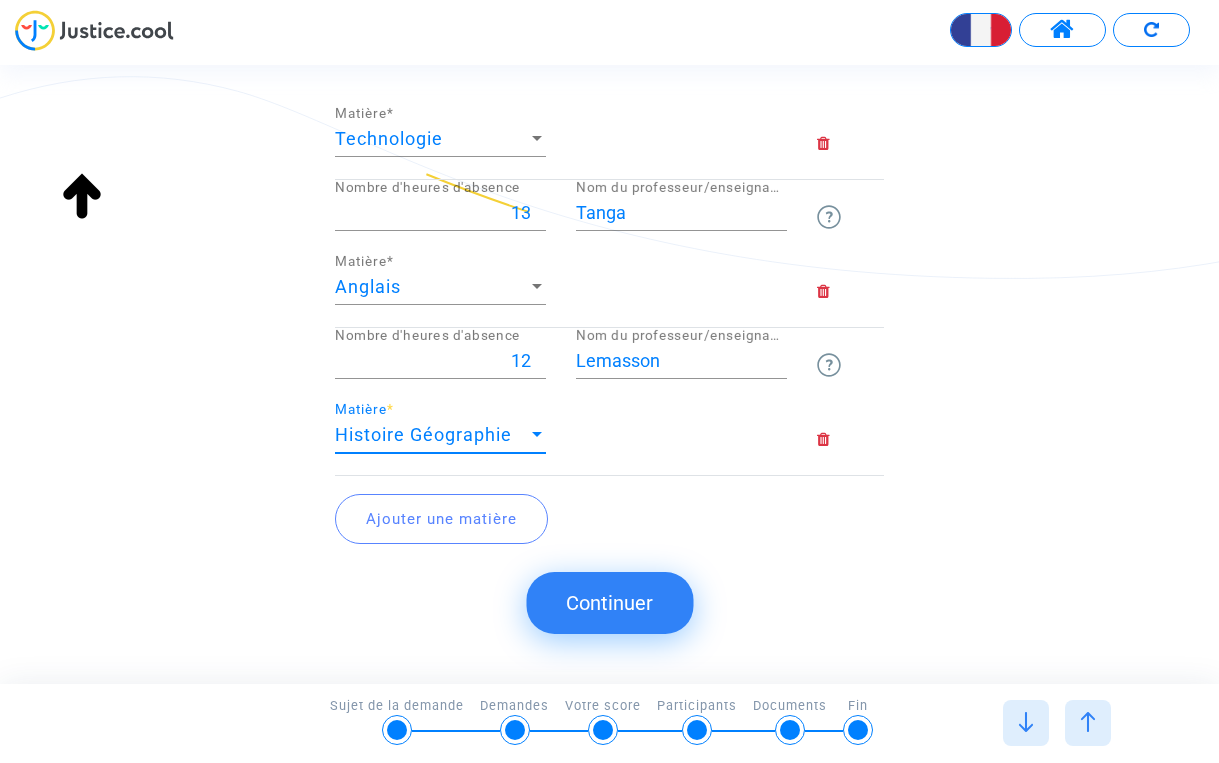 click on "Ajouter une matière" 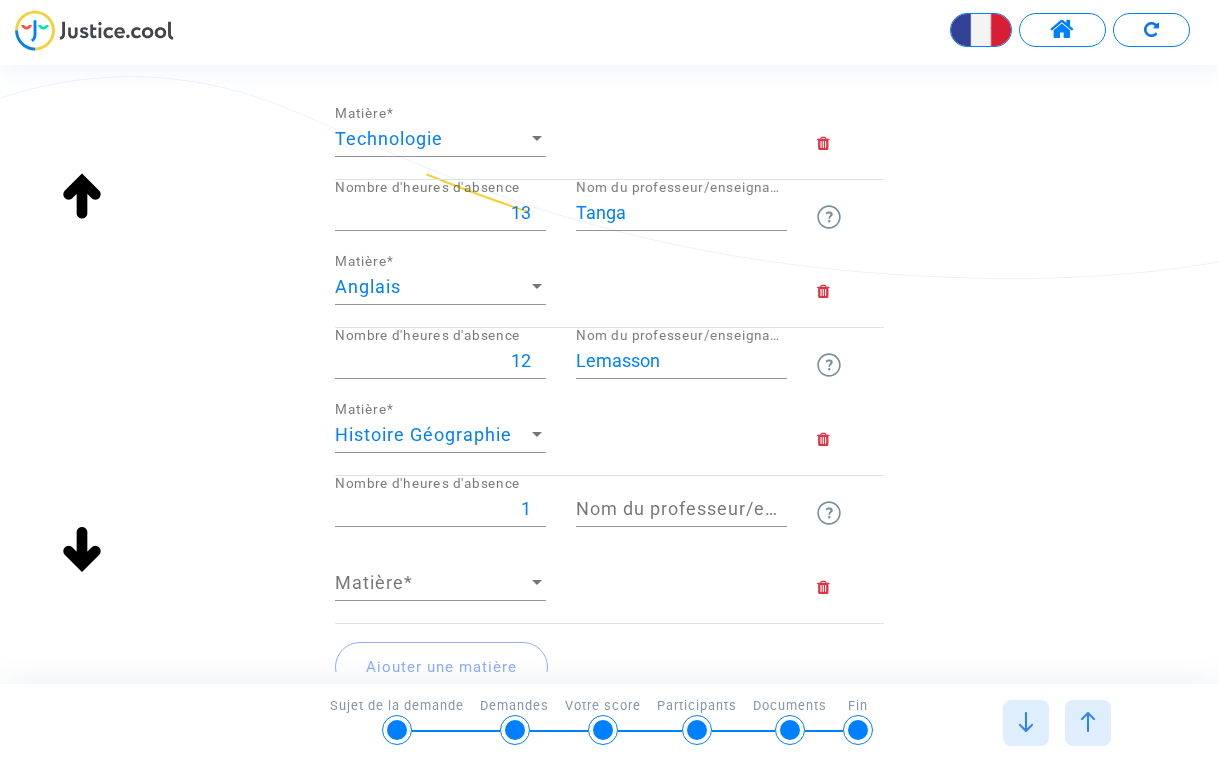 click on "1" at bounding box center [440, 509] 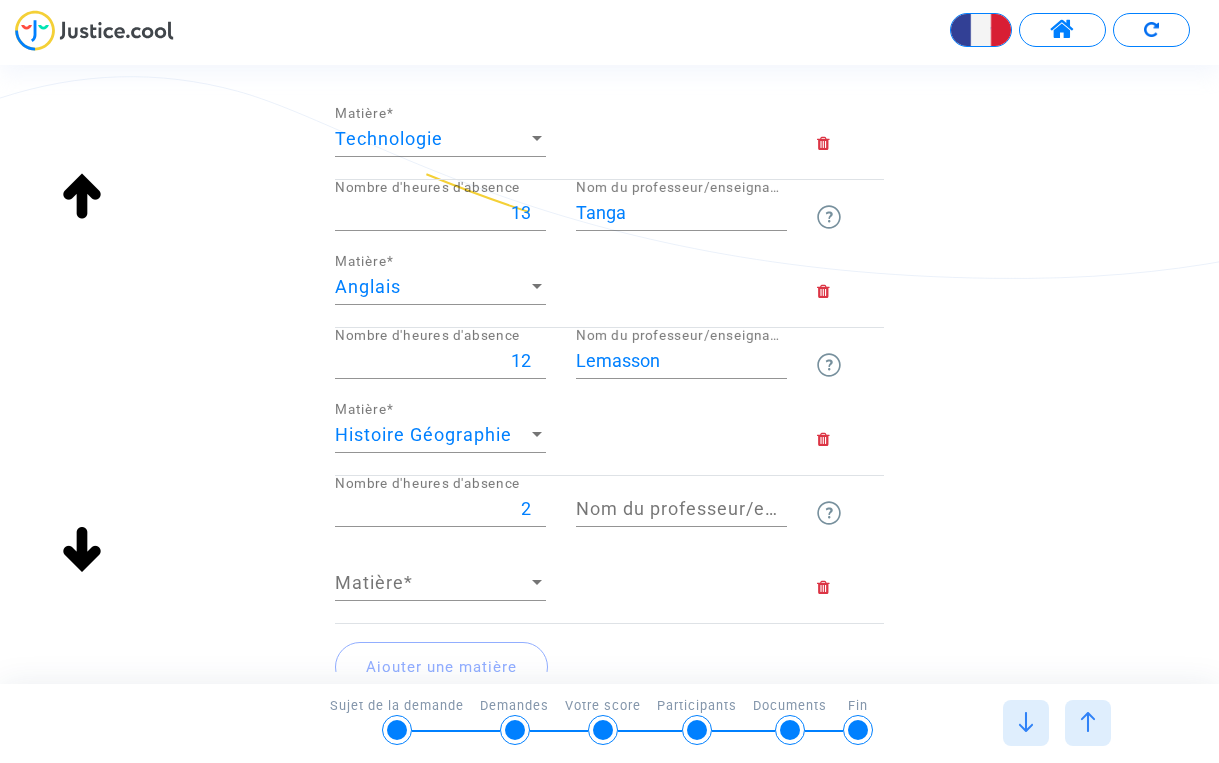 click on "2" at bounding box center [440, 509] 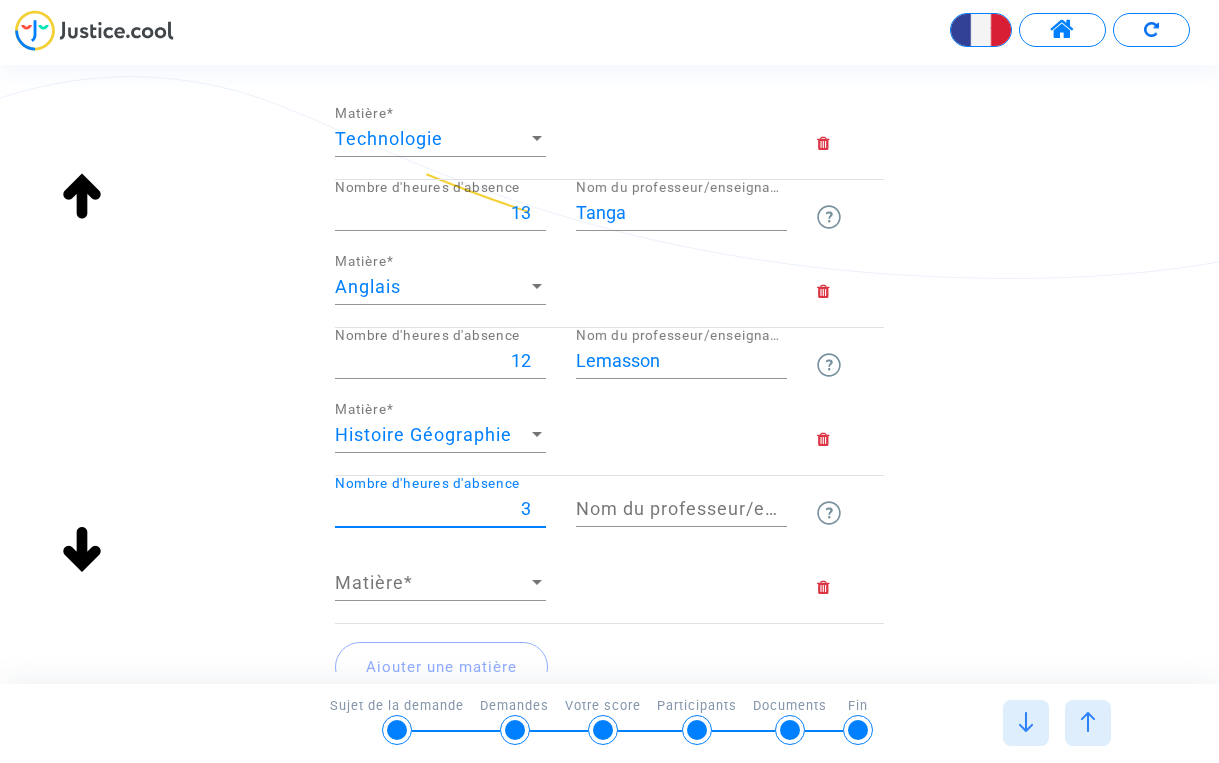 click on "3" at bounding box center (440, 509) 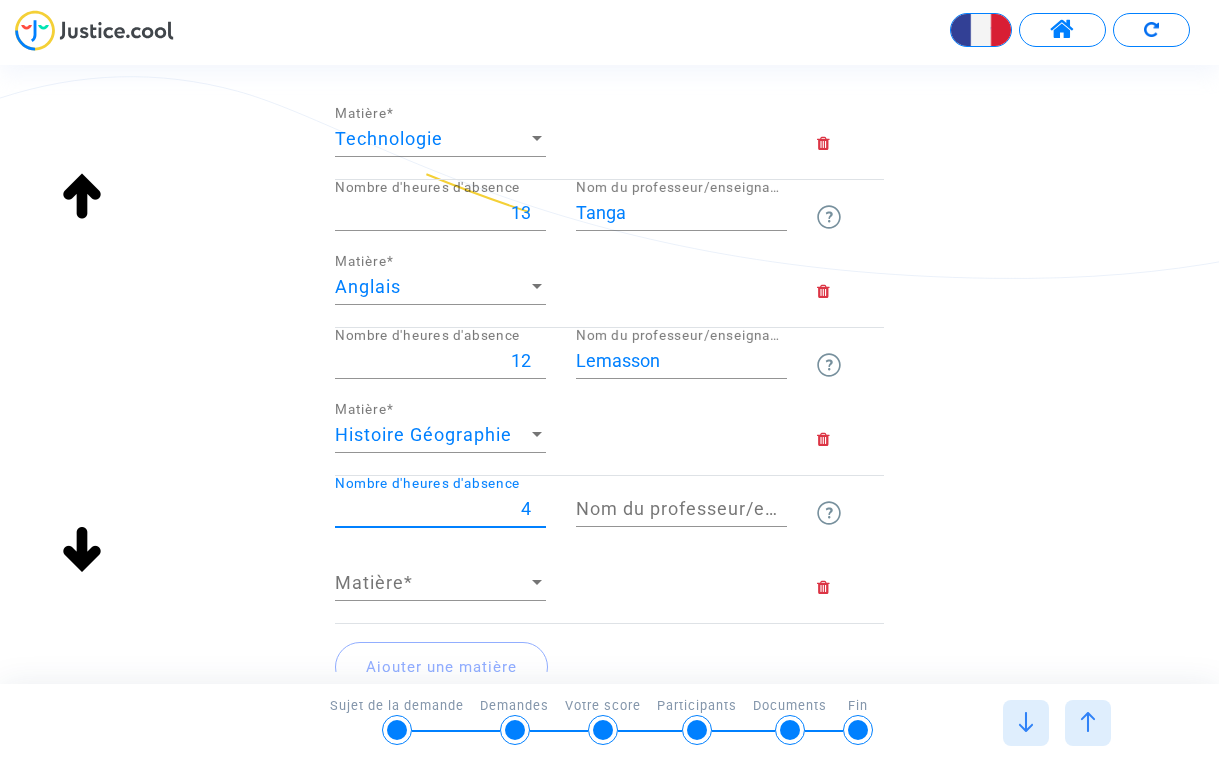 click on "4" at bounding box center [440, 509] 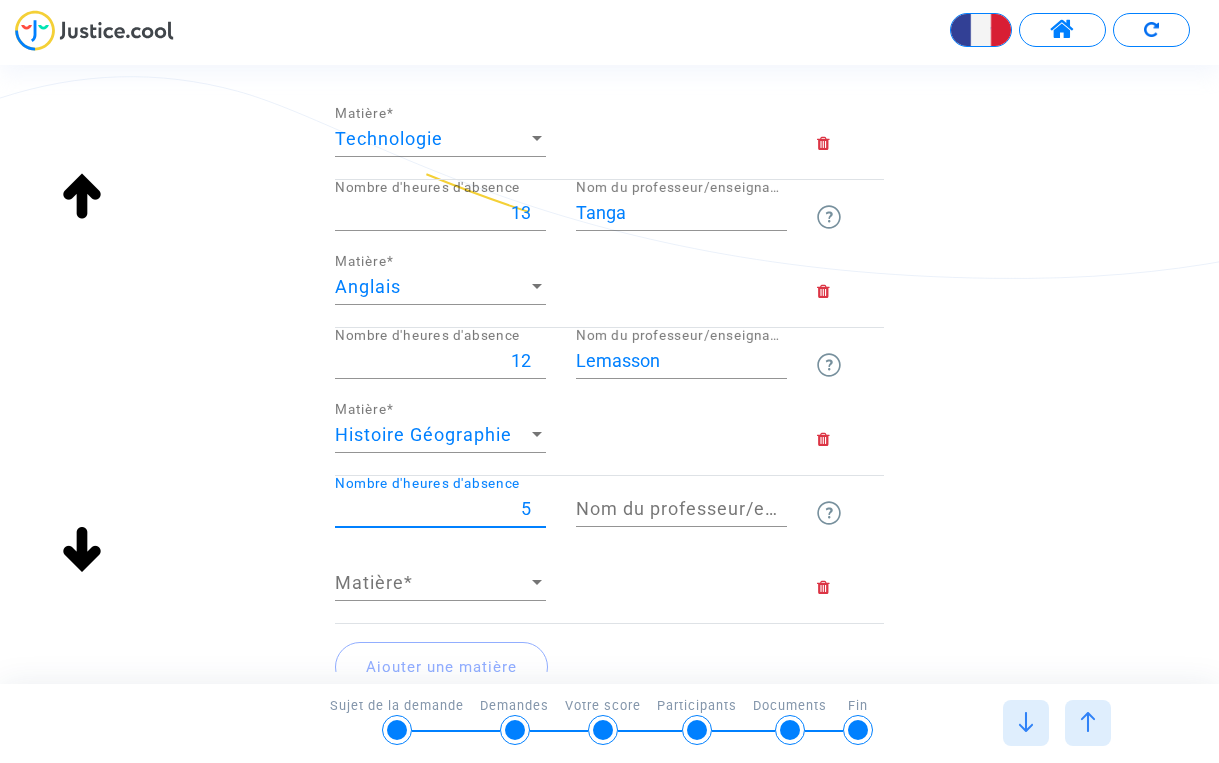 click on "5" at bounding box center (440, 509) 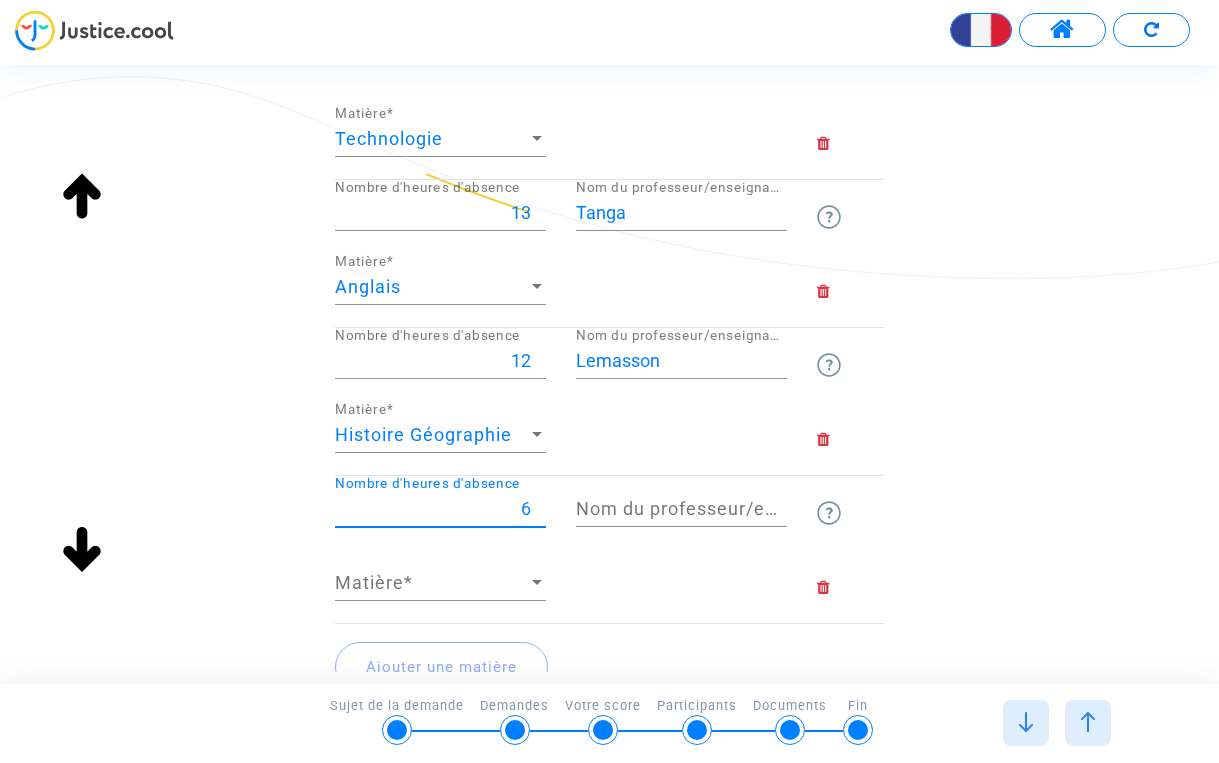 click on "6" at bounding box center [440, 509] 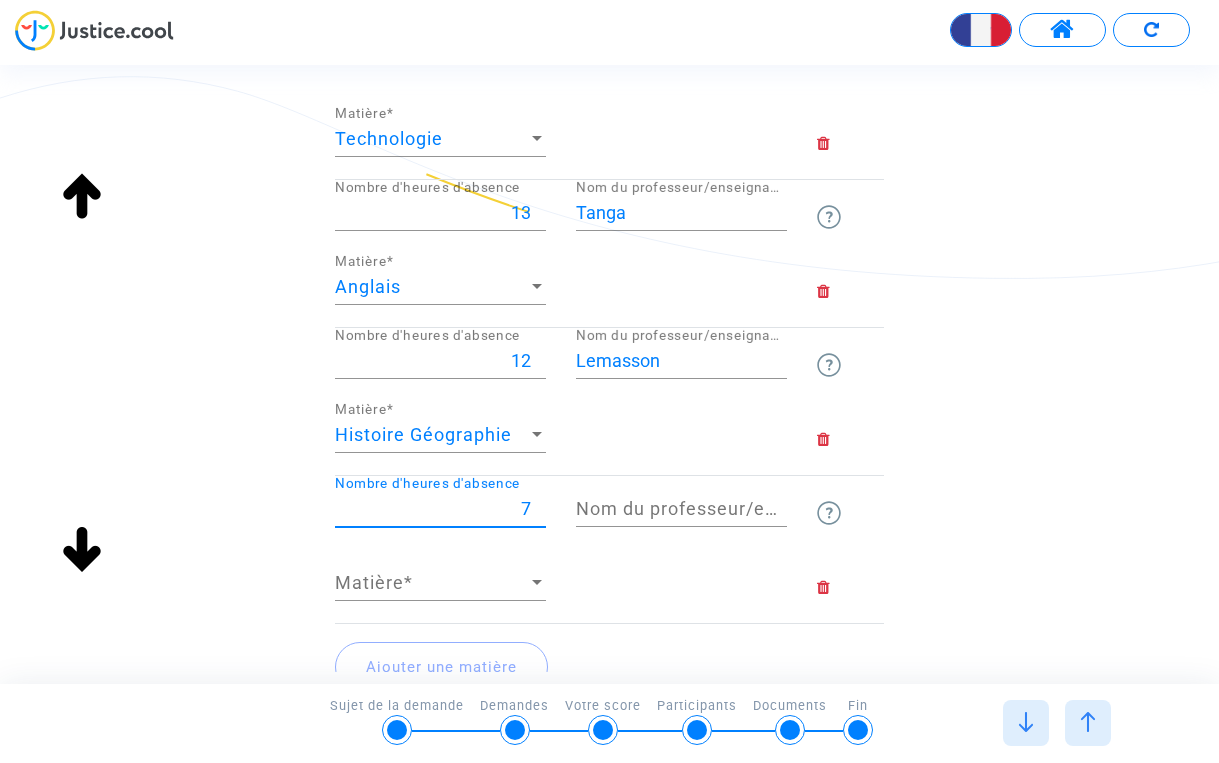 type on "7" 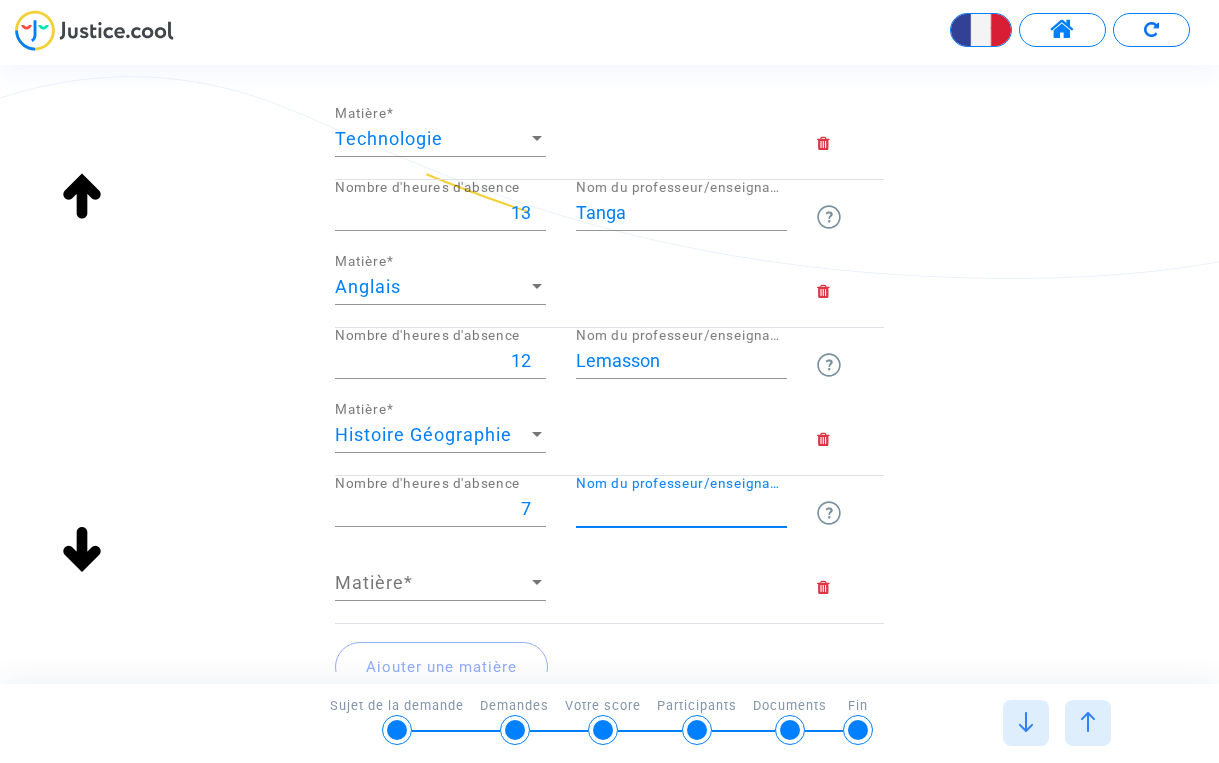 click on "Nom du professeur/enseignant titulaire" at bounding box center [681, 509] 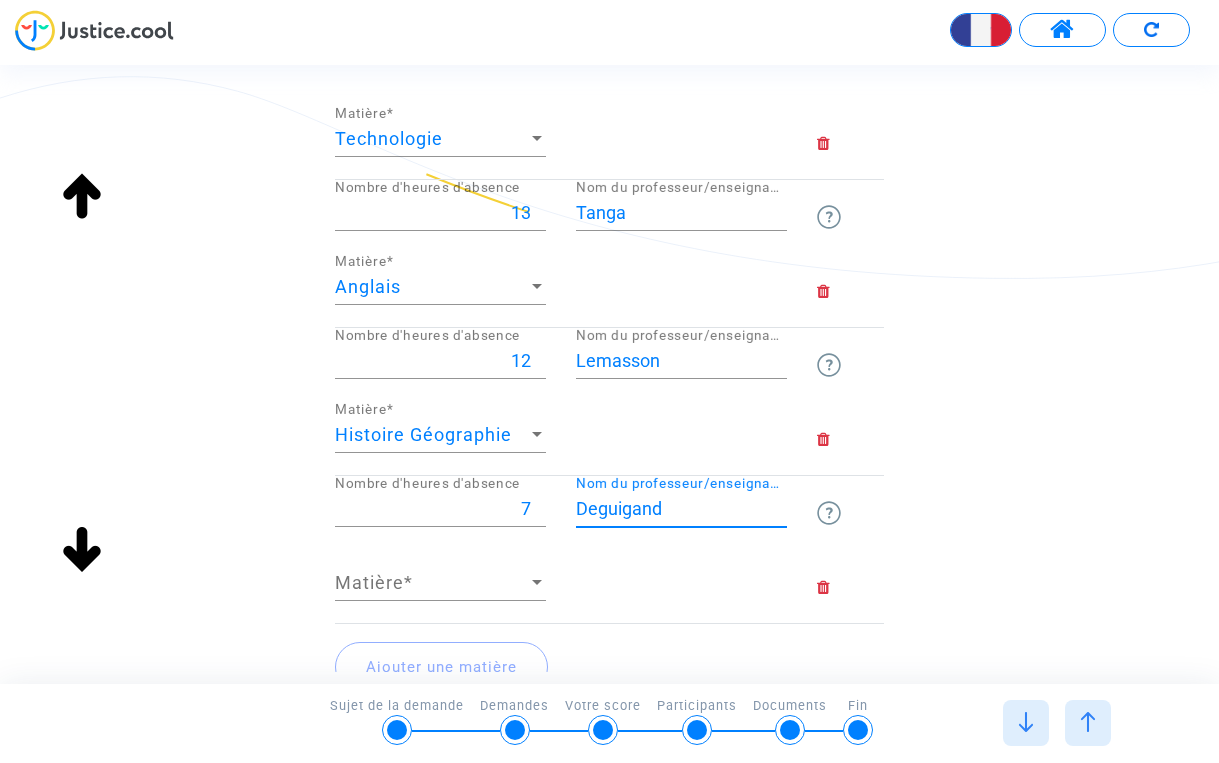 click on "Deguigand" at bounding box center [681, 509] 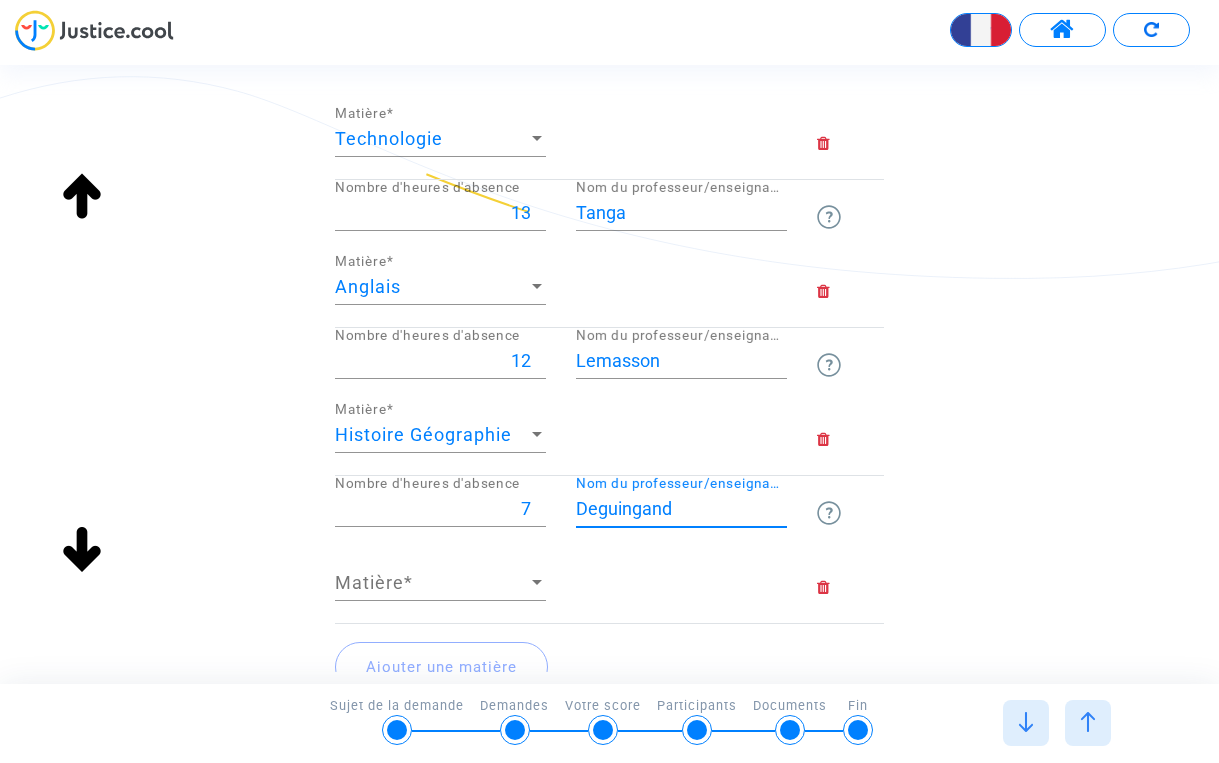type on "Deguingand" 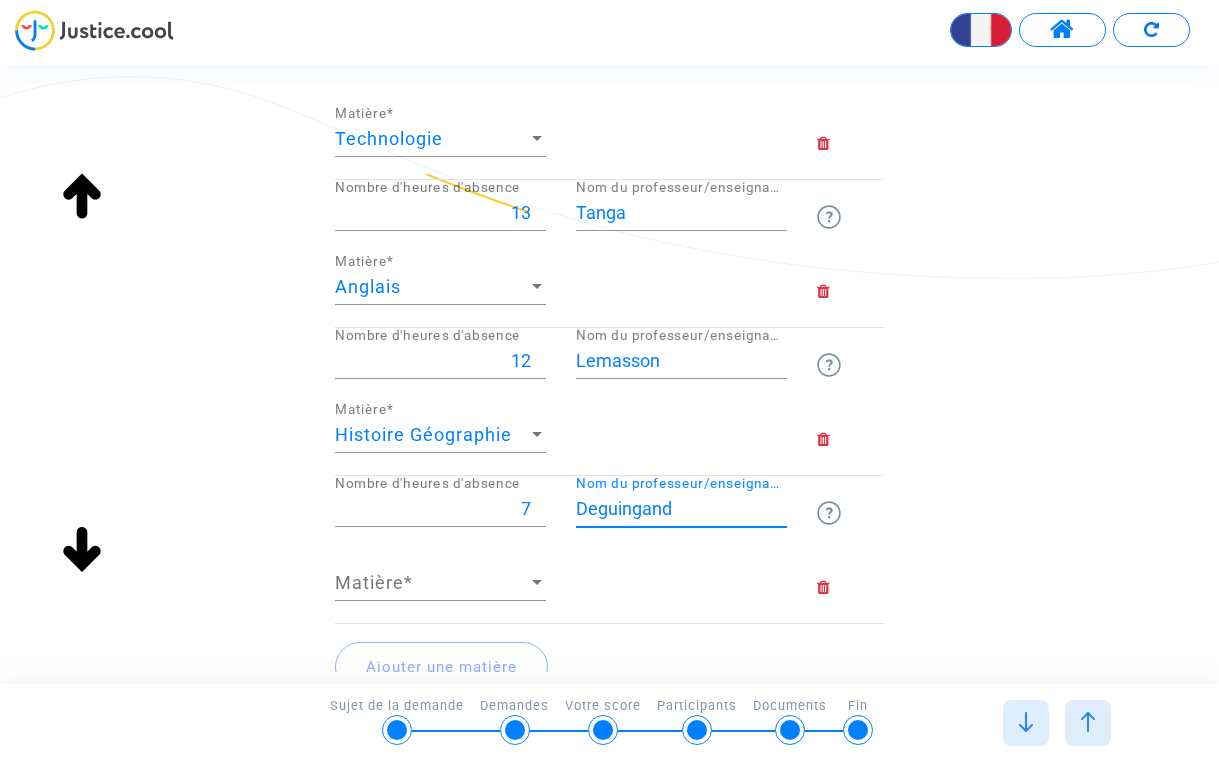 click on "Matière" at bounding box center [431, 583] 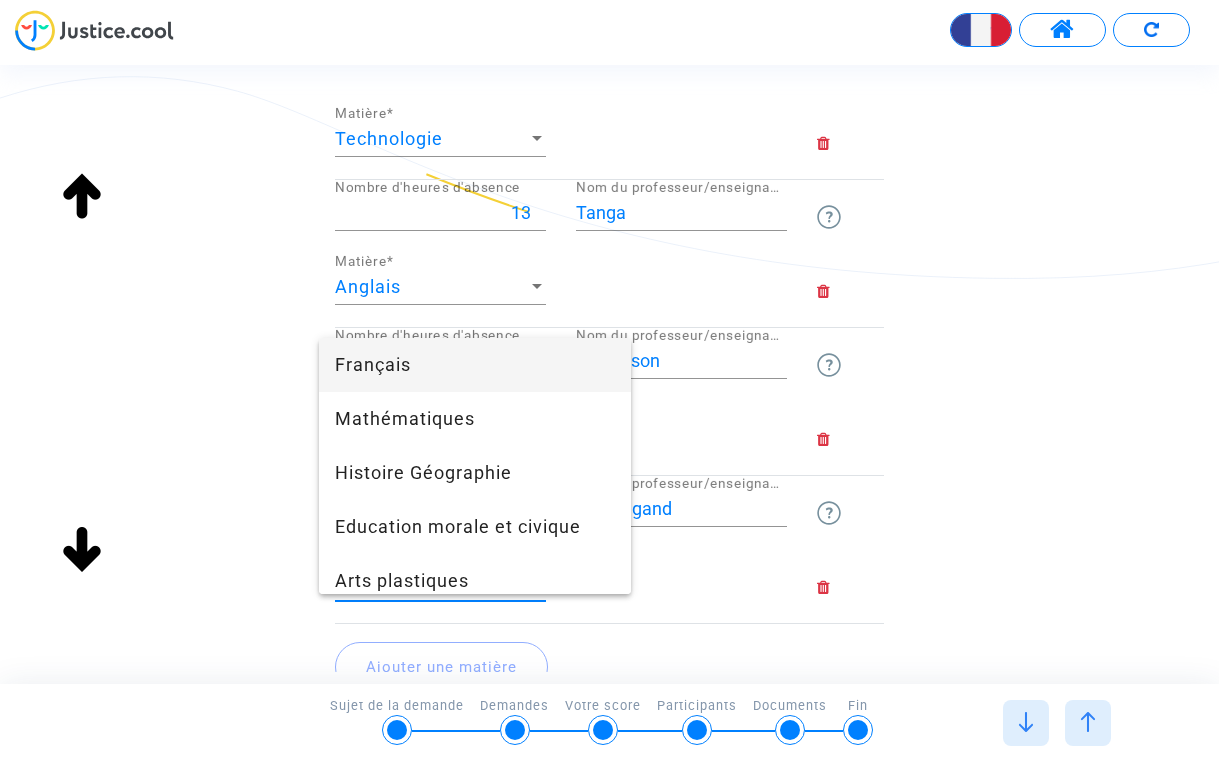 click on "Français" at bounding box center (475, 365) 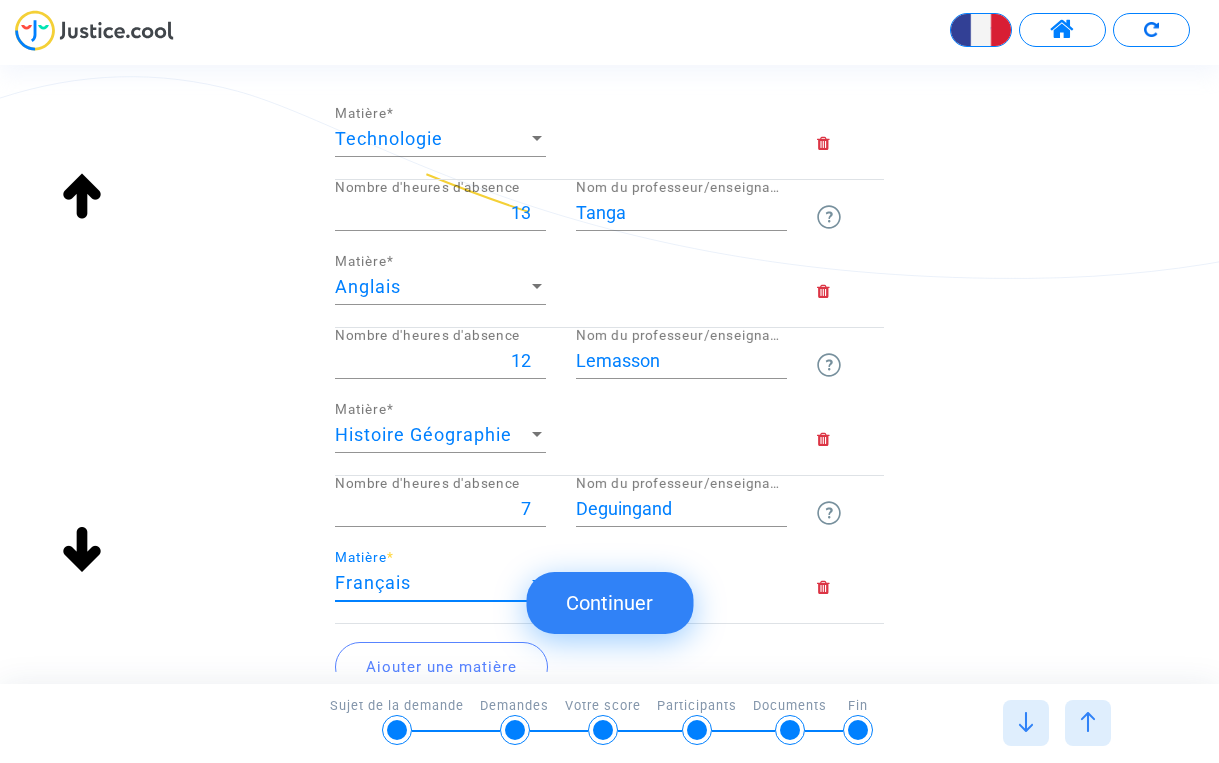 click on "Ajouter une matière" 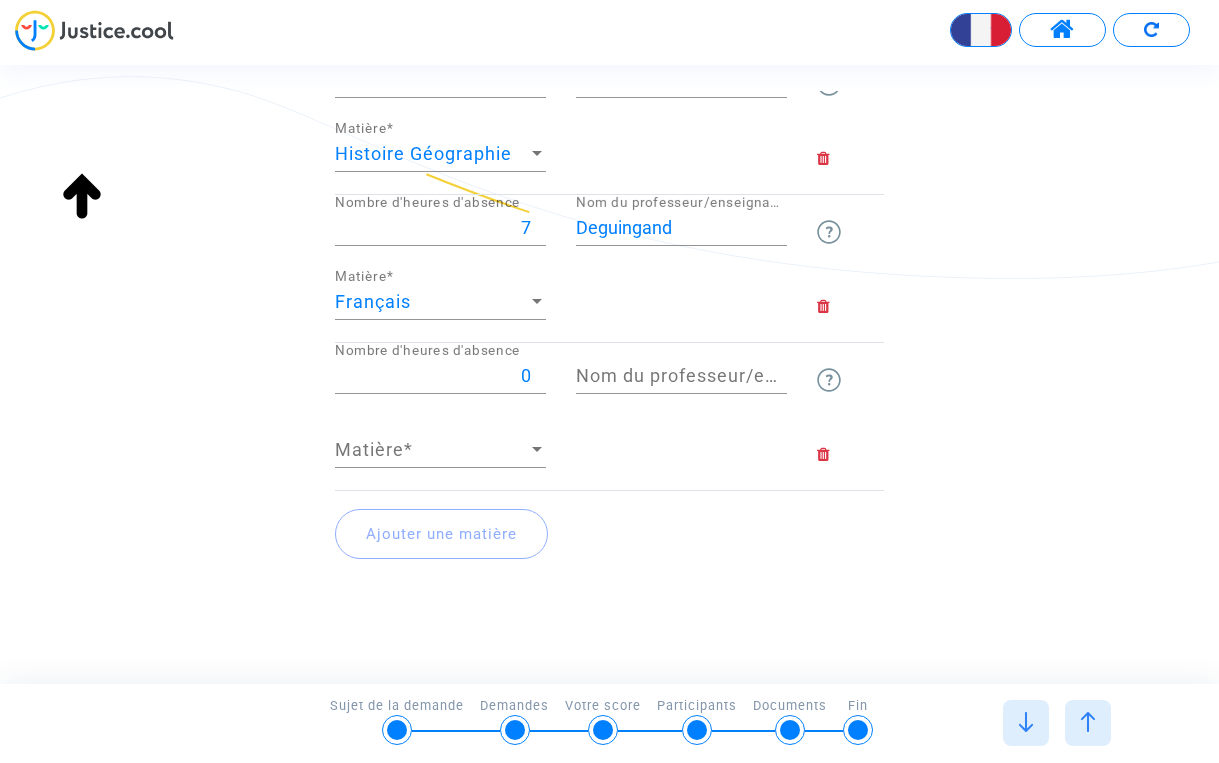 scroll, scrollTop: 973, scrollLeft: 0, axis: vertical 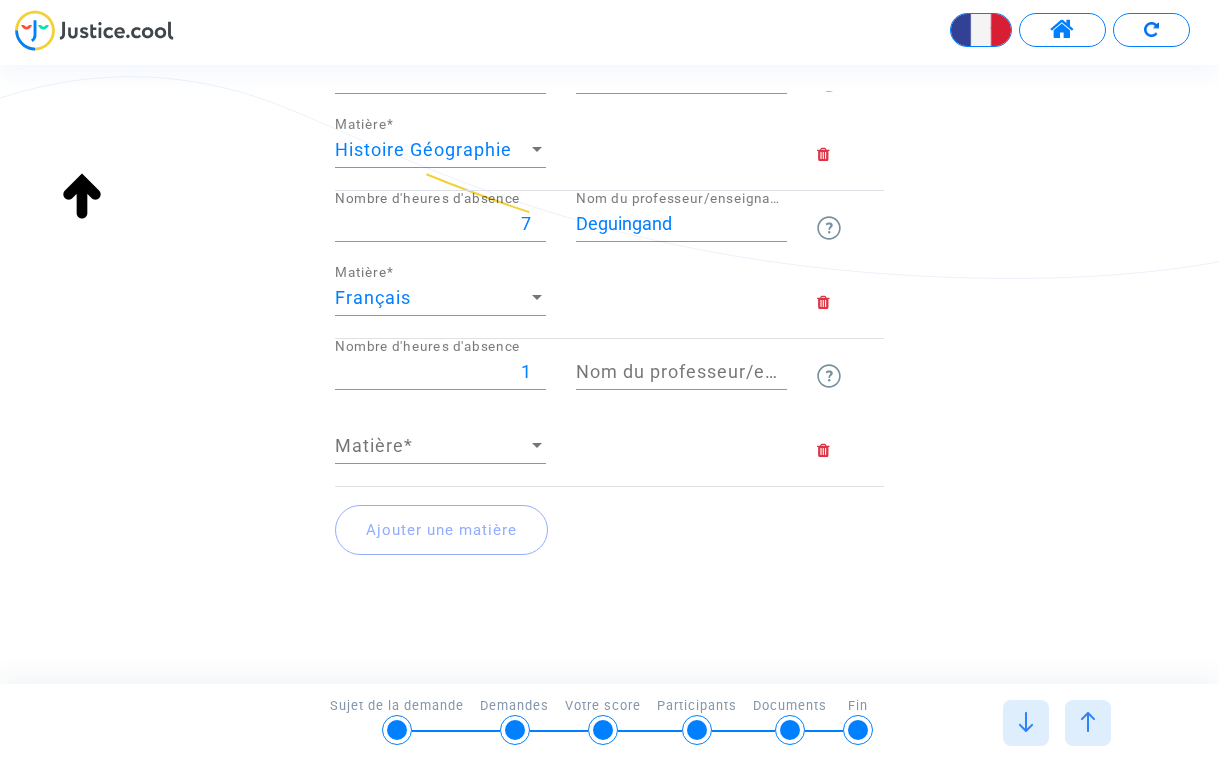 type on "1" 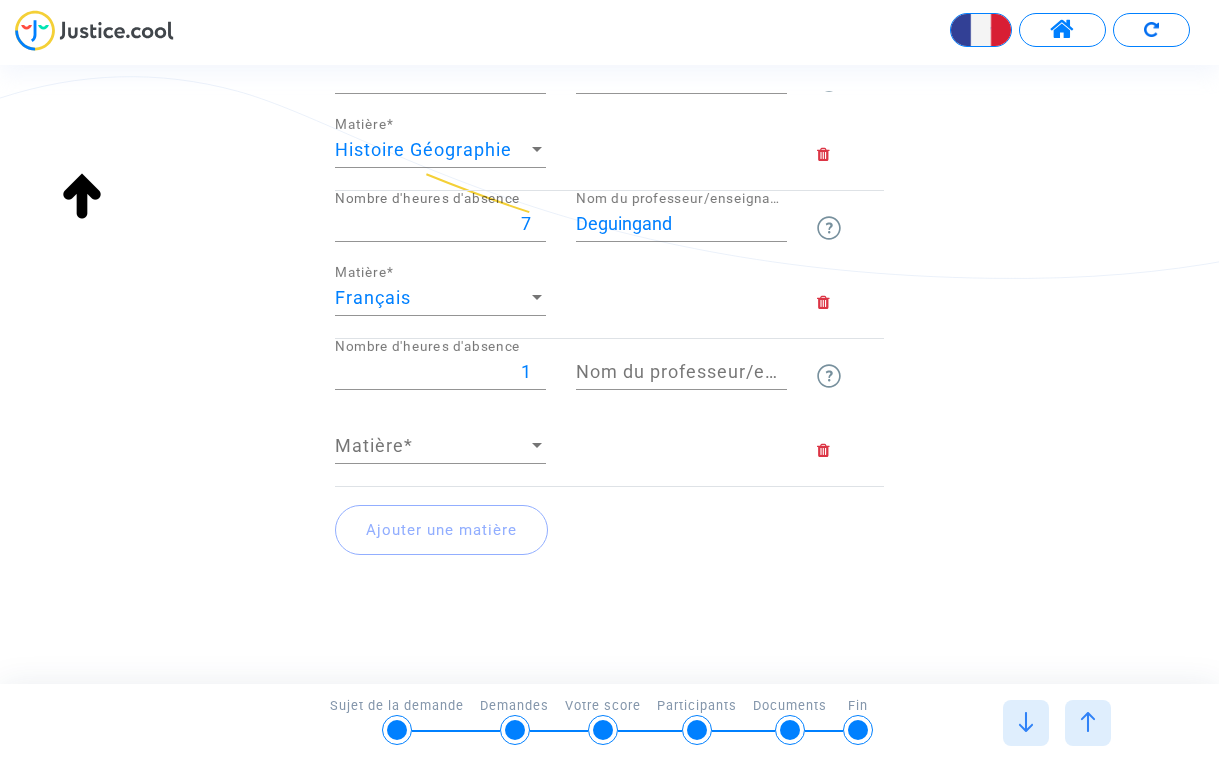 click on "1" at bounding box center (440, 372) 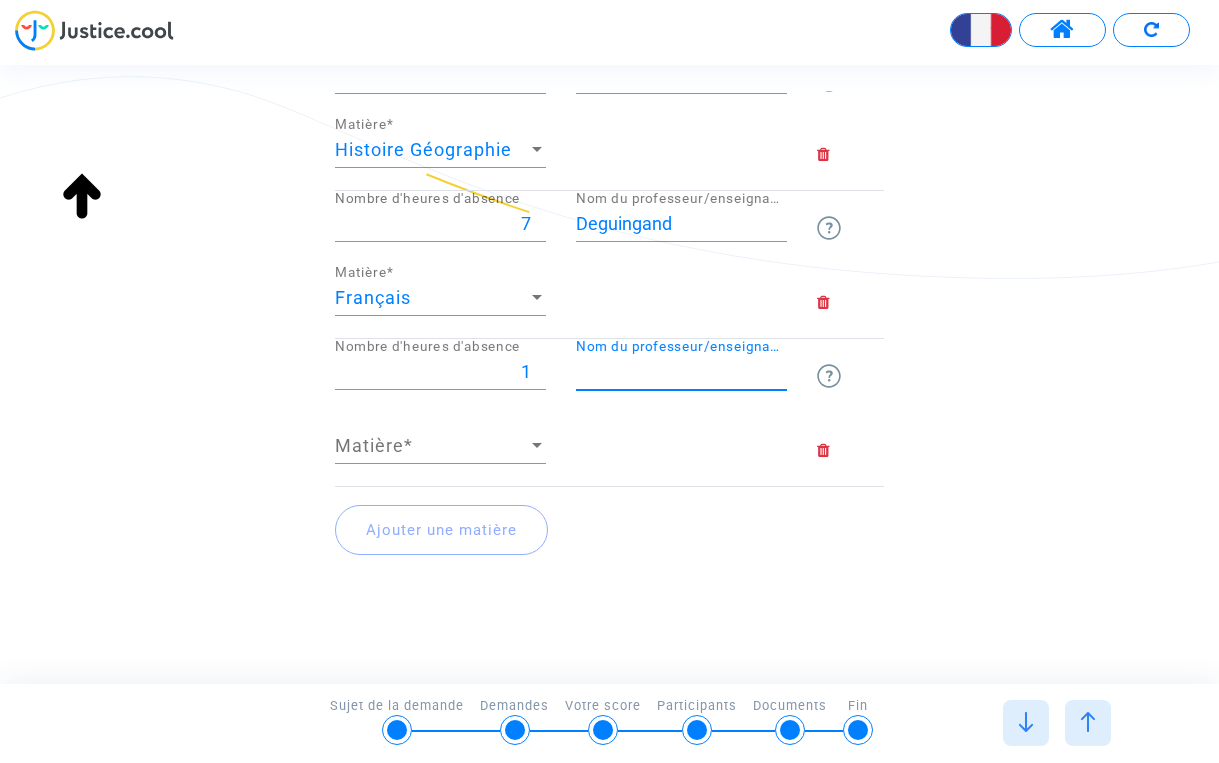 click on "Nom du professeur/enseignant titulaire" at bounding box center [681, 372] 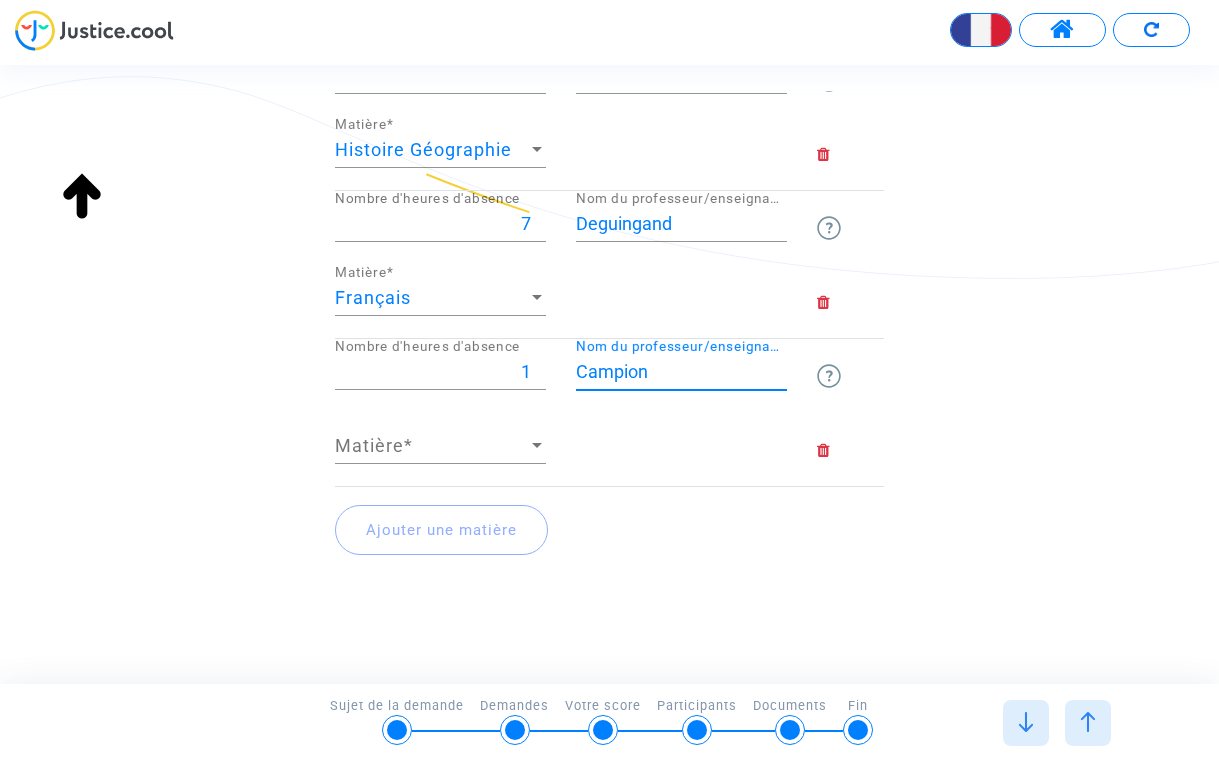 type on "Campion" 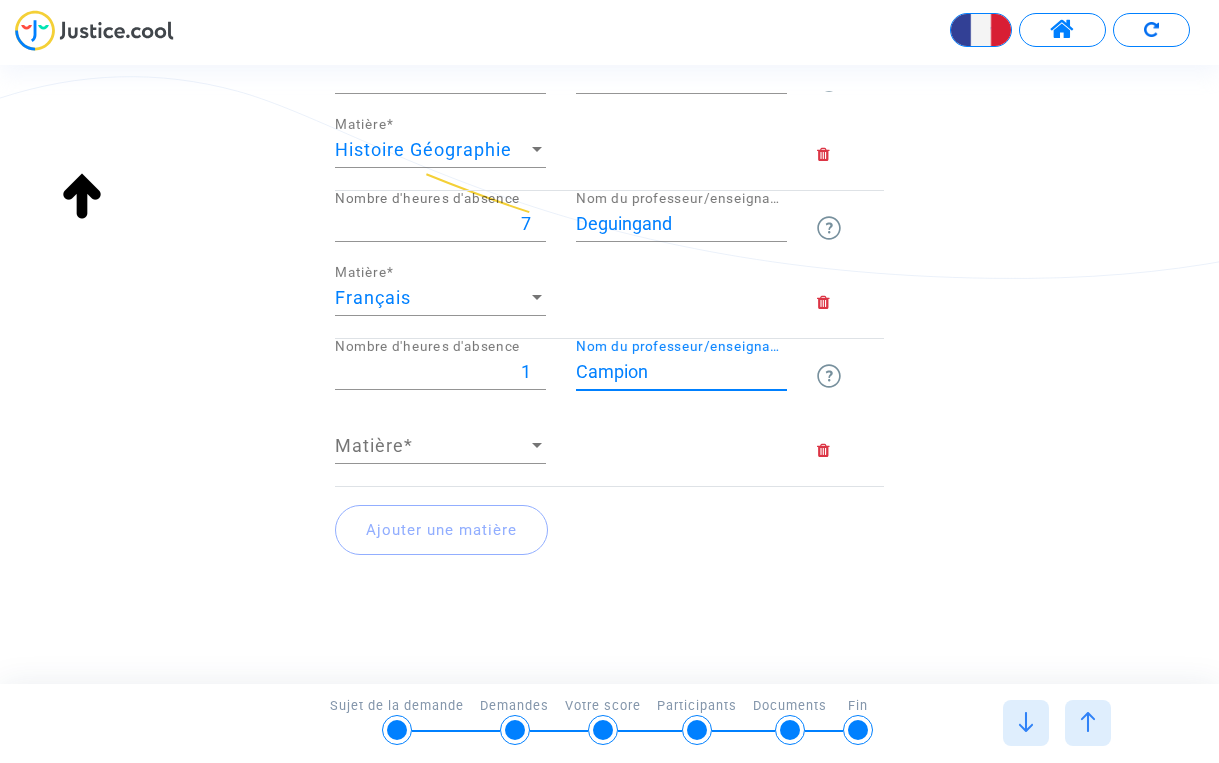 click at bounding box center (537, 446) 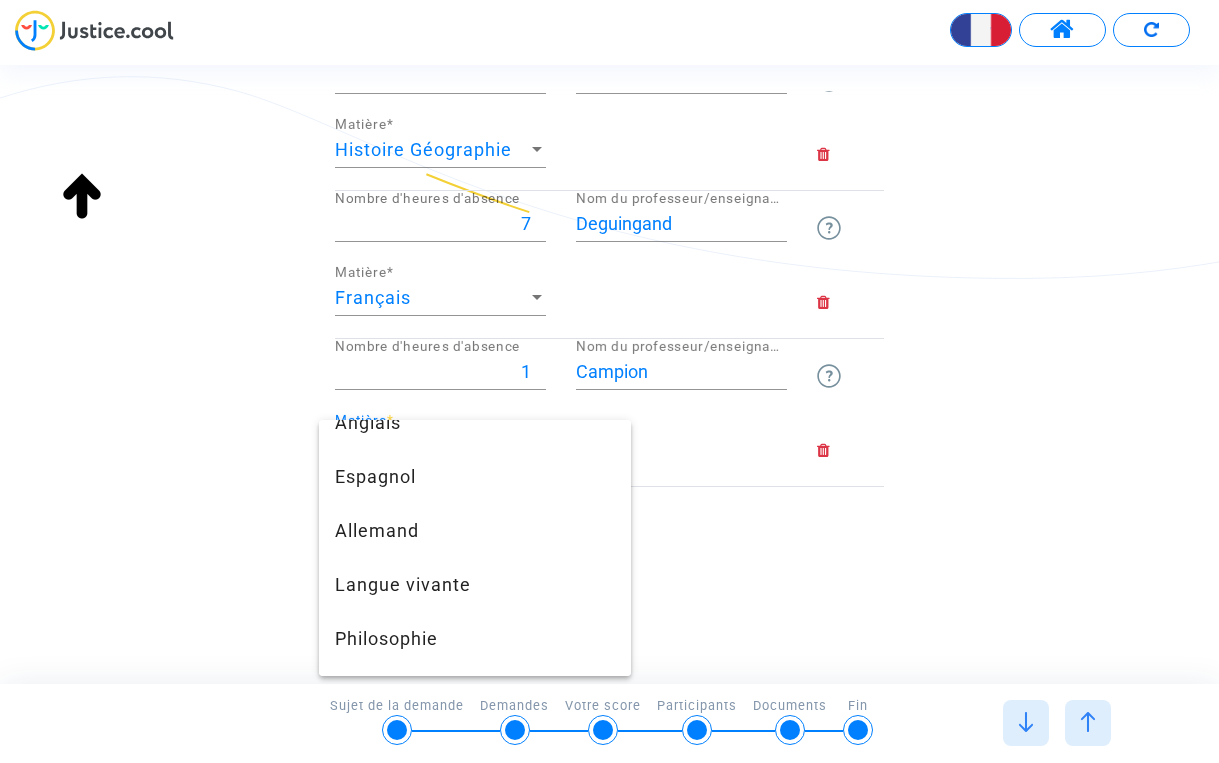 scroll, scrollTop: 570, scrollLeft: 0, axis: vertical 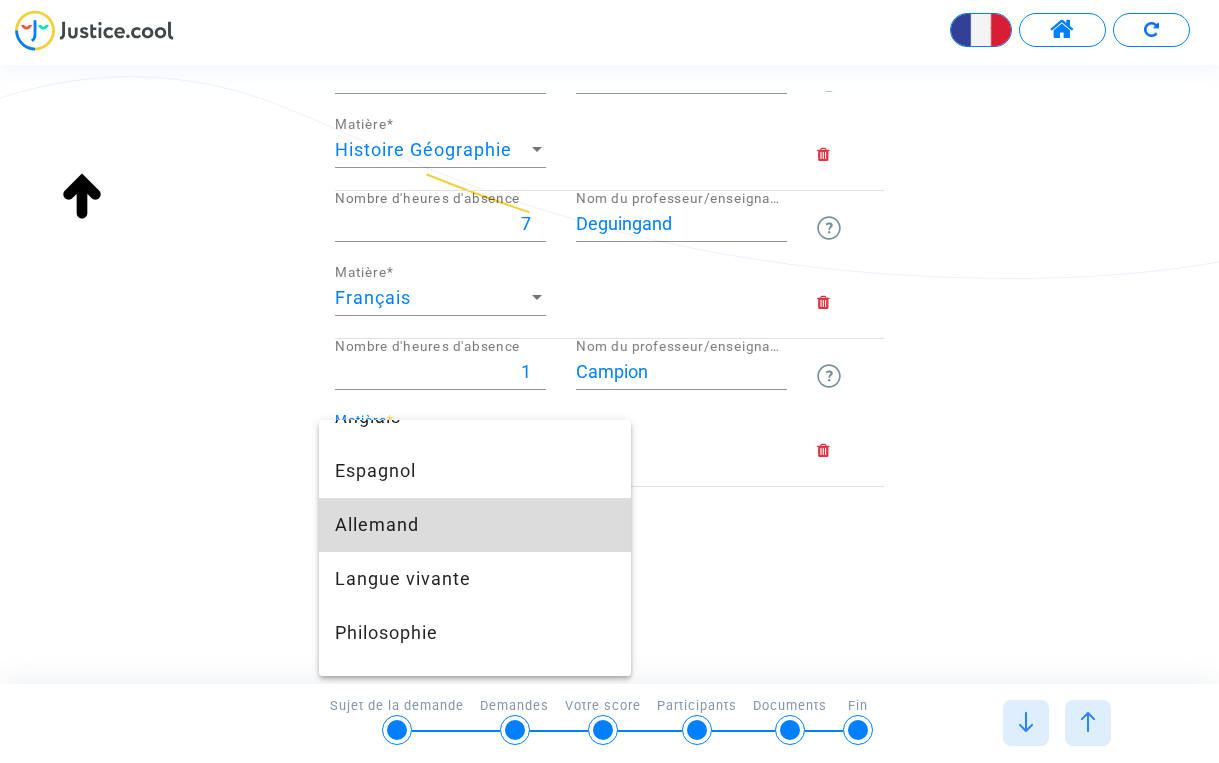 click on "Allemand" at bounding box center [475, 525] 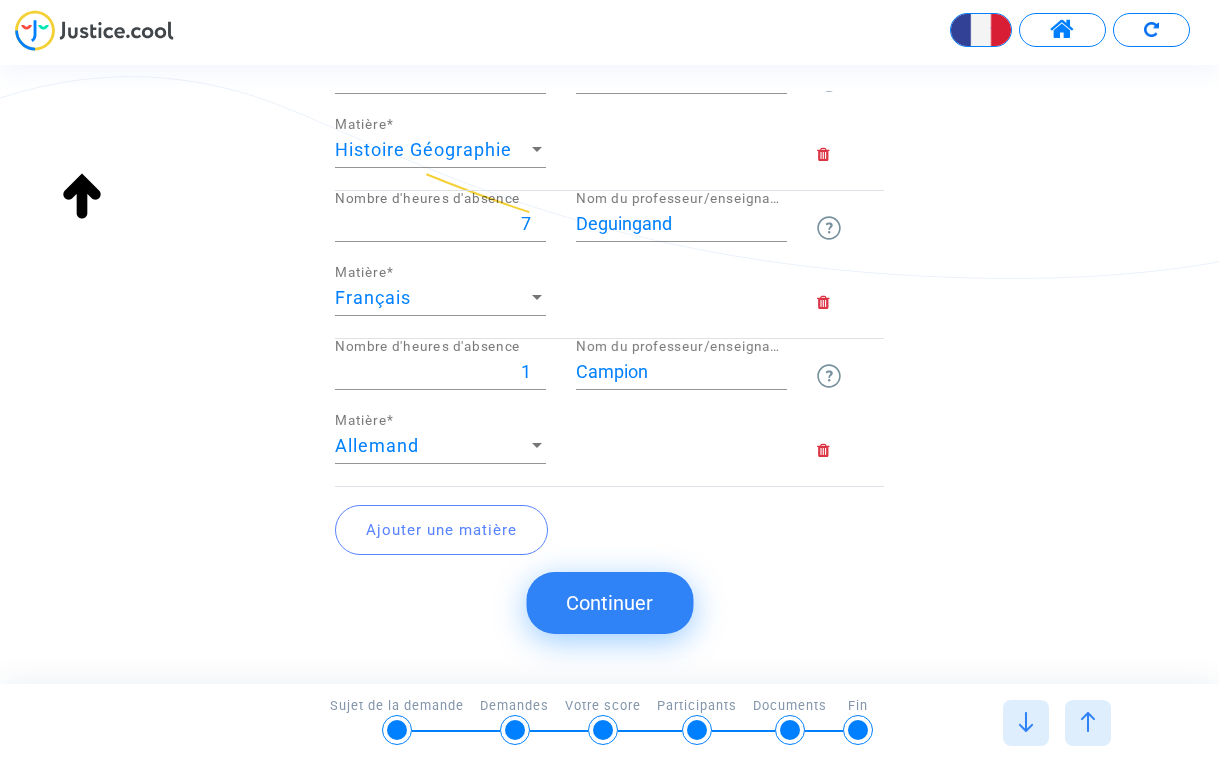 click on "Ajouter une matière" 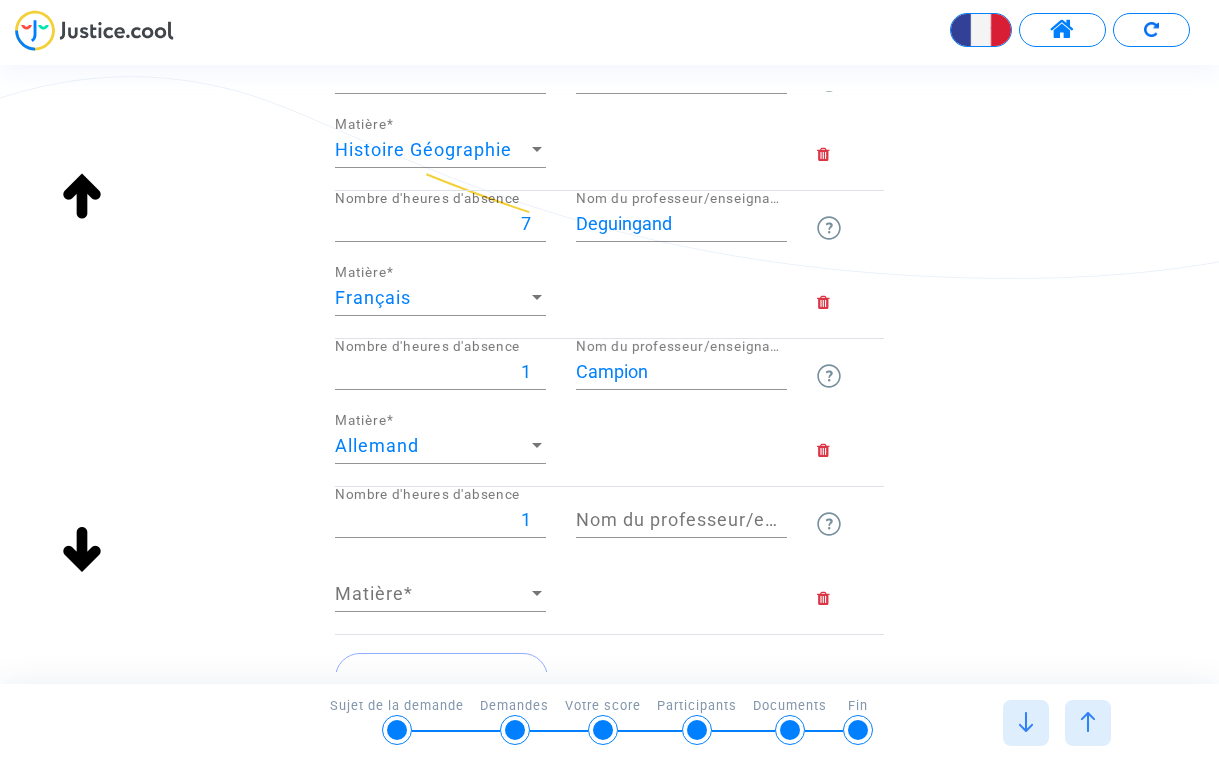 click on "1" at bounding box center (440, 520) 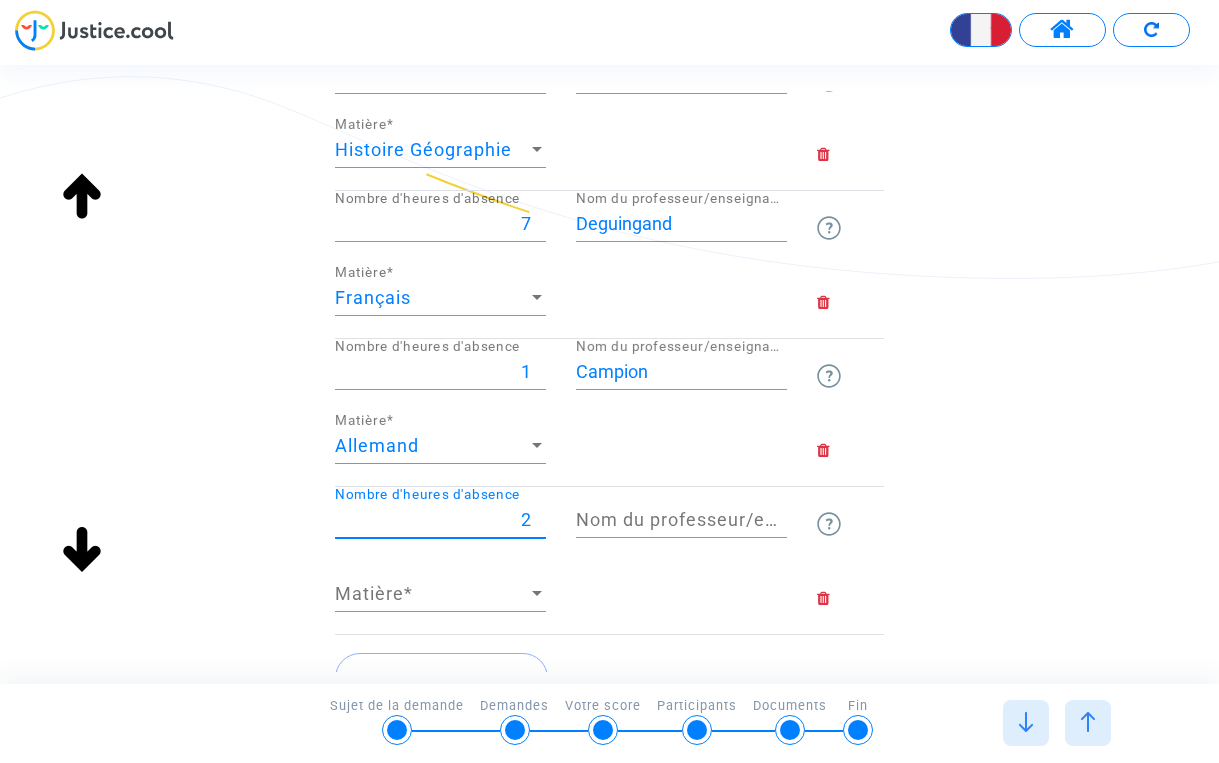 click on "2" at bounding box center [440, 520] 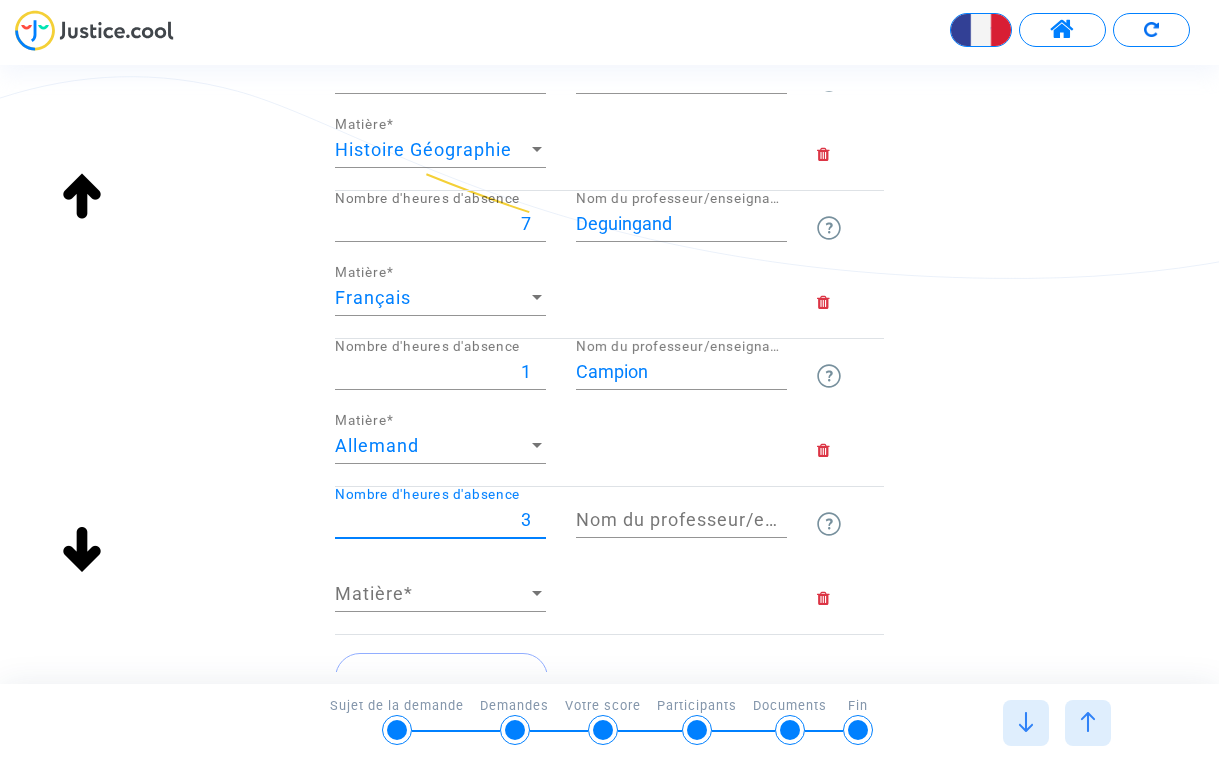 click on "3" at bounding box center (440, 520) 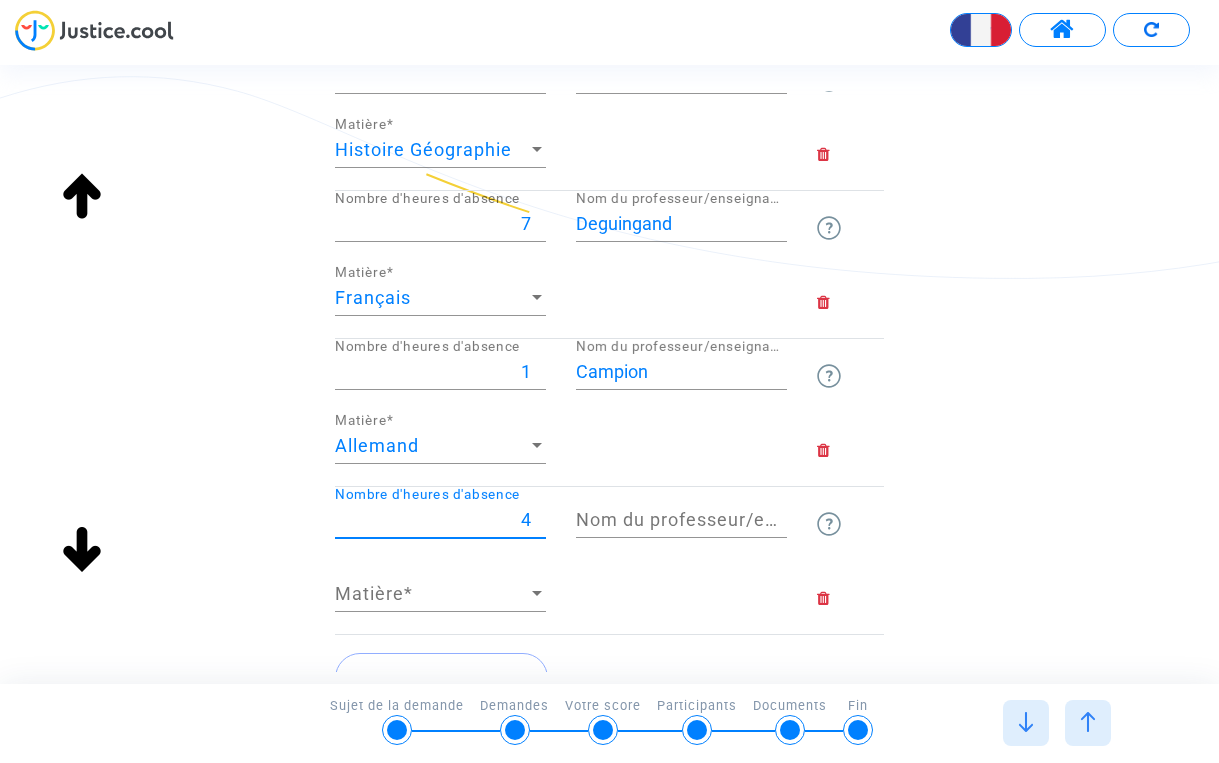 type on "4" 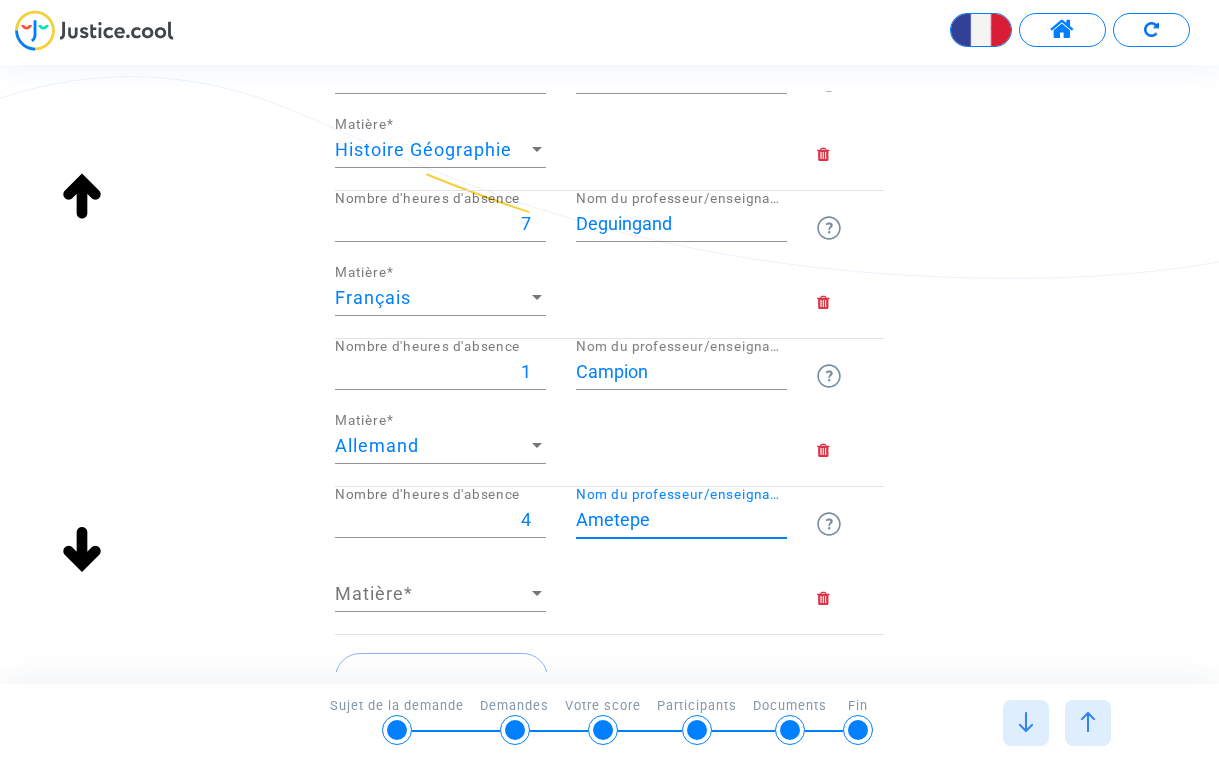 type on "Ametepe" 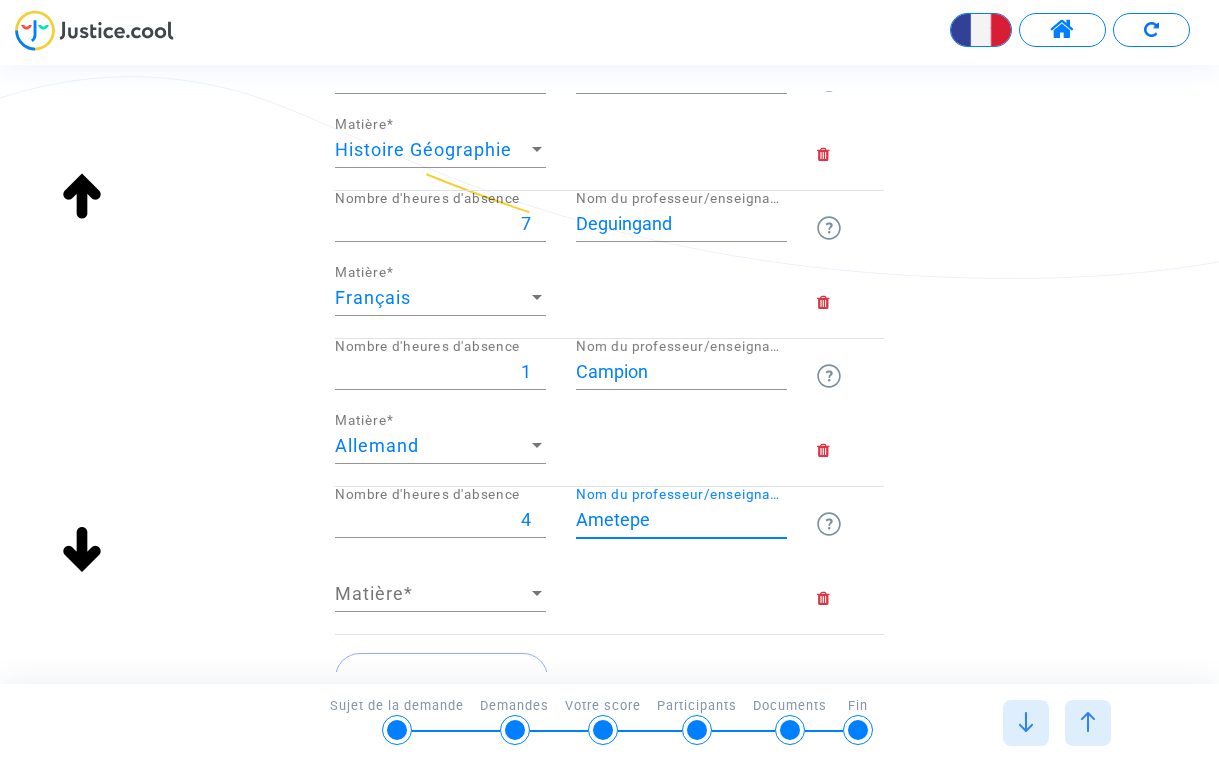 click at bounding box center [537, 593] 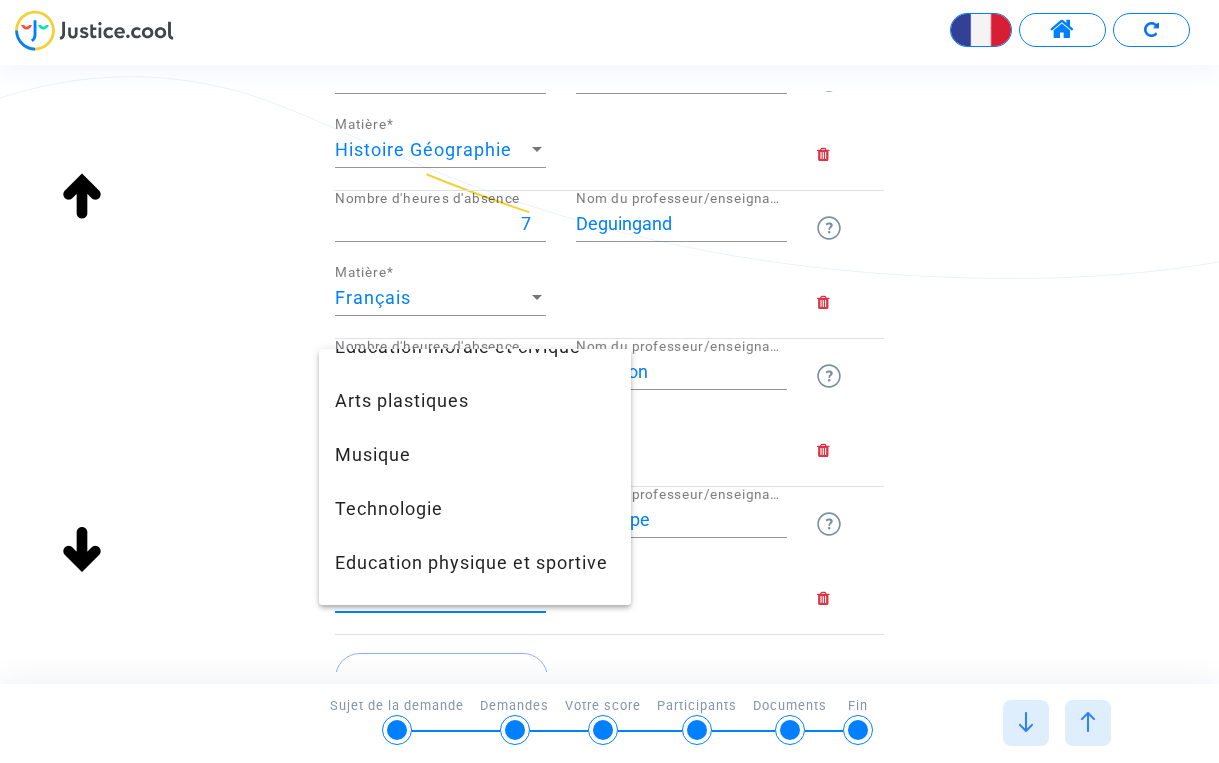 scroll, scrollTop: 194, scrollLeft: 0, axis: vertical 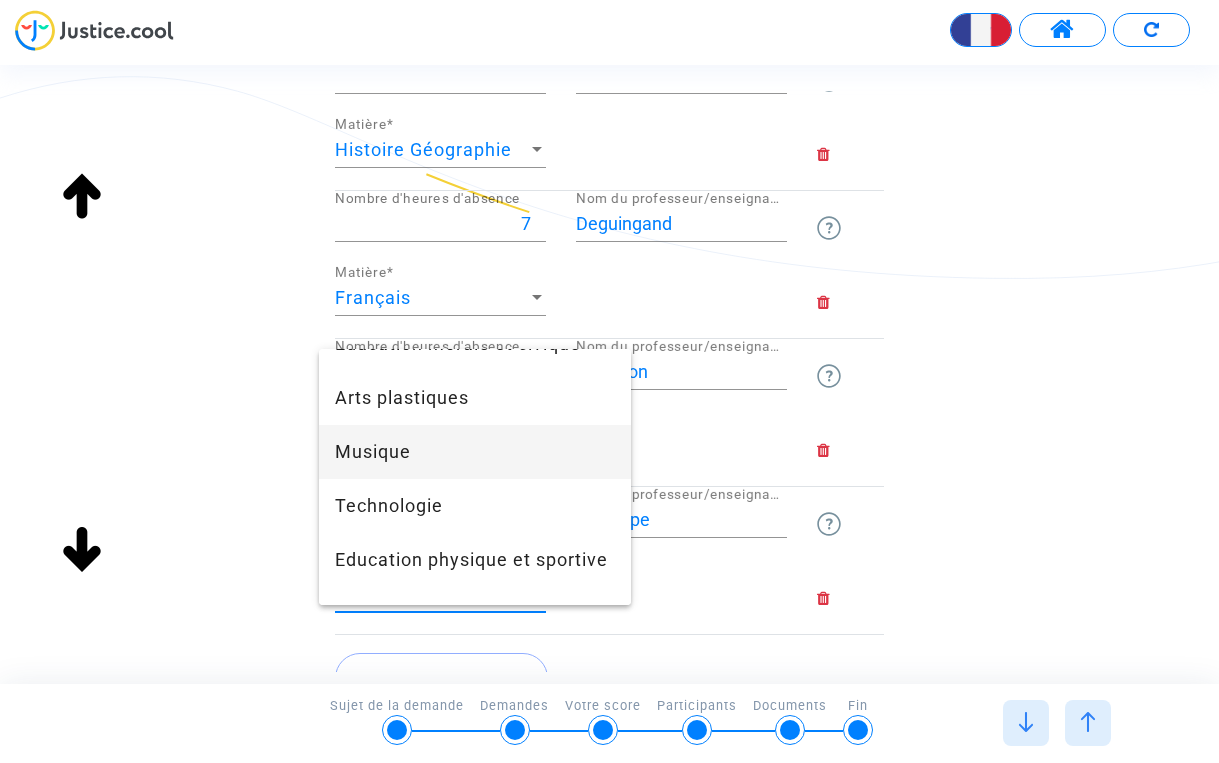 click on "Musique" at bounding box center (475, 452) 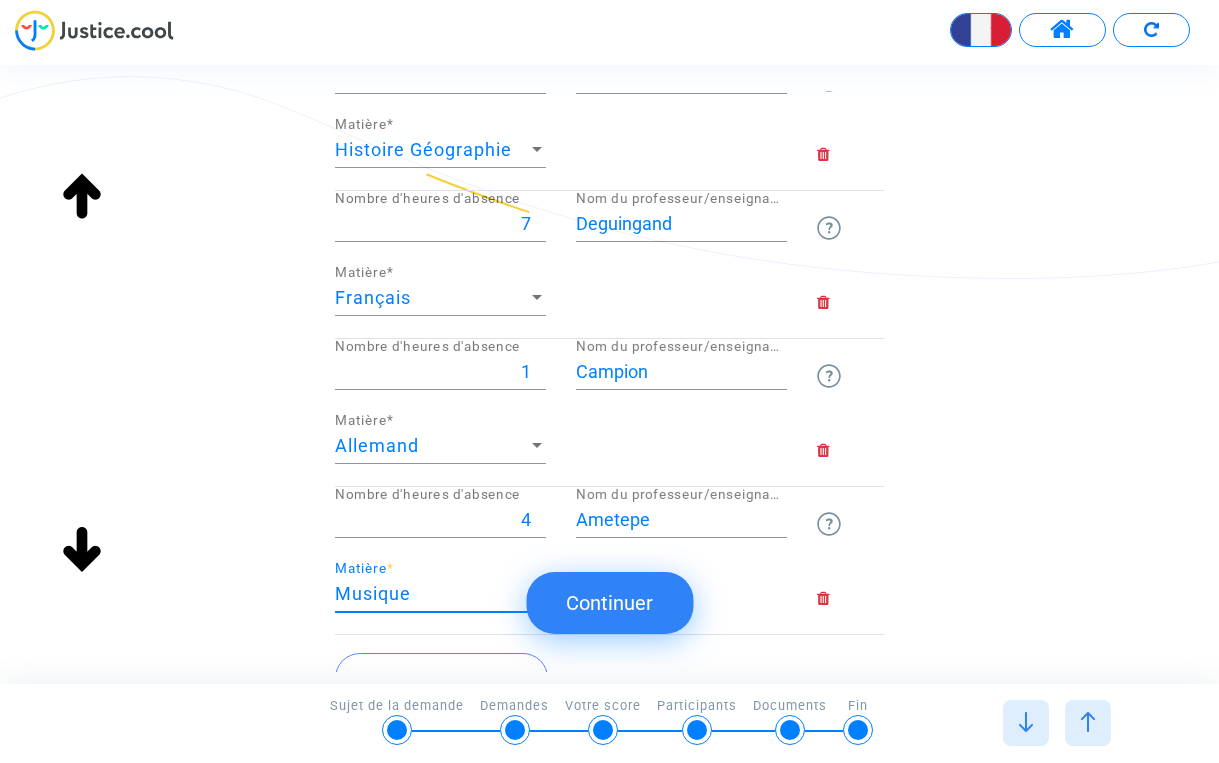 click on "Ajouter une matière" 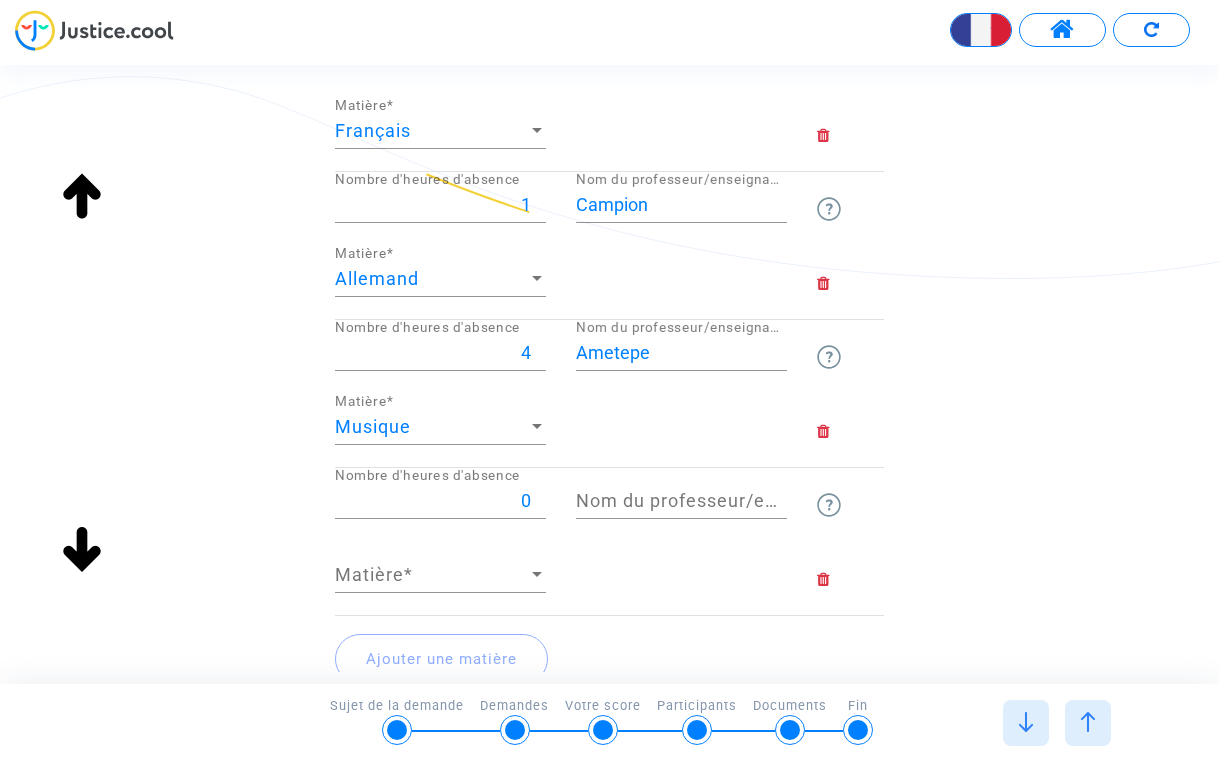 scroll, scrollTop: 1201, scrollLeft: 0, axis: vertical 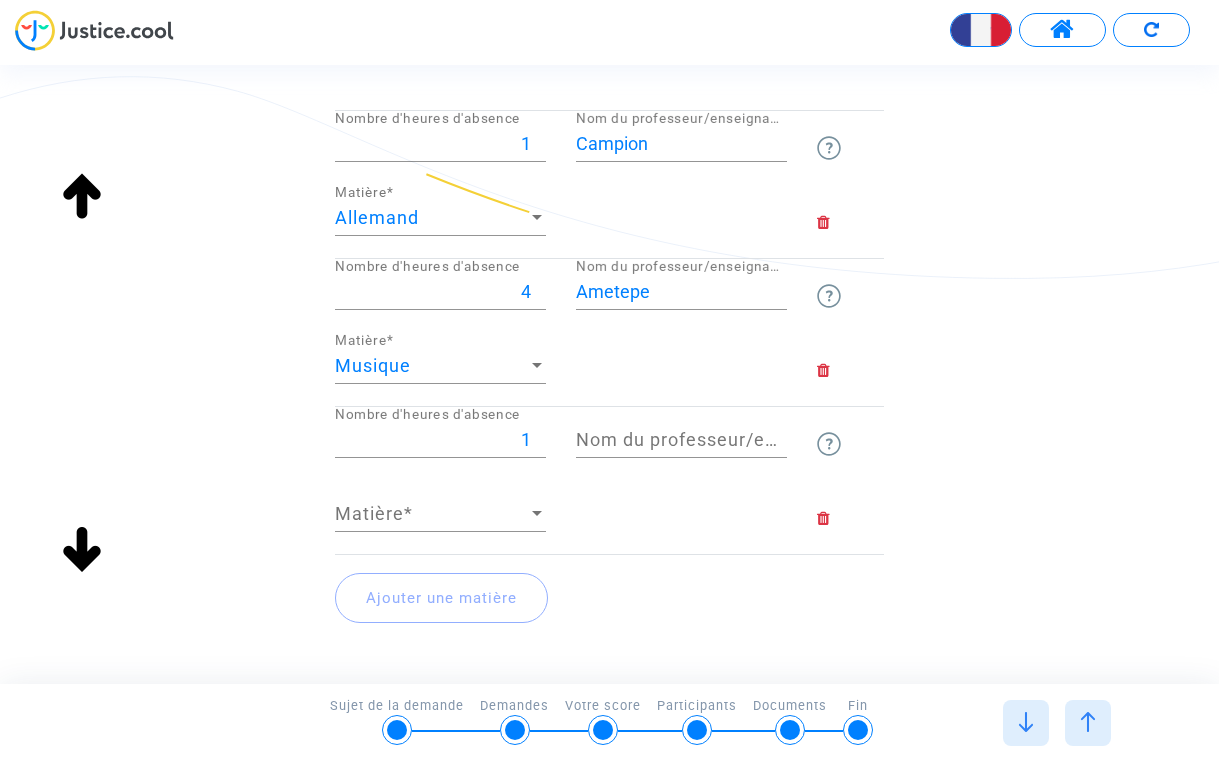 click on "1" at bounding box center [440, 440] 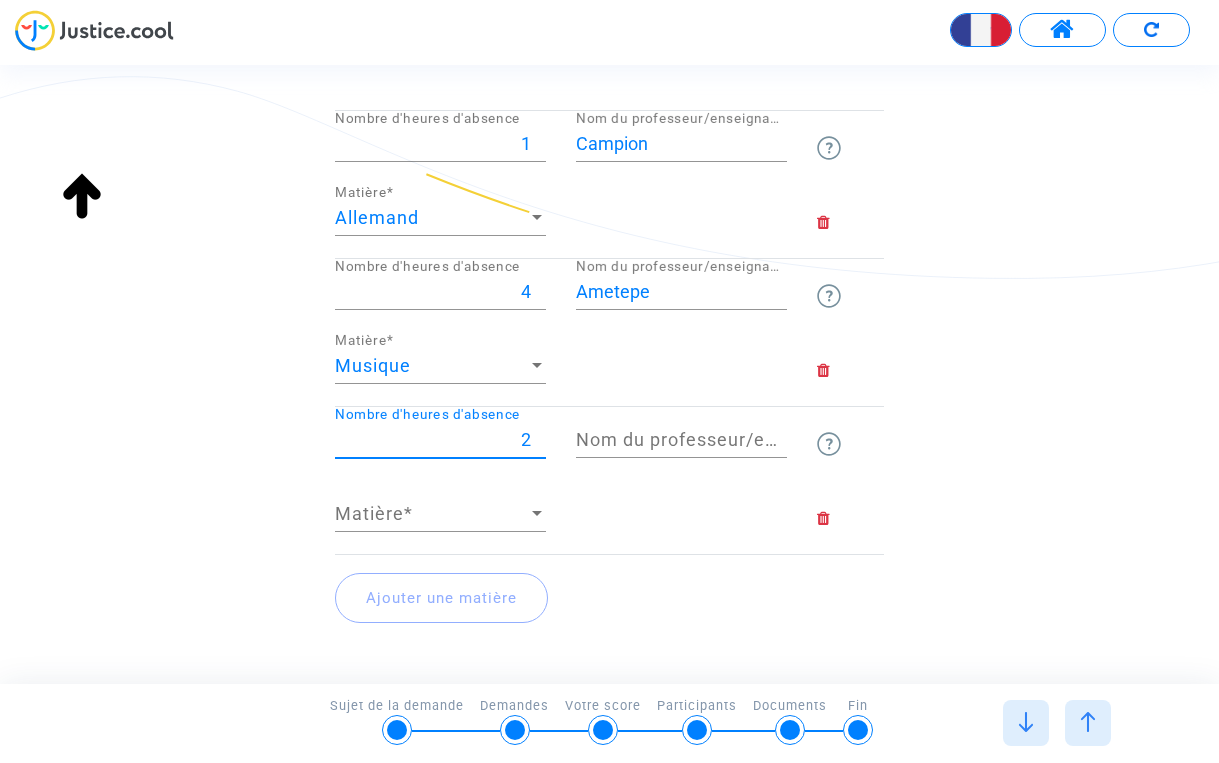 type on "2" 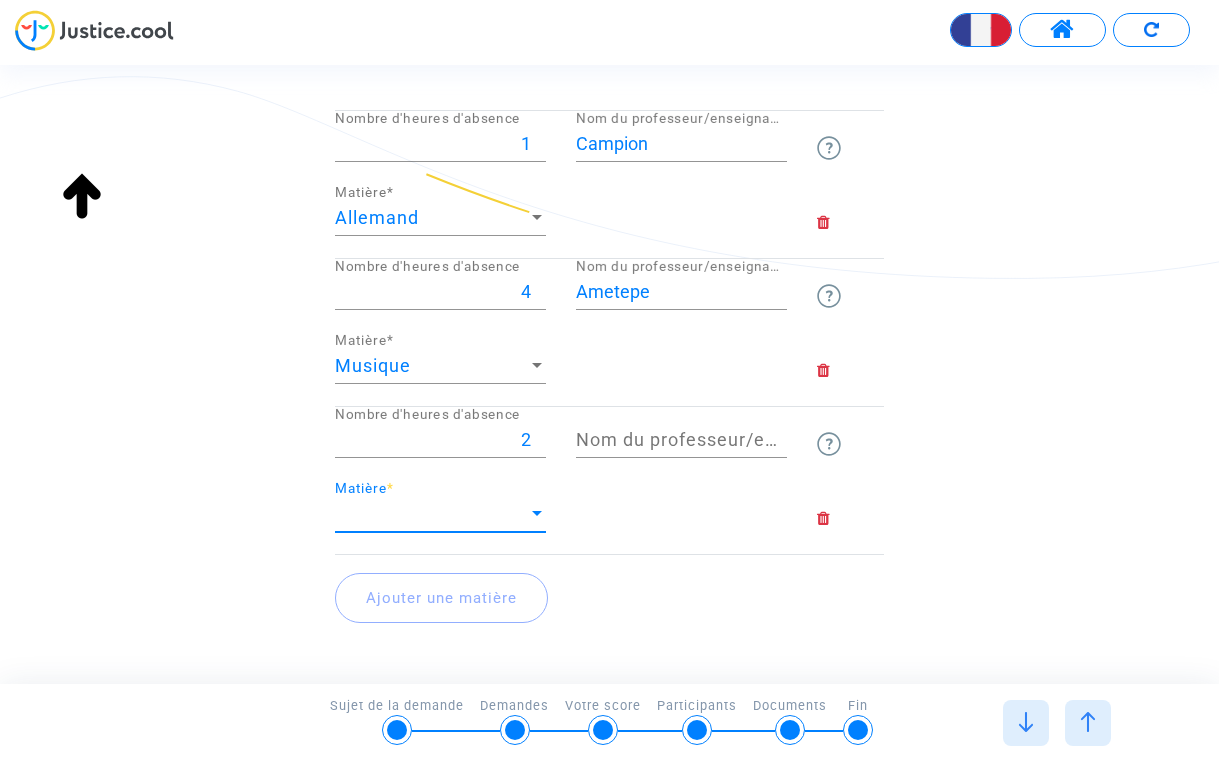 click on "Matière" at bounding box center (431, 514) 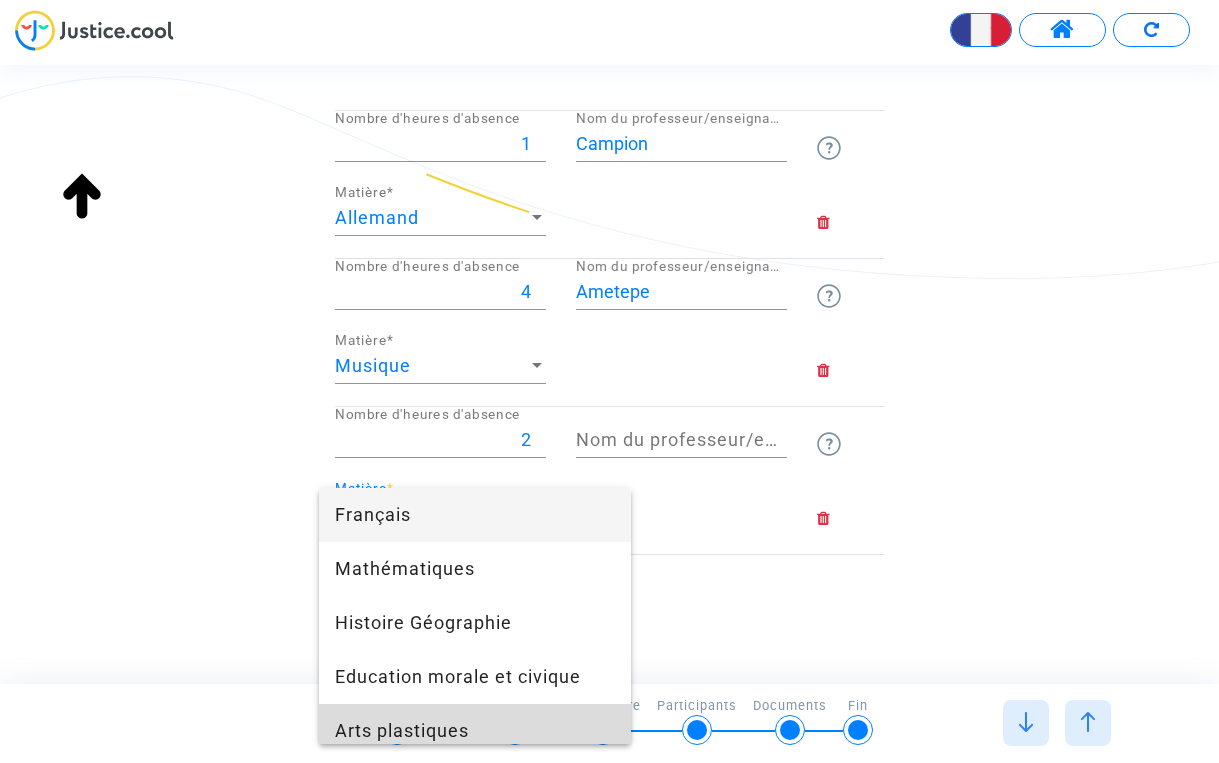 click on "Arts plastiques" at bounding box center [475, 731] 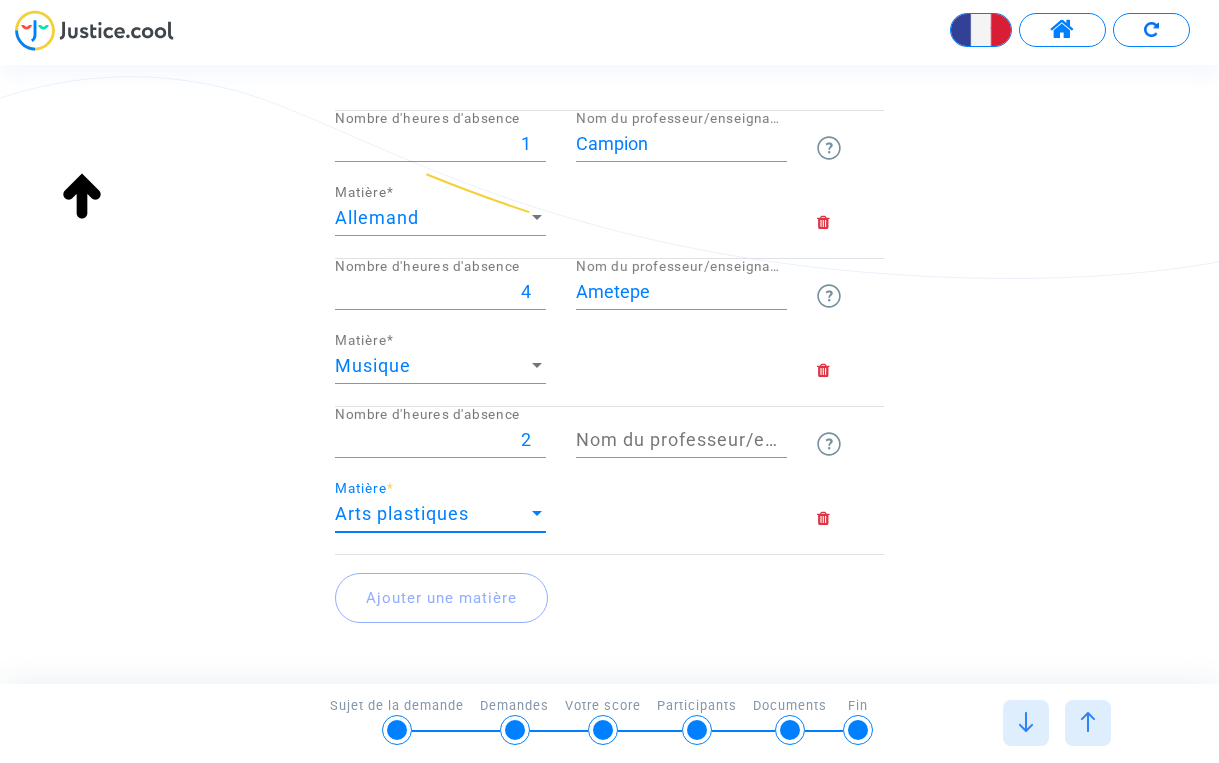 click on "2" at bounding box center [440, 440] 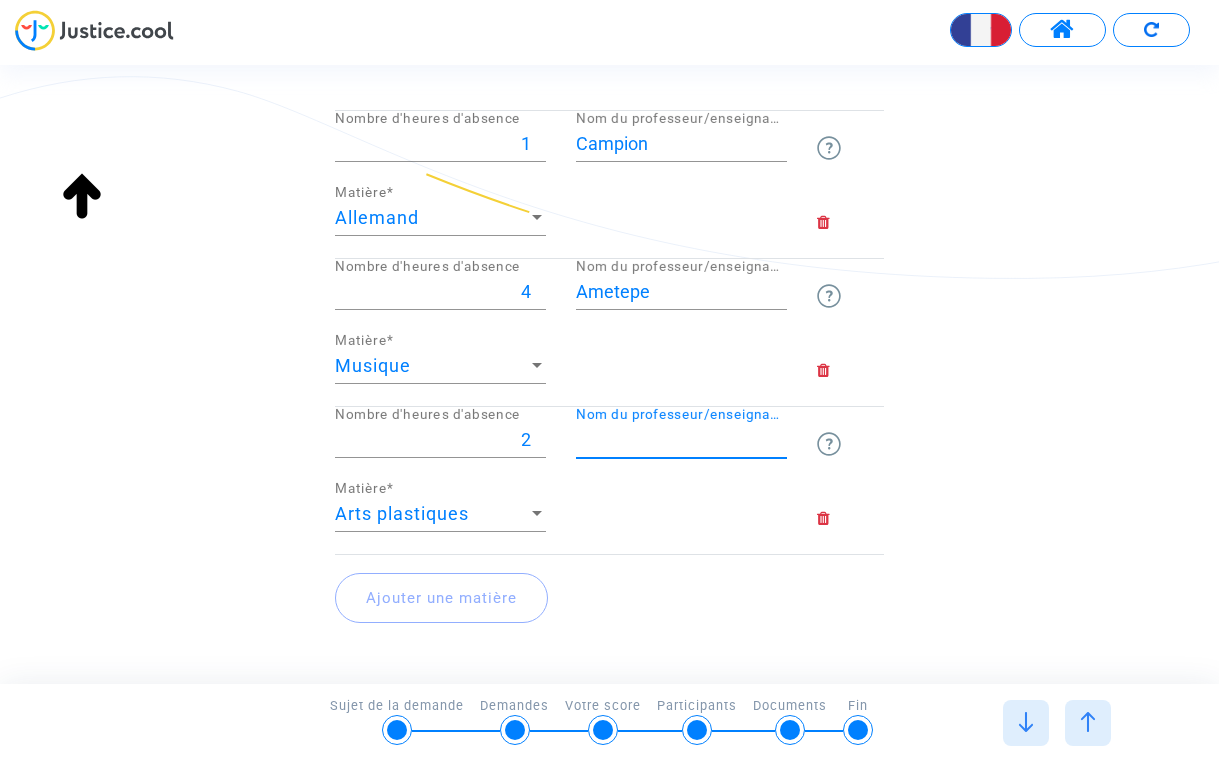 click on "Nom du professeur/enseignant titulaire" at bounding box center (681, 440) 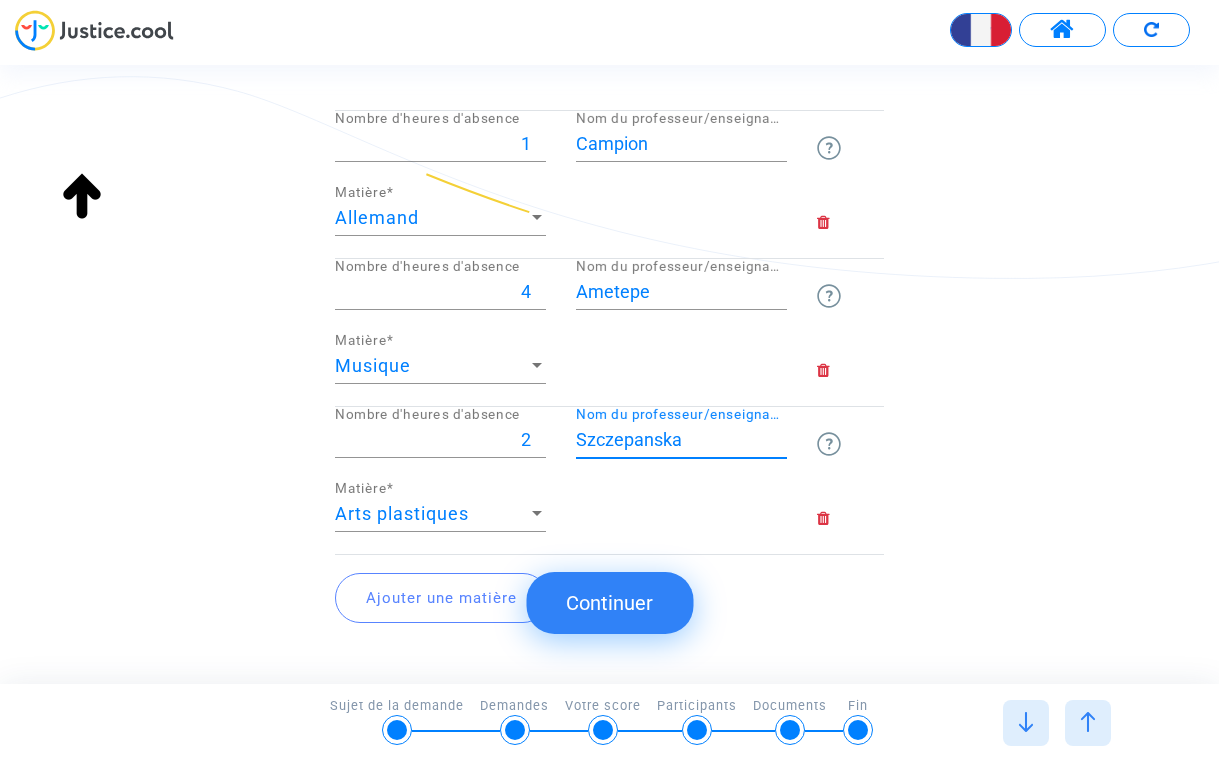 type on "Szczepanska" 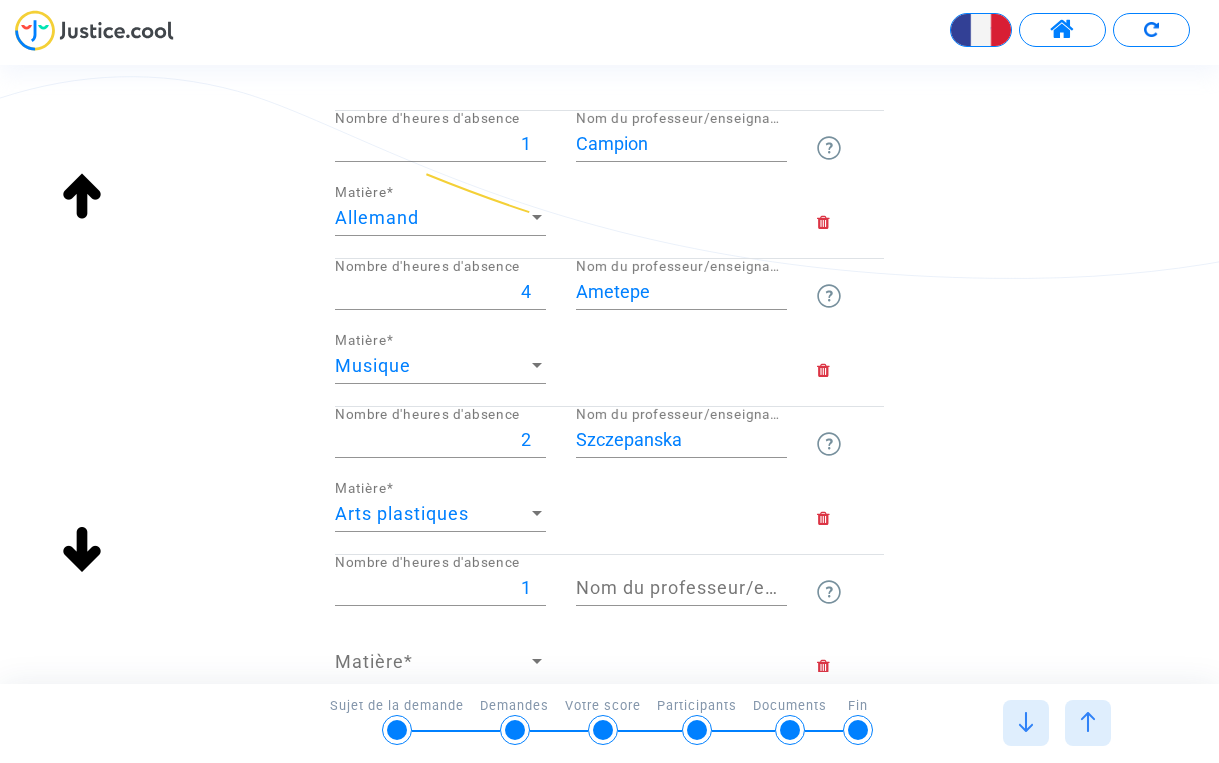 type on "1" 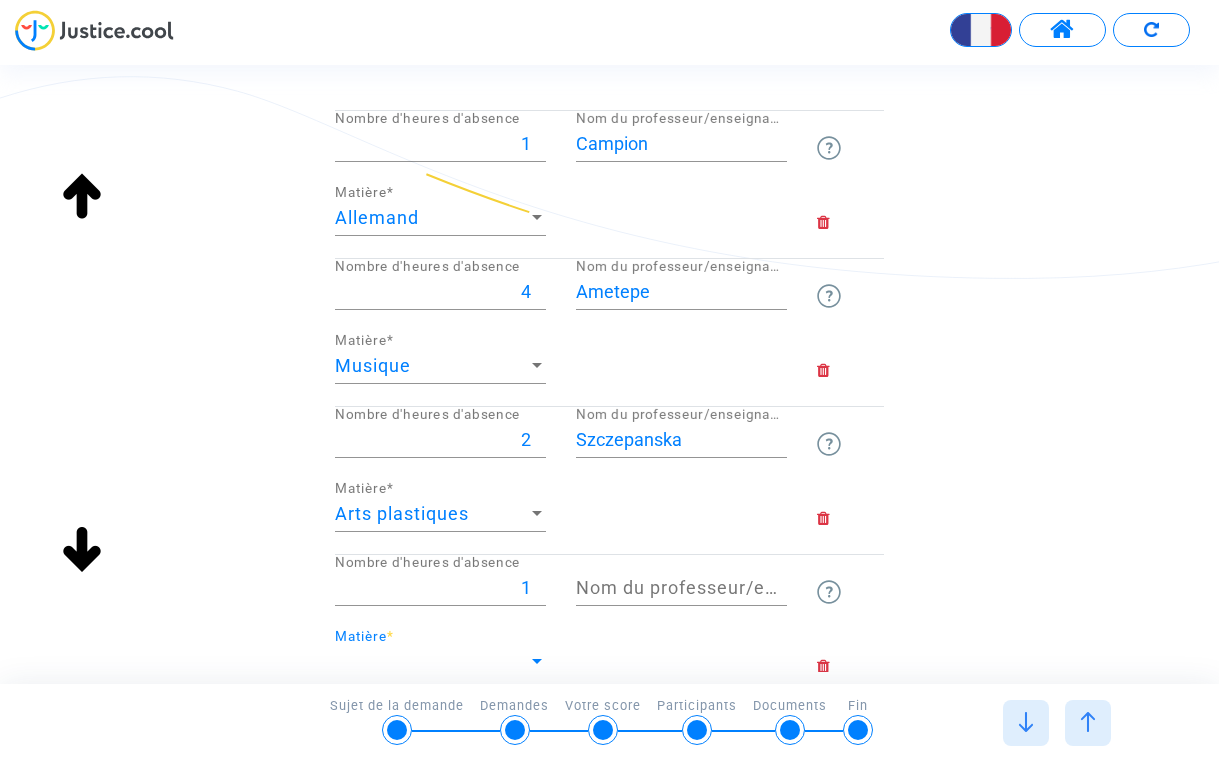 click on "Matière" at bounding box center (431, 662) 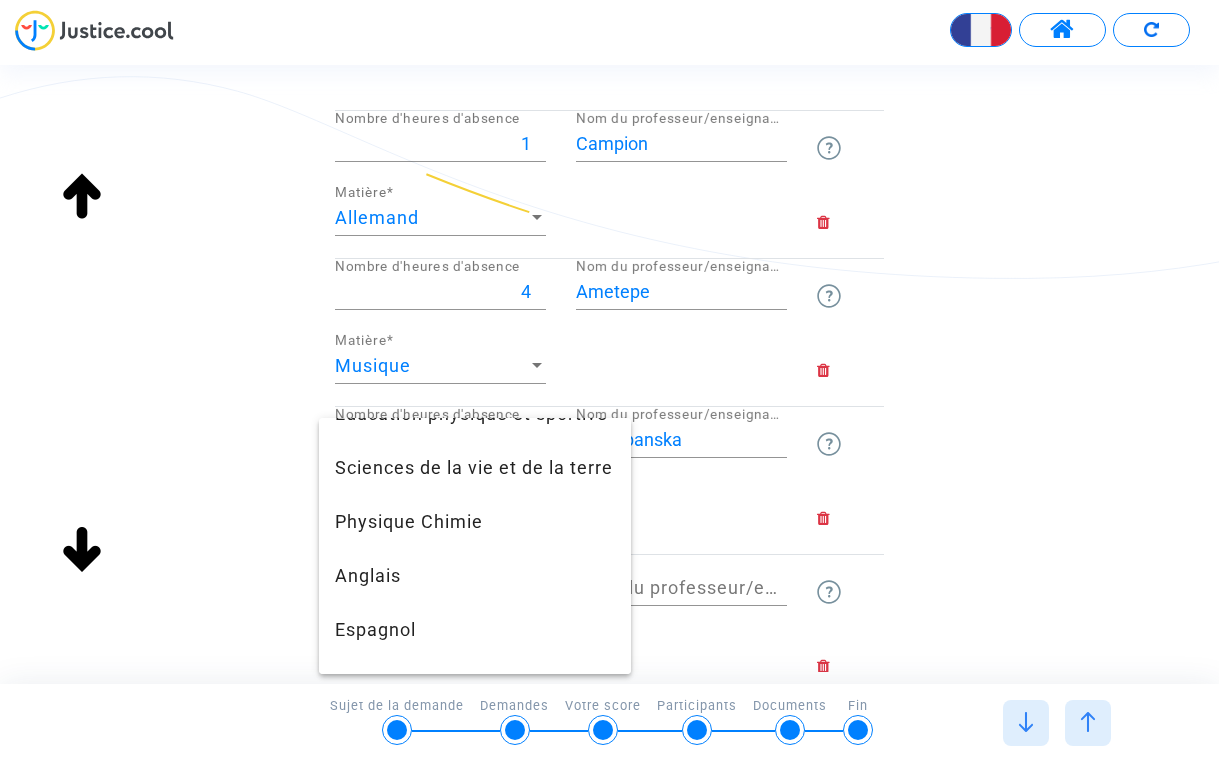 scroll, scrollTop: 412, scrollLeft: 0, axis: vertical 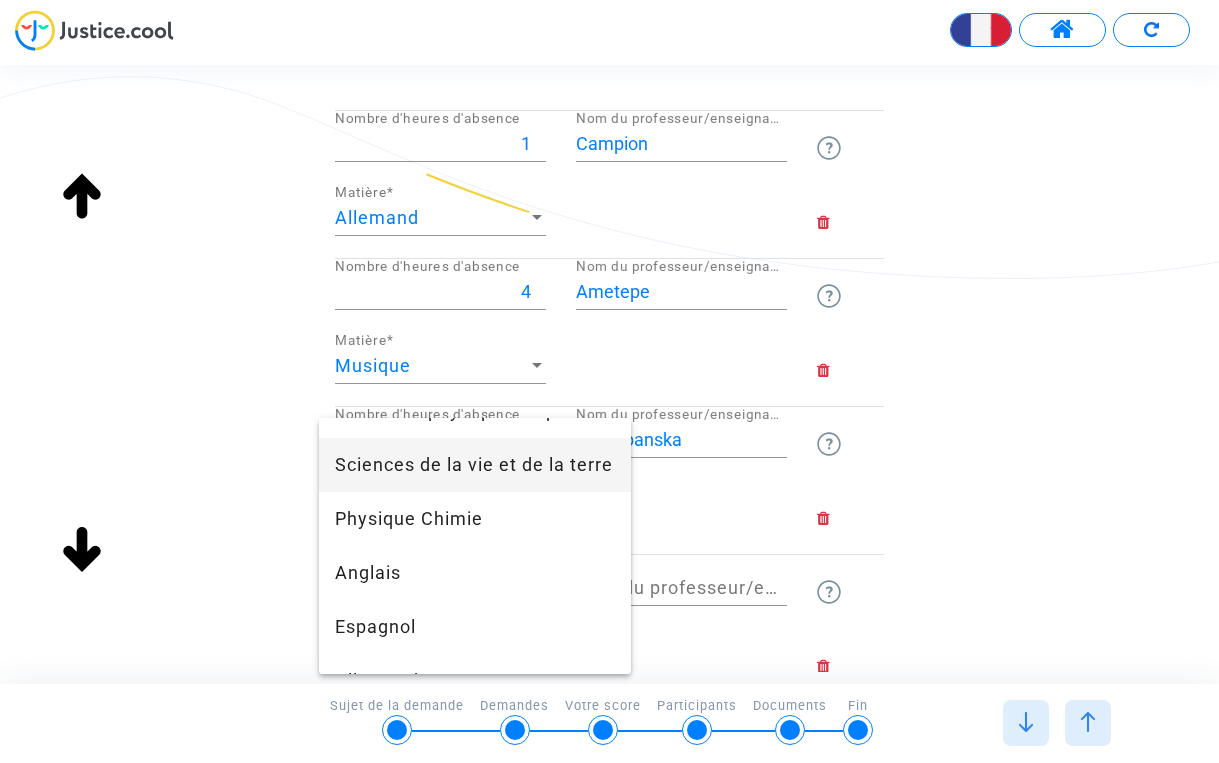 click on "Sciences de la vie et de la terre" at bounding box center (475, 465) 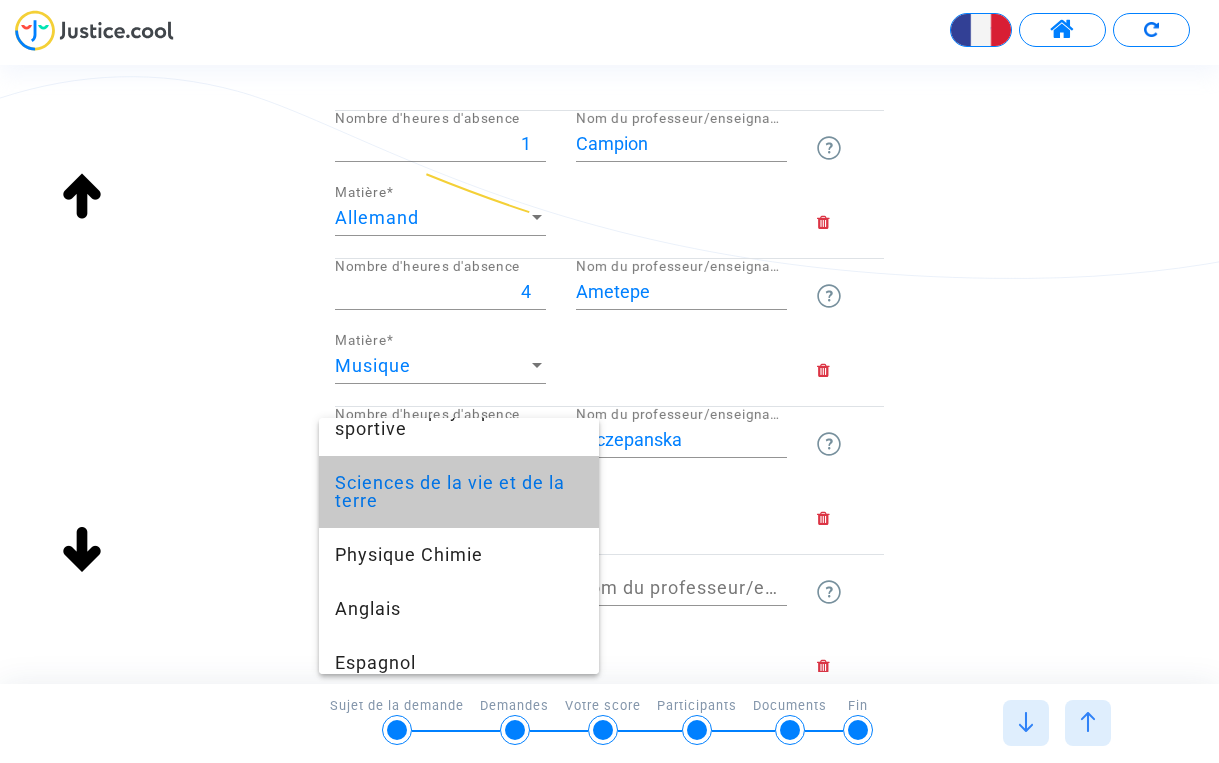 scroll, scrollTop: 15, scrollLeft: 0, axis: vertical 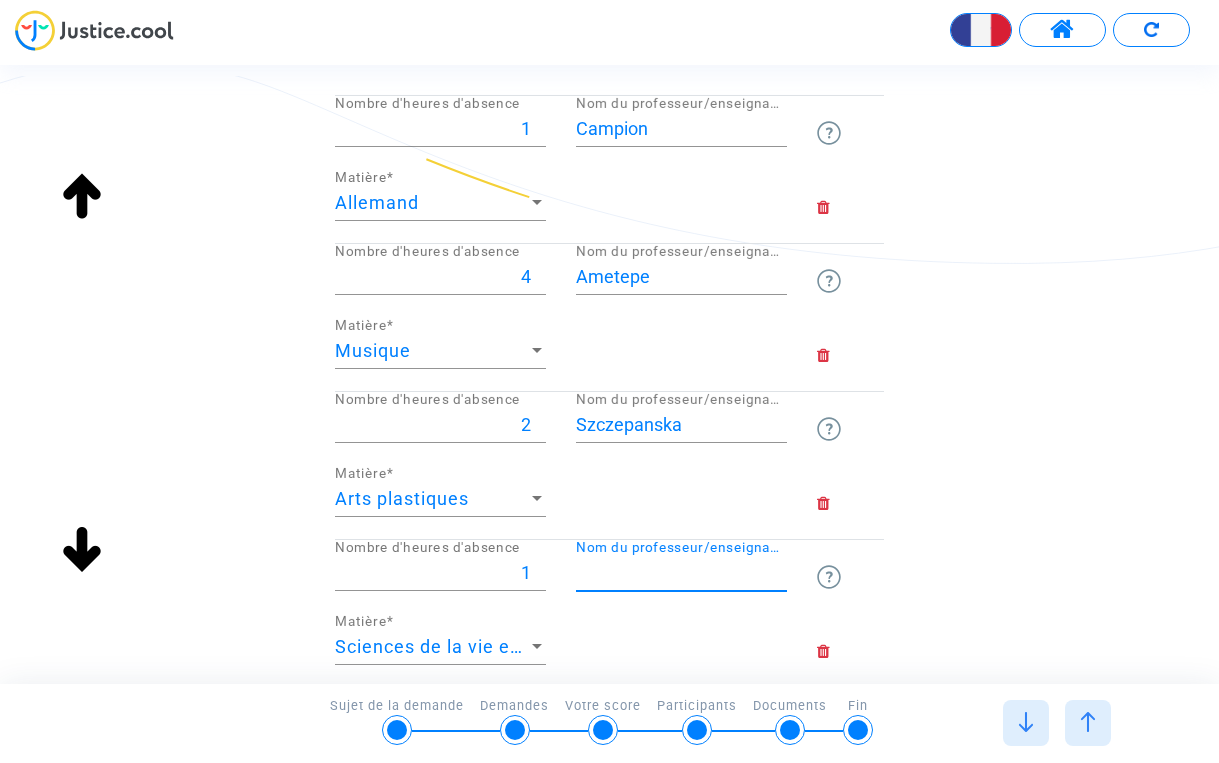 click on "Nom du professeur/enseignant titulaire" at bounding box center (681, 573) 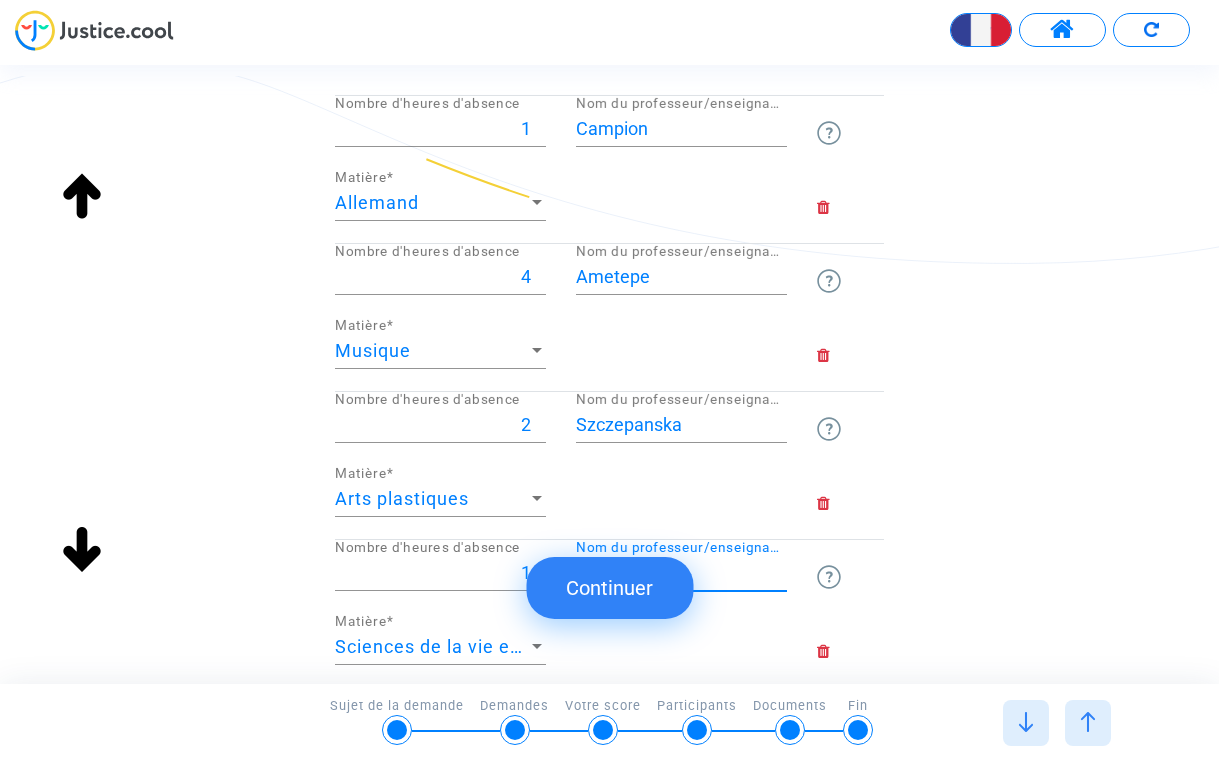 type on "Sahnoun" 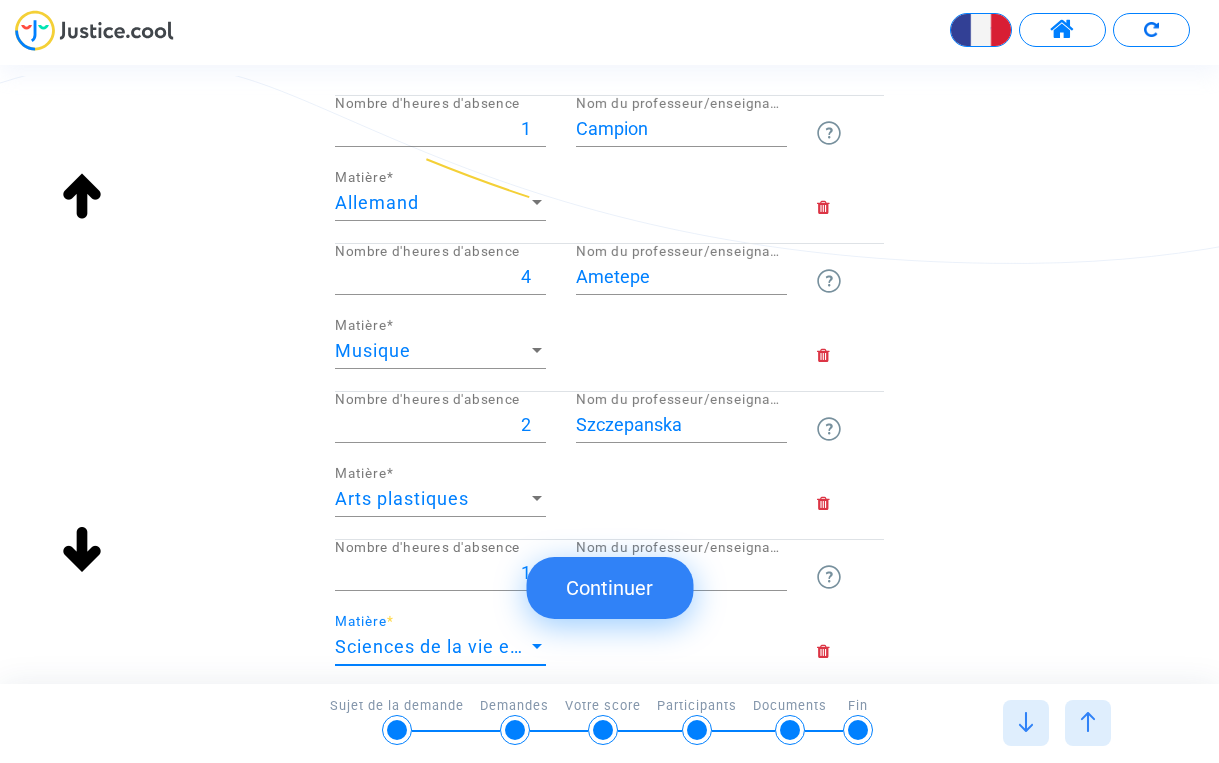 click on "Veuillez lister ci-dessous les heures d'absence non remplacées
Le nom du professeur/enseignant concerné est demandé uniquement pour obtenir le dossier le plus complet possible.  La responsabilité du professeur/enseignant ne sera pas mise en cause devant la juridiction compétente, seule la responsabilité de l’administration, en l’occurrence du rectorat et du Ministère de l’Education Nationale, sera engagée.
6 Nombre d'heures d'absence Leconte Nom du professeur/enseignant titulaire Mathématiques Matière  * 9 Nombre d'heures d'absence Pichereau Nom du professeur/enseignant titulaire Physique Chimie Matière  * 8 Nombre d'heures d'absence Labdoun Nom du professeur/enseignant titulaire Technologie Matière  * 13 Nombre d'heures d'absence Tanga Nom du professeur/enseignant titulaire Anglais Matière  * 12 Nombre d'heures d'absence Lemasson Nom du professeur/enseignant titulaire Histoire Géographie Matière  * 7 Nombre d'heures d'absence Deguingand Nom du professeur/enseignant titulaire Matière" 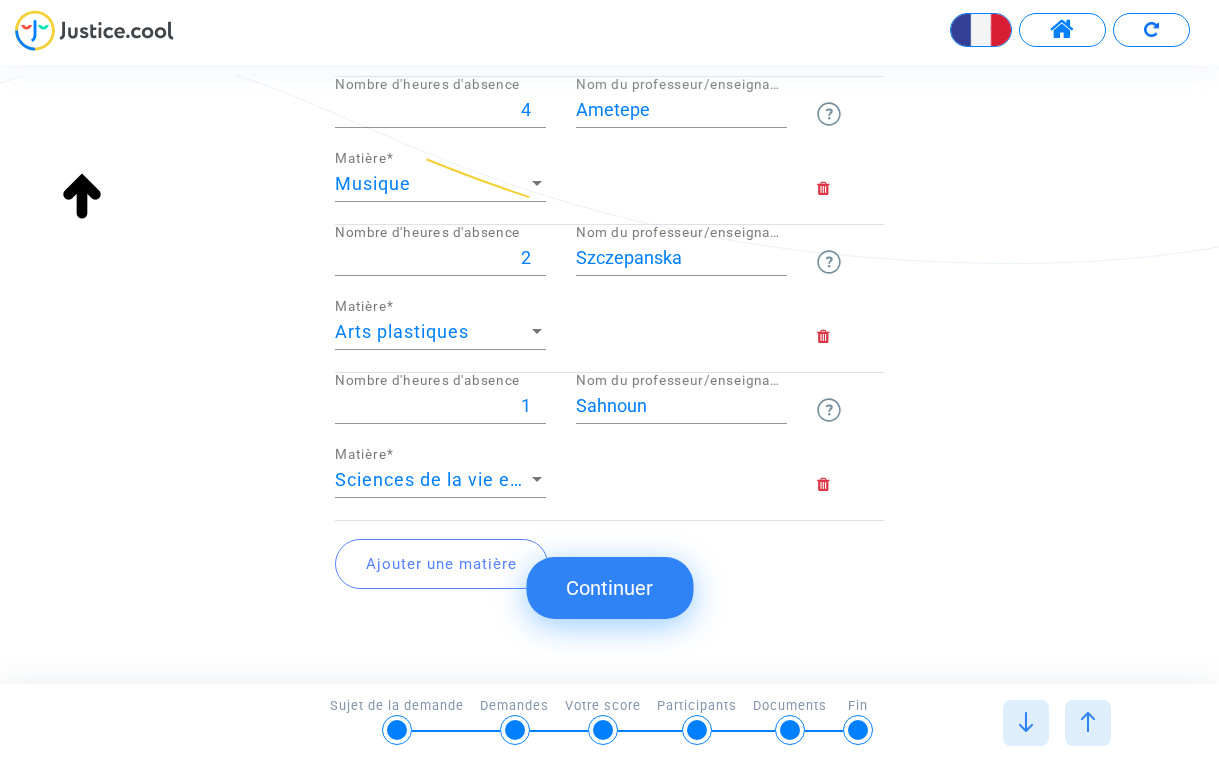 scroll, scrollTop: 1372, scrollLeft: 0, axis: vertical 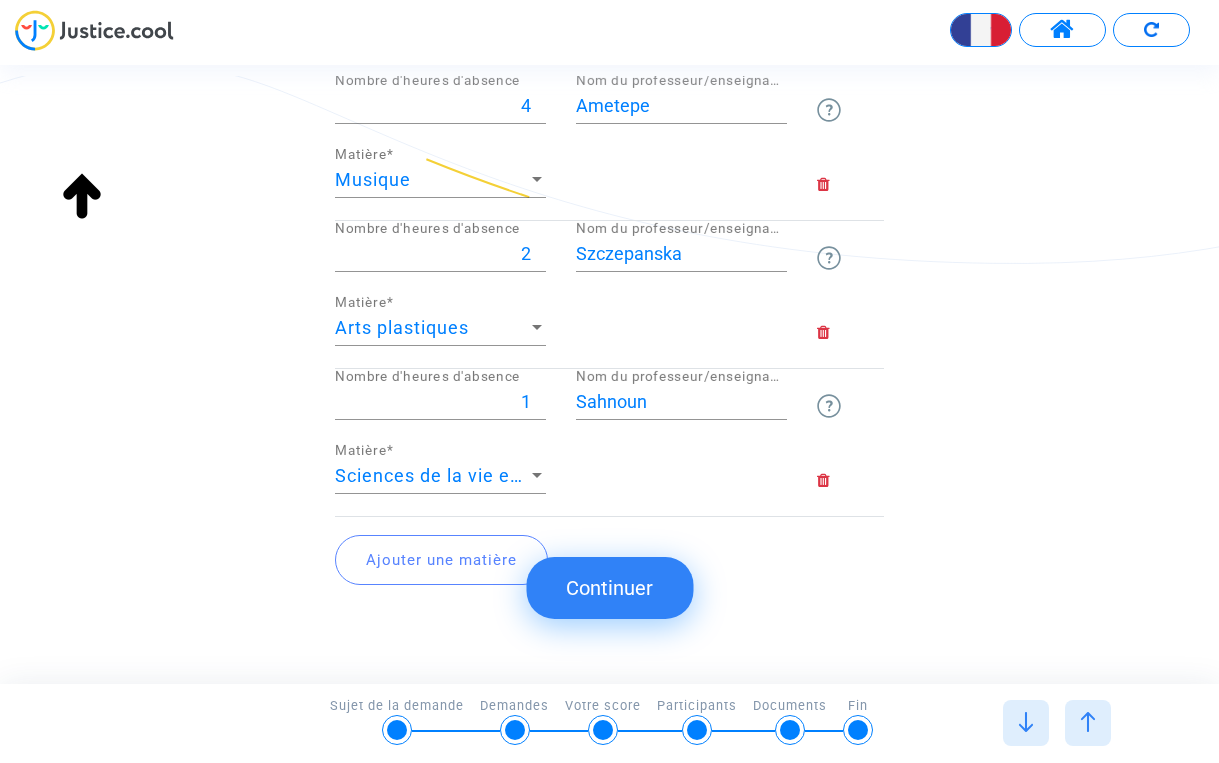 click on "Ajouter une matière" 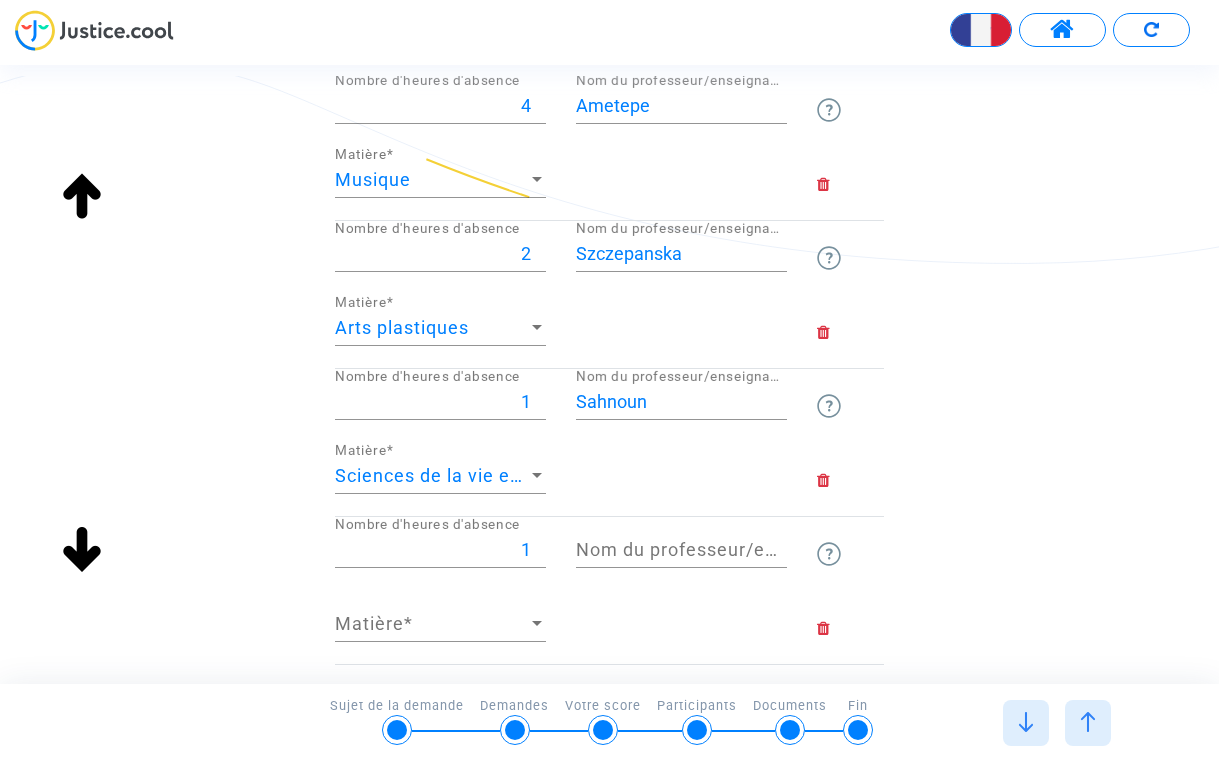 click on "1" at bounding box center [440, 550] 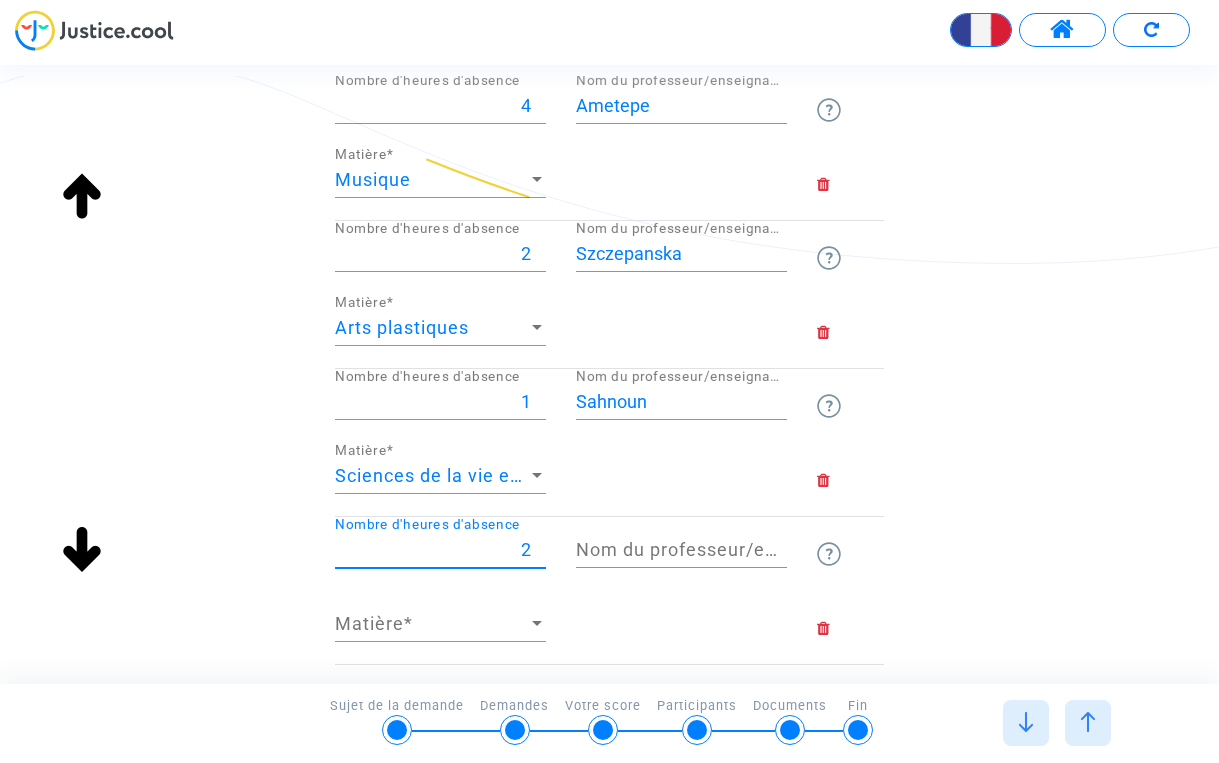 click on "2" at bounding box center (440, 550) 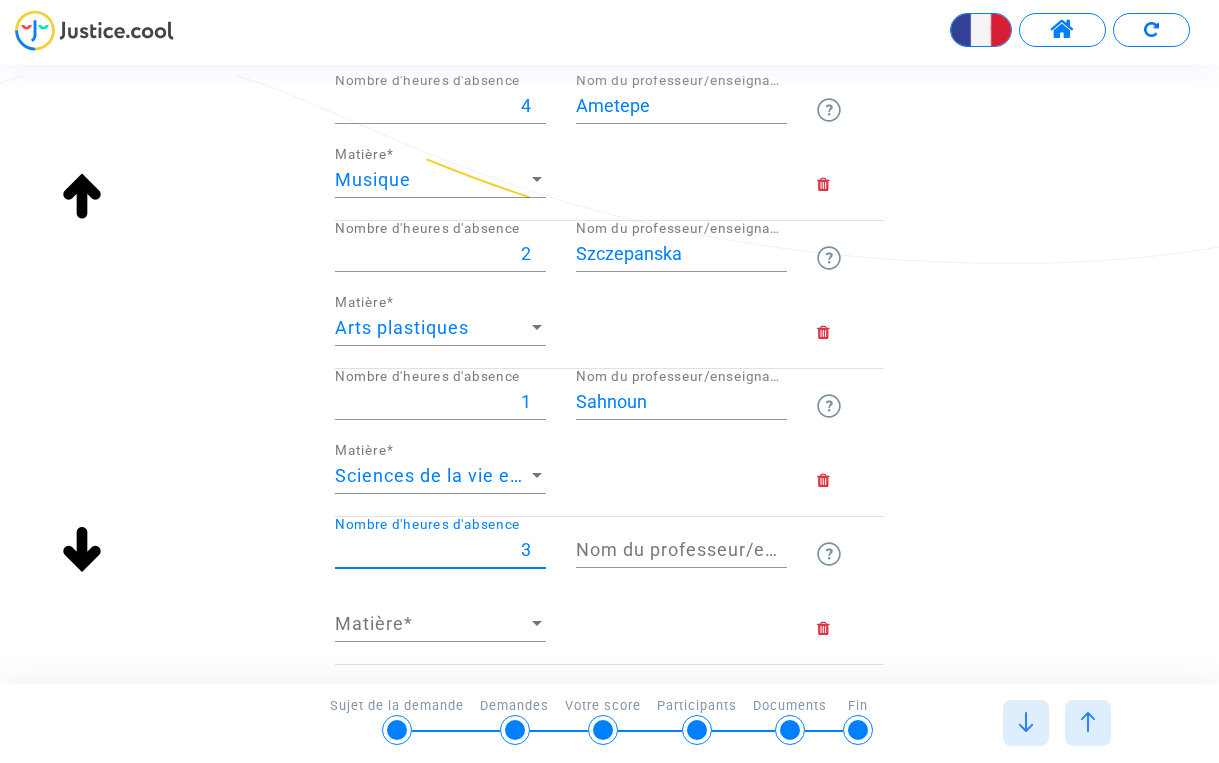 click on "3" at bounding box center [440, 550] 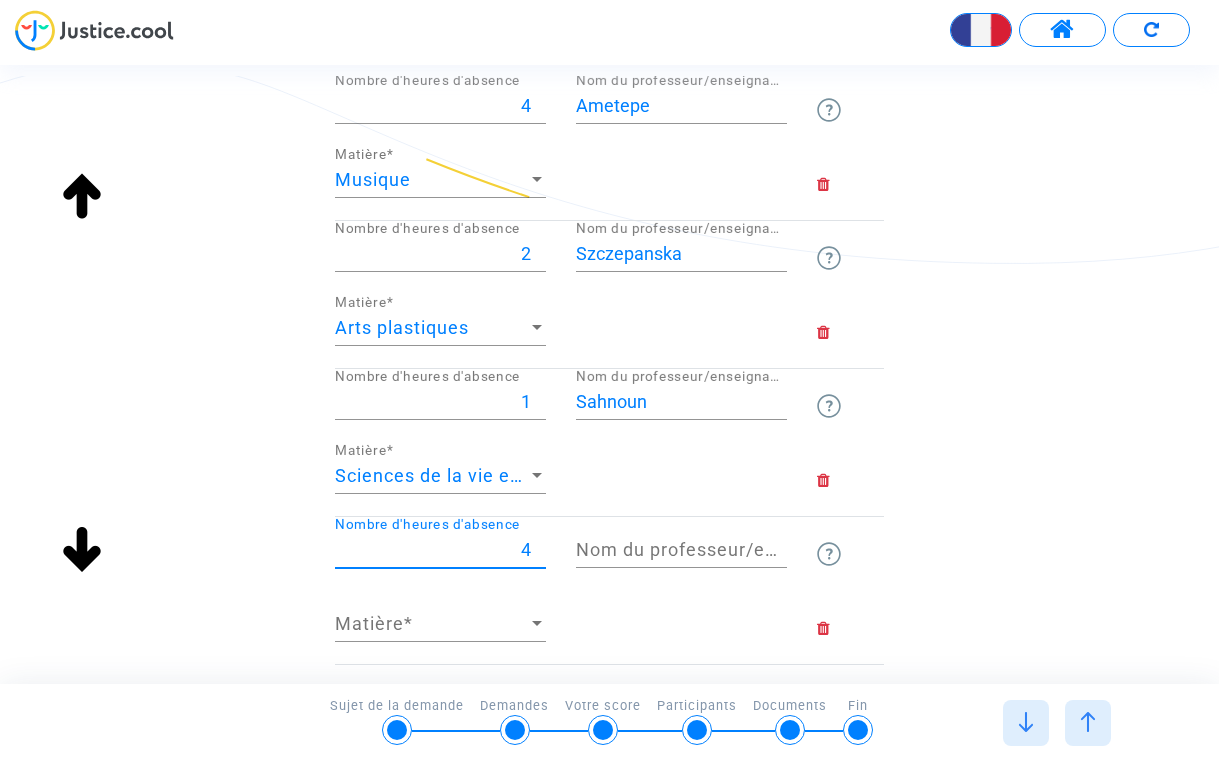 click on "4" at bounding box center (440, 550) 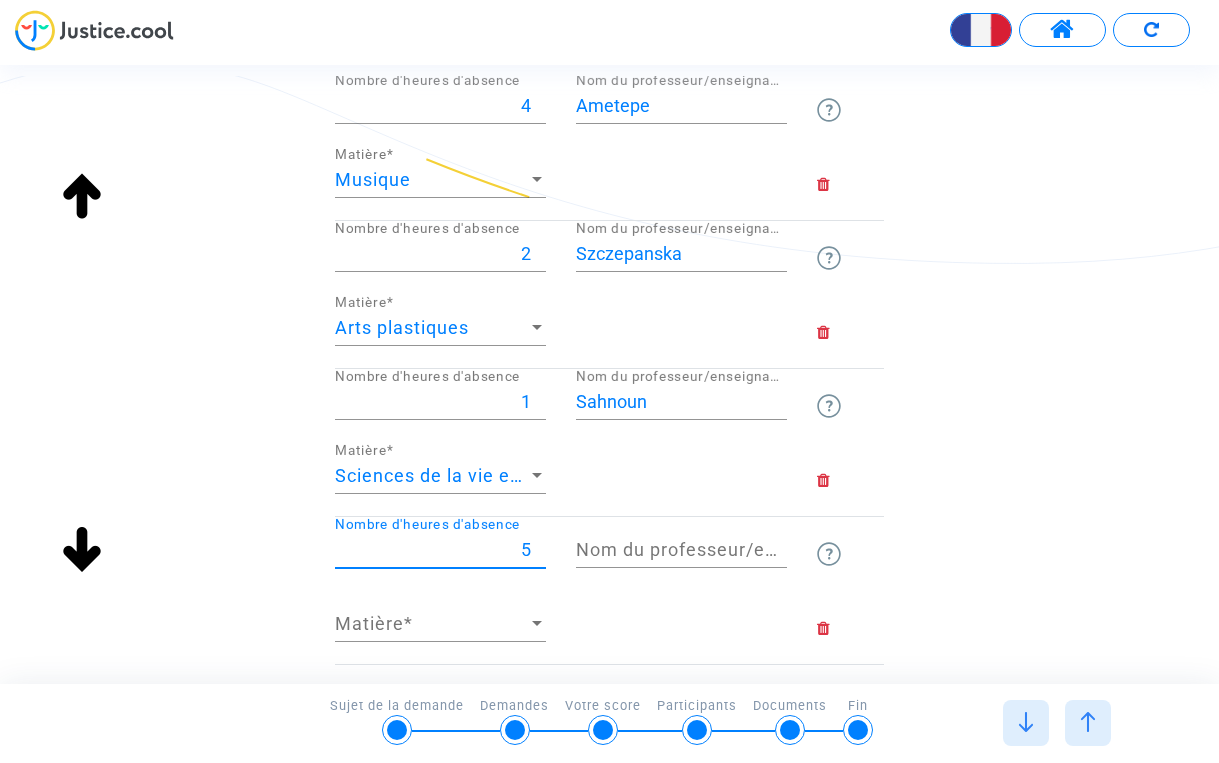 click on "5" at bounding box center (440, 550) 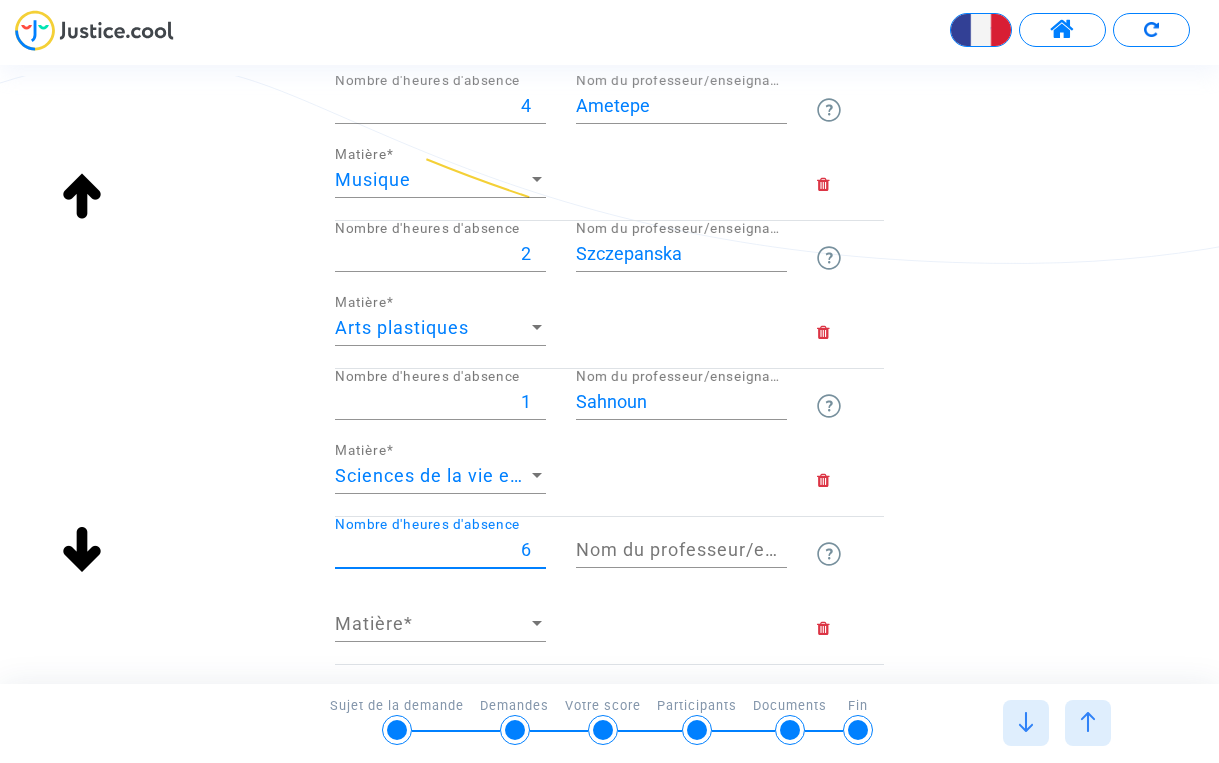 type on "6" 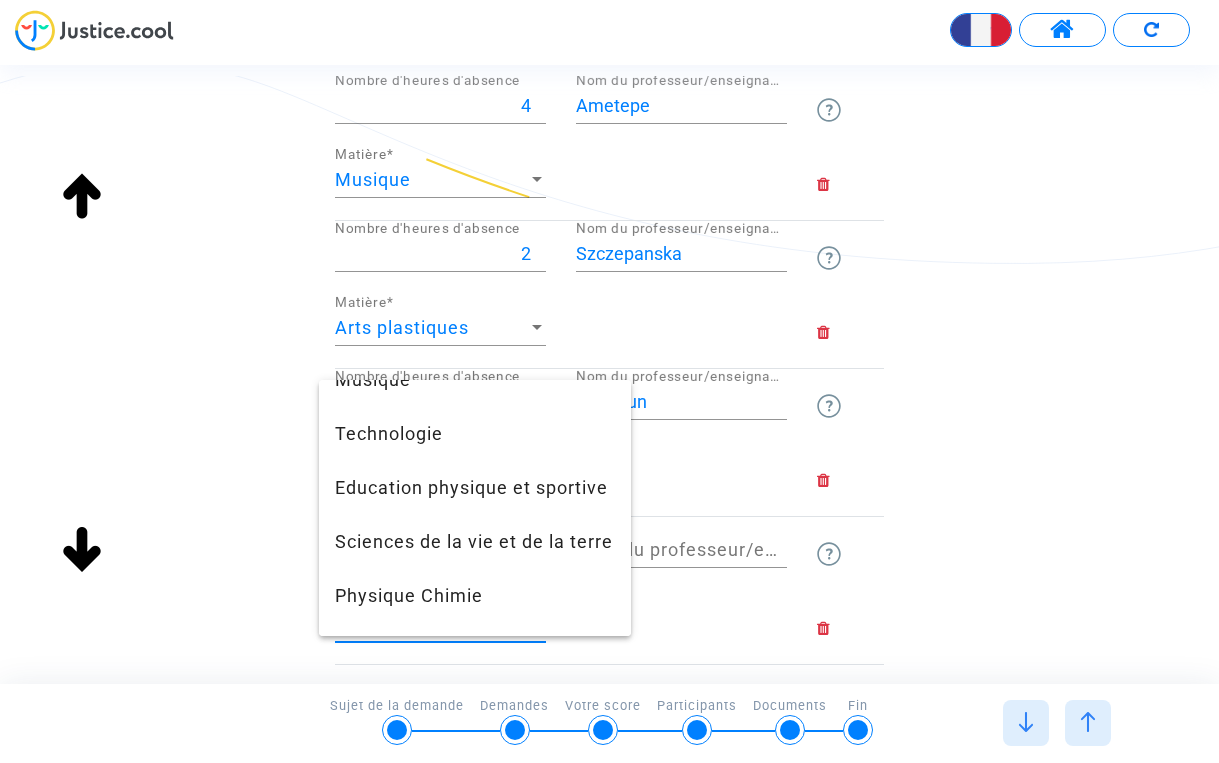 scroll, scrollTop: 312, scrollLeft: 0, axis: vertical 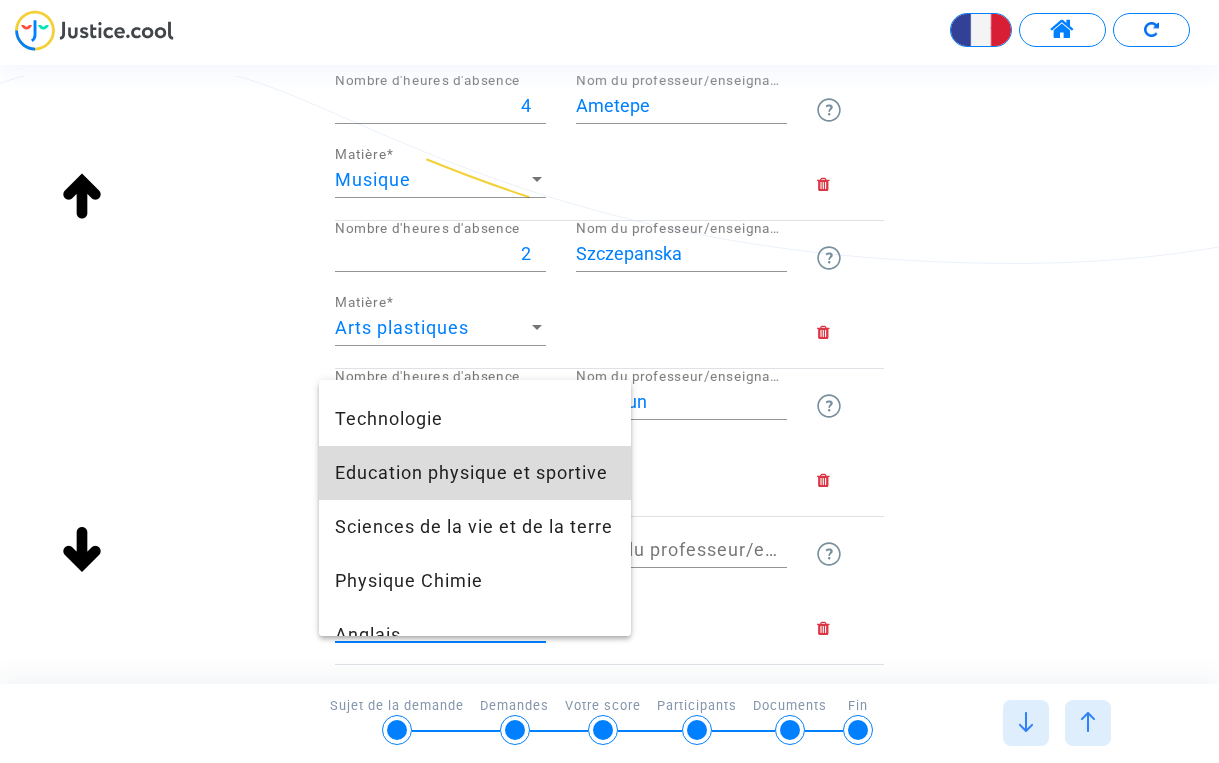 click on "Education physique et sportive" at bounding box center [475, 473] 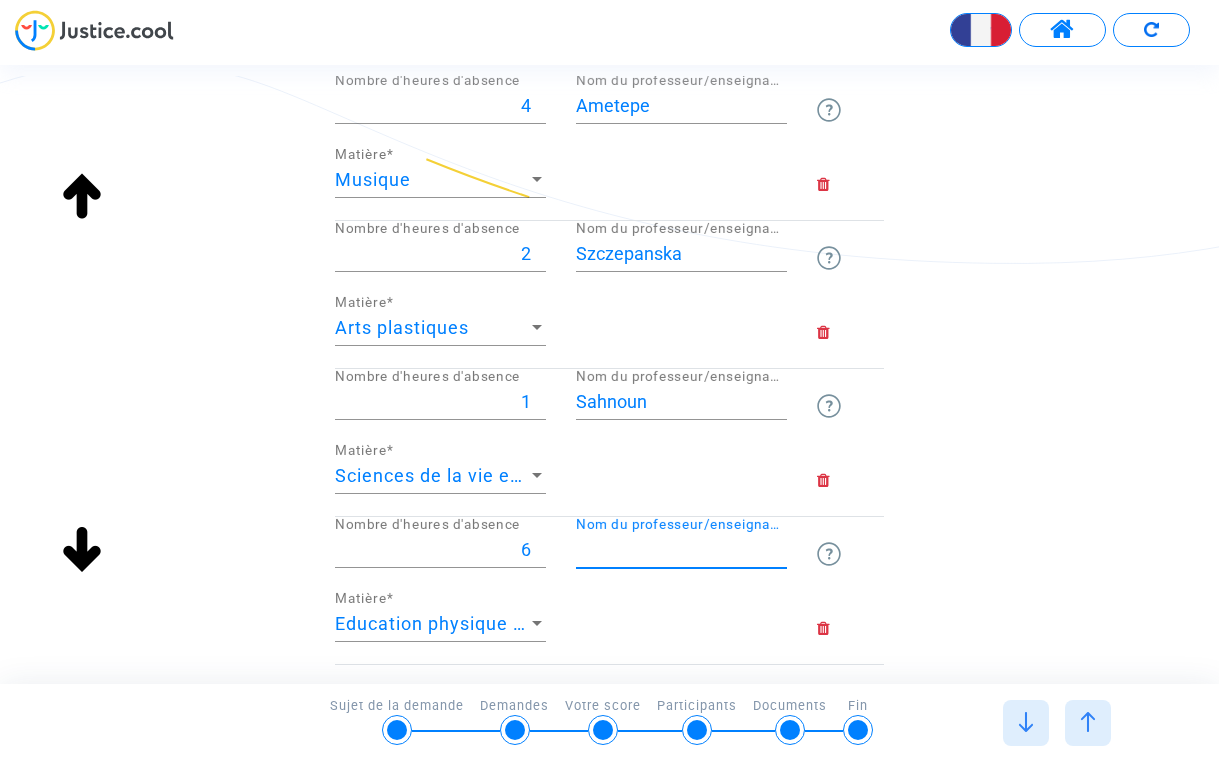 click on "Nom du professeur/enseignant titulaire" at bounding box center [681, 550] 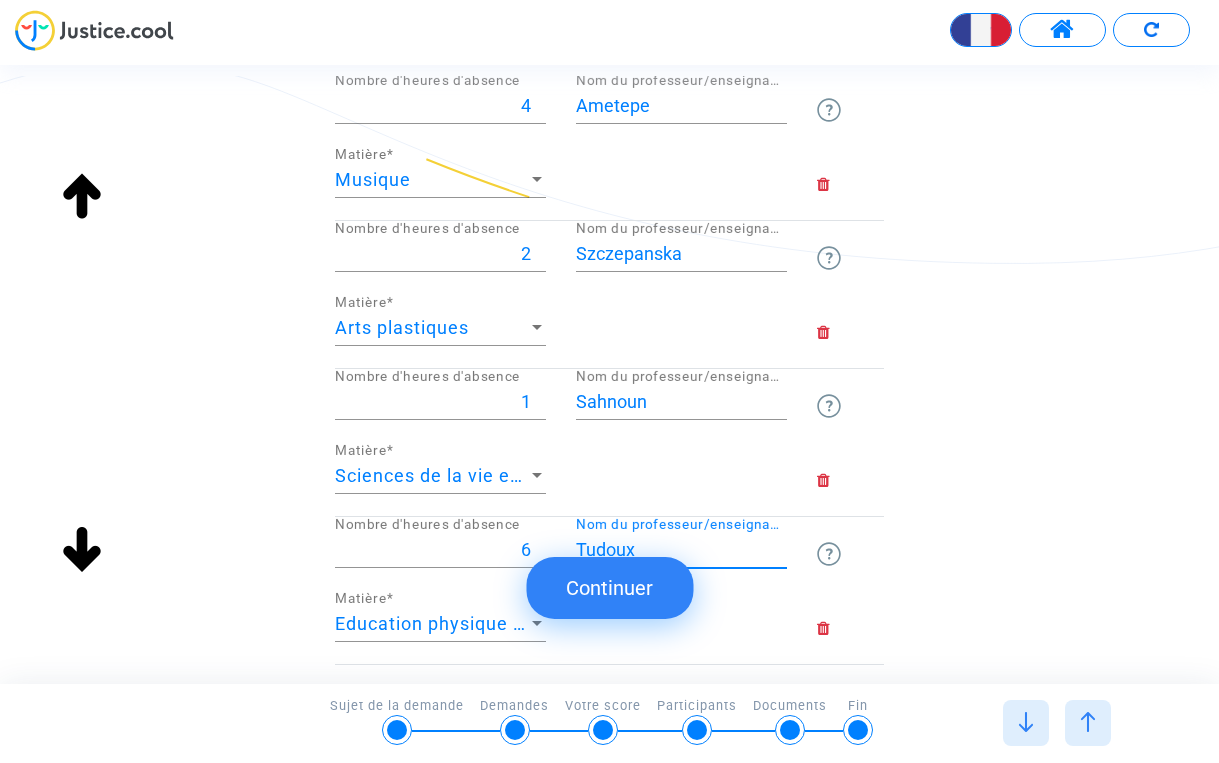 type on "Tudoux" 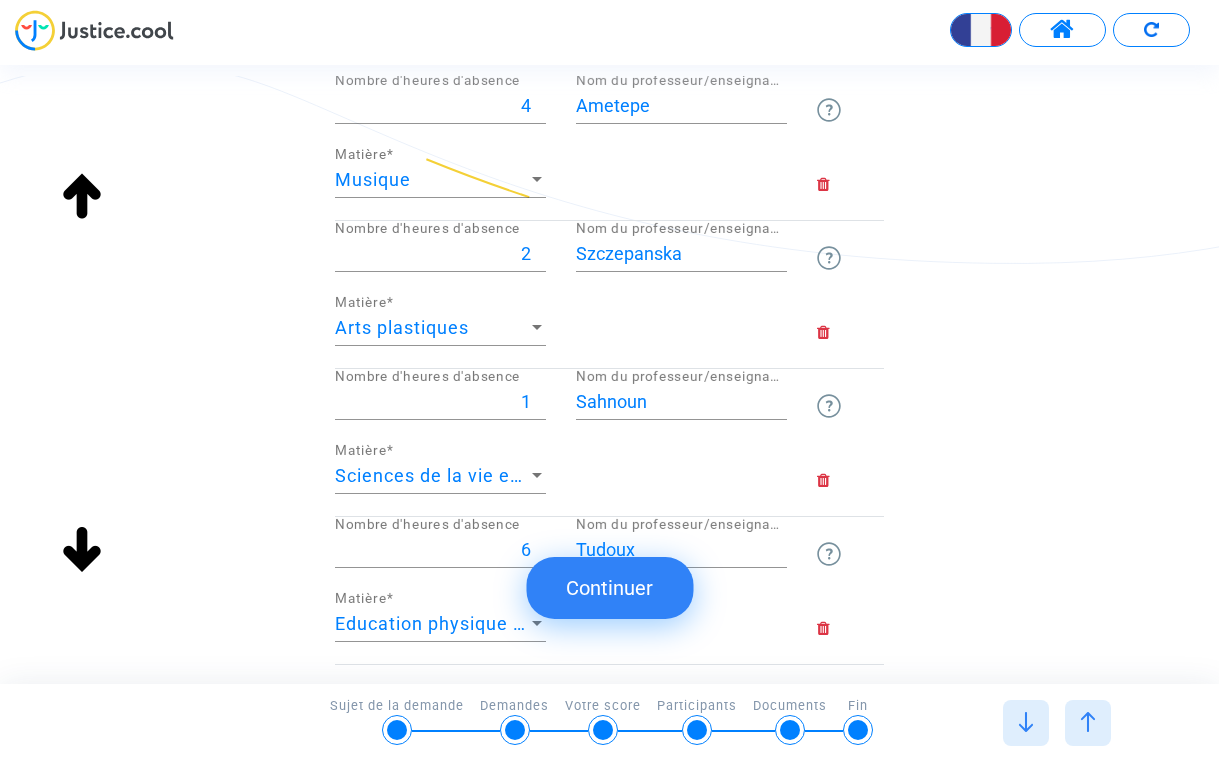 click on "Continuer" 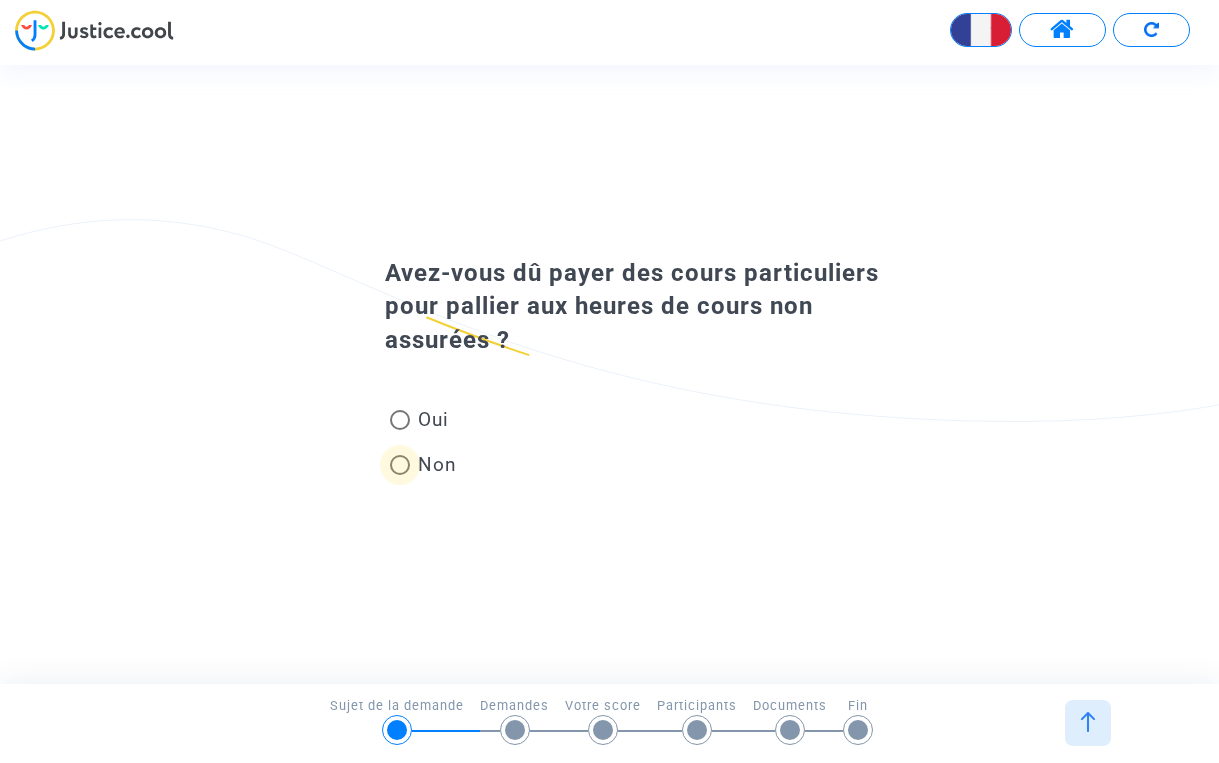 click at bounding box center (400, 465) 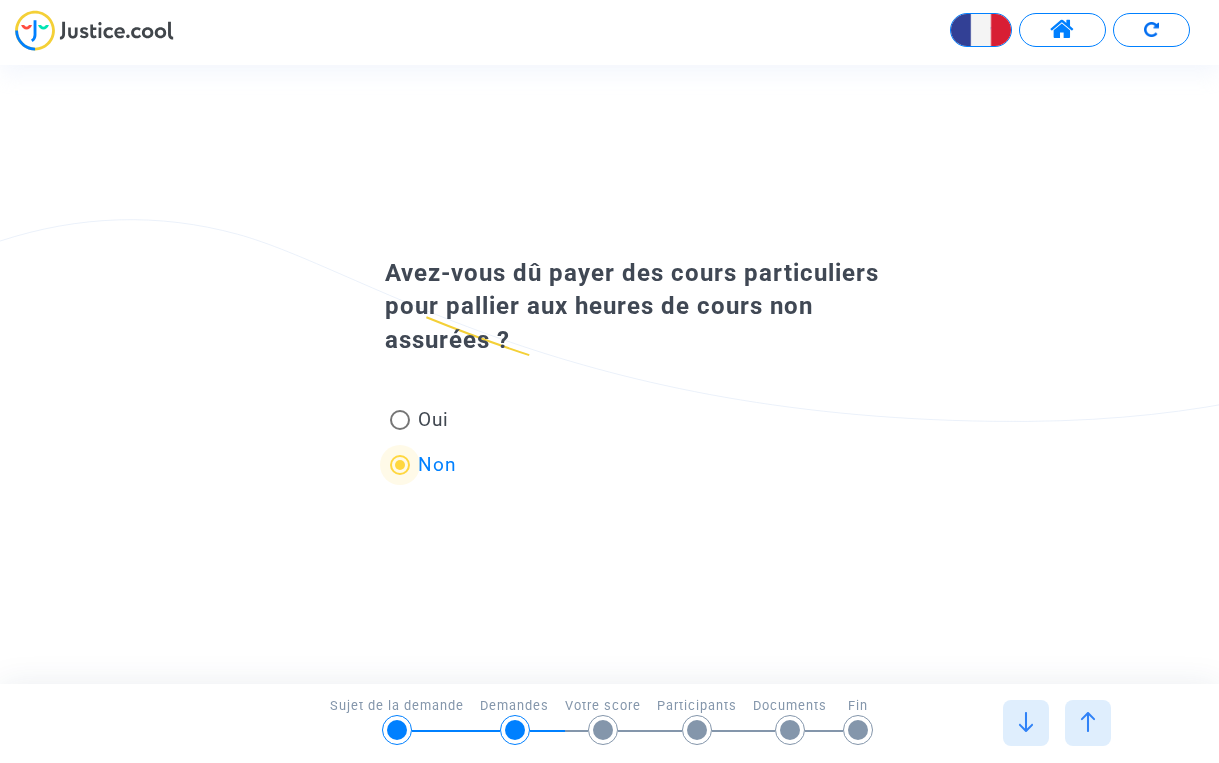 scroll, scrollTop: 0, scrollLeft: 0, axis: both 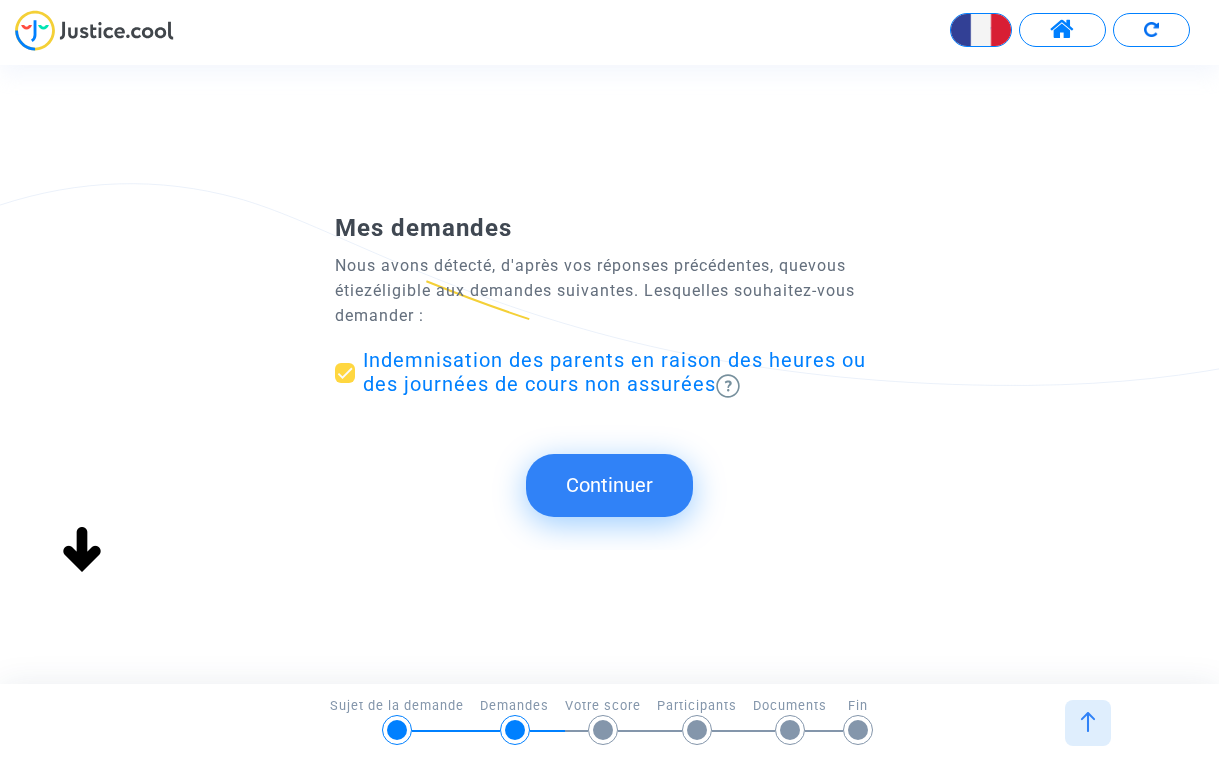 click on "Continuer" 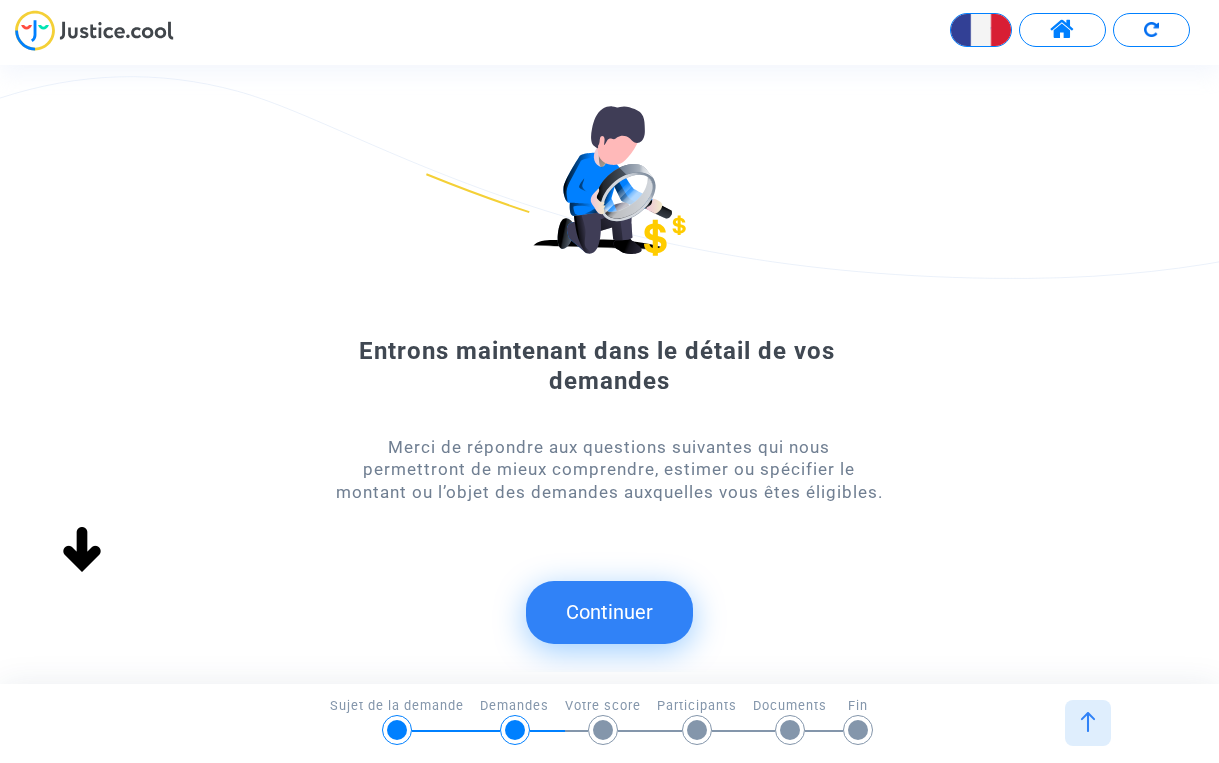 click on "Continuer" 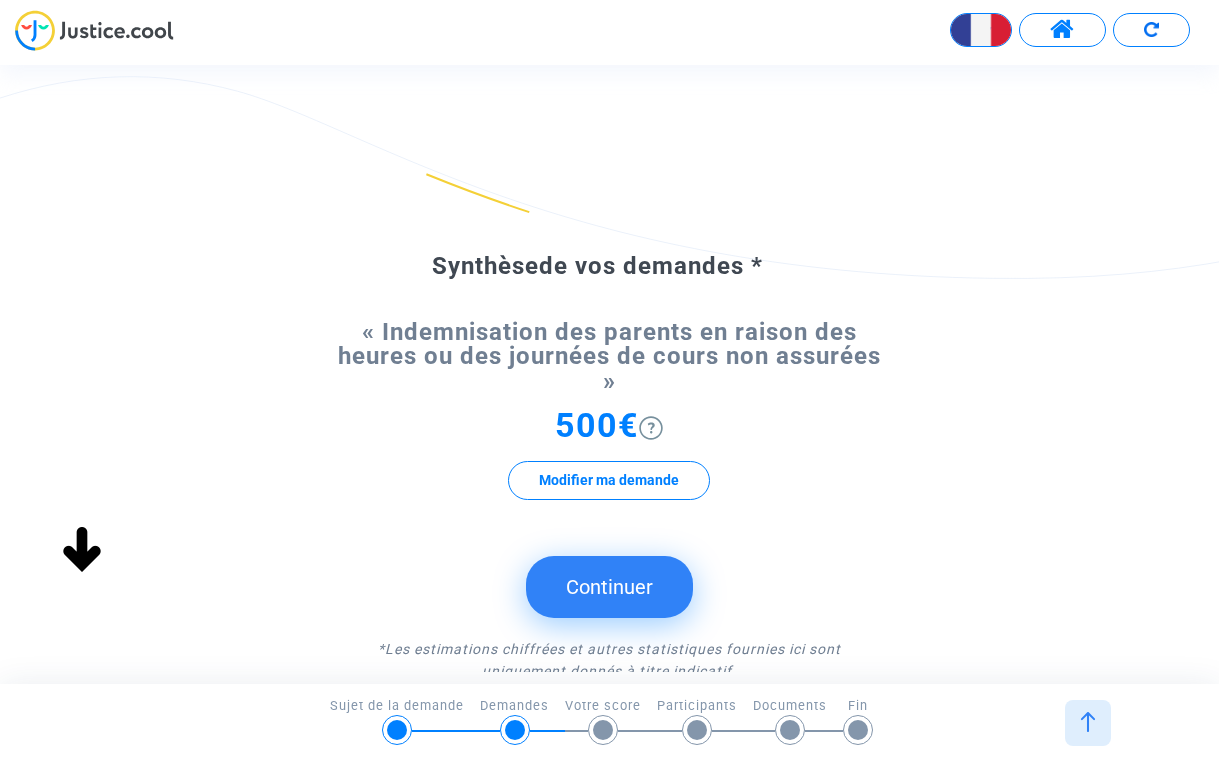 click on "Continuer" 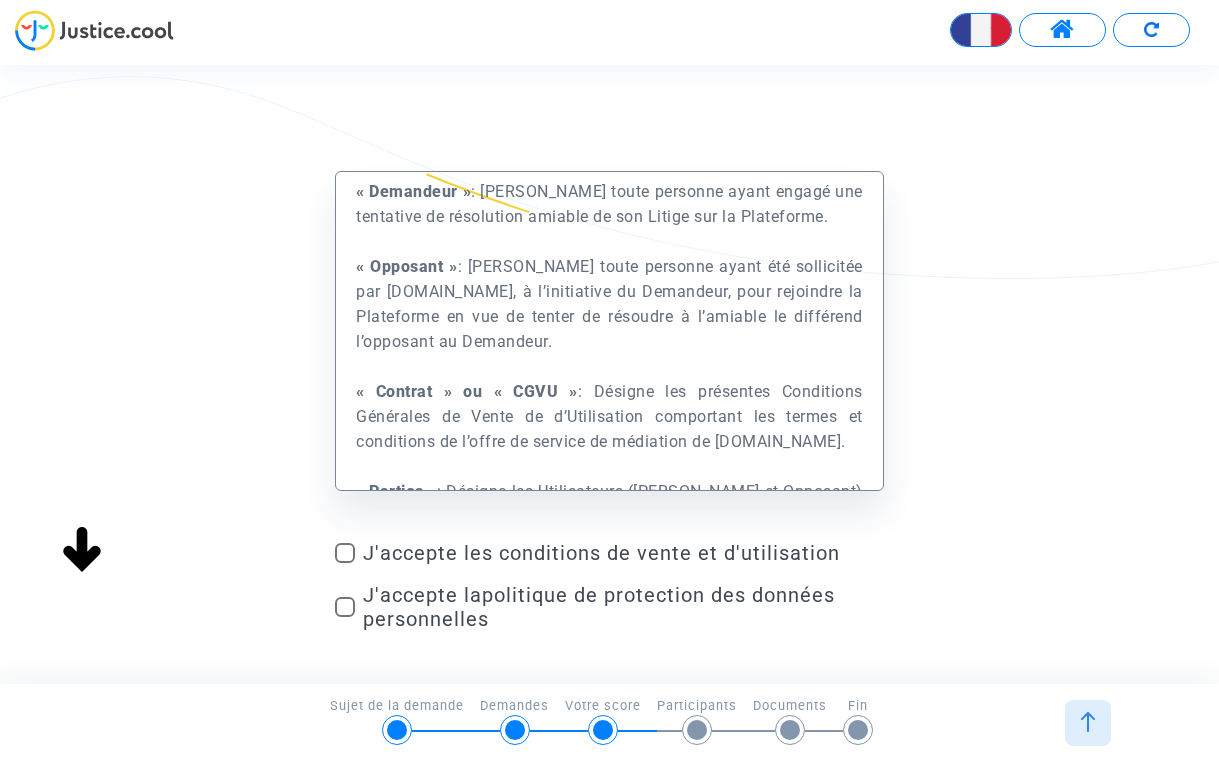 scroll, scrollTop: 47412, scrollLeft: 0, axis: vertical 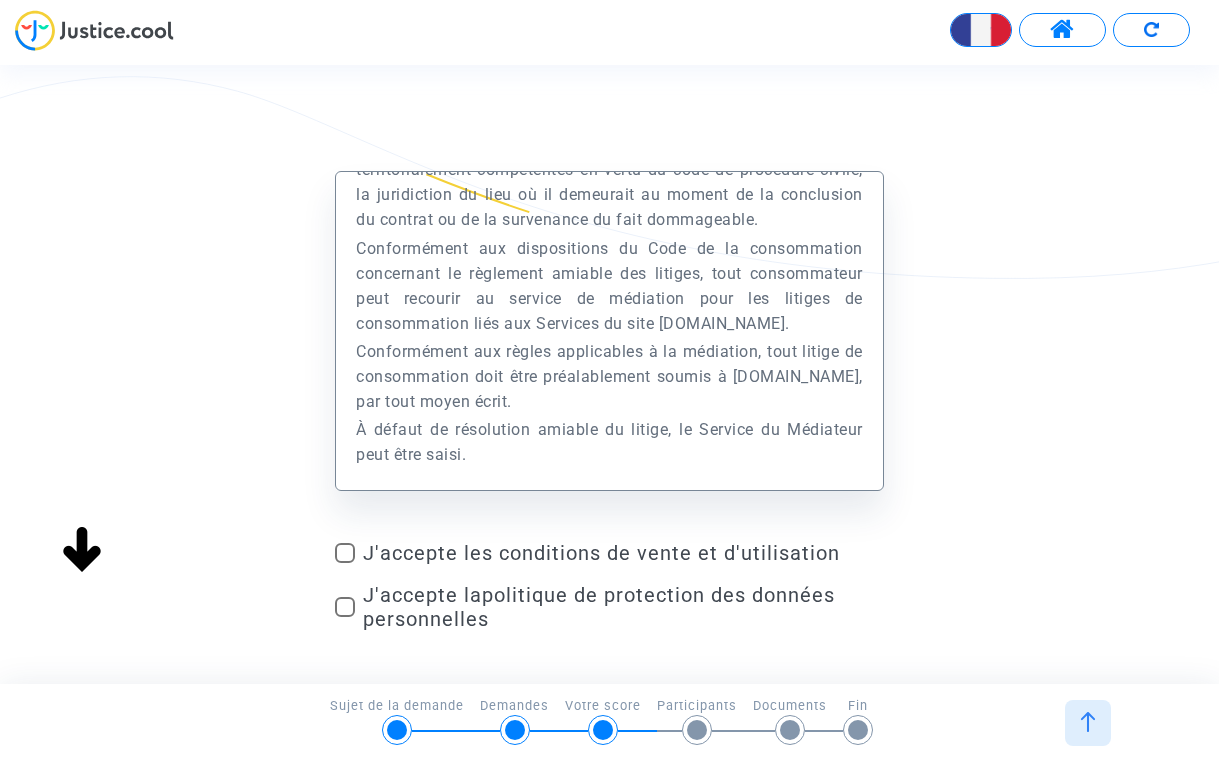 click at bounding box center [345, 553] 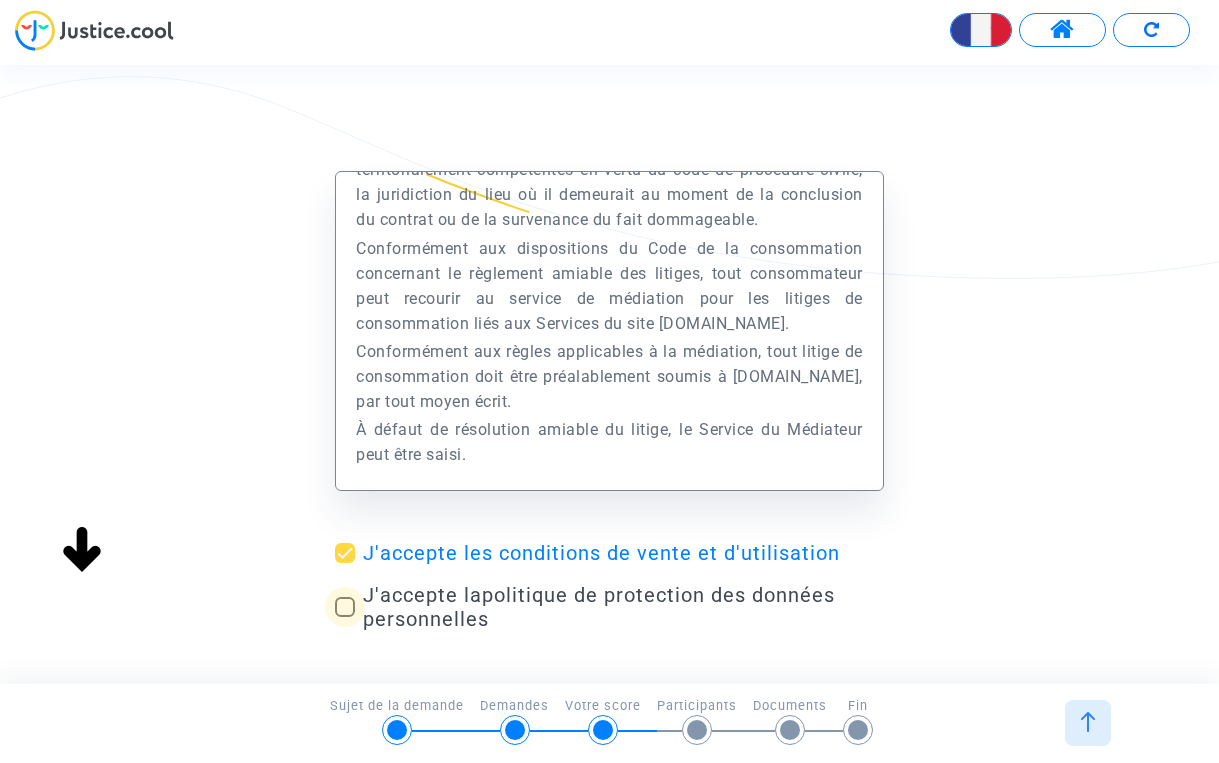click at bounding box center [345, 607] 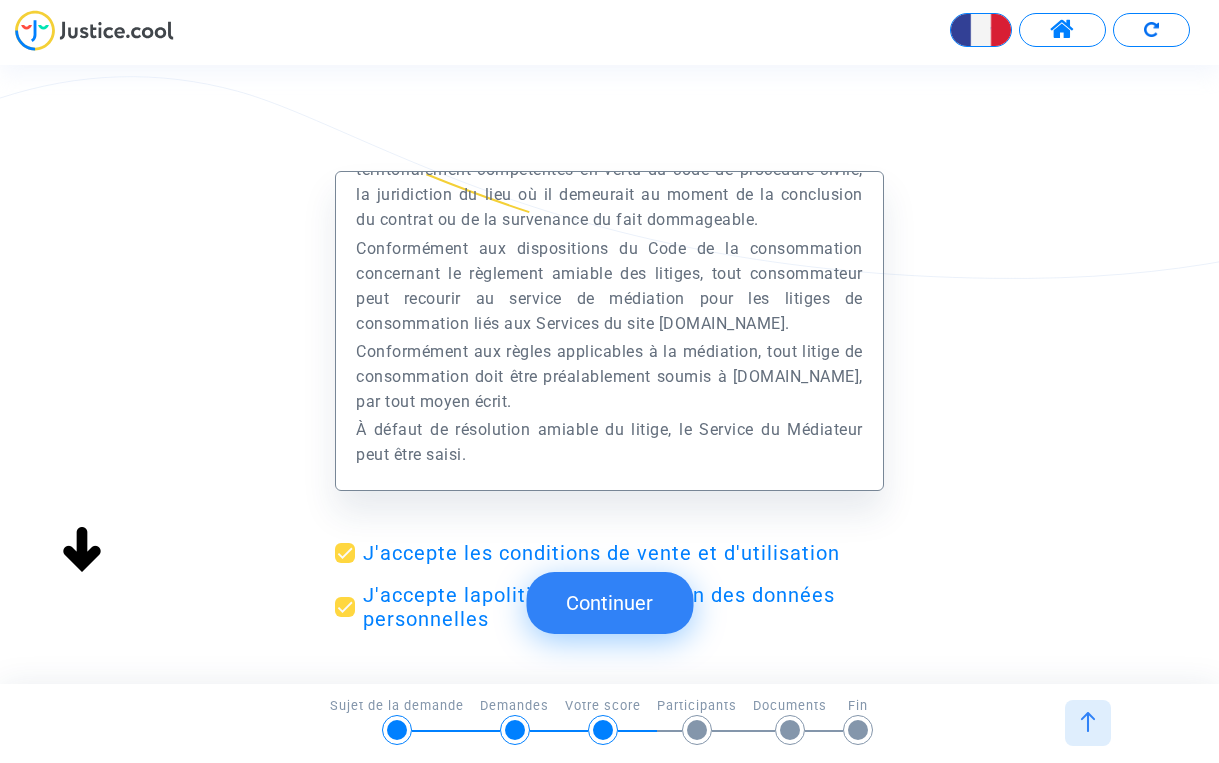 click on "Continuer" 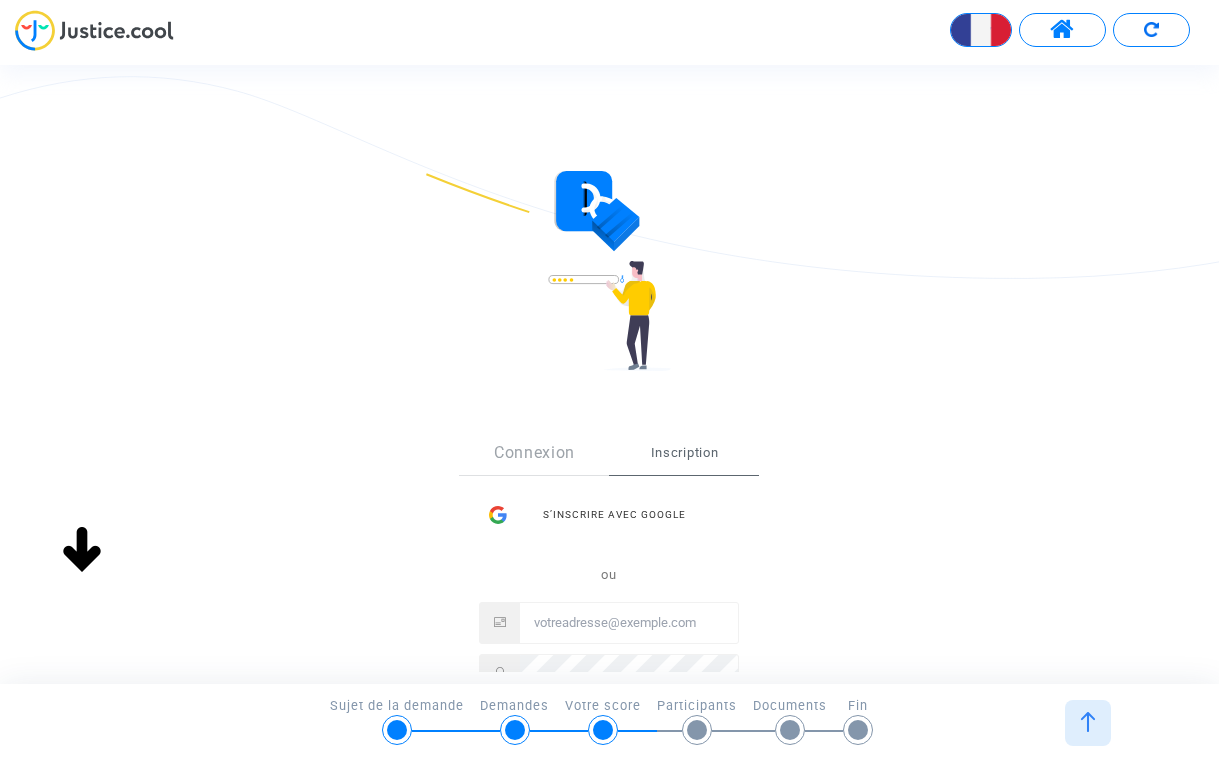 type 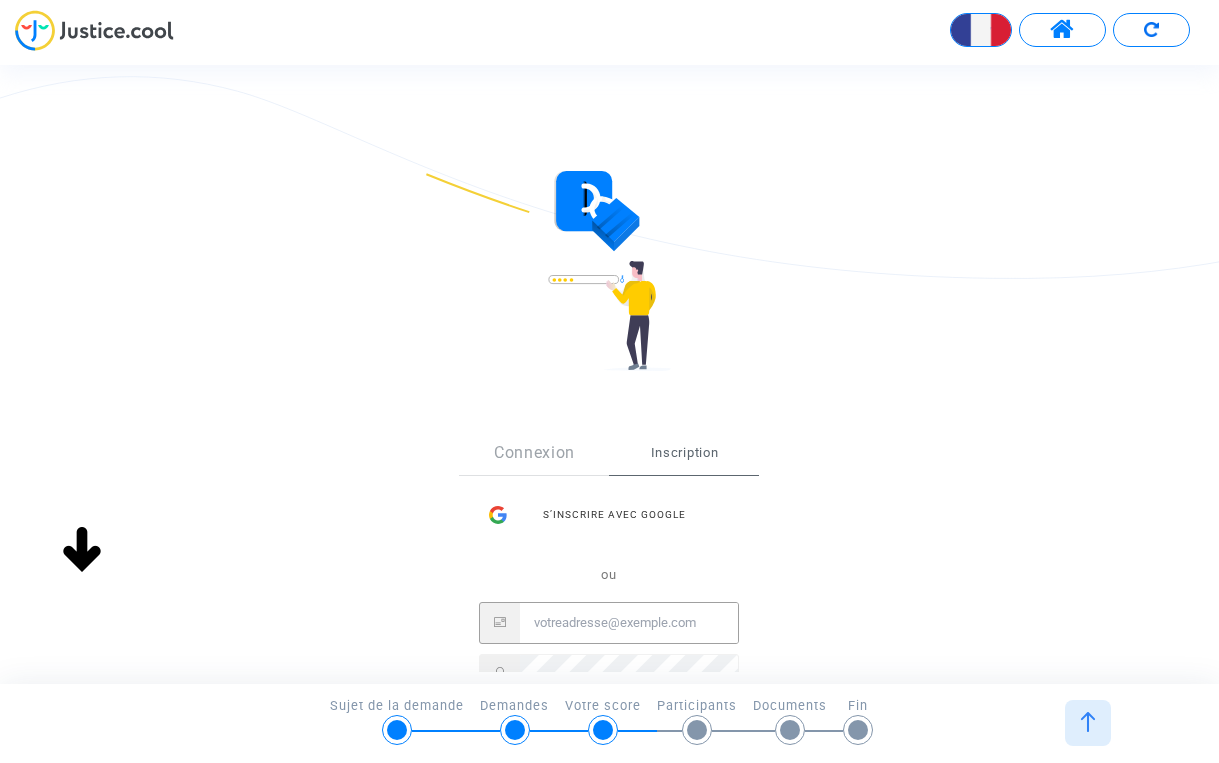 click at bounding box center (629, 623) 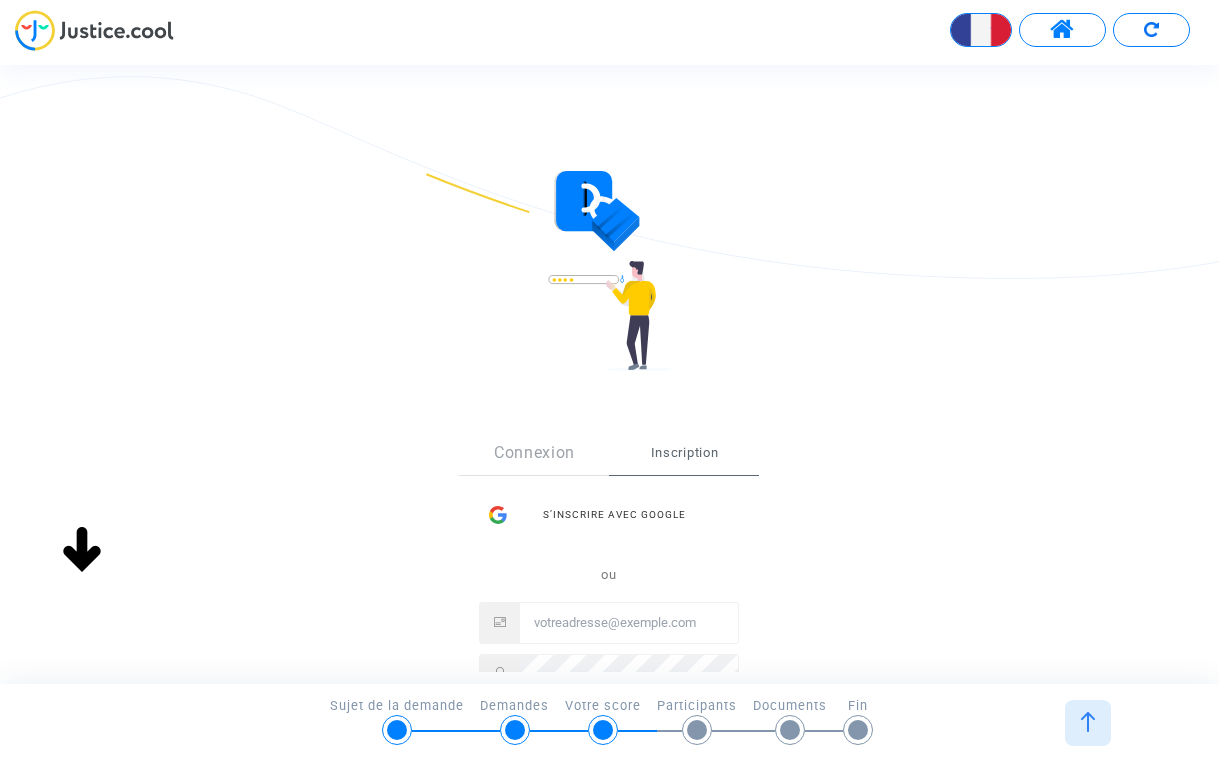 click on "Inscription" at bounding box center (684, 453) 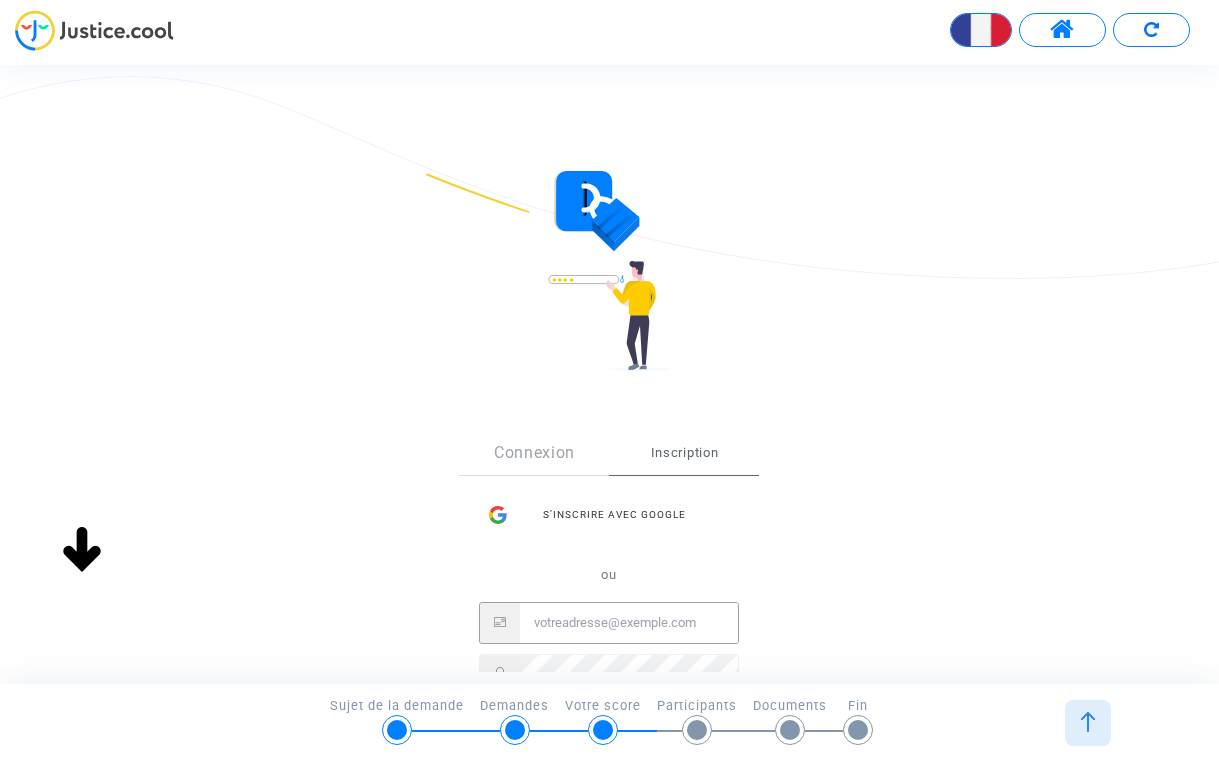 click at bounding box center [629, 623] 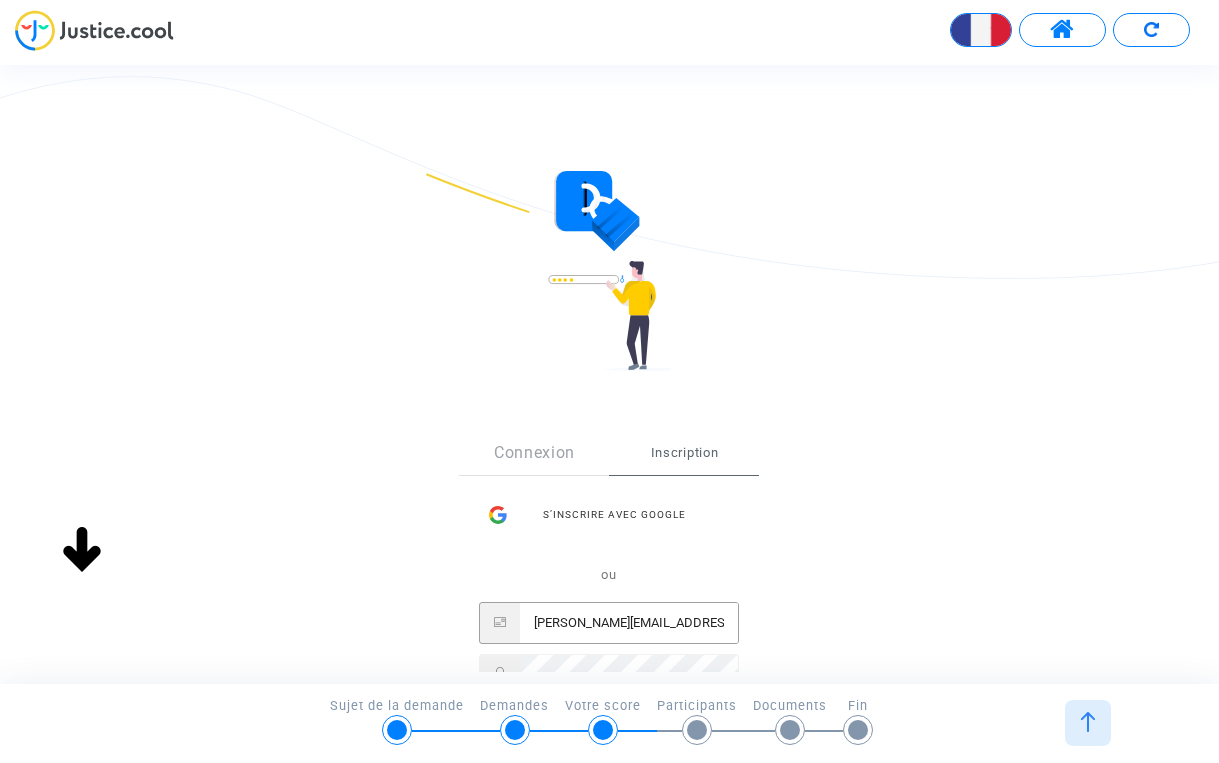 type on "[PERSON_NAME][EMAIL_ADDRESS][DOMAIN_NAME]" 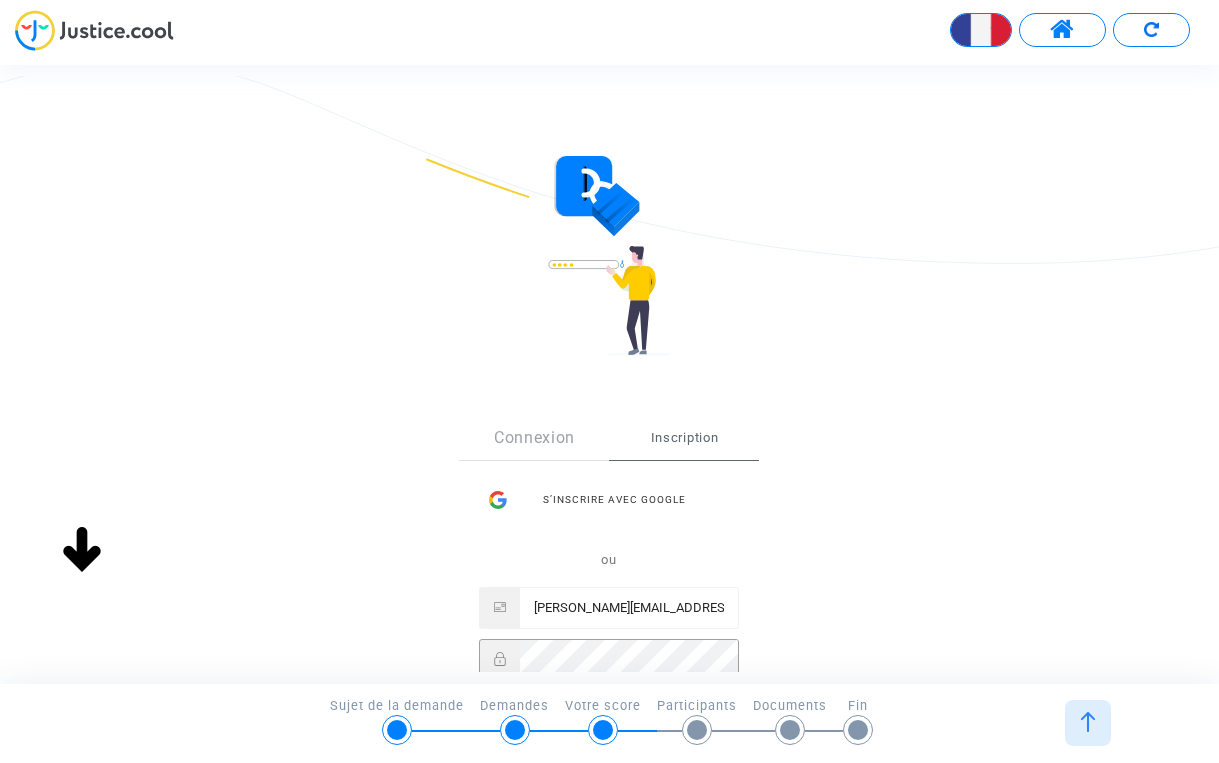 click on "Inscription" at bounding box center (609, 734) 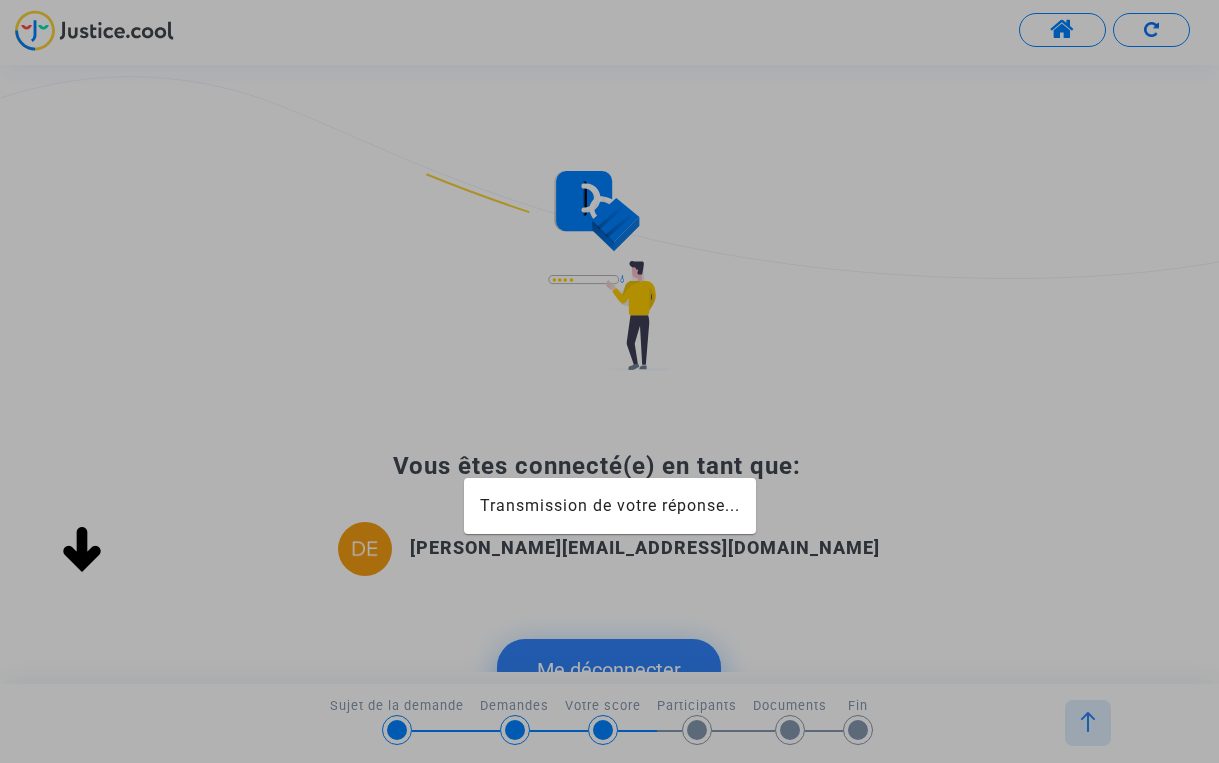 scroll, scrollTop: 0, scrollLeft: 0, axis: both 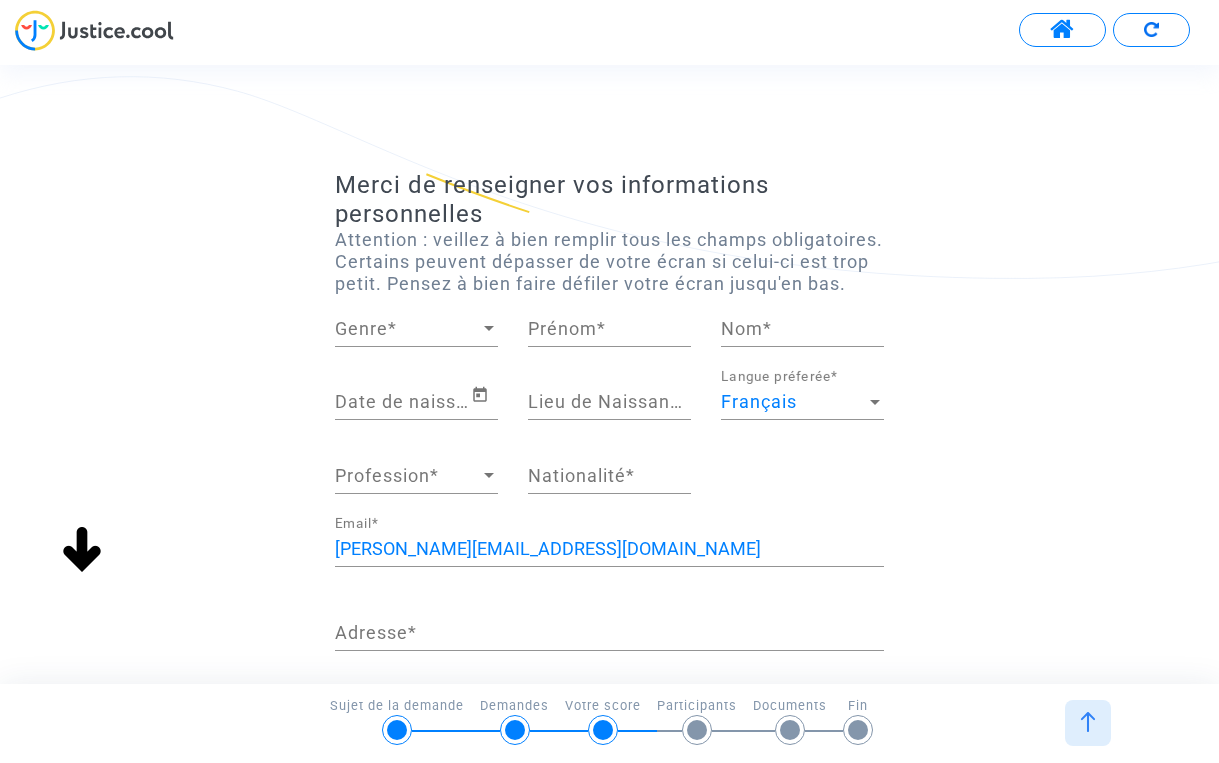 click at bounding box center [489, 329] 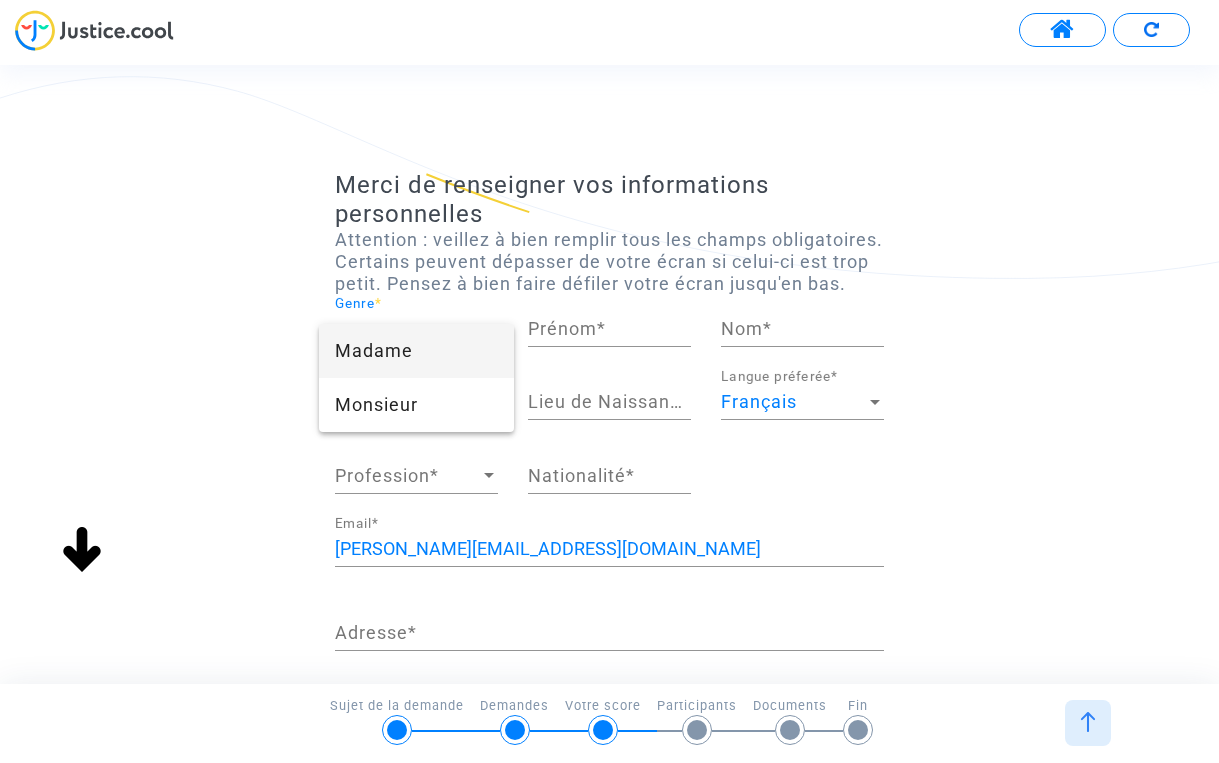click on "Madame" at bounding box center [416, 351] 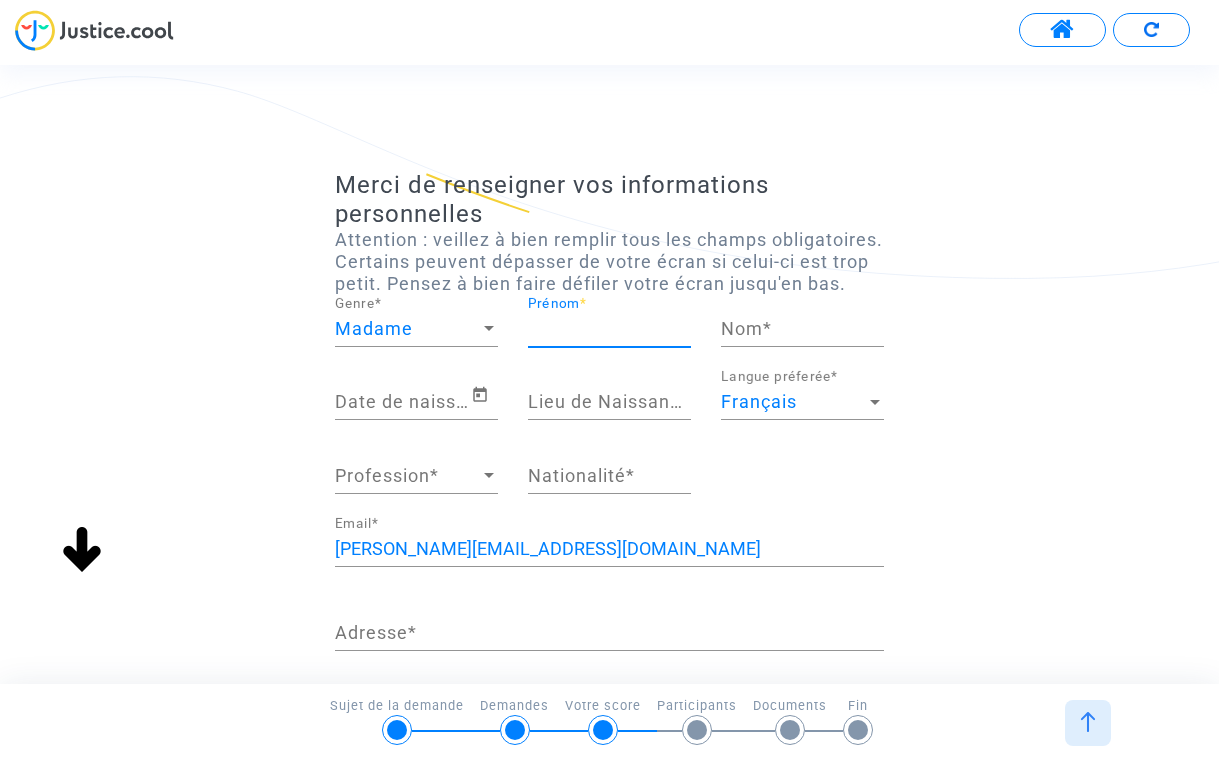click on "Prénom  *" at bounding box center [609, 329] 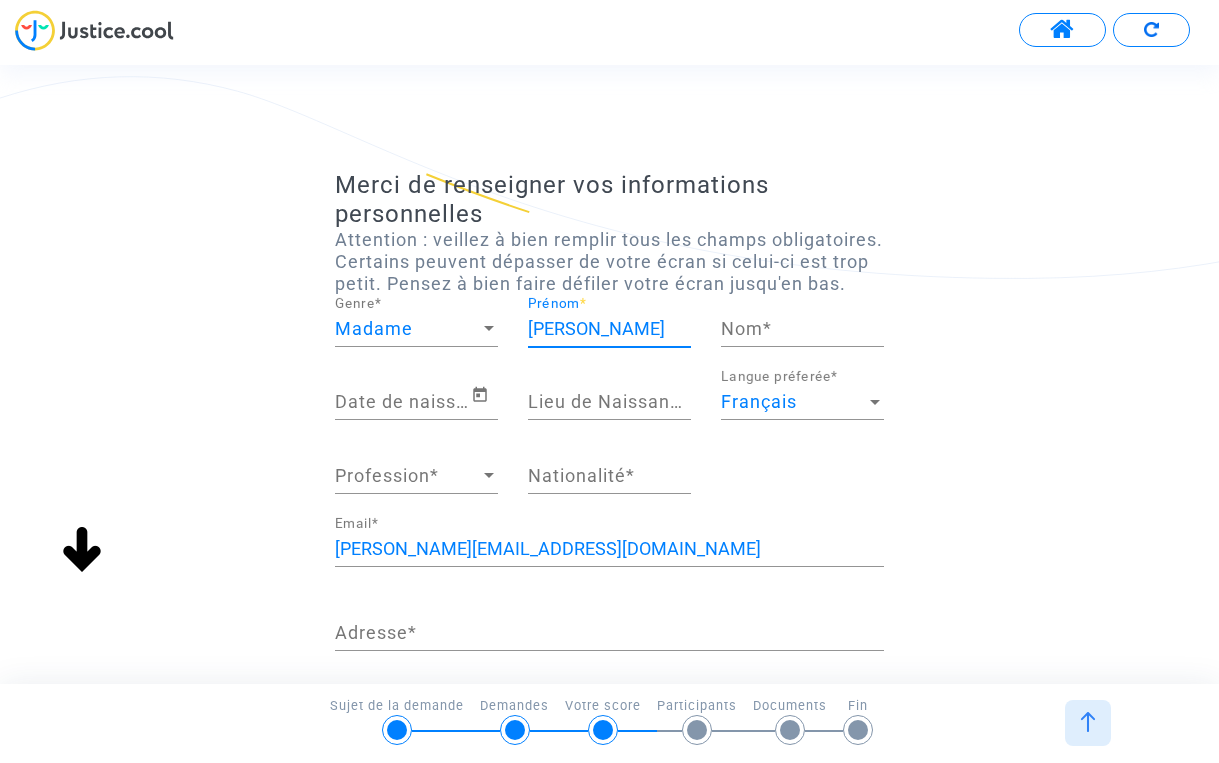 type on "[PERSON_NAME]" 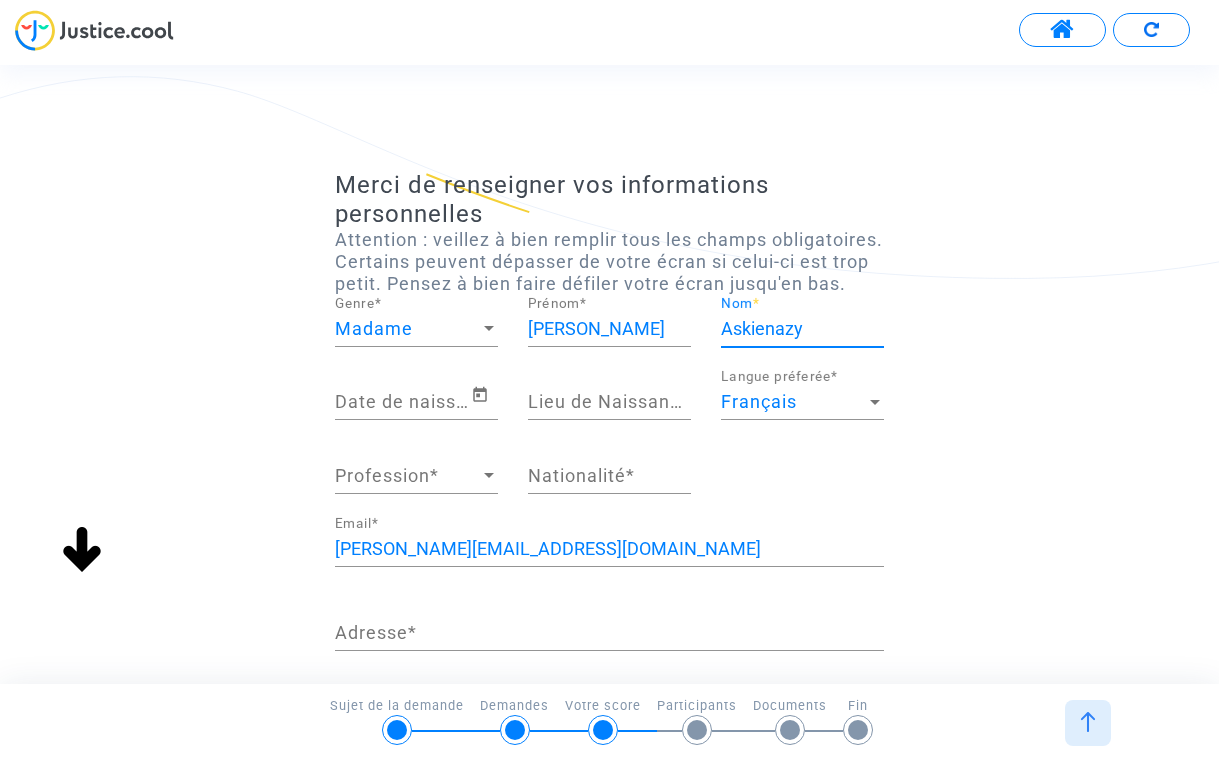 type on "Askienazy" 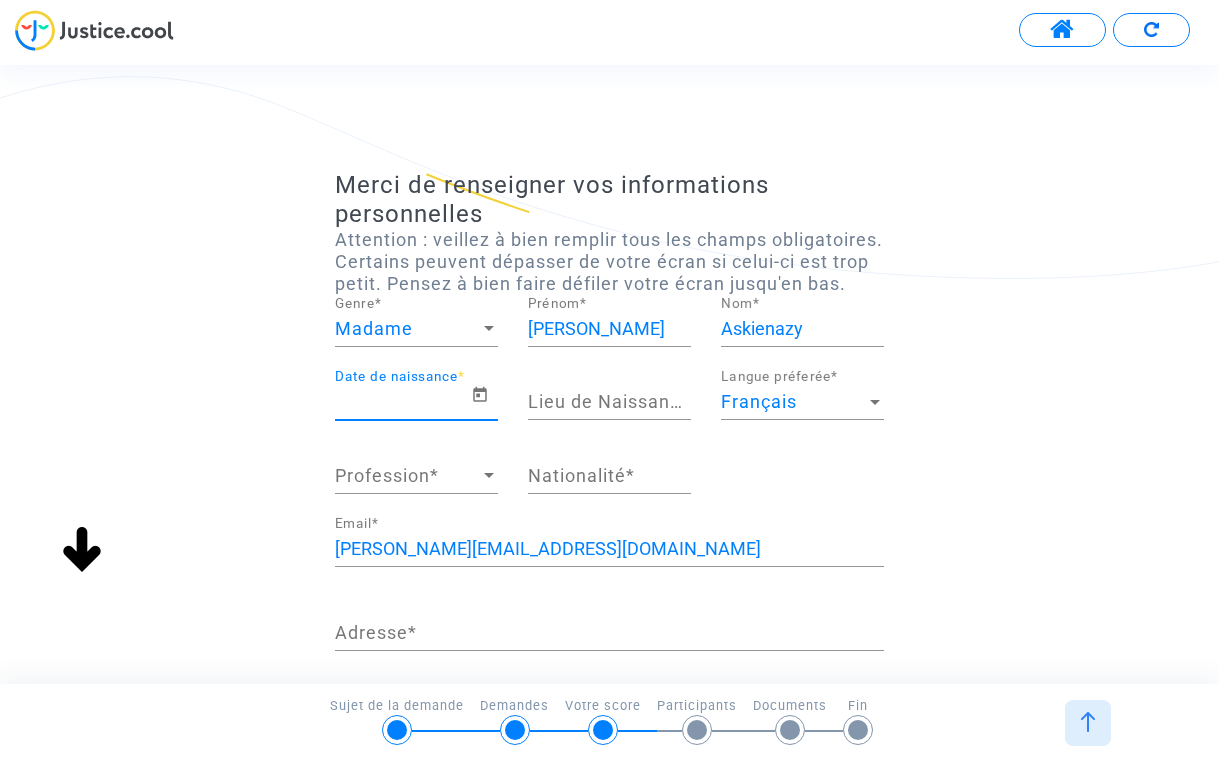 click on "Date de naissance  *" at bounding box center [403, 402] 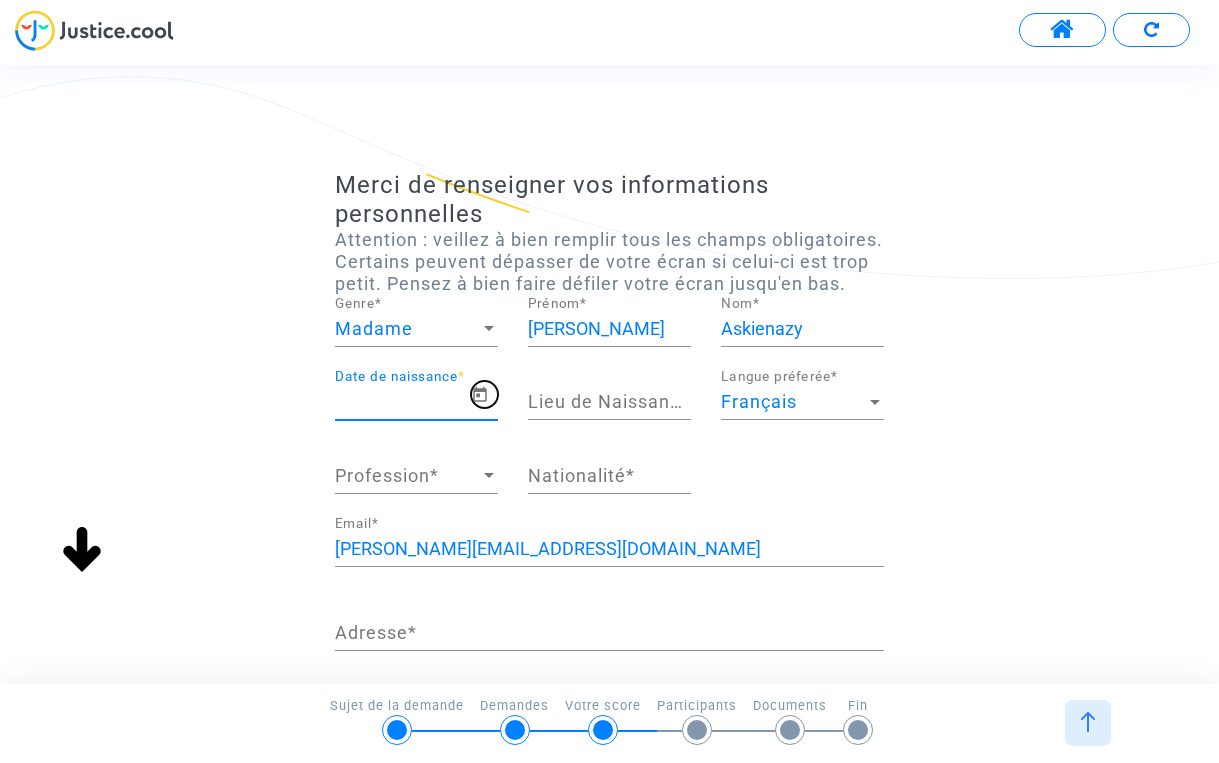 click 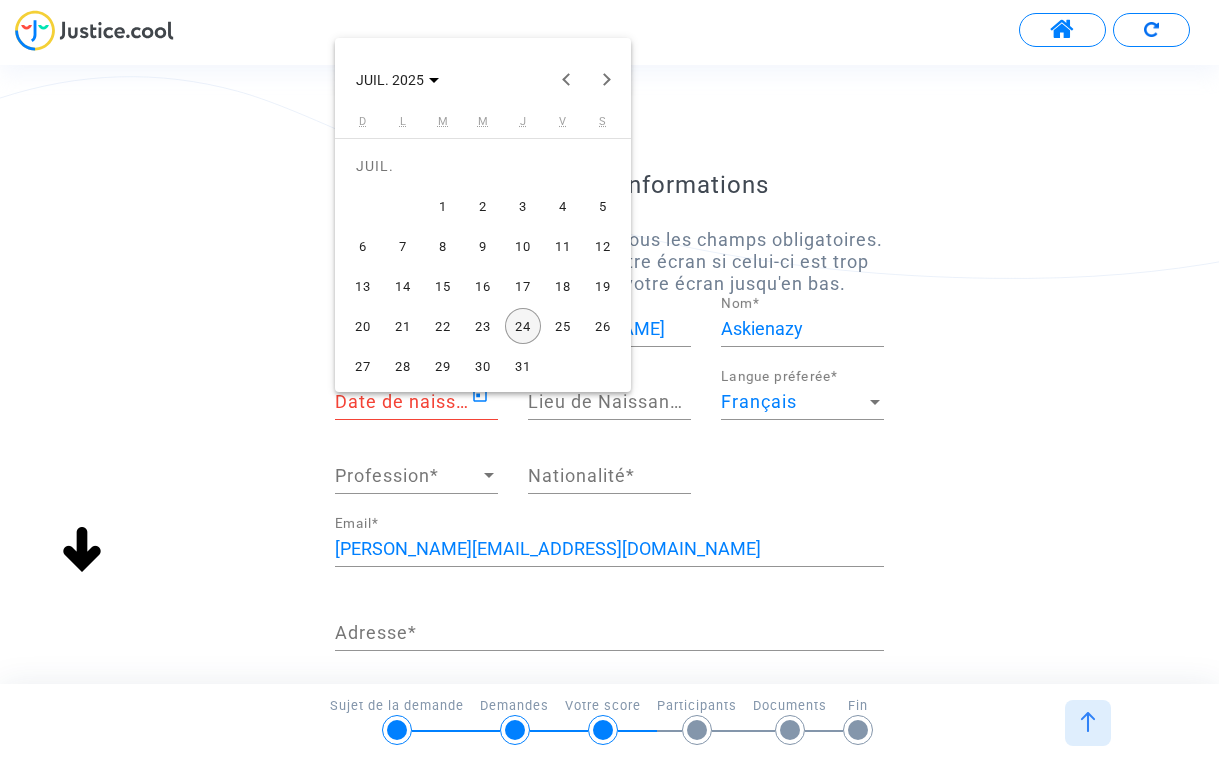 click on "14" at bounding box center [403, 286] 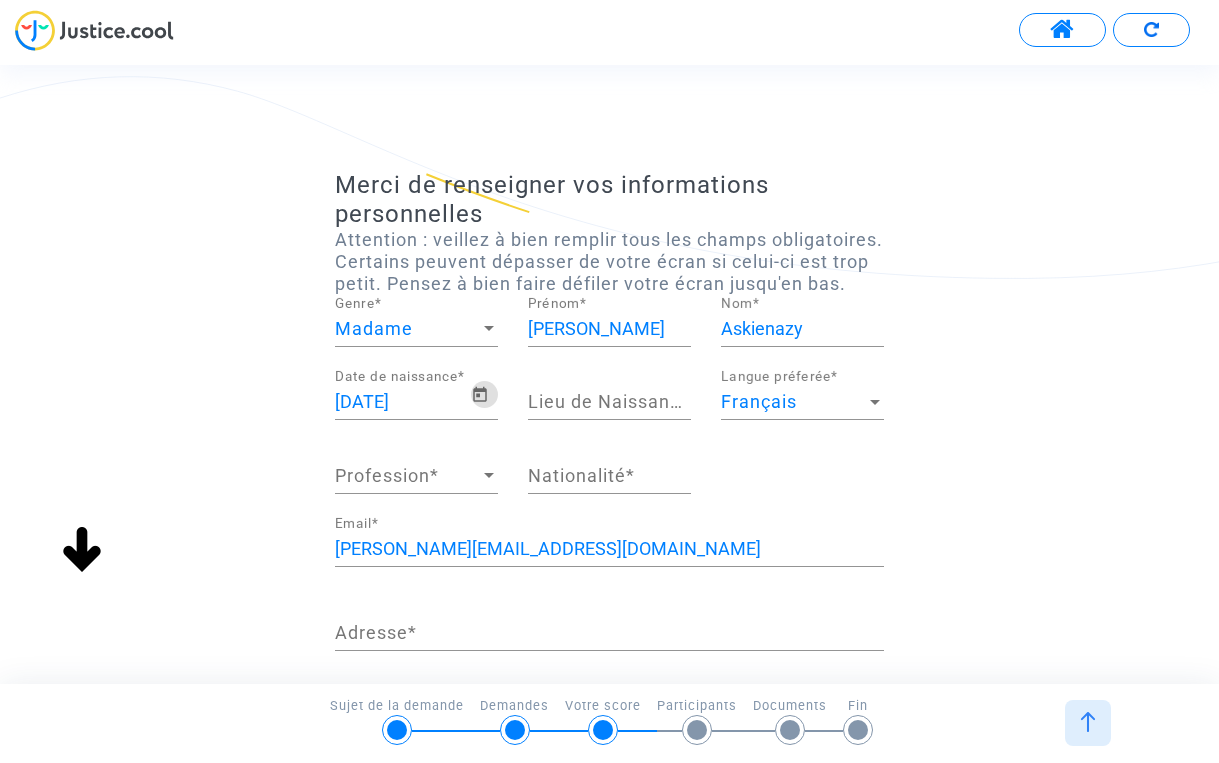 click on "[DATE]" at bounding box center (403, 402) 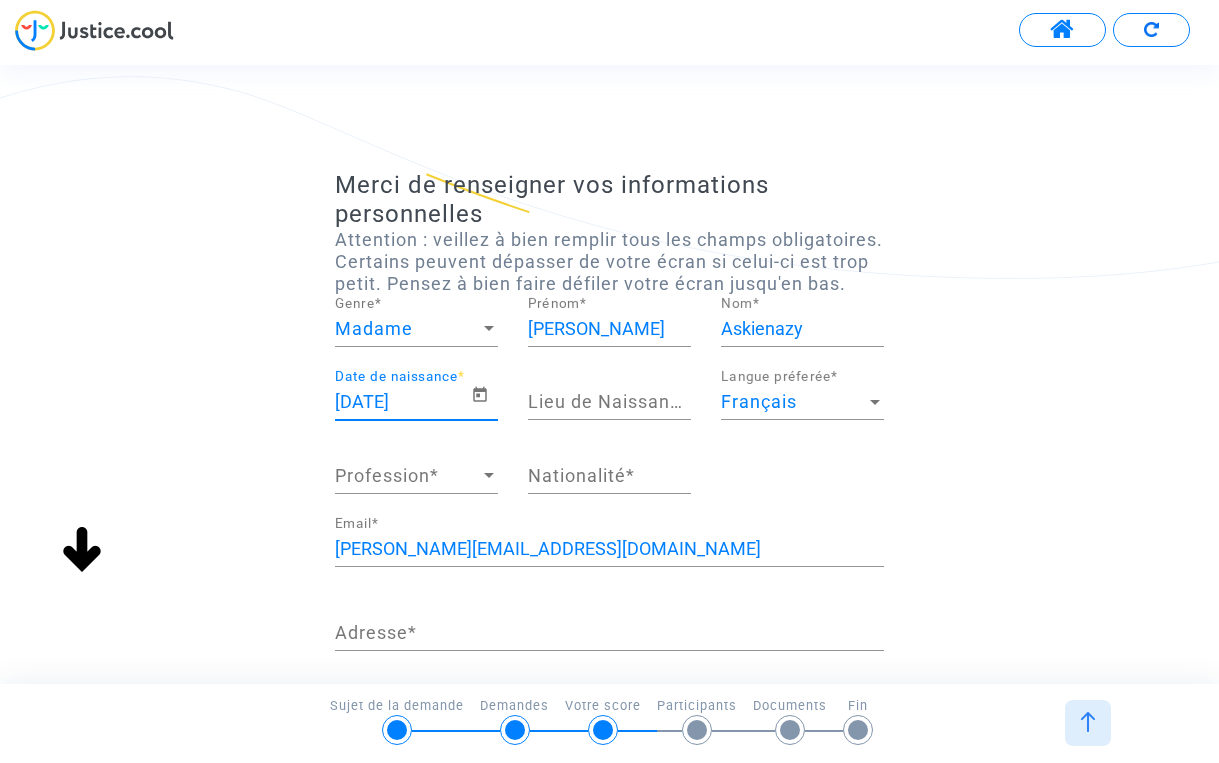 click on "[DATE]" at bounding box center (403, 402) 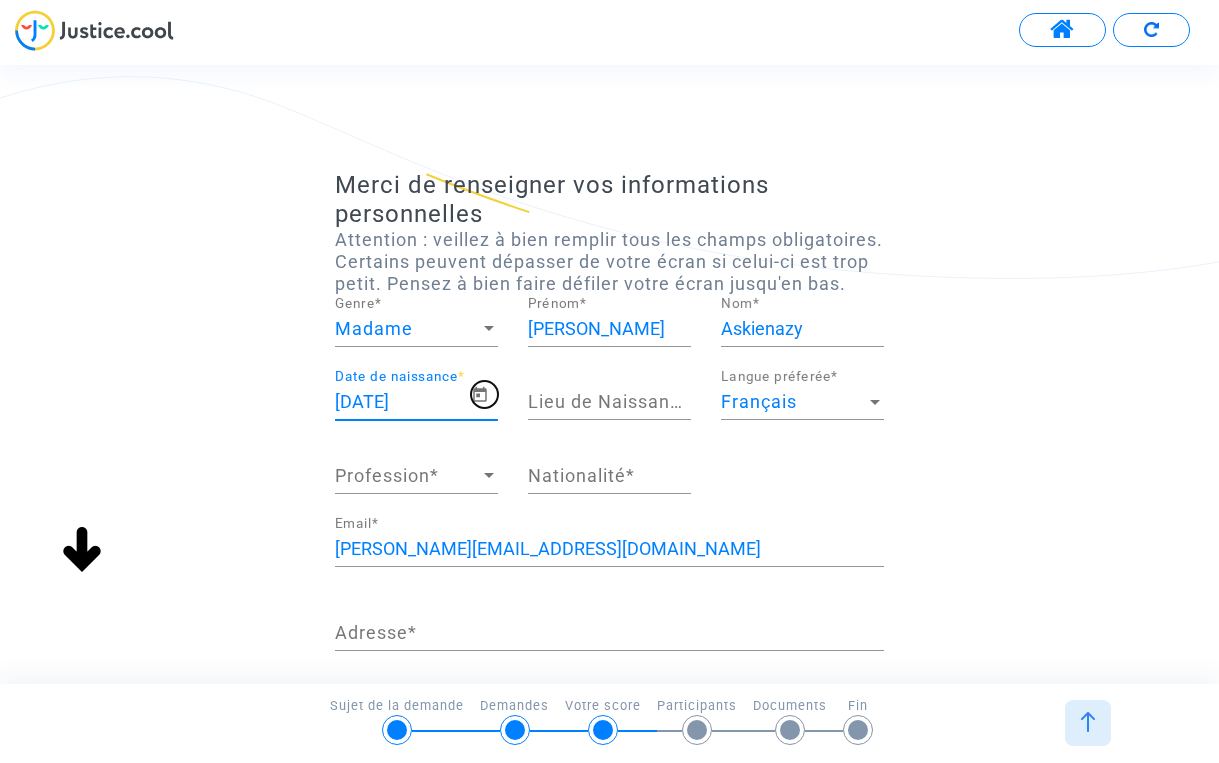 click 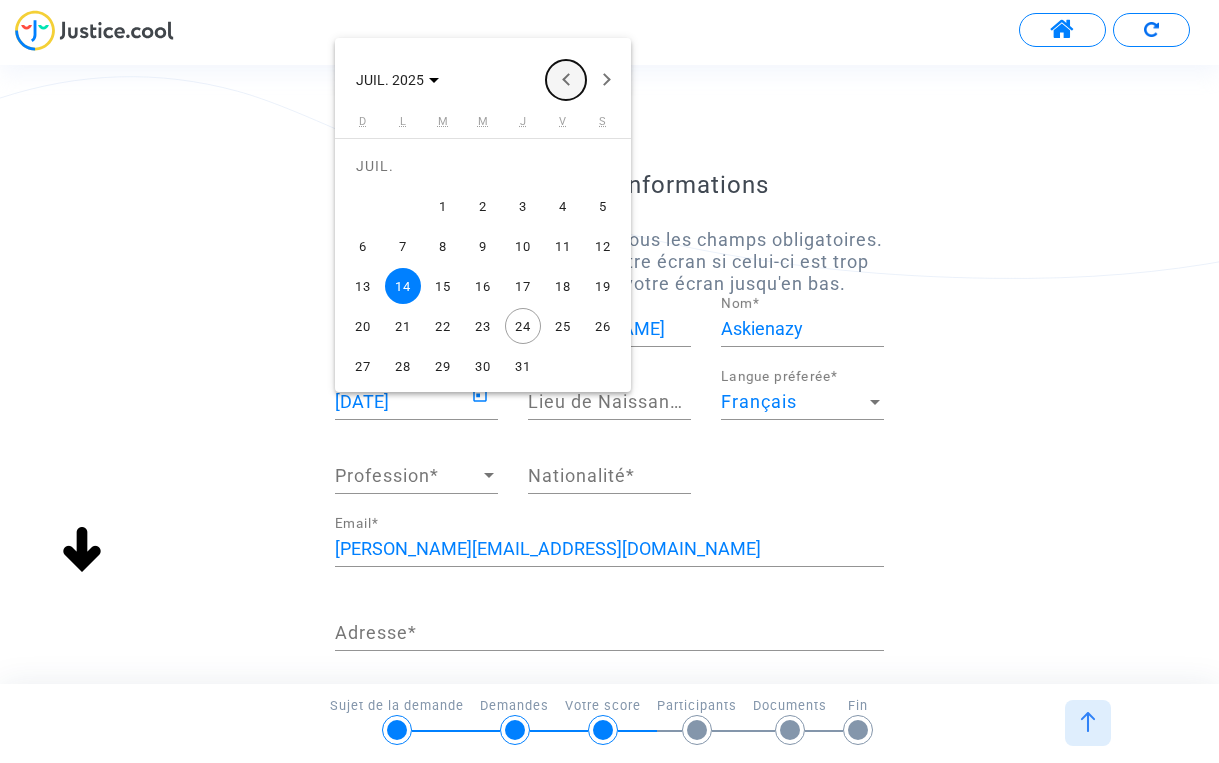 click at bounding box center (566, 80) 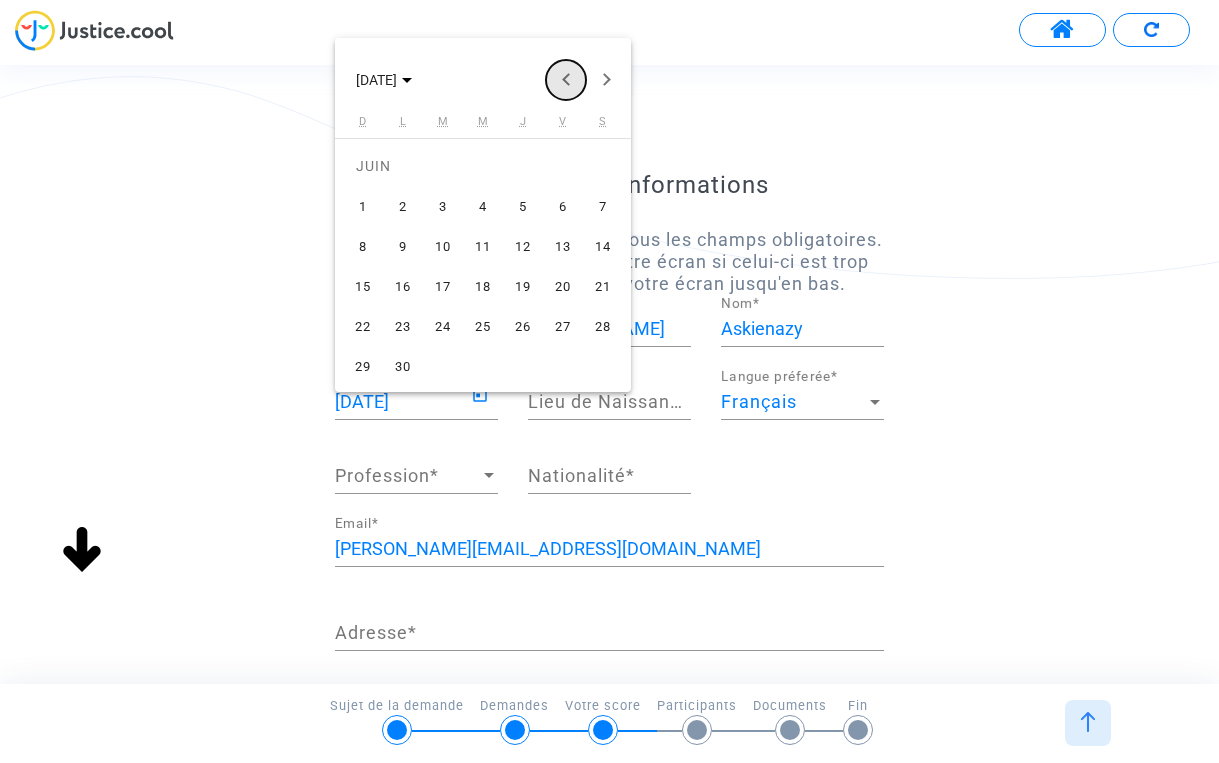 click at bounding box center [566, 80] 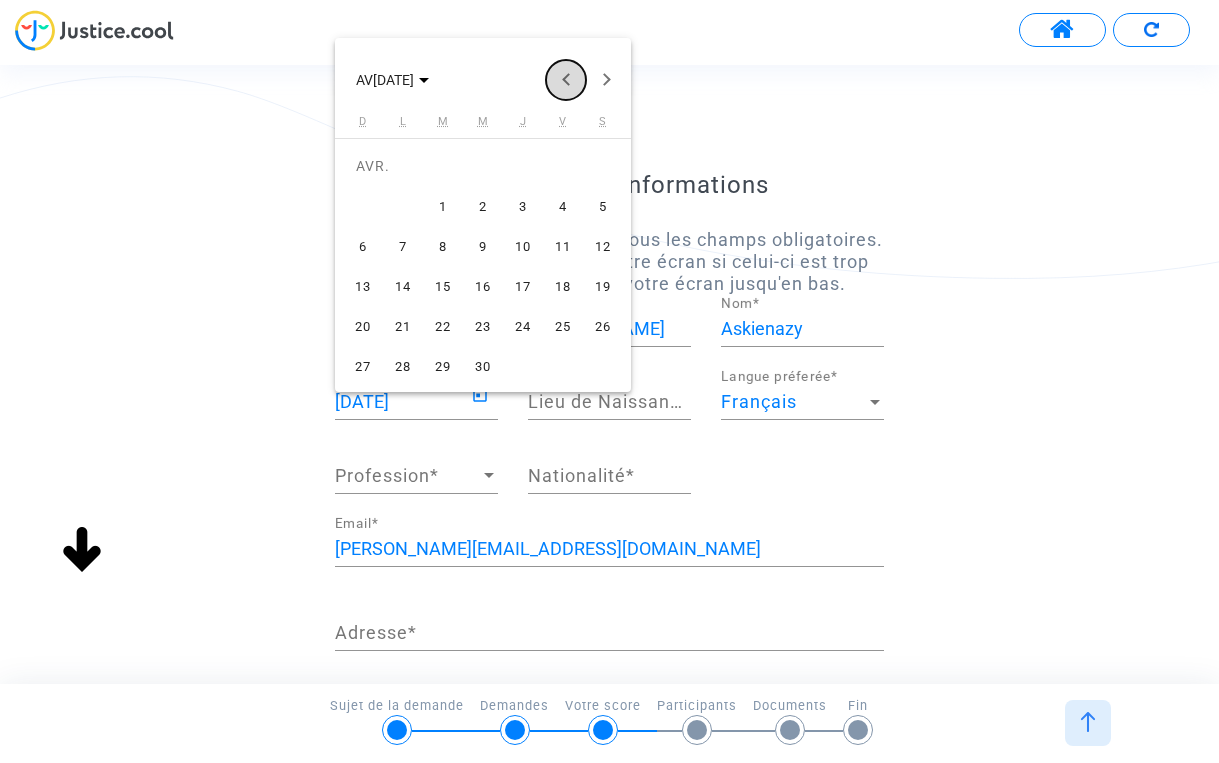 click at bounding box center (566, 80) 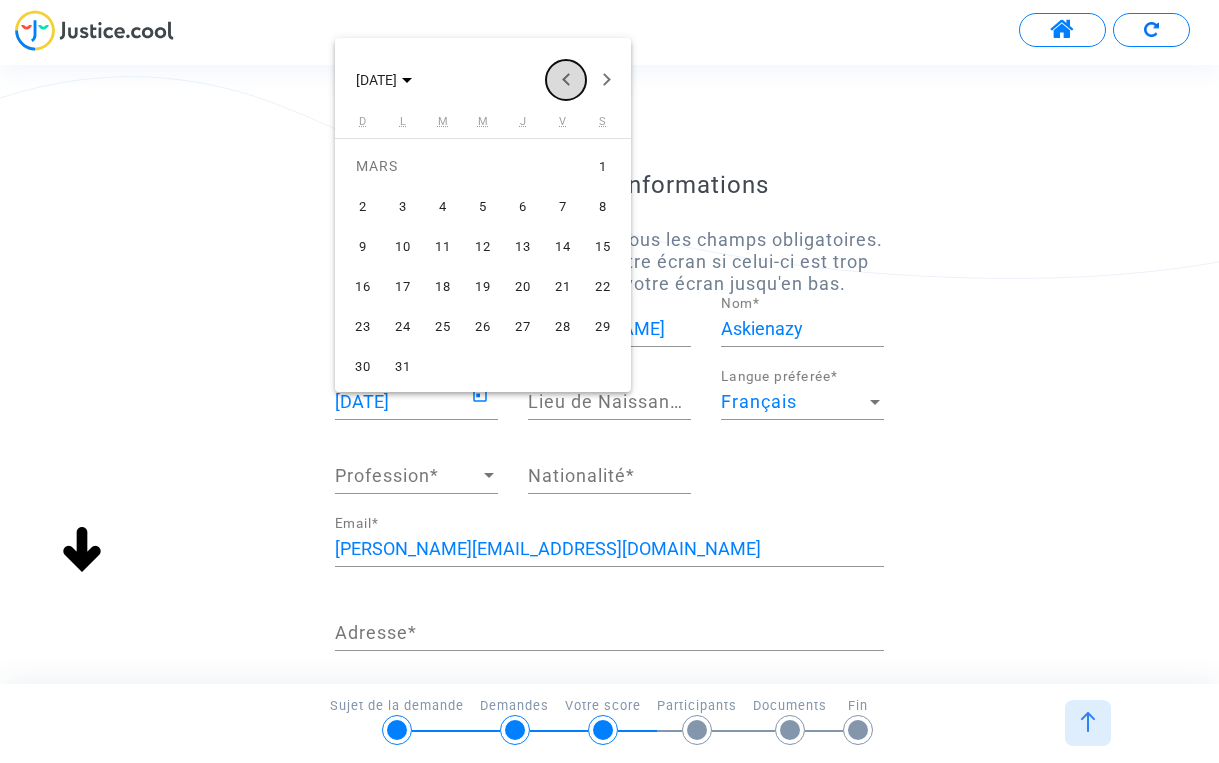 click at bounding box center (566, 80) 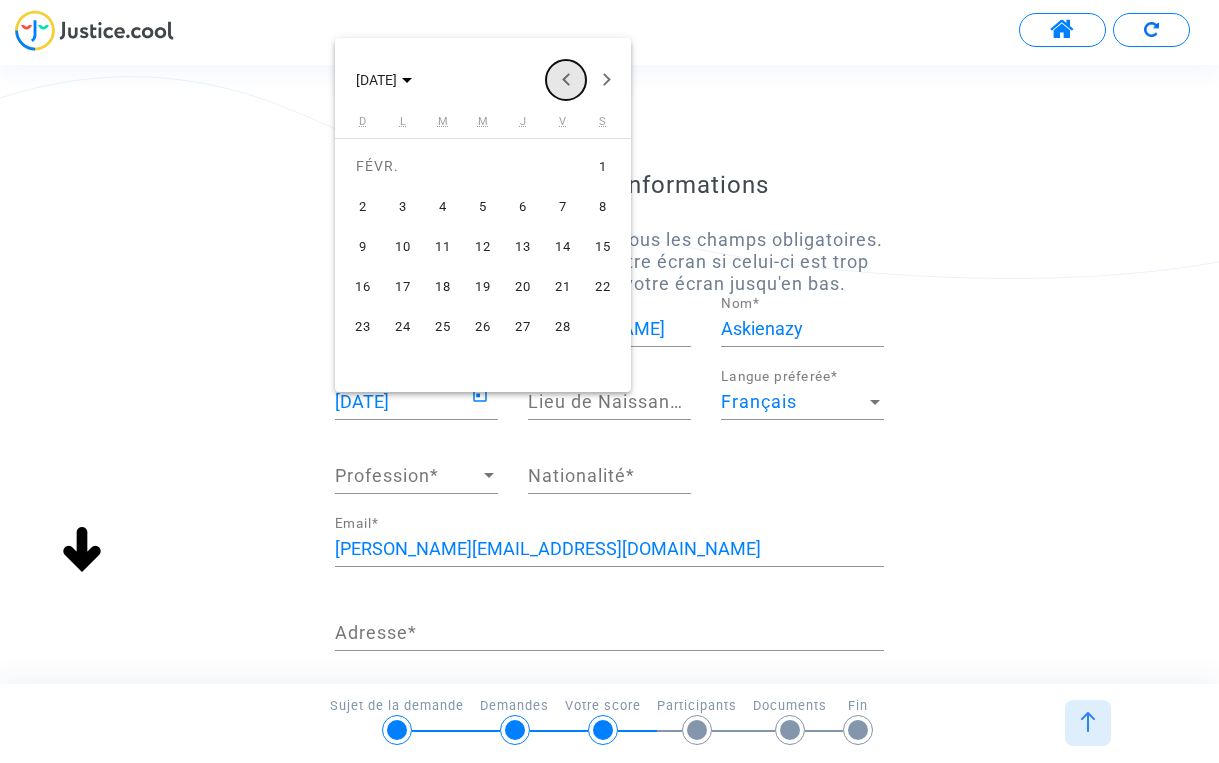 click at bounding box center (566, 80) 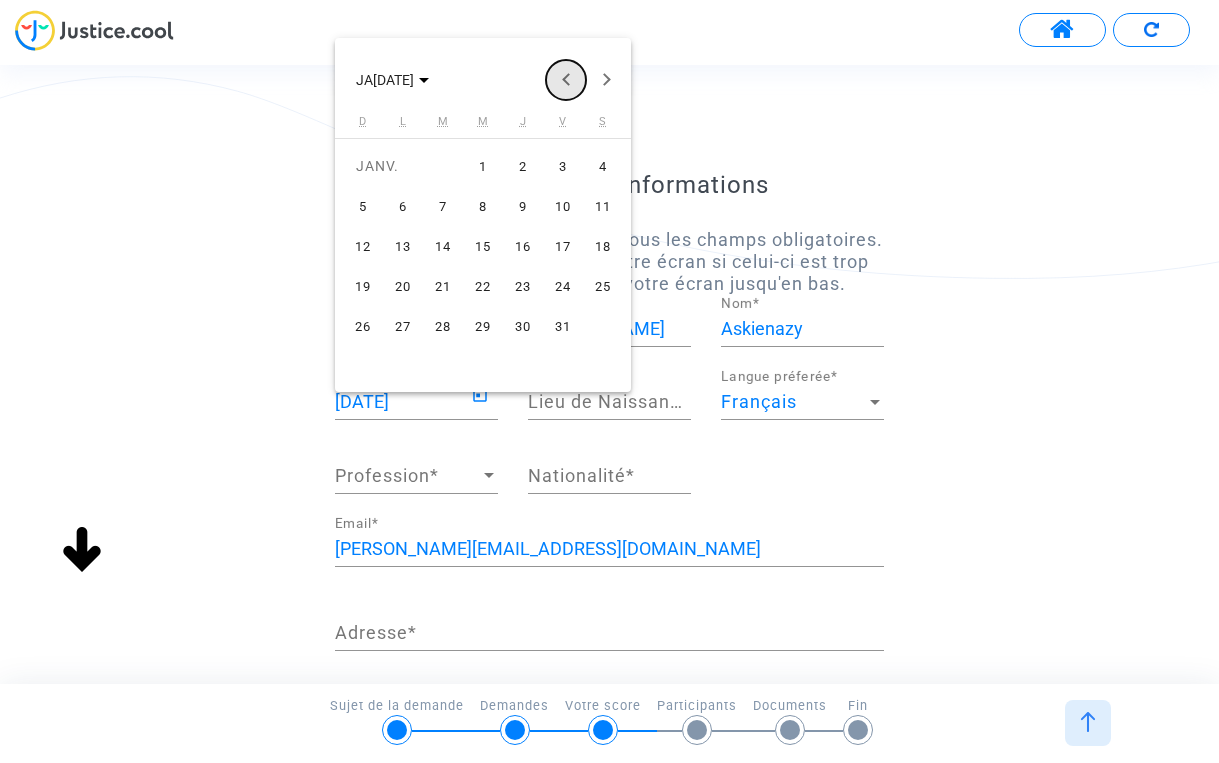 click at bounding box center (566, 80) 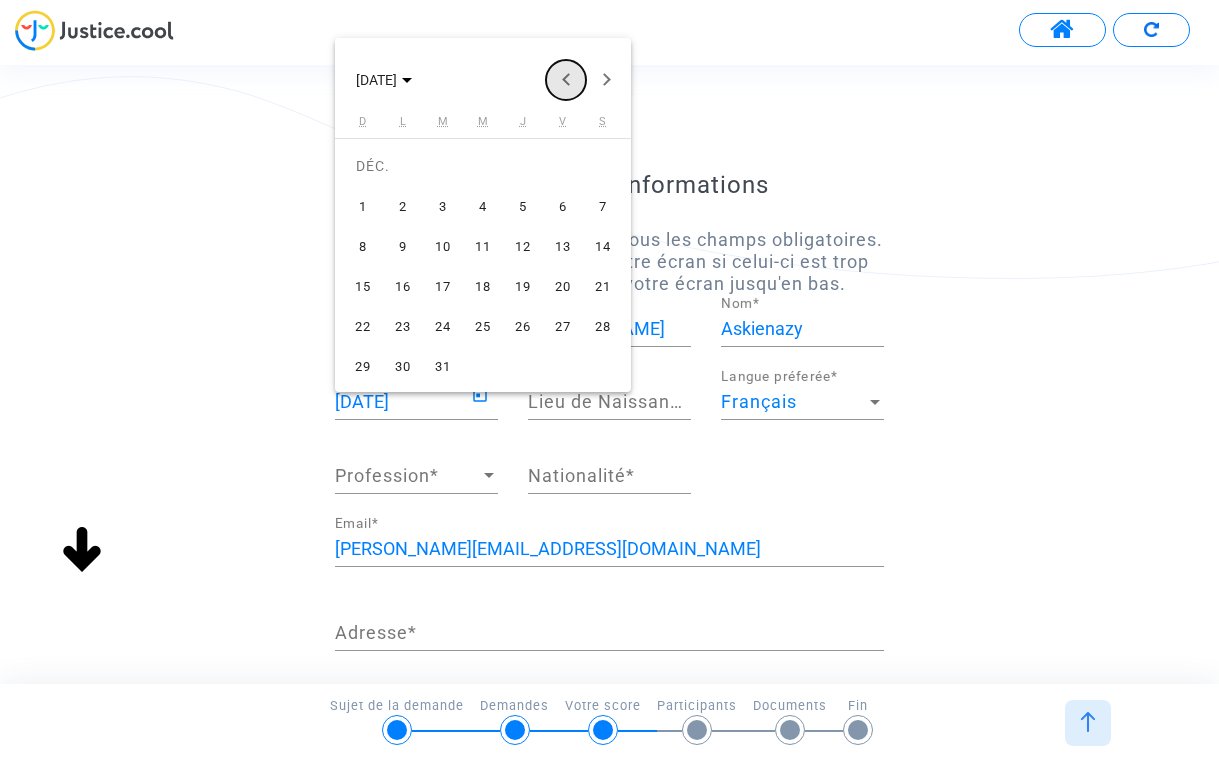 click at bounding box center (566, 80) 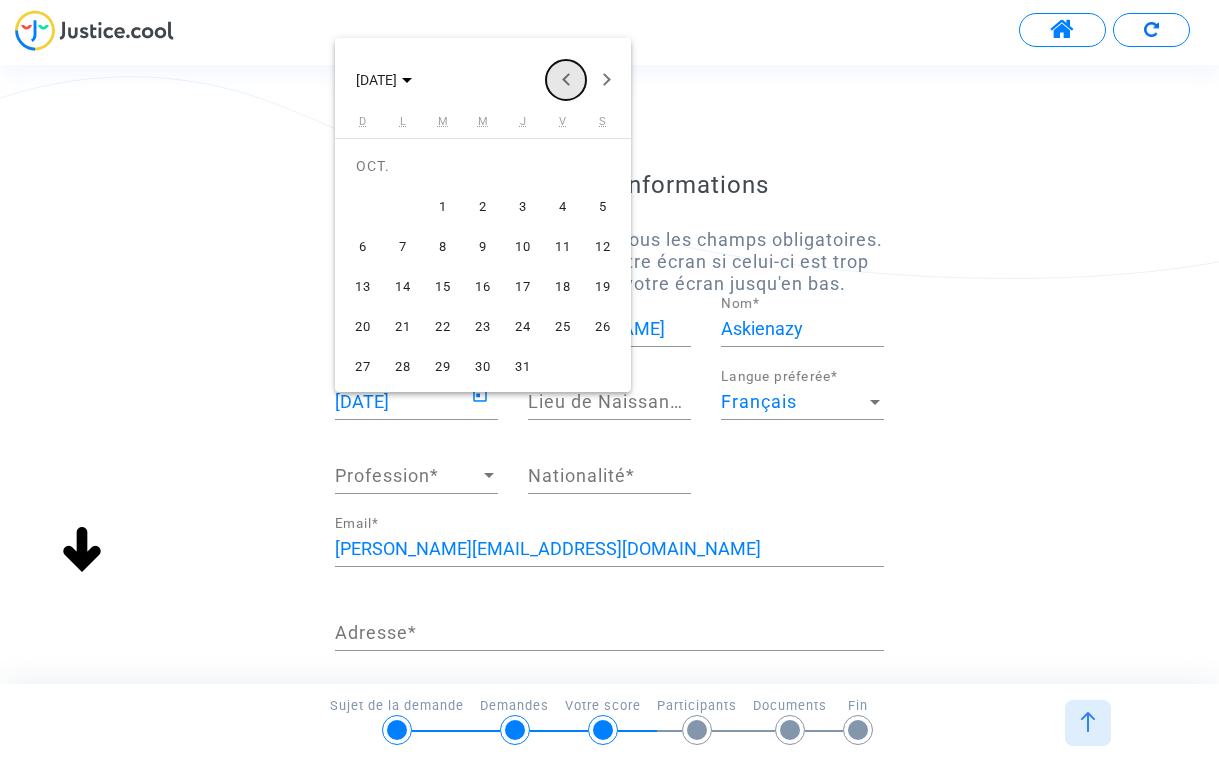 click at bounding box center (566, 80) 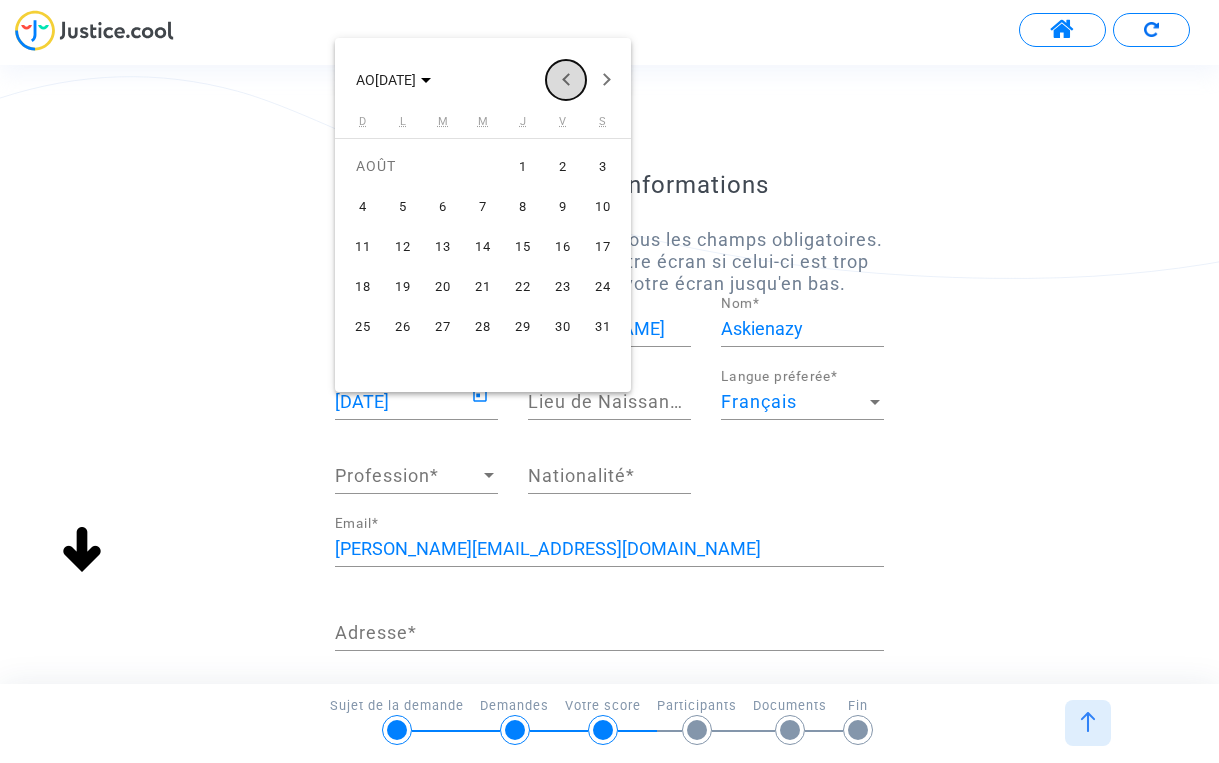 click at bounding box center (566, 80) 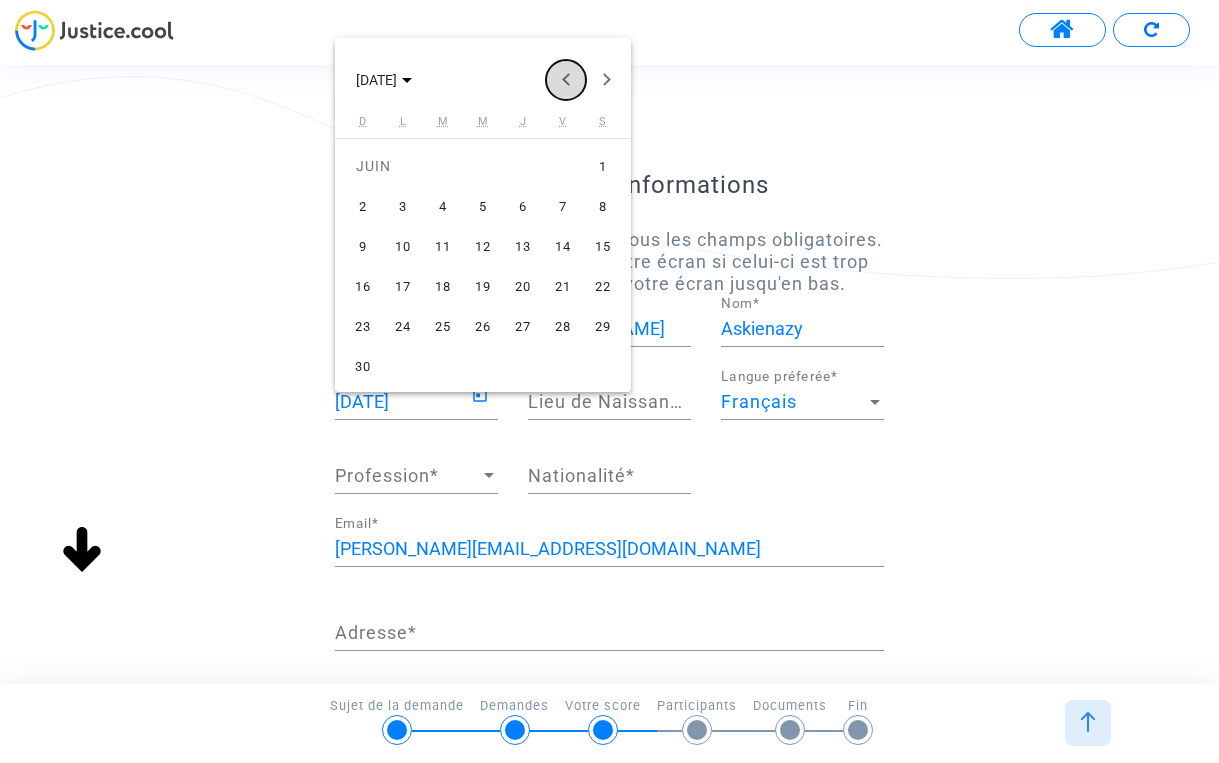 click at bounding box center (566, 80) 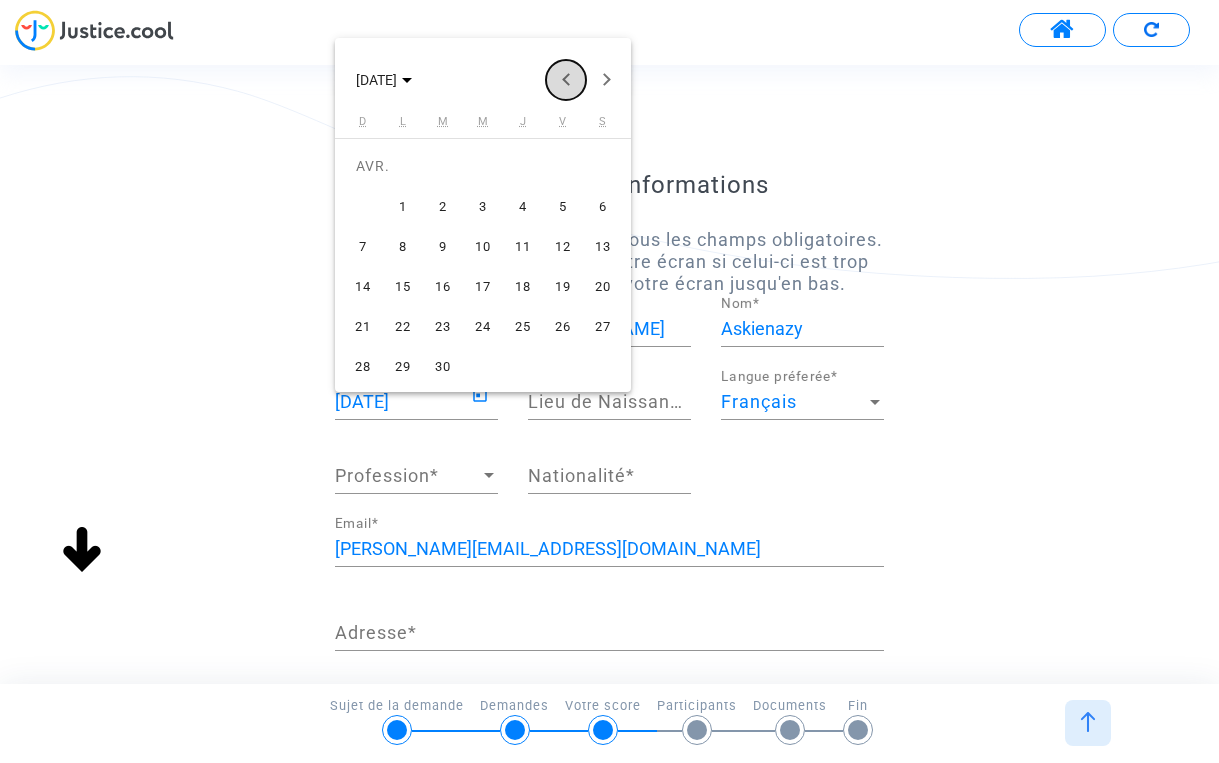 click at bounding box center (566, 80) 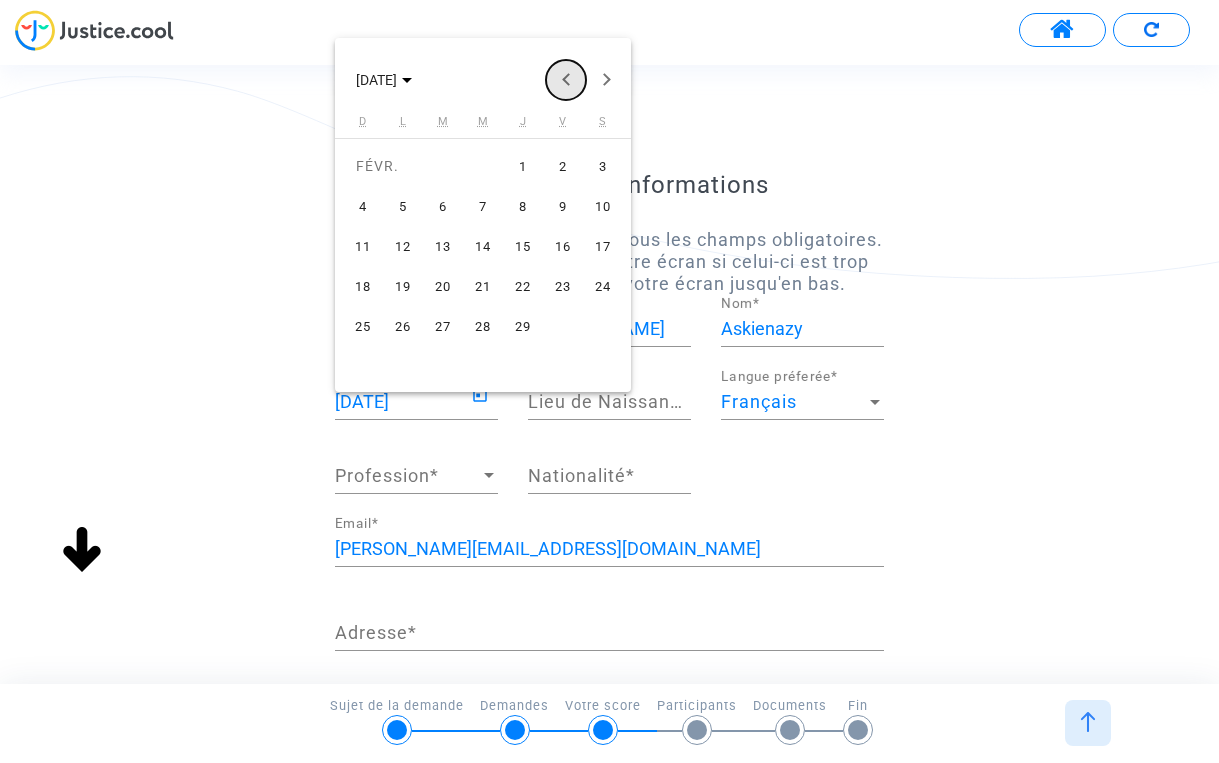 click at bounding box center (566, 80) 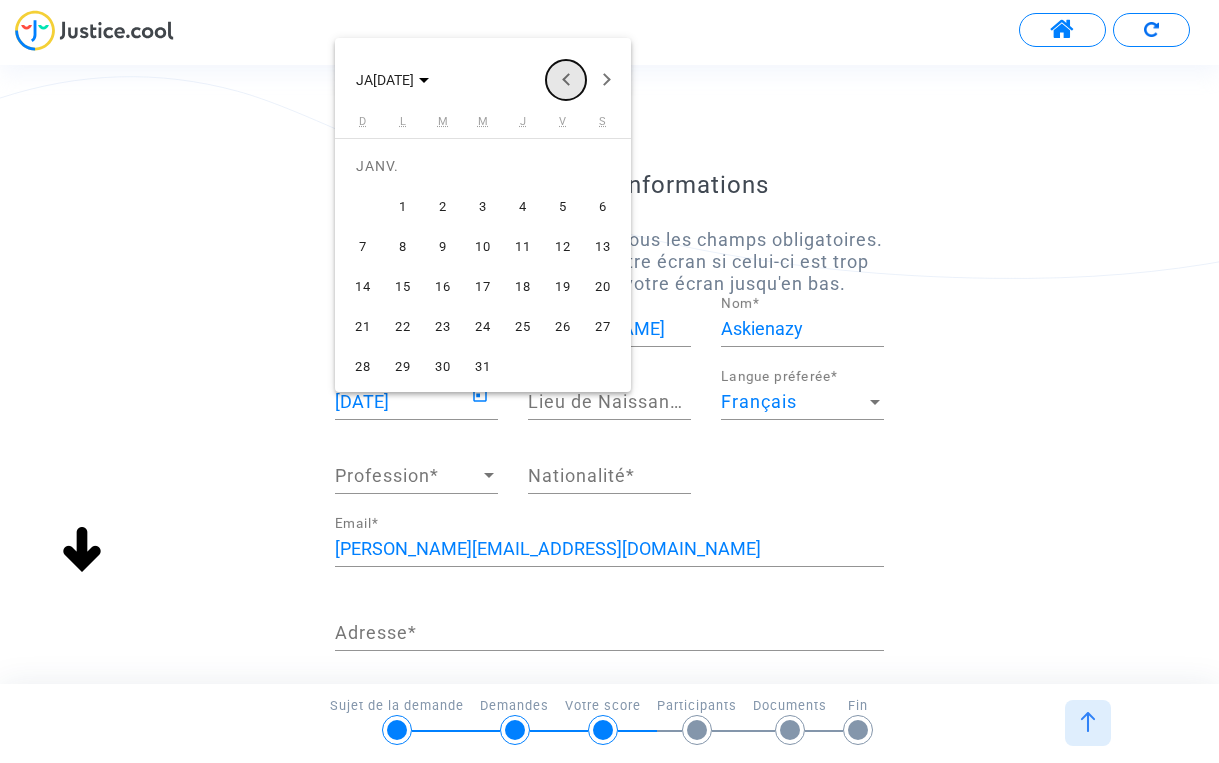 click at bounding box center [566, 80] 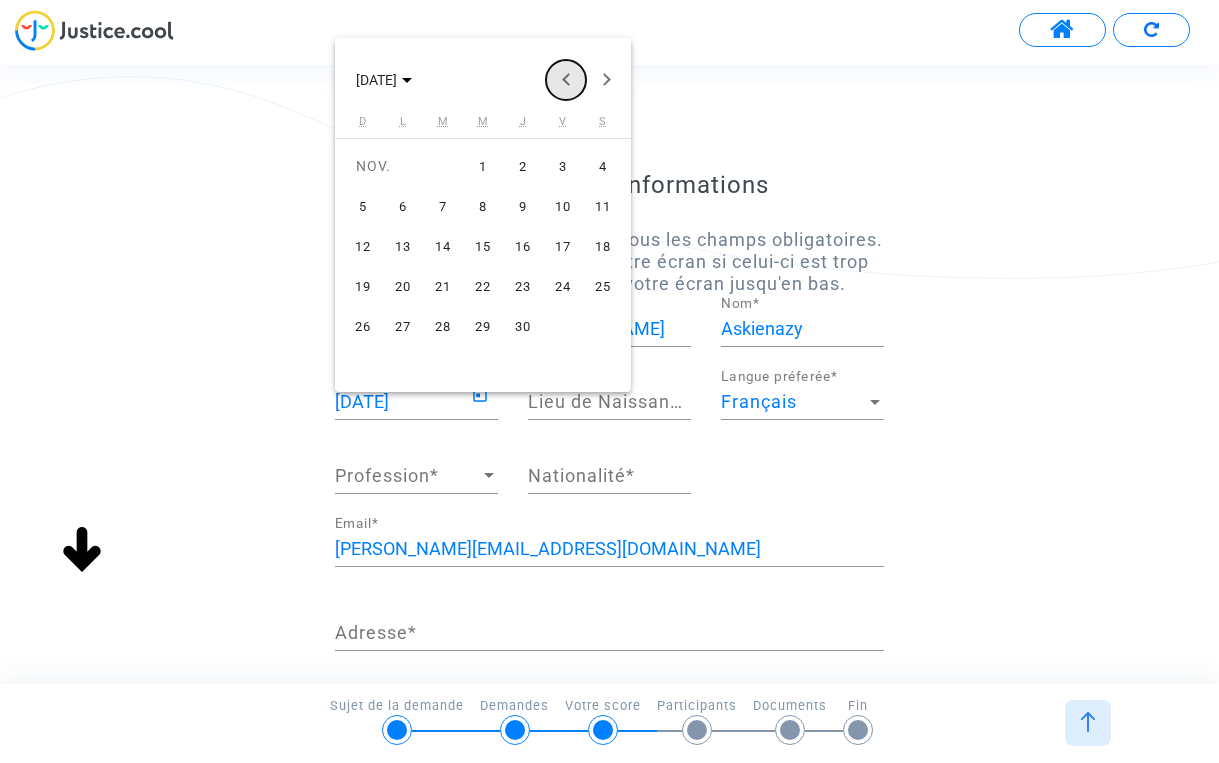 click at bounding box center (566, 80) 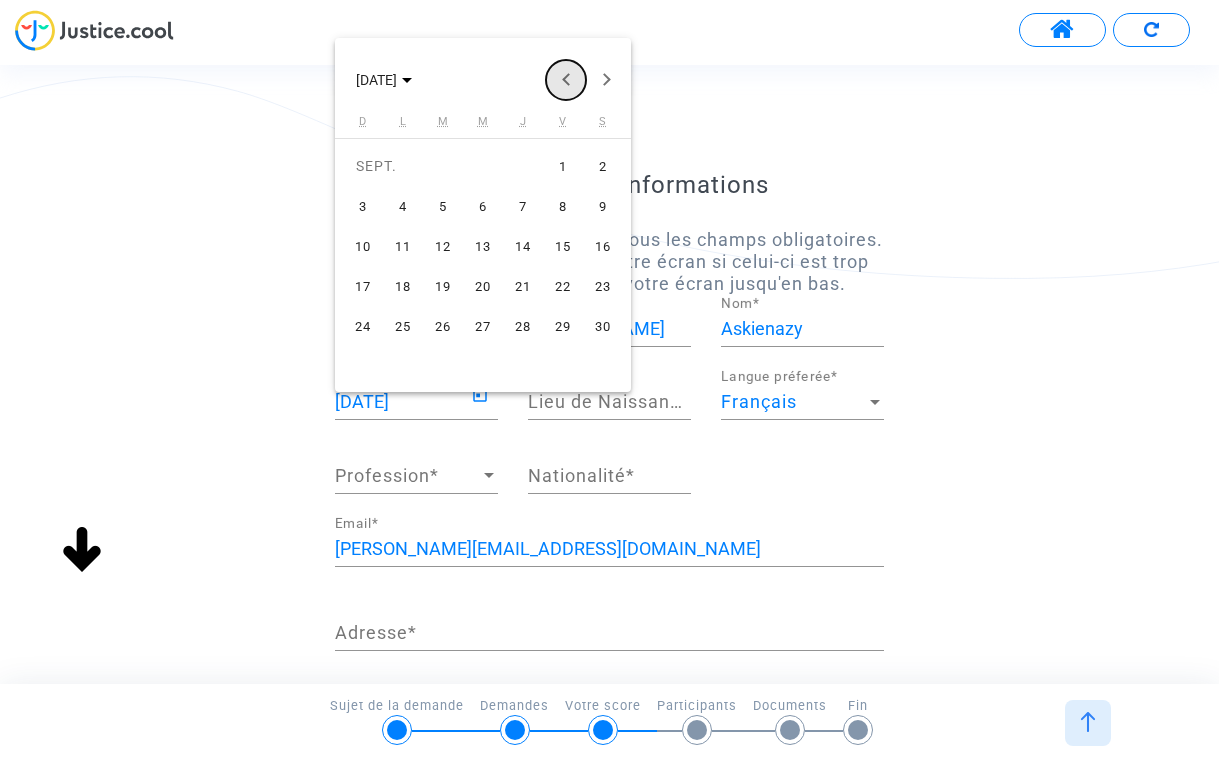 click at bounding box center [566, 80] 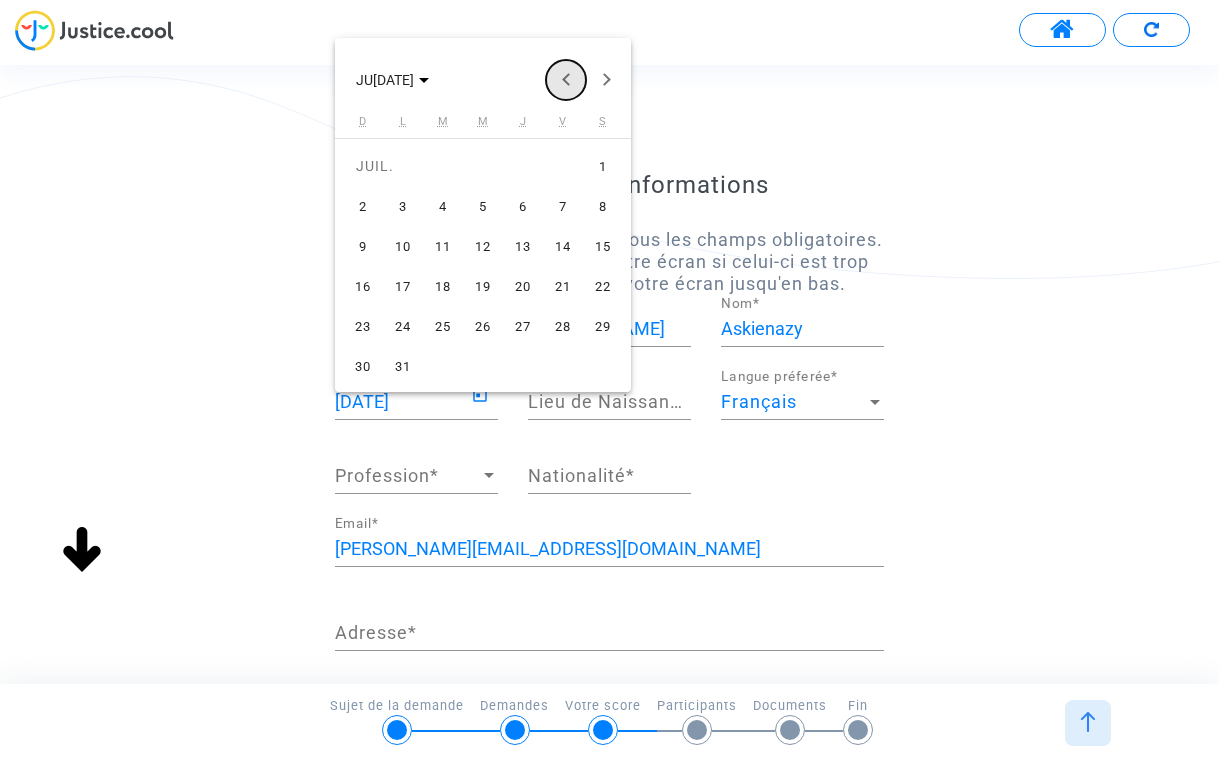 click at bounding box center [566, 80] 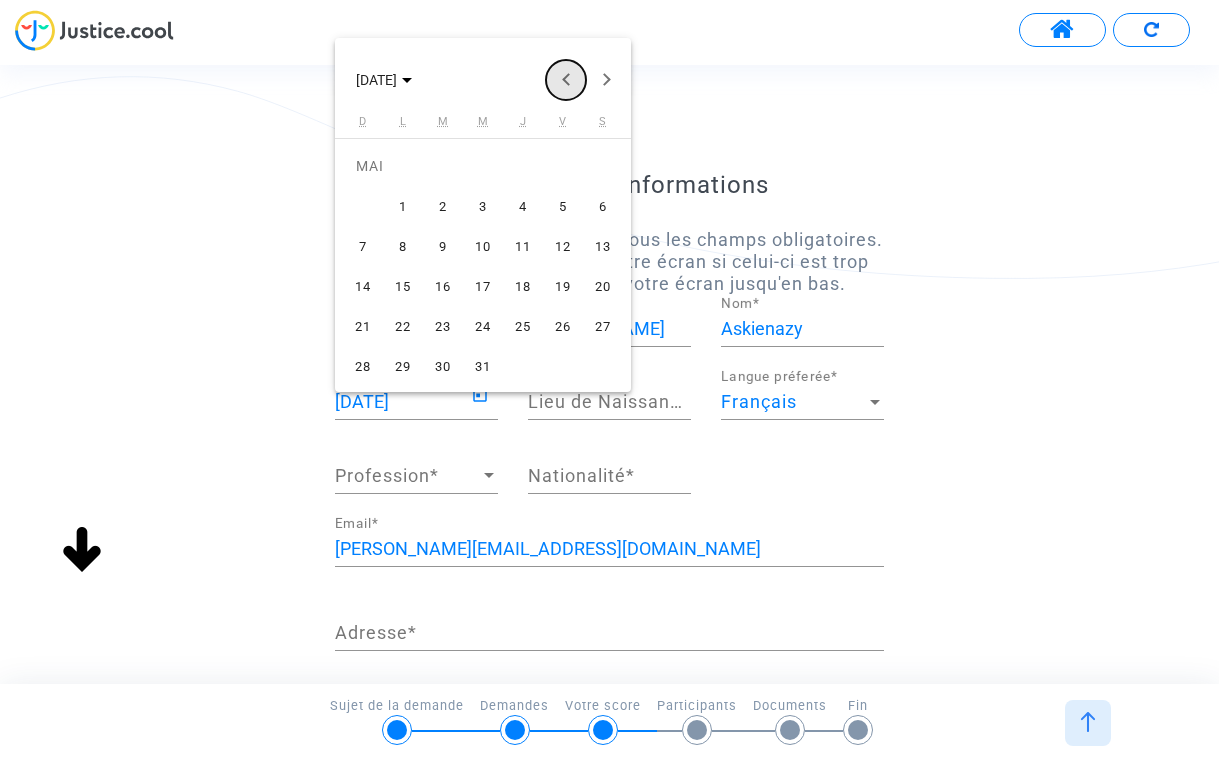 click at bounding box center [566, 80] 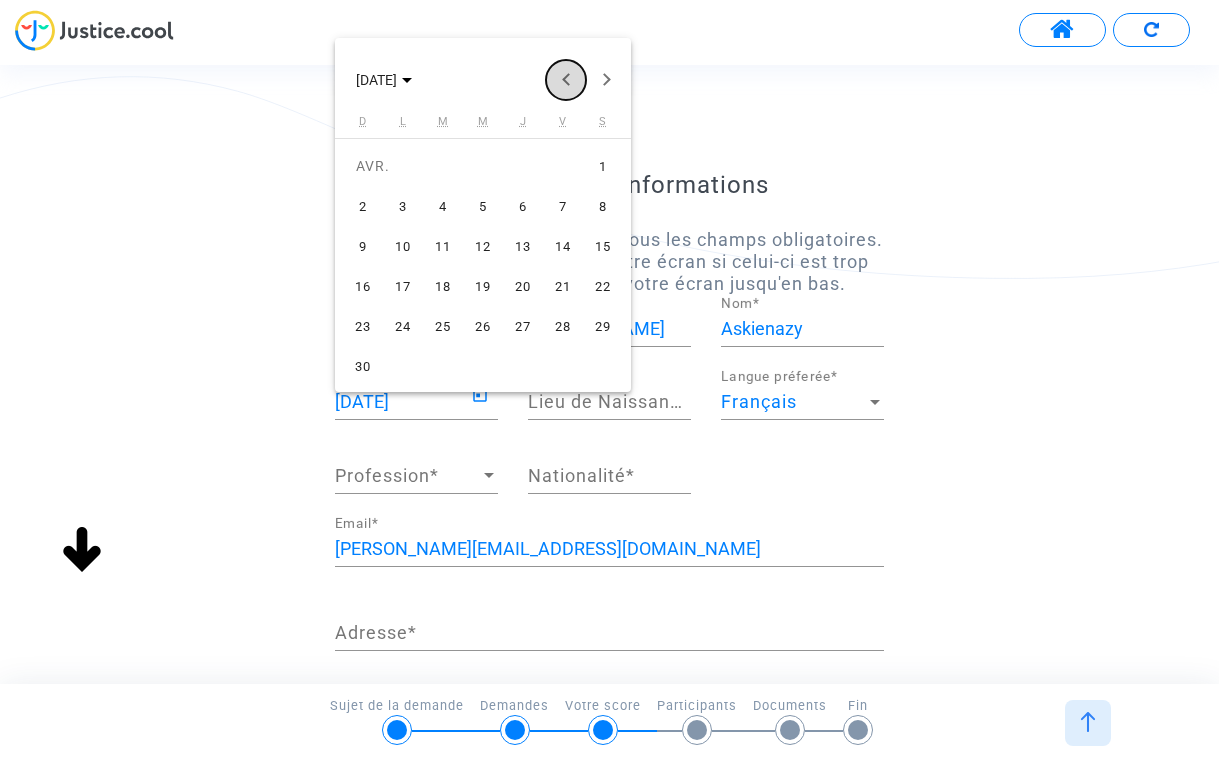 click at bounding box center (566, 80) 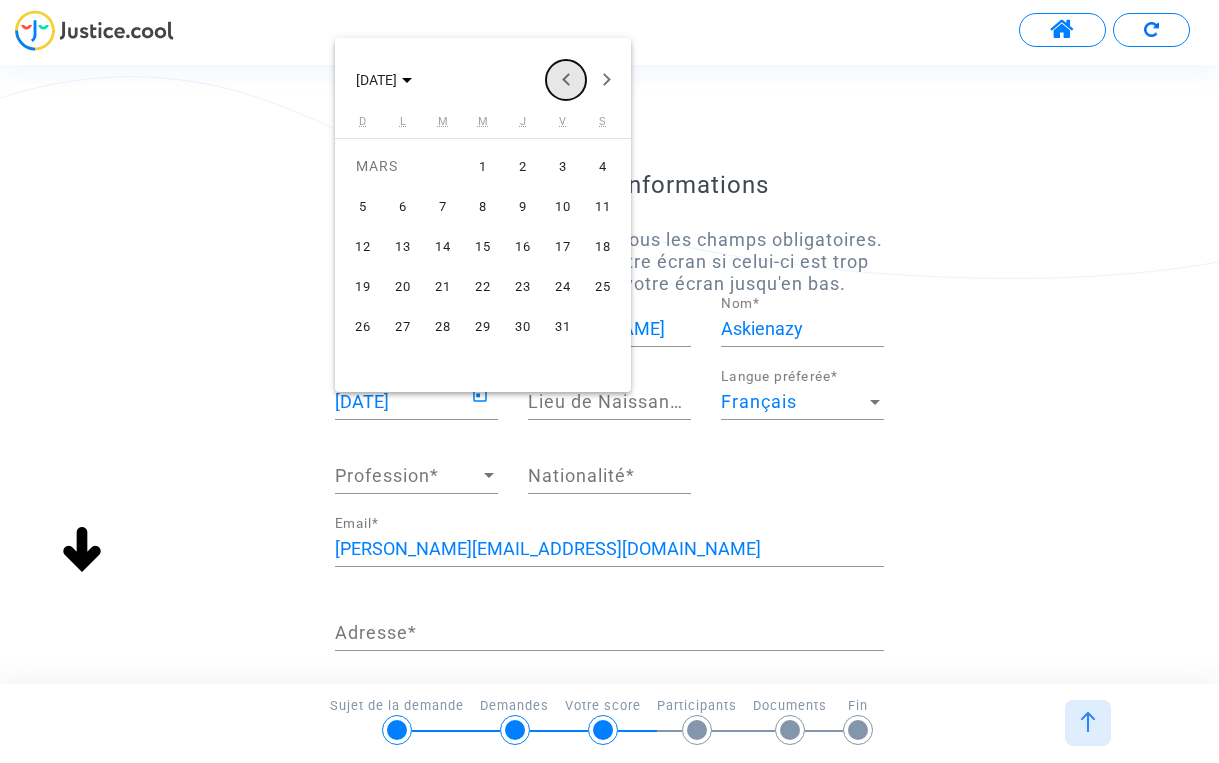 click at bounding box center (566, 80) 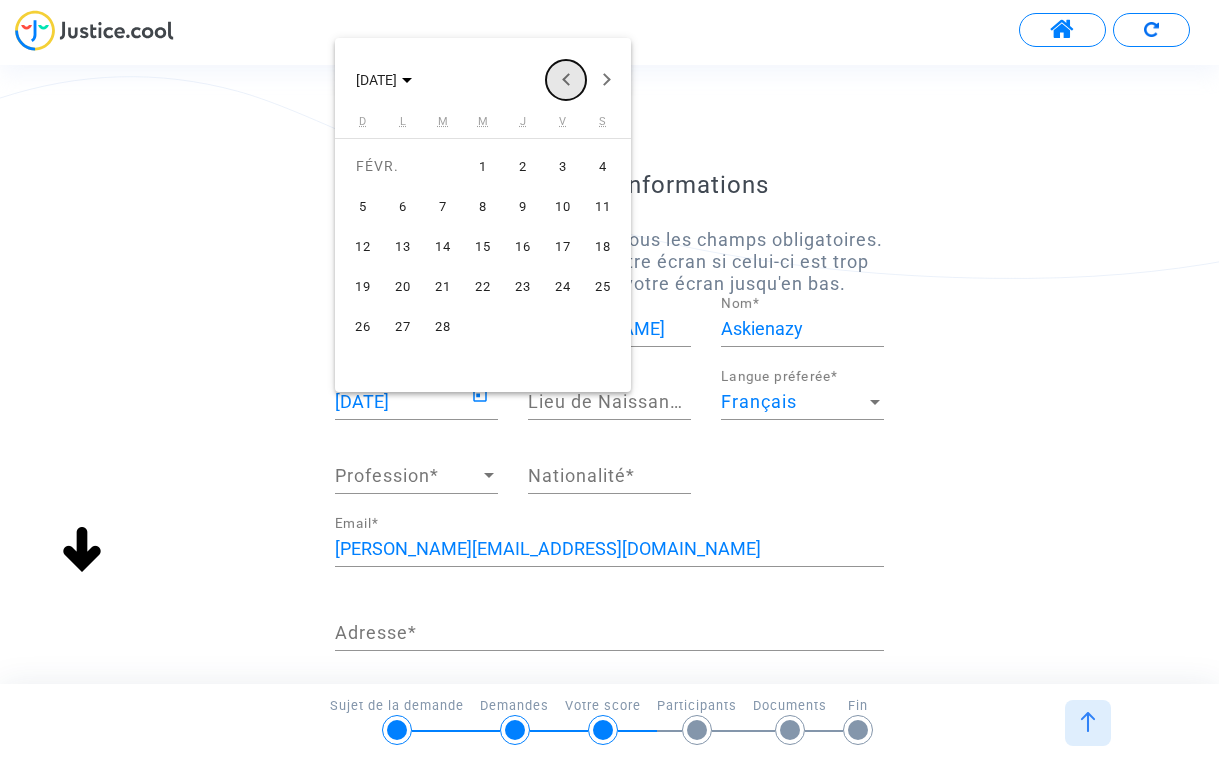 click at bounding box center (566, 80) 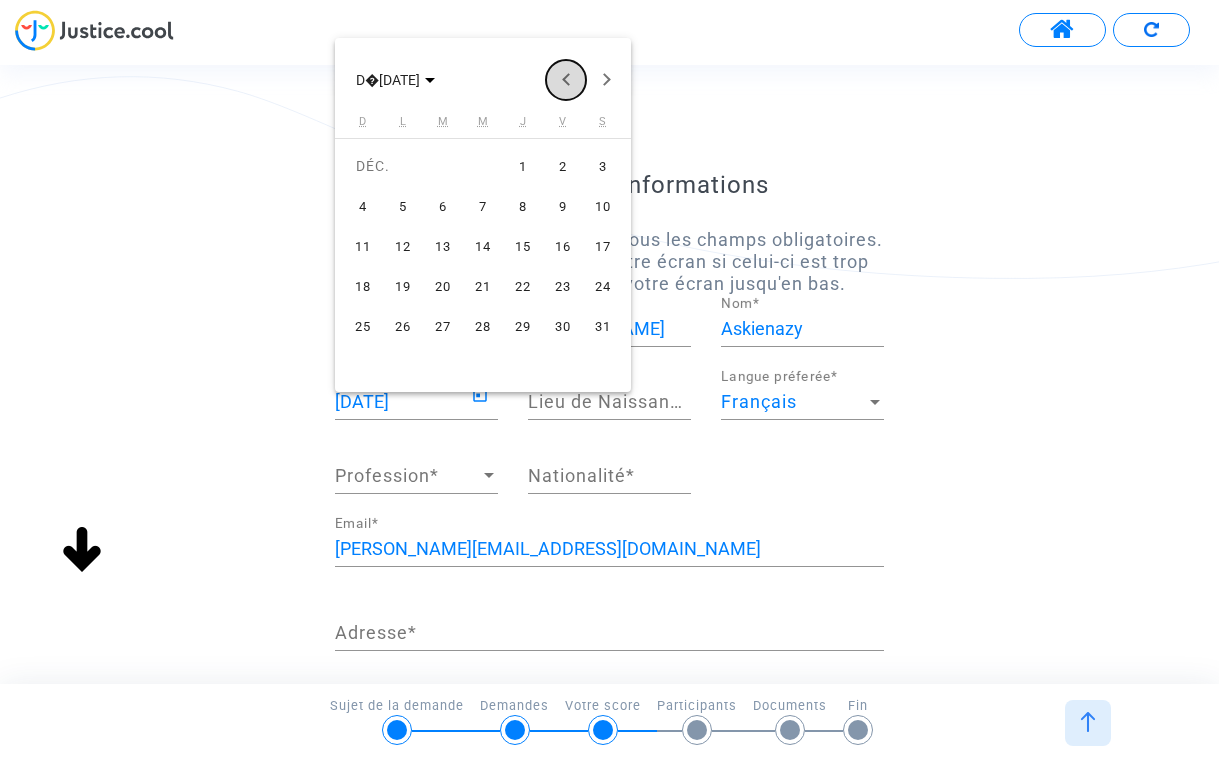 click at bounding box center [566, 80] 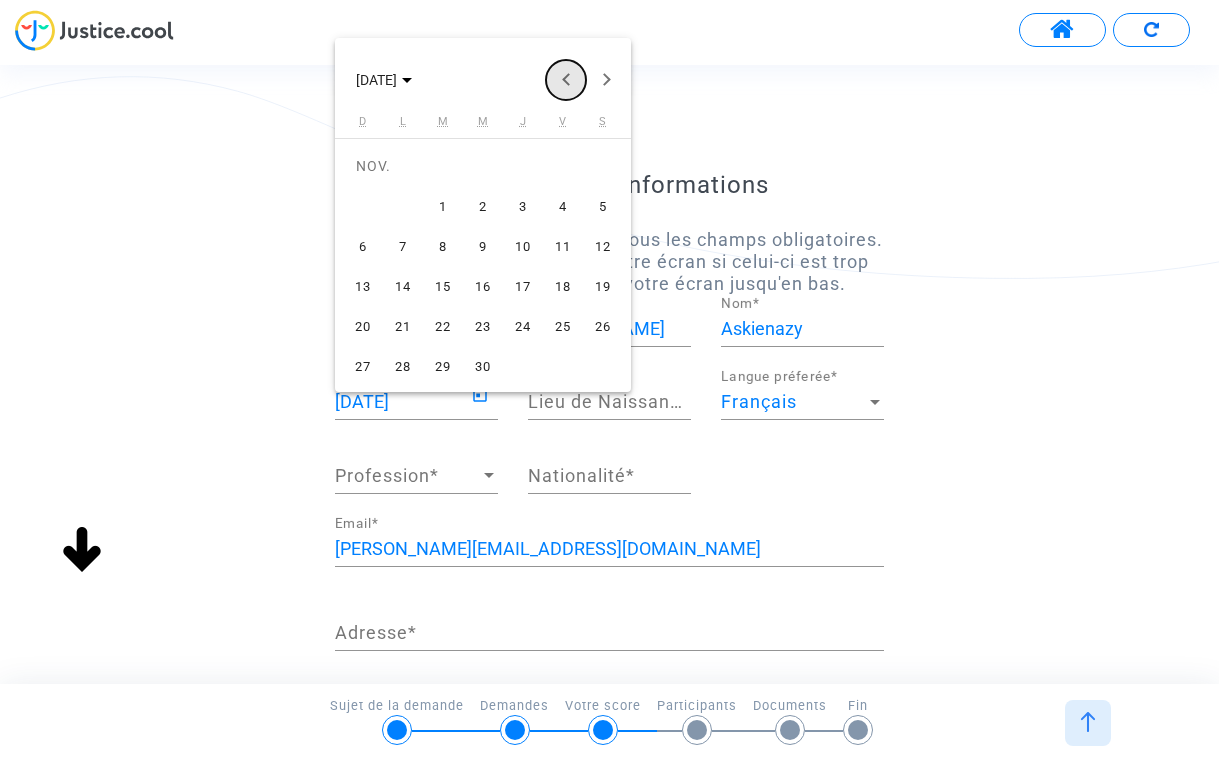 click at bounding box center (566, 80) 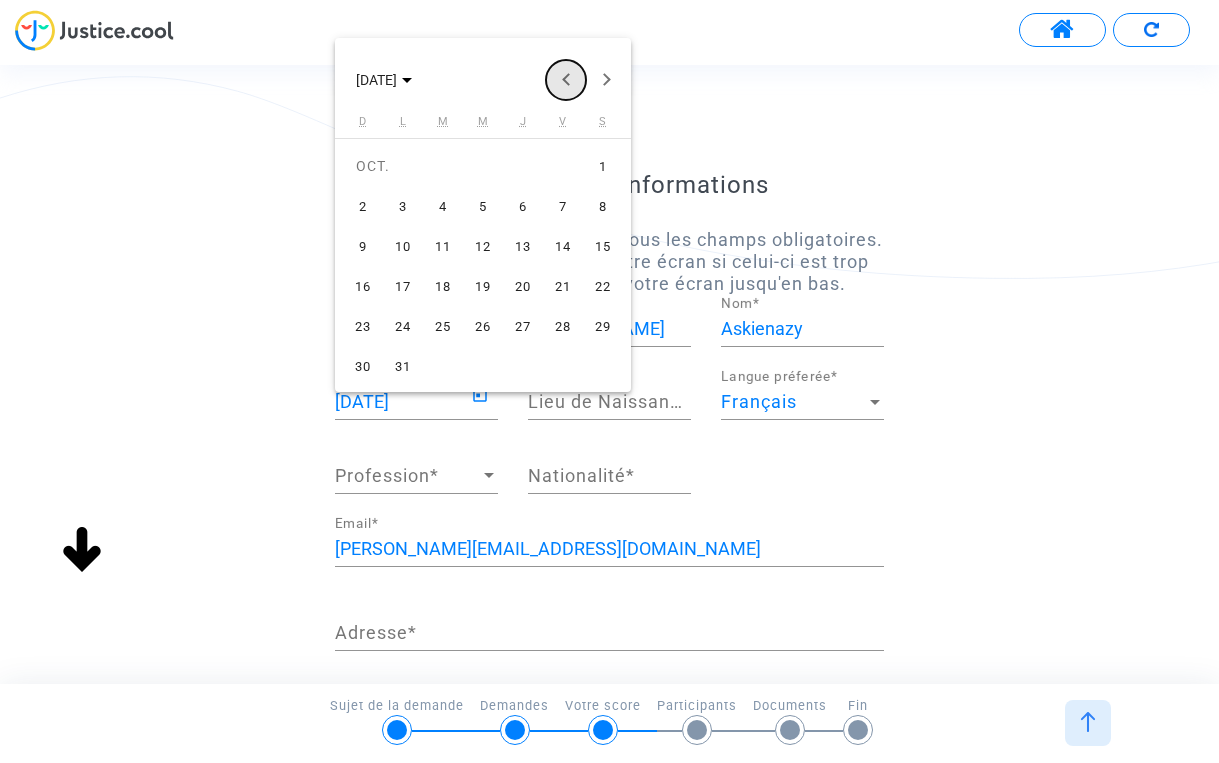 click at bounding box center (566, 80) 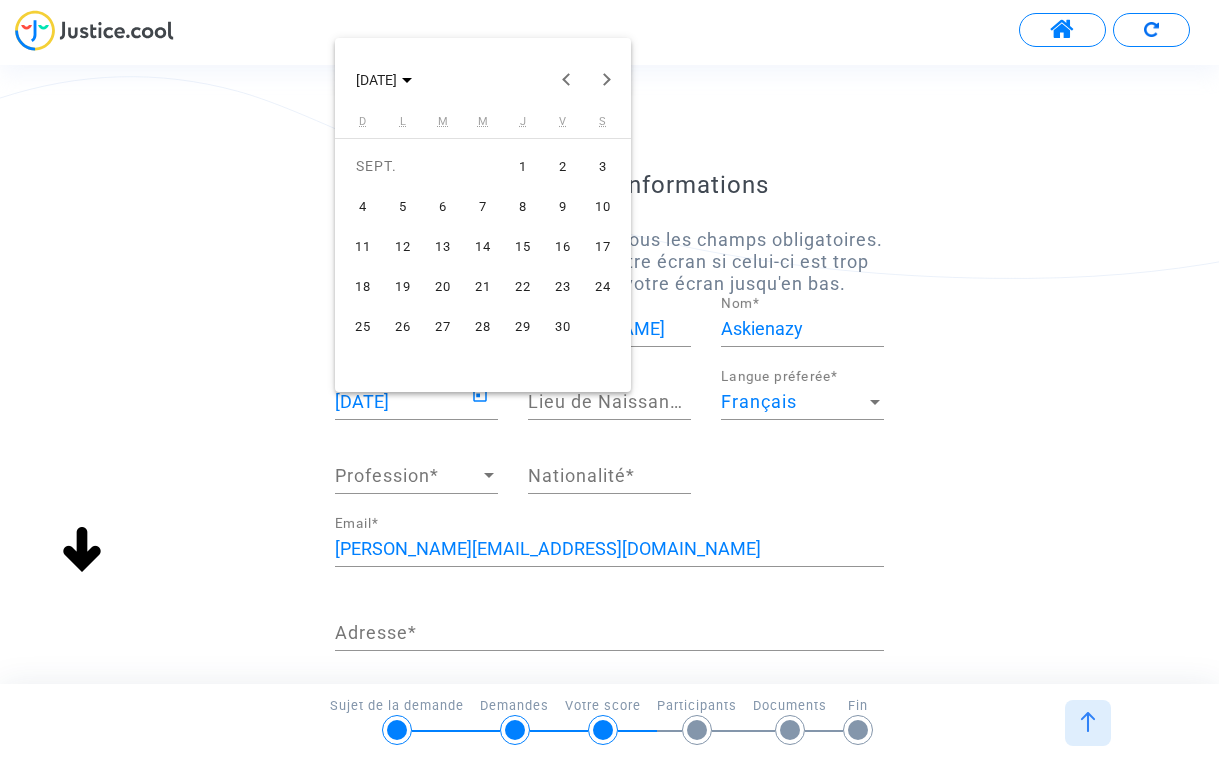 click at bounding box center [609, 381] 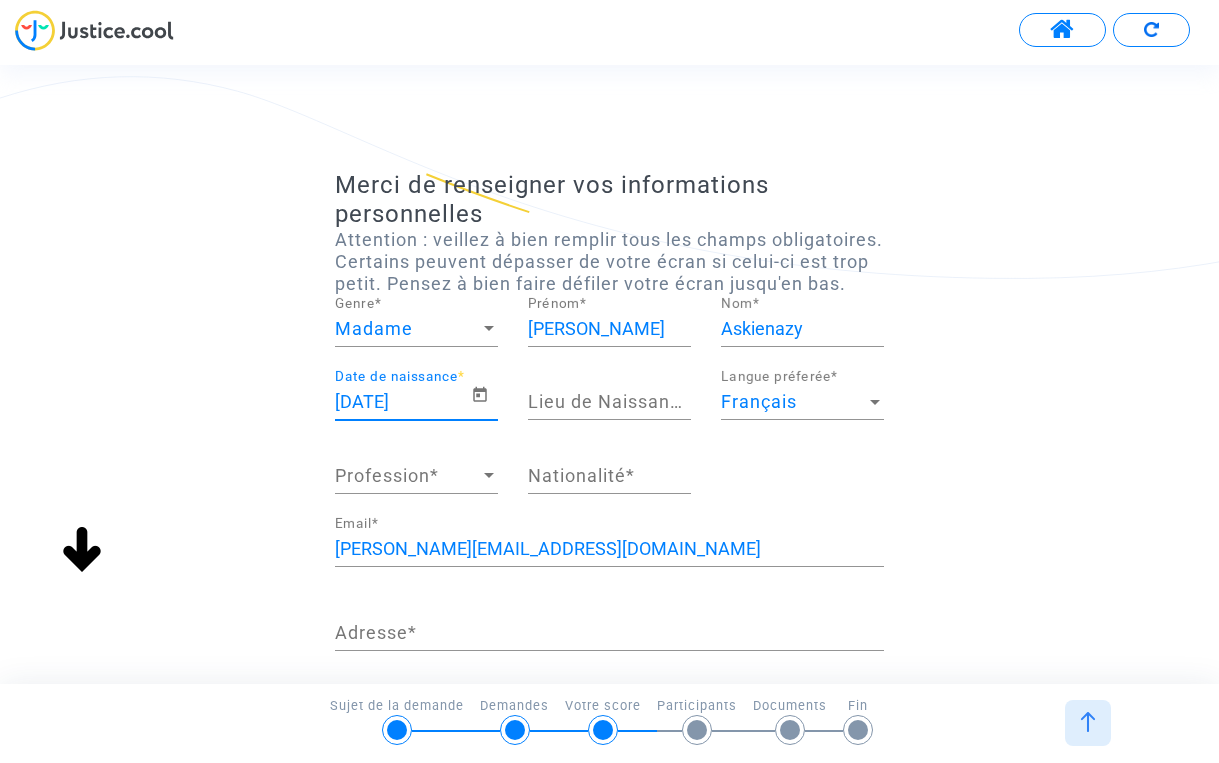 click on "[DATE]" at bounding box center [403, 402] 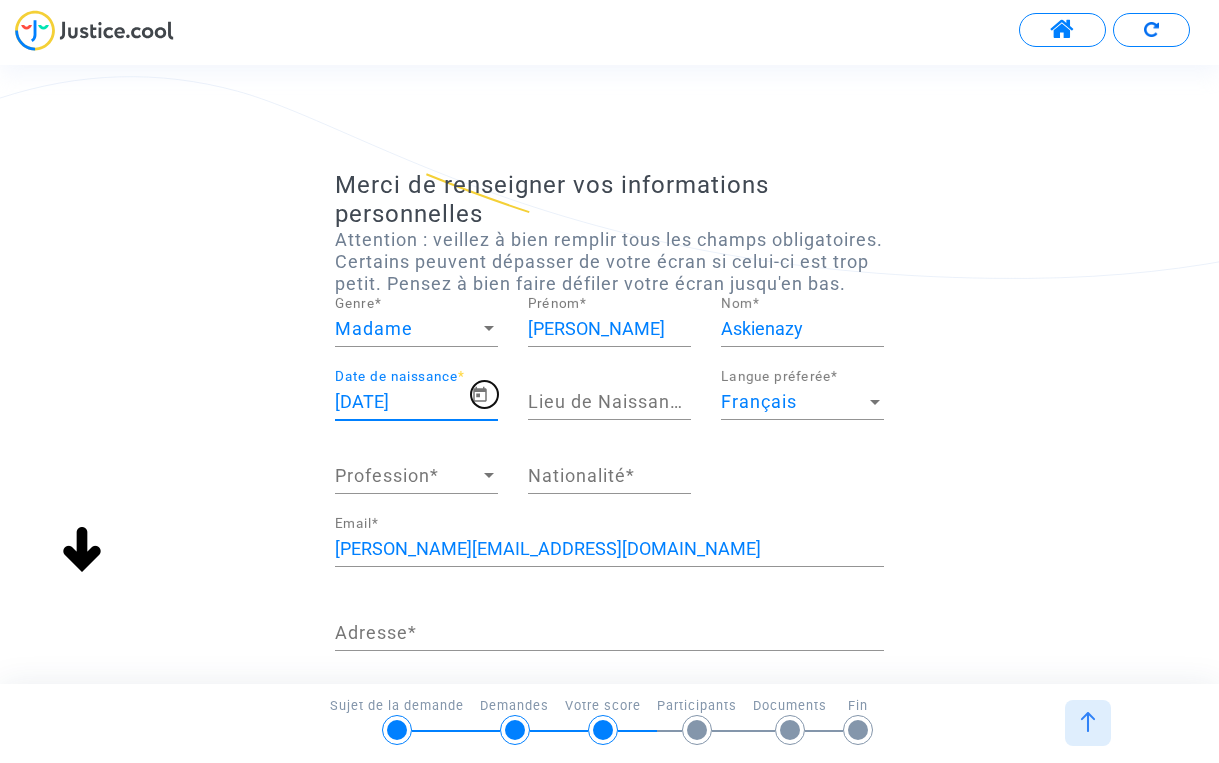 click 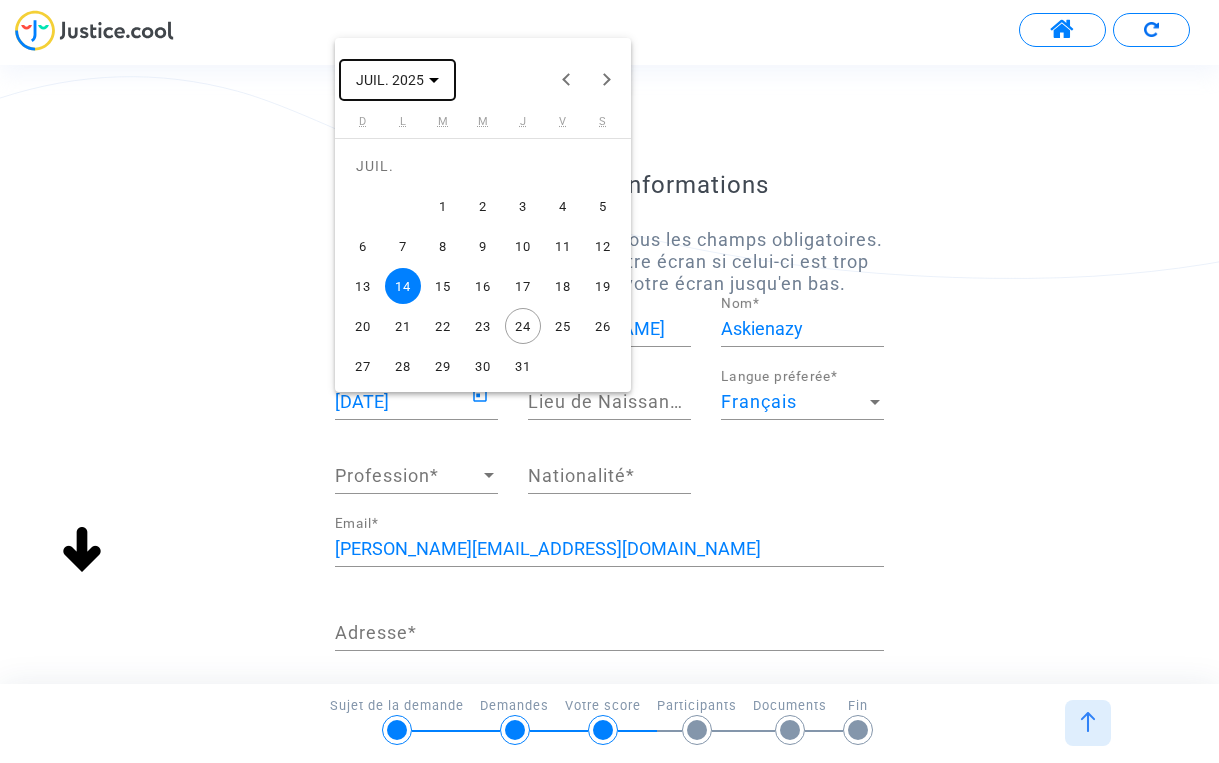 click 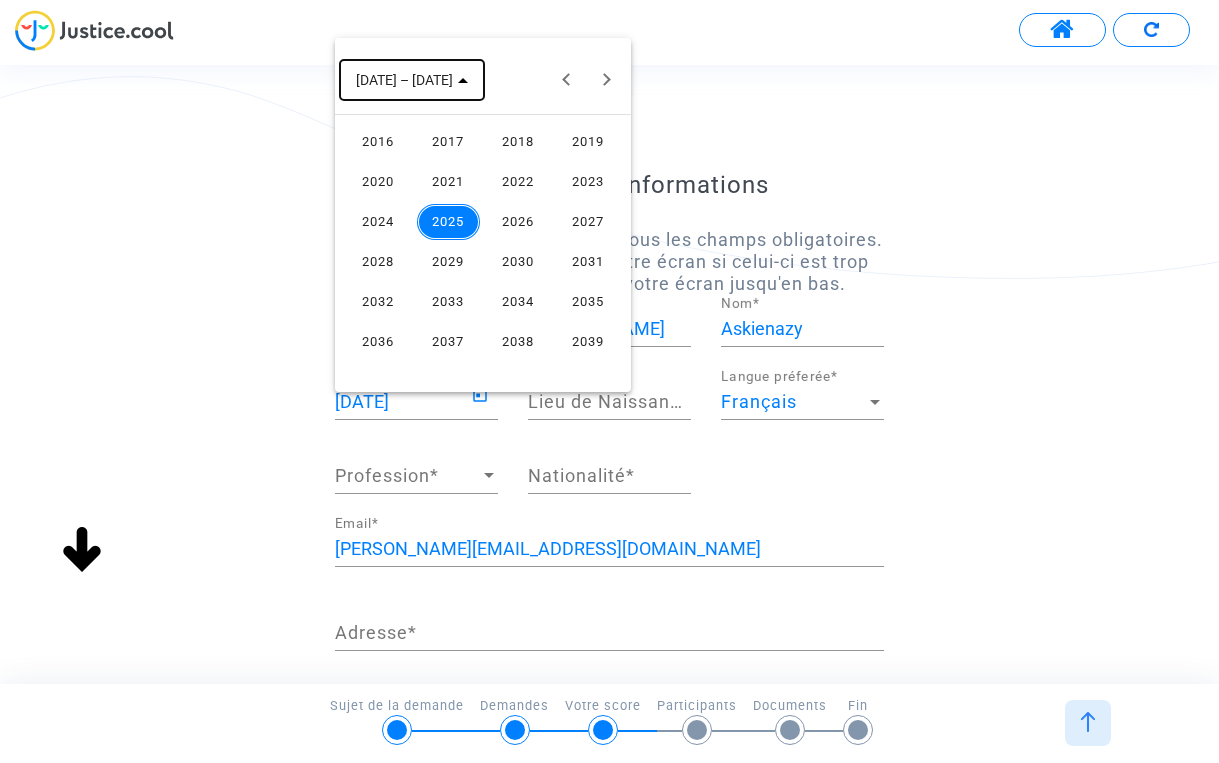 click 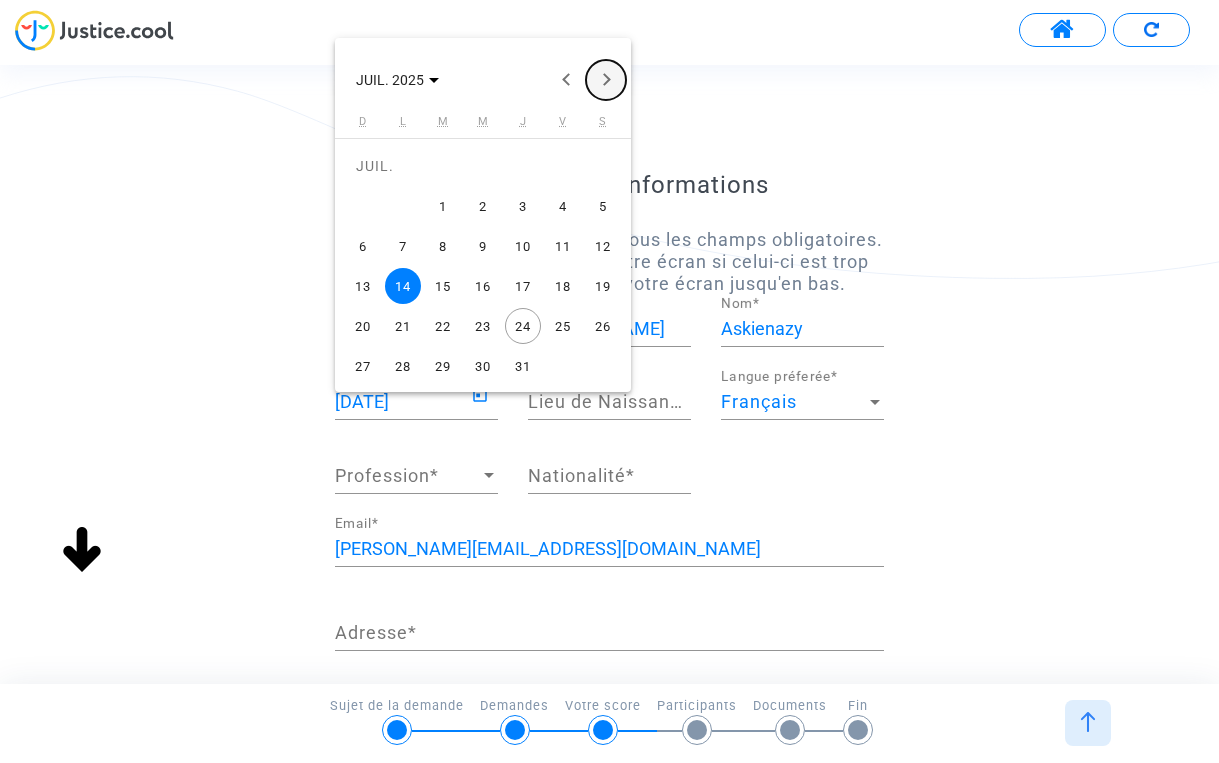 click at bounding box center [606, 80] 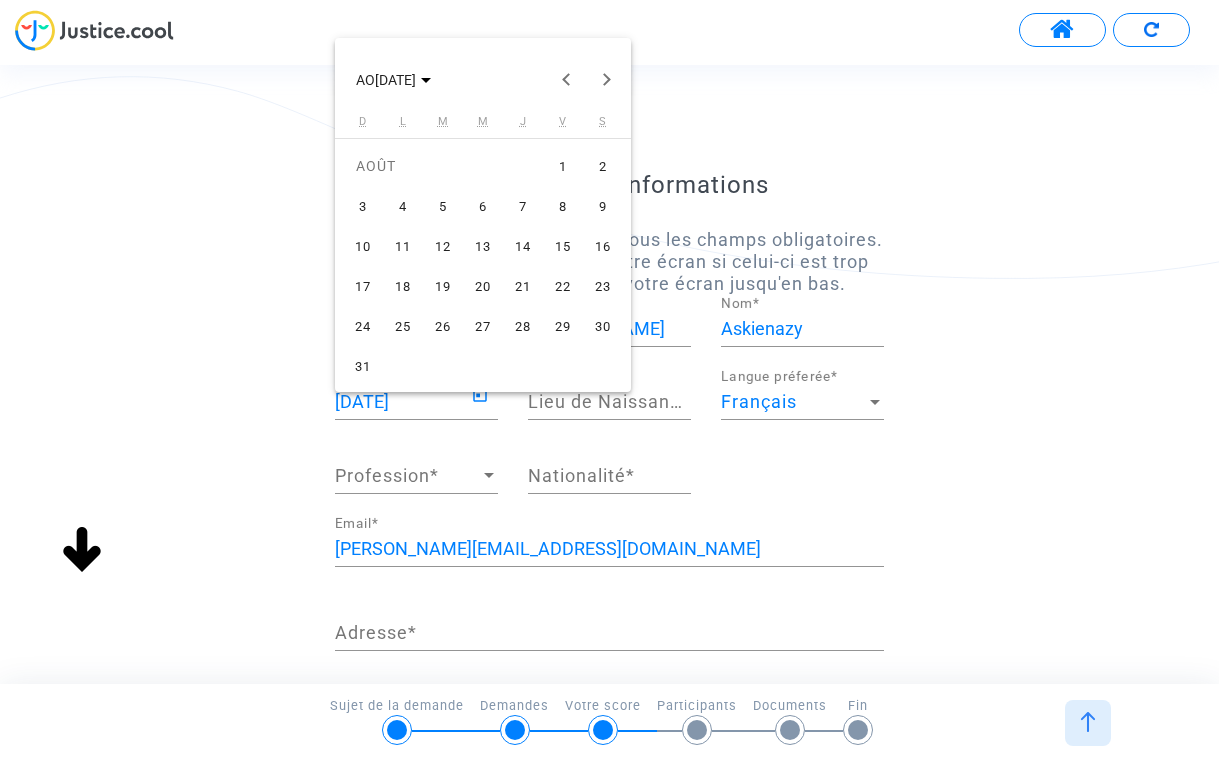 click on "14" at bounding box center [523, 246] 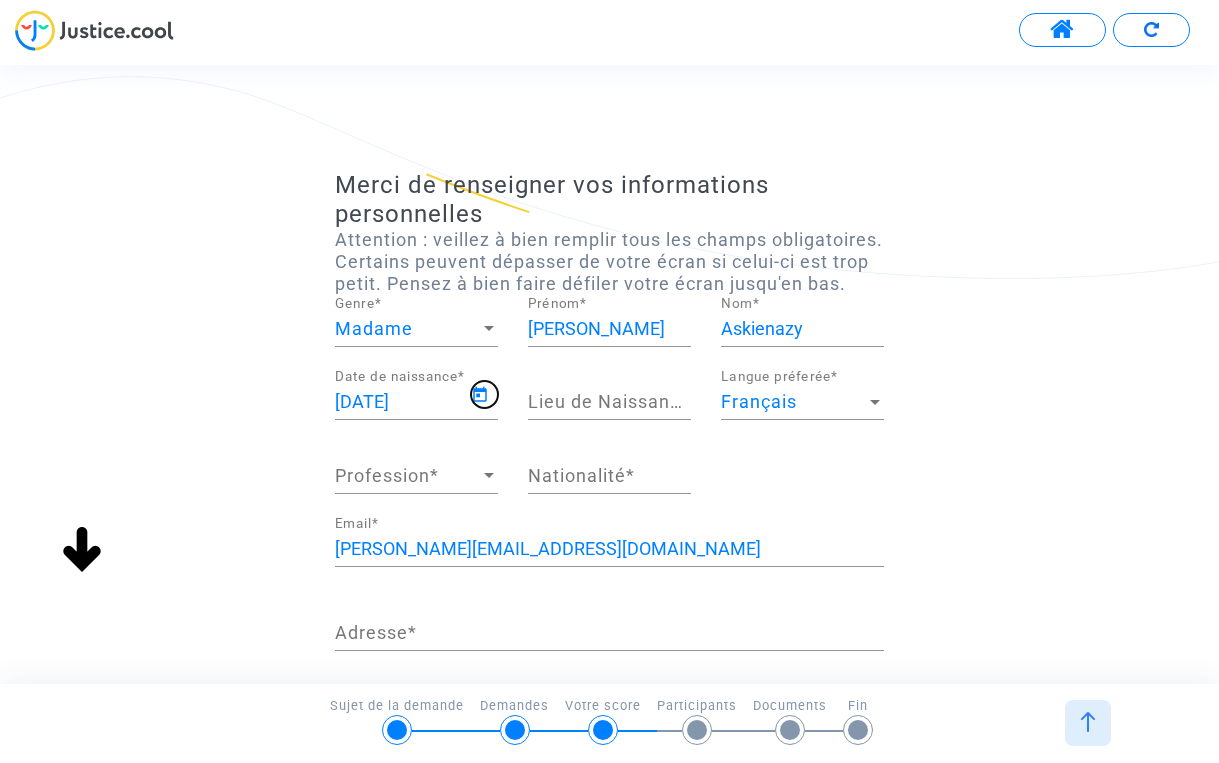 type on "[DATE]" 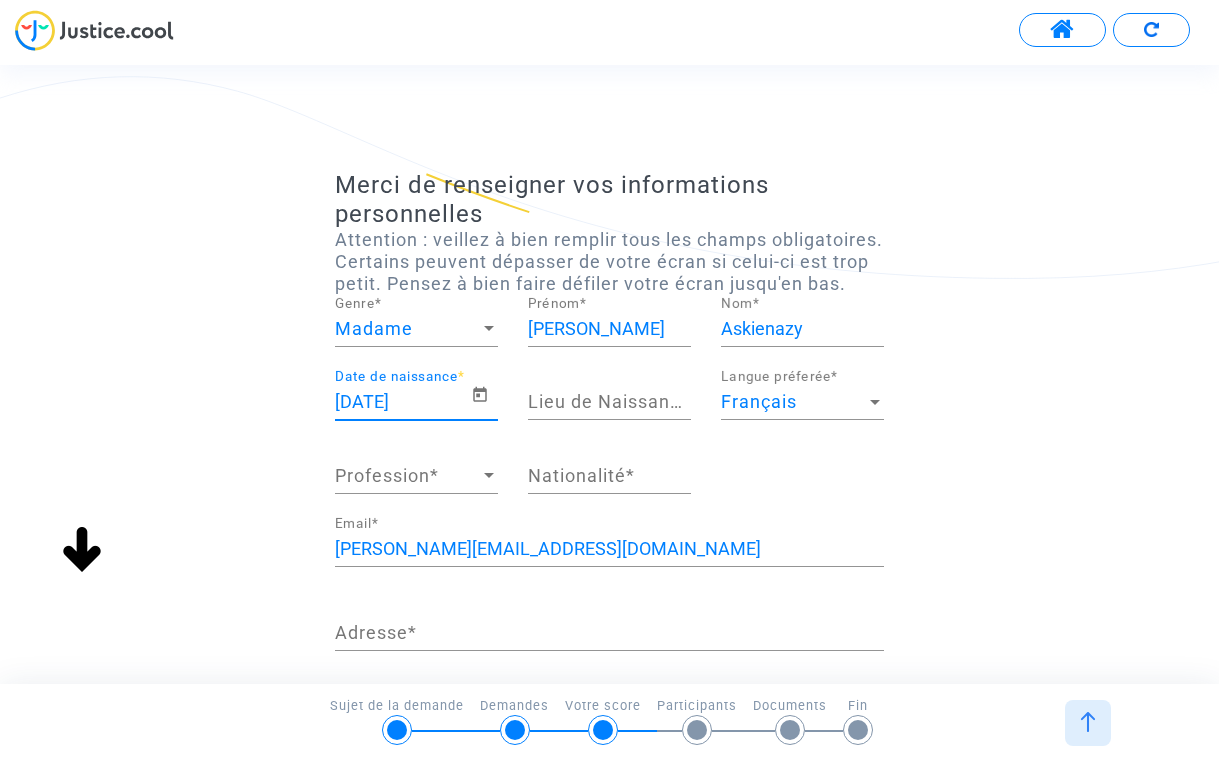 click on "[DATE]" at bounding box center [403, 402] 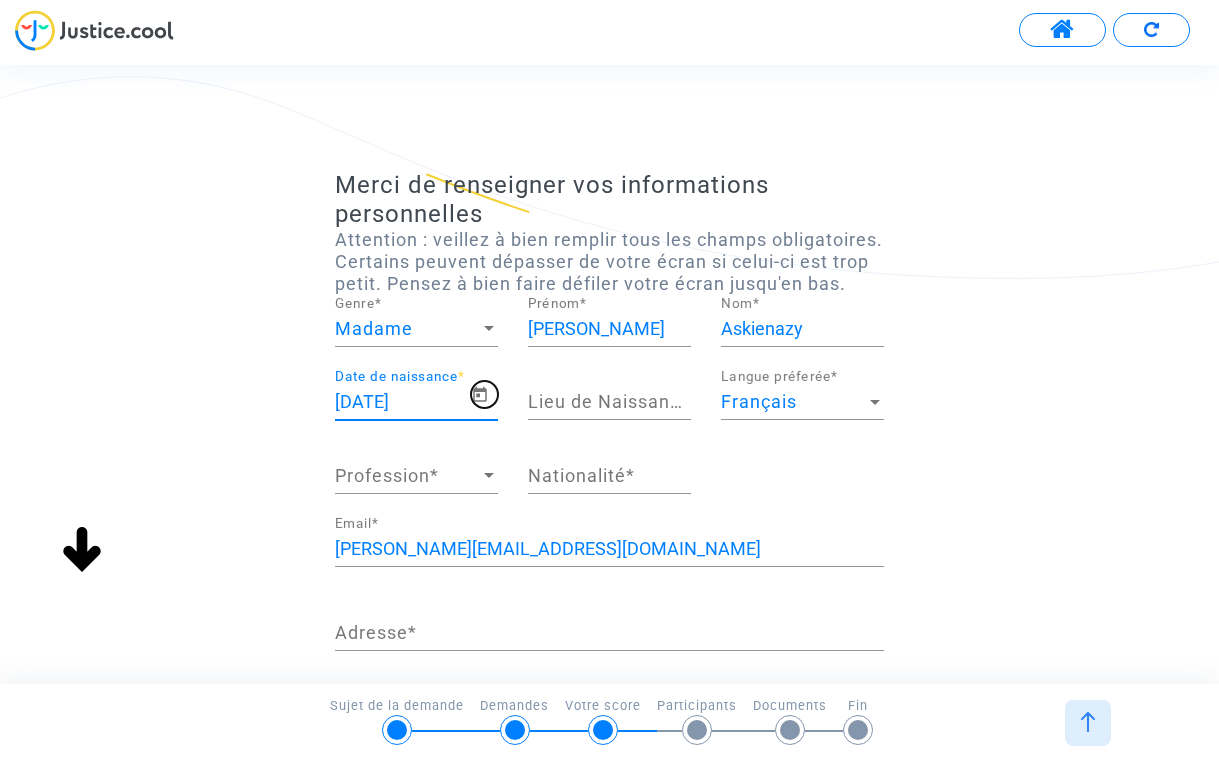 click 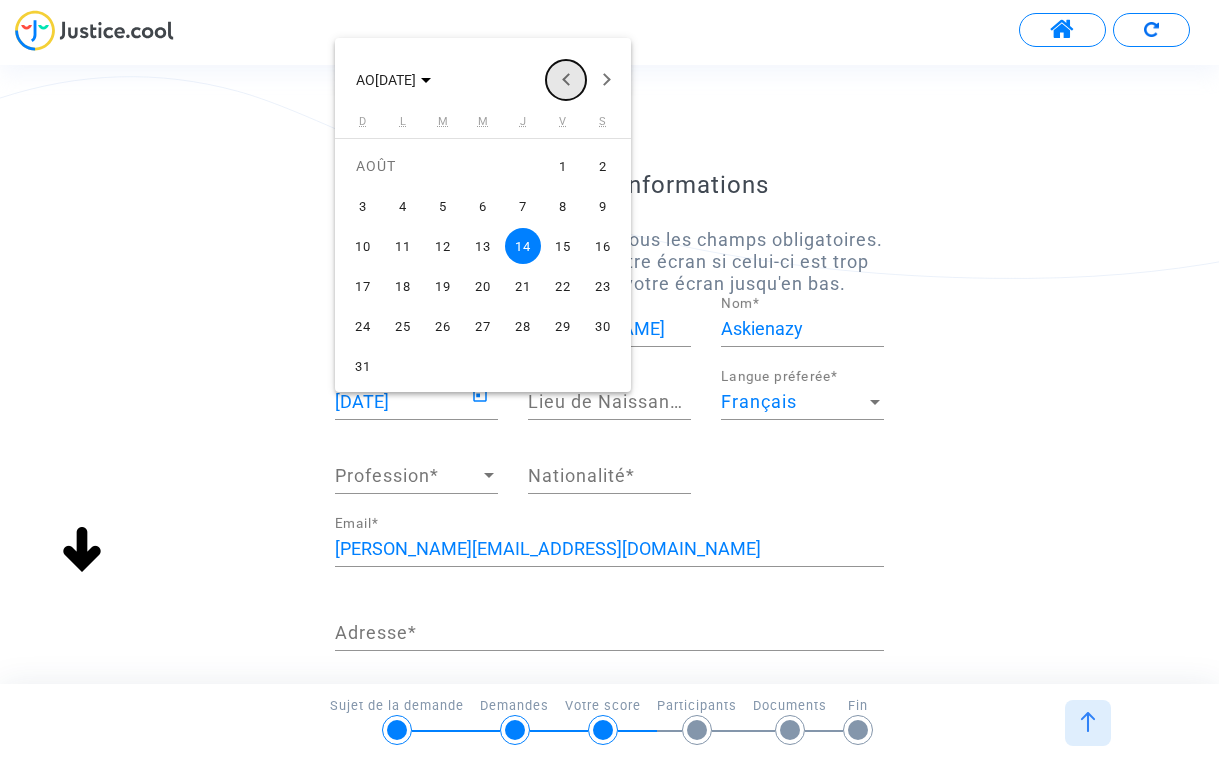 click at bounding box center [566, 80] 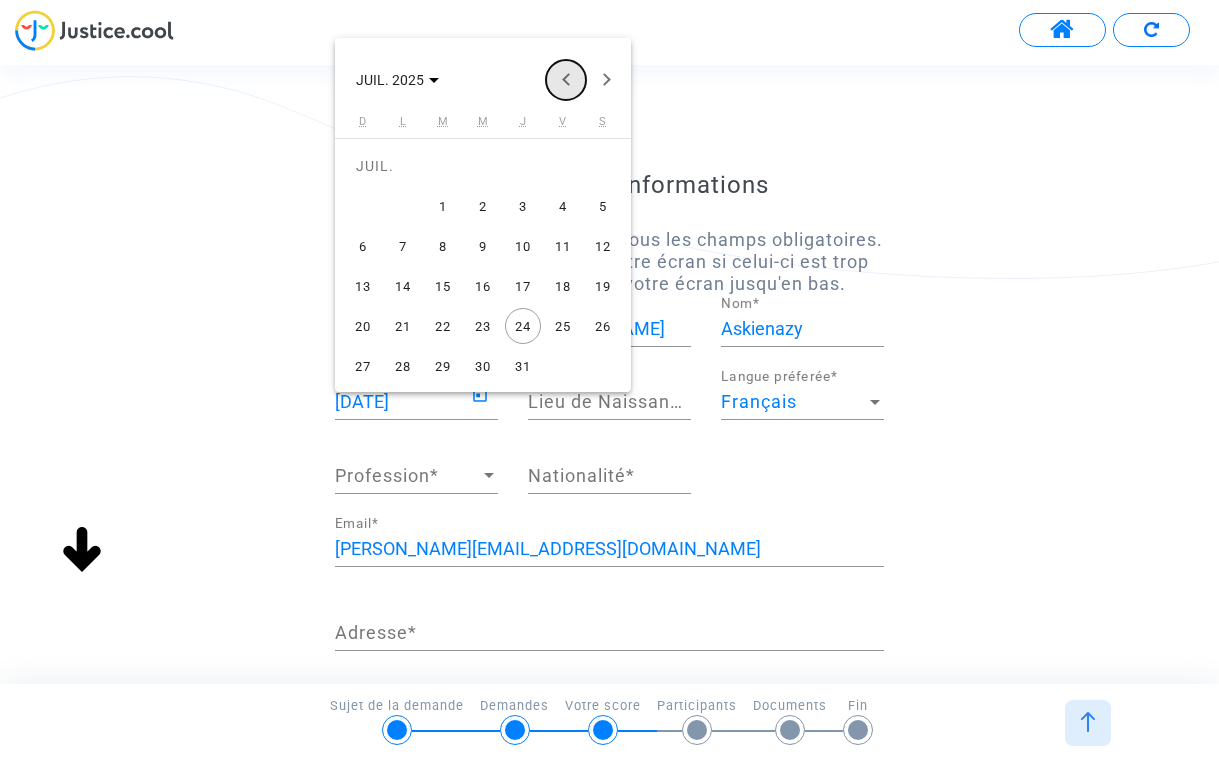 click at bounding box center [566, 80] 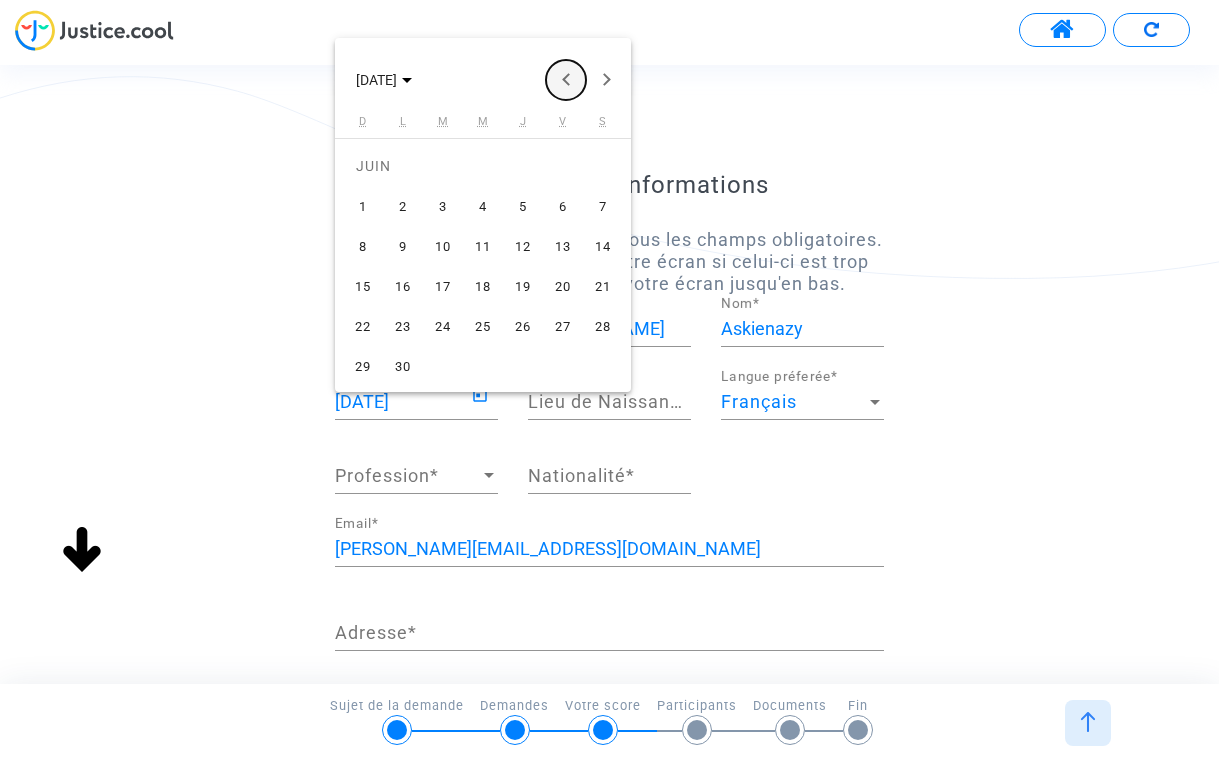 click at bounding box center [566, 80] 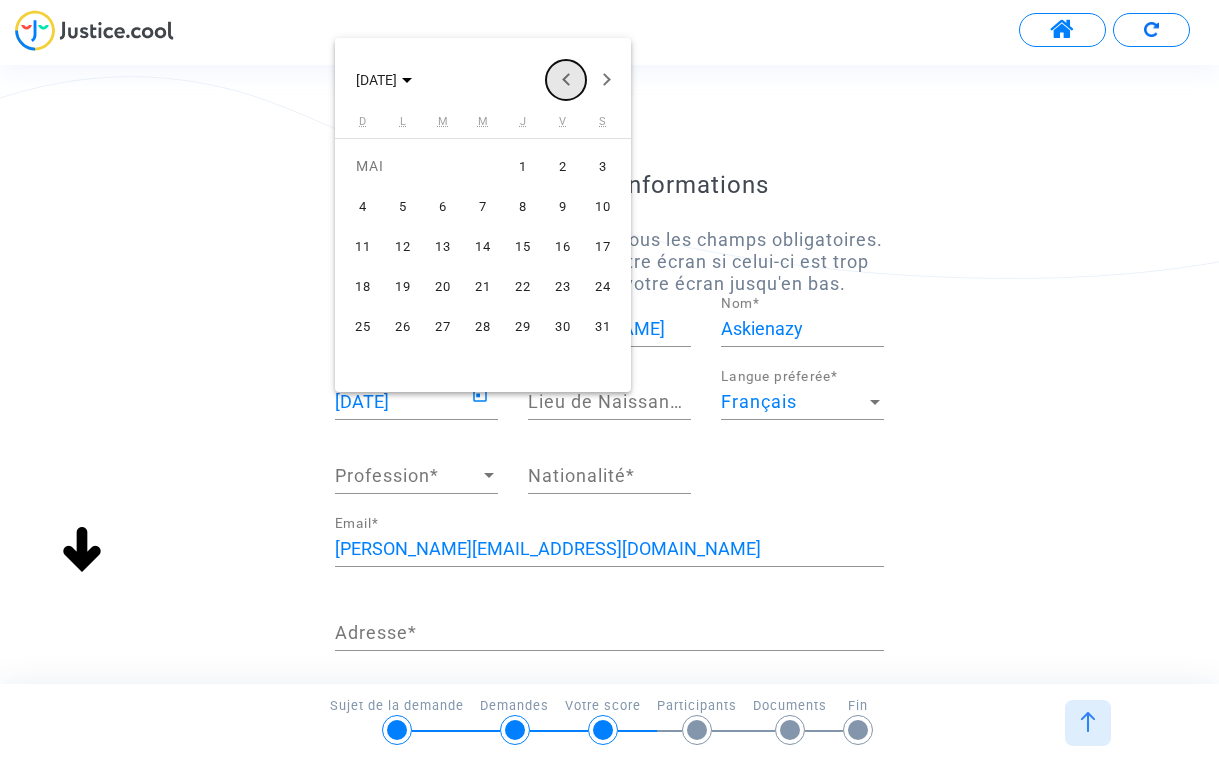 click at bounding box center (566, 80) 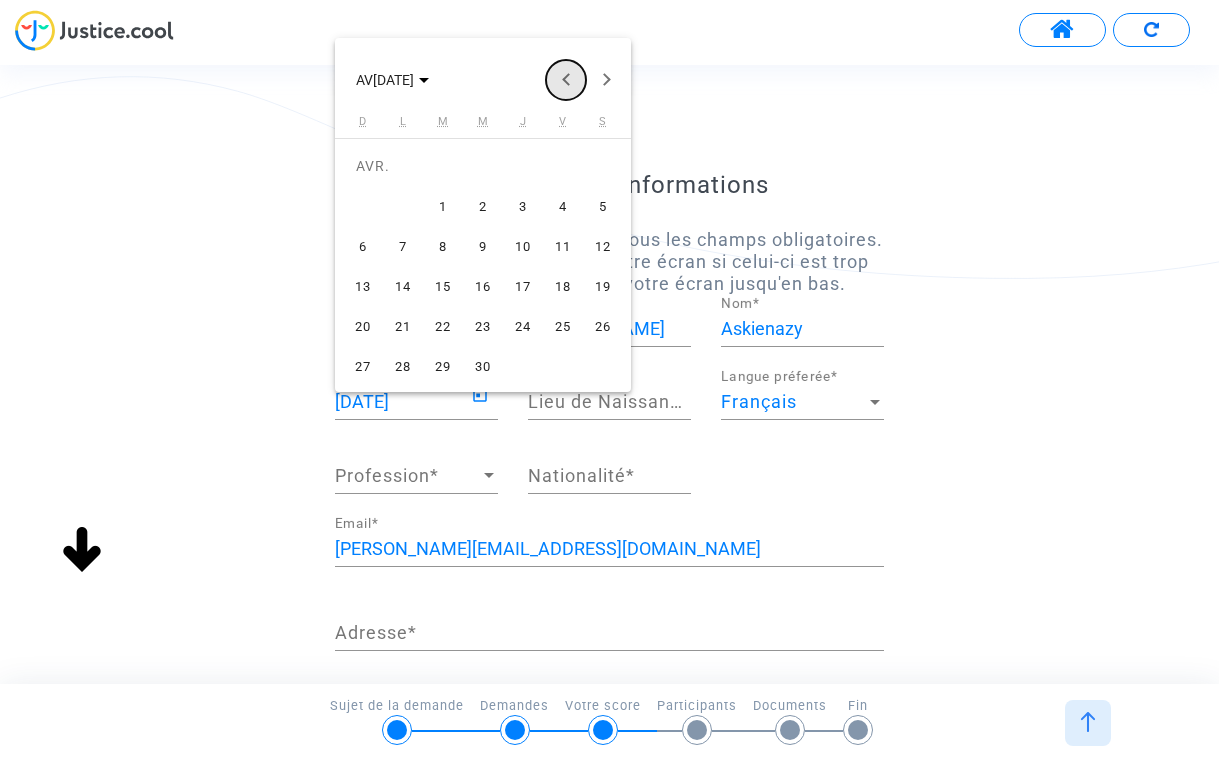 click at bounding box center (566, 80) 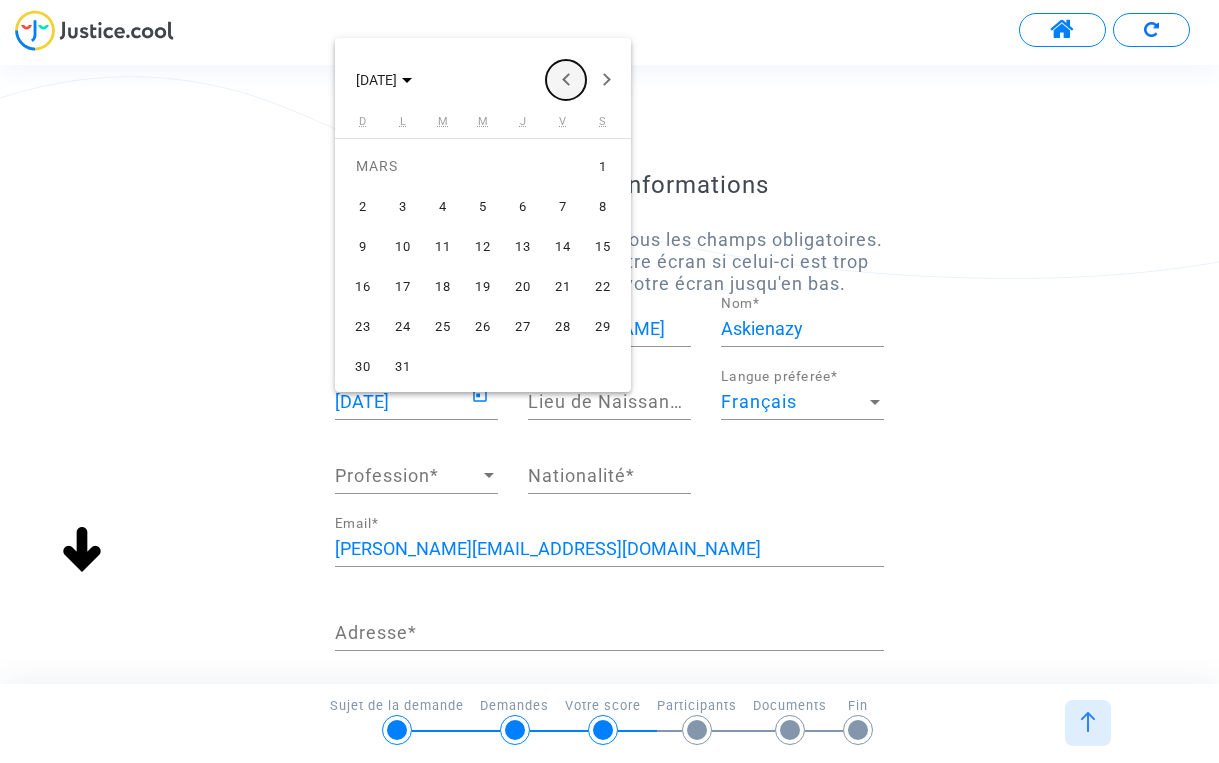 click at bounding box center (566, 80) 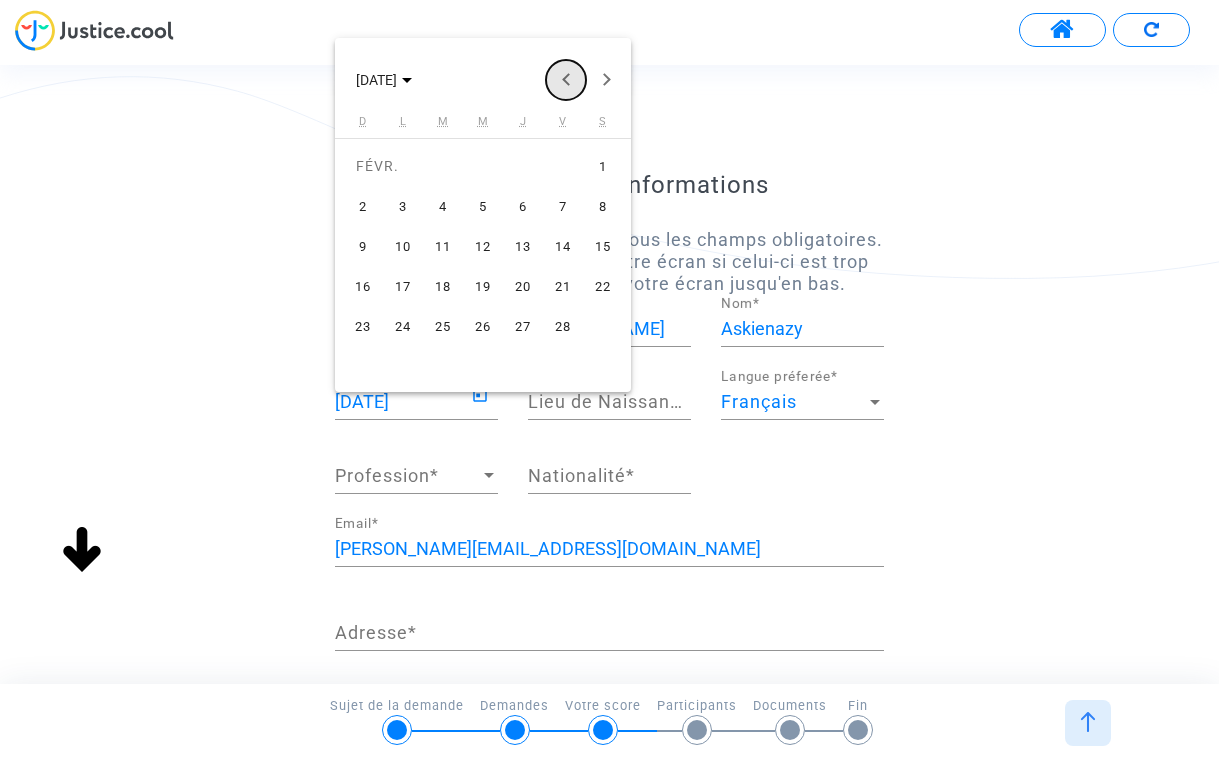 click at bounding box center [566, 80] 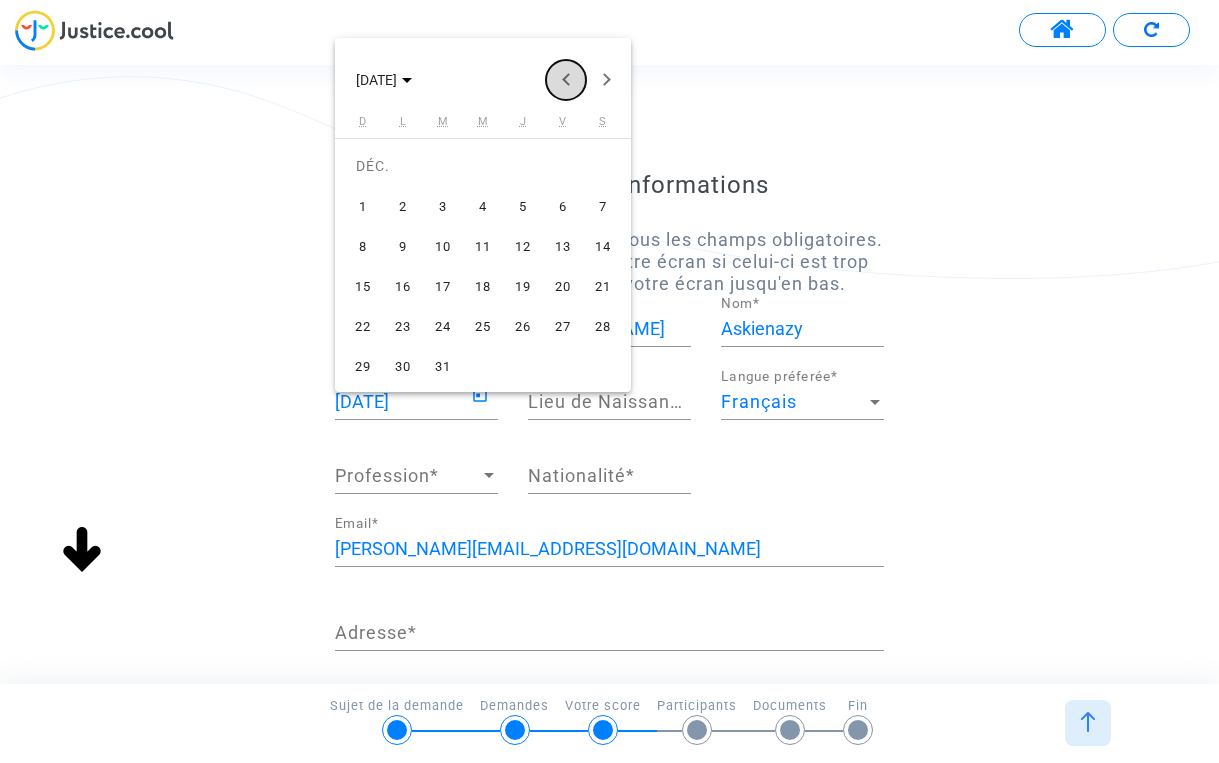 click at bounding box center (566, 80) 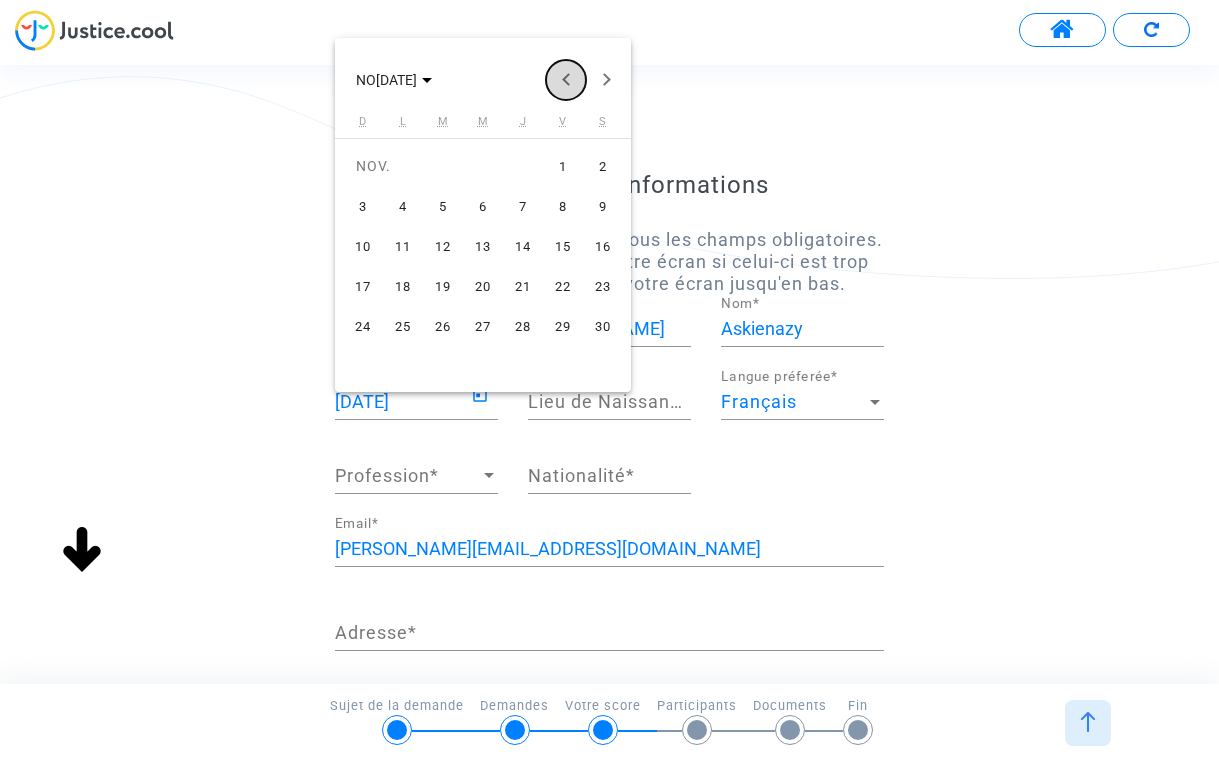 click at bounding box center (566, 80) 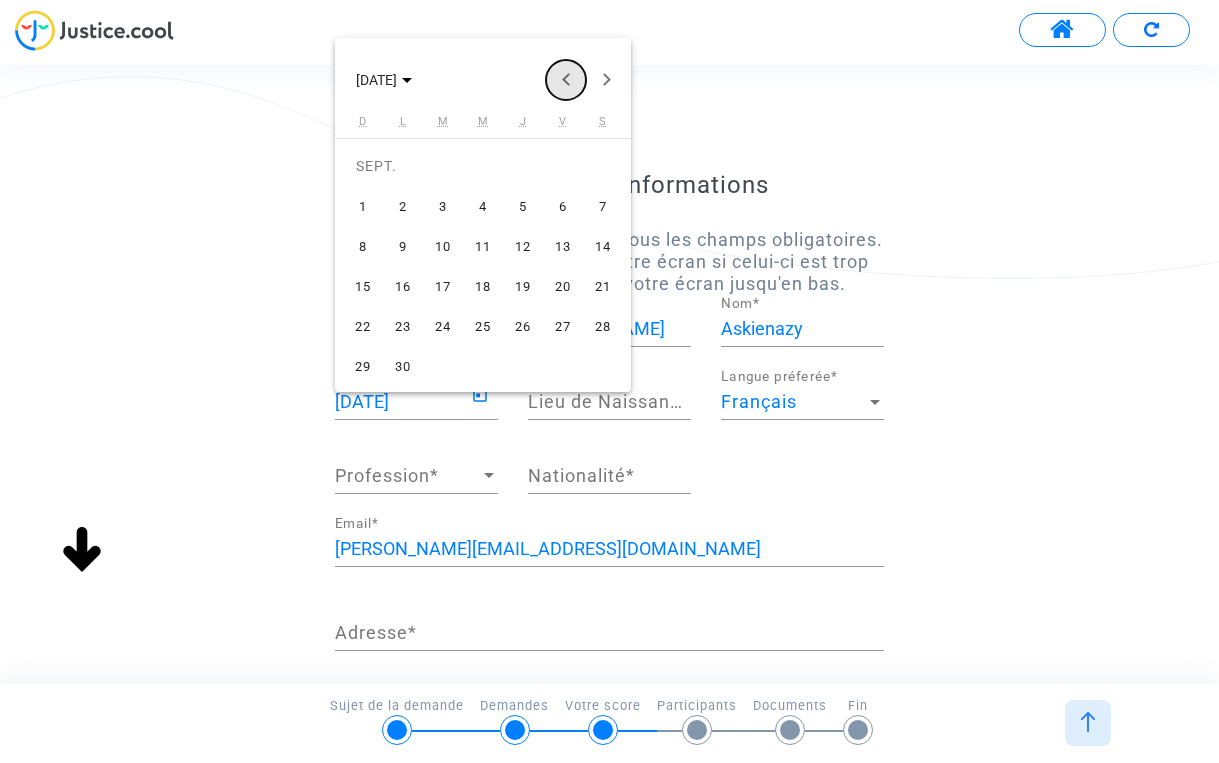 click at bounding box center [566, 80] 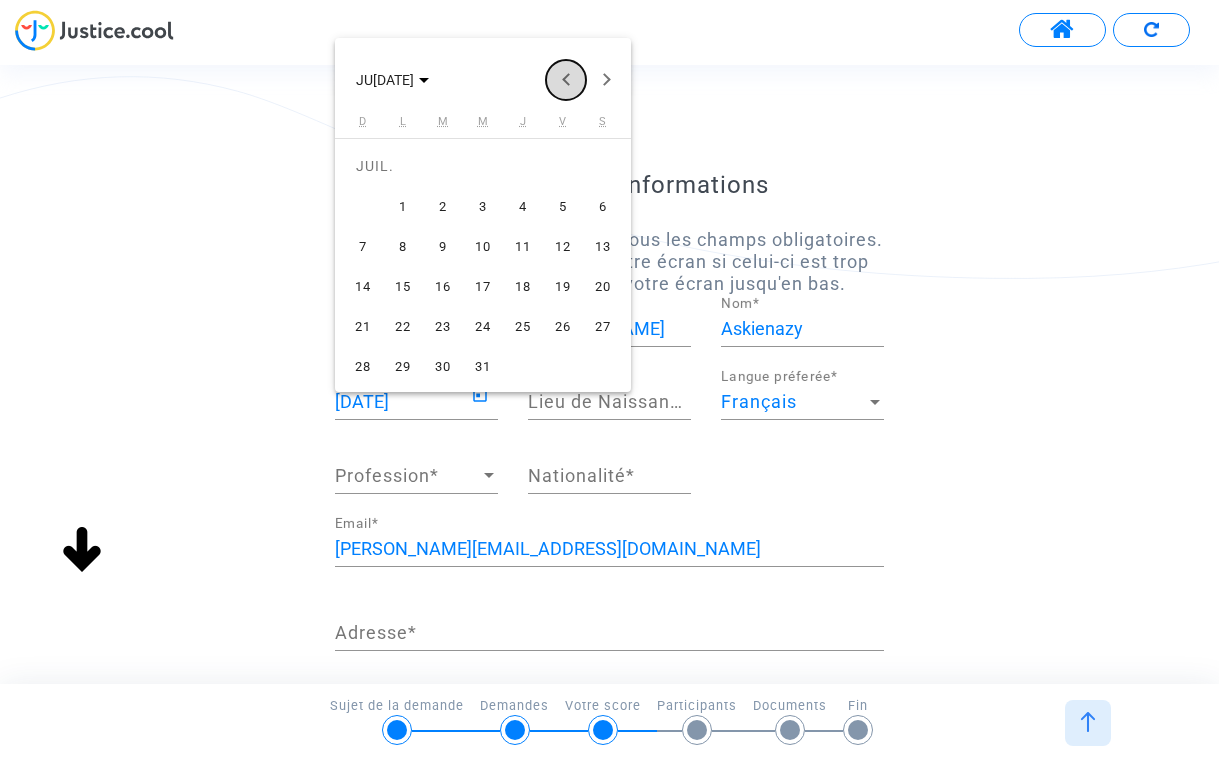 click at bounding box center (566, 80) 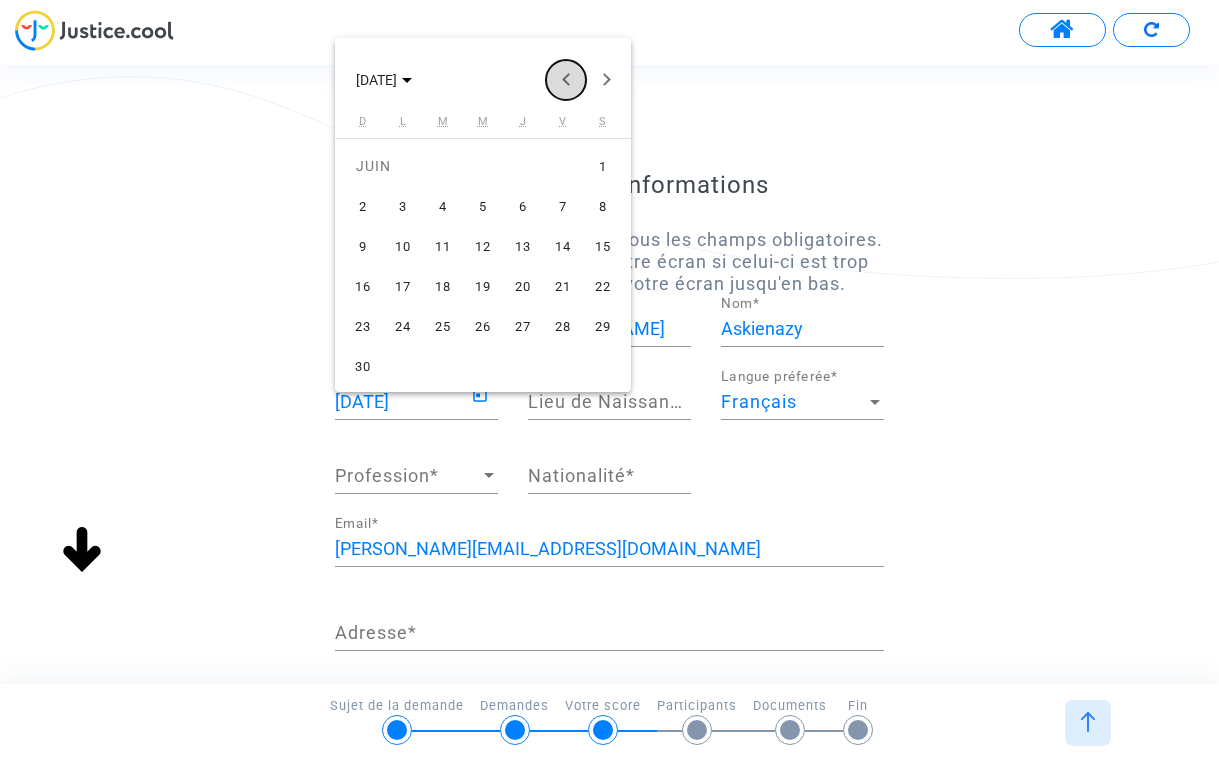 click at bounding box center (566, 80) 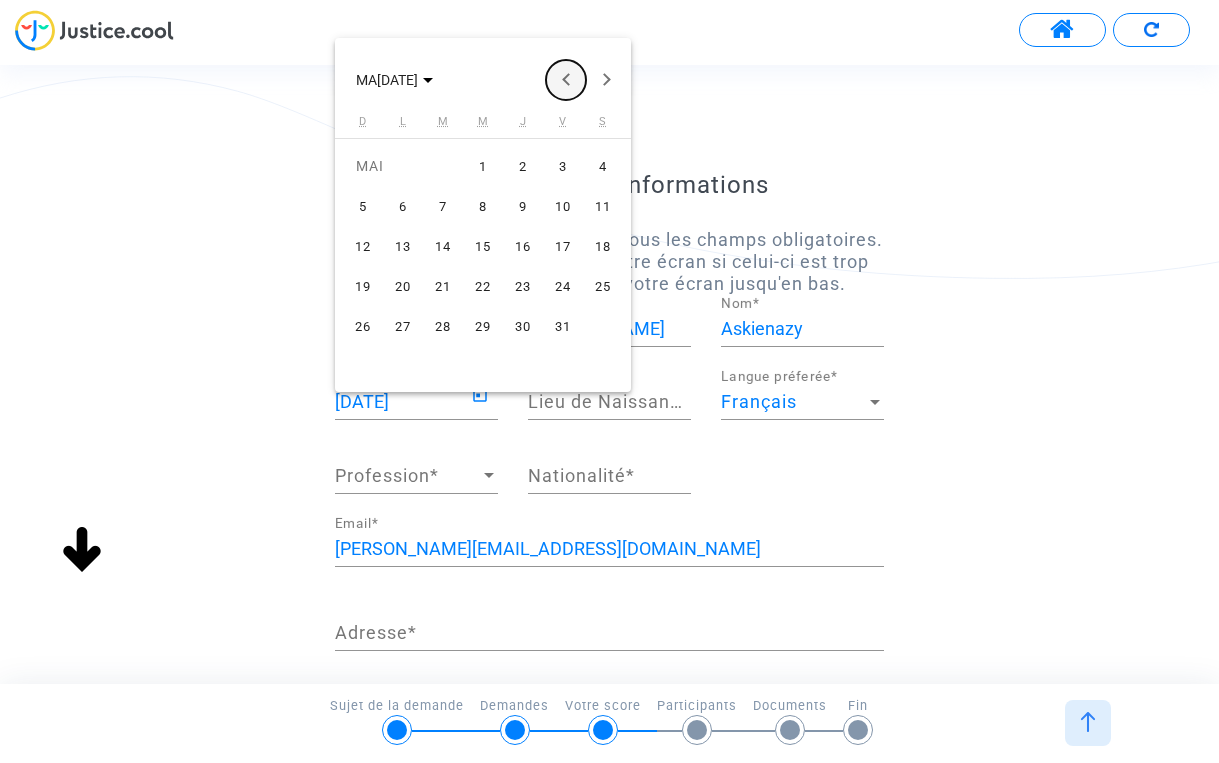 click at bounding box center (566, 80) 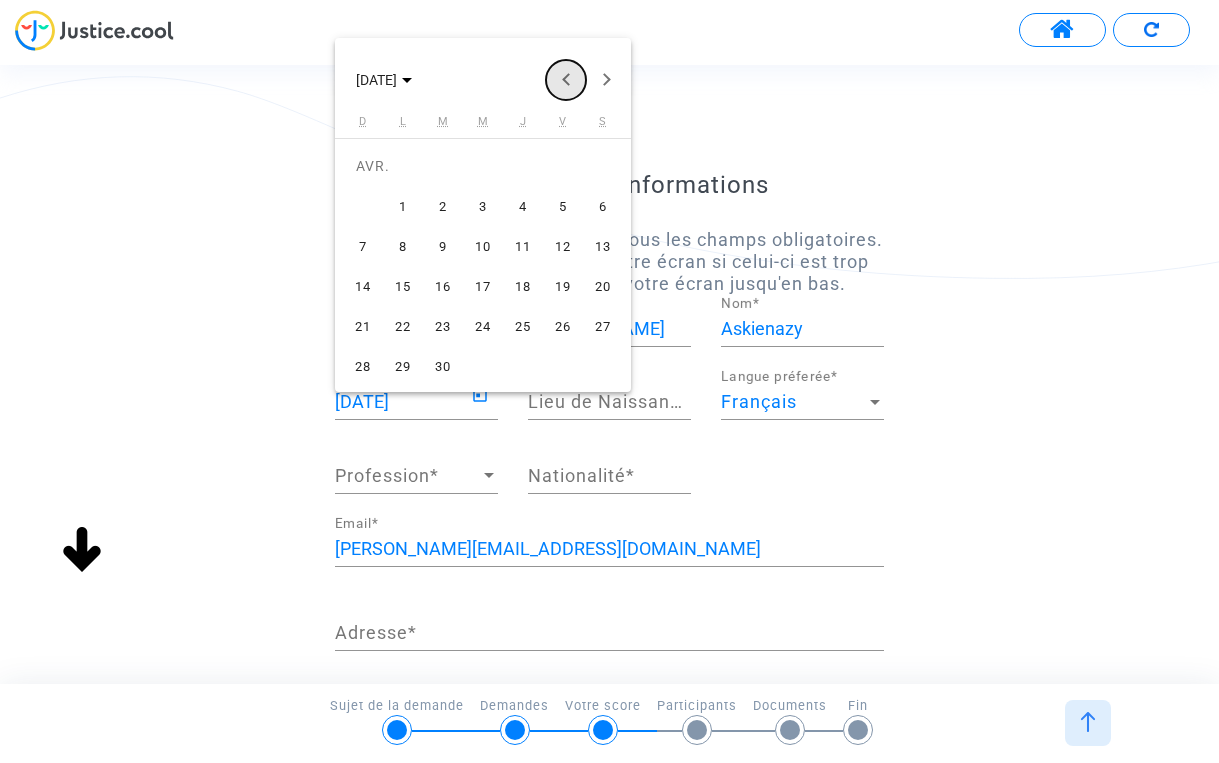 click at bounding box center [566, 80] 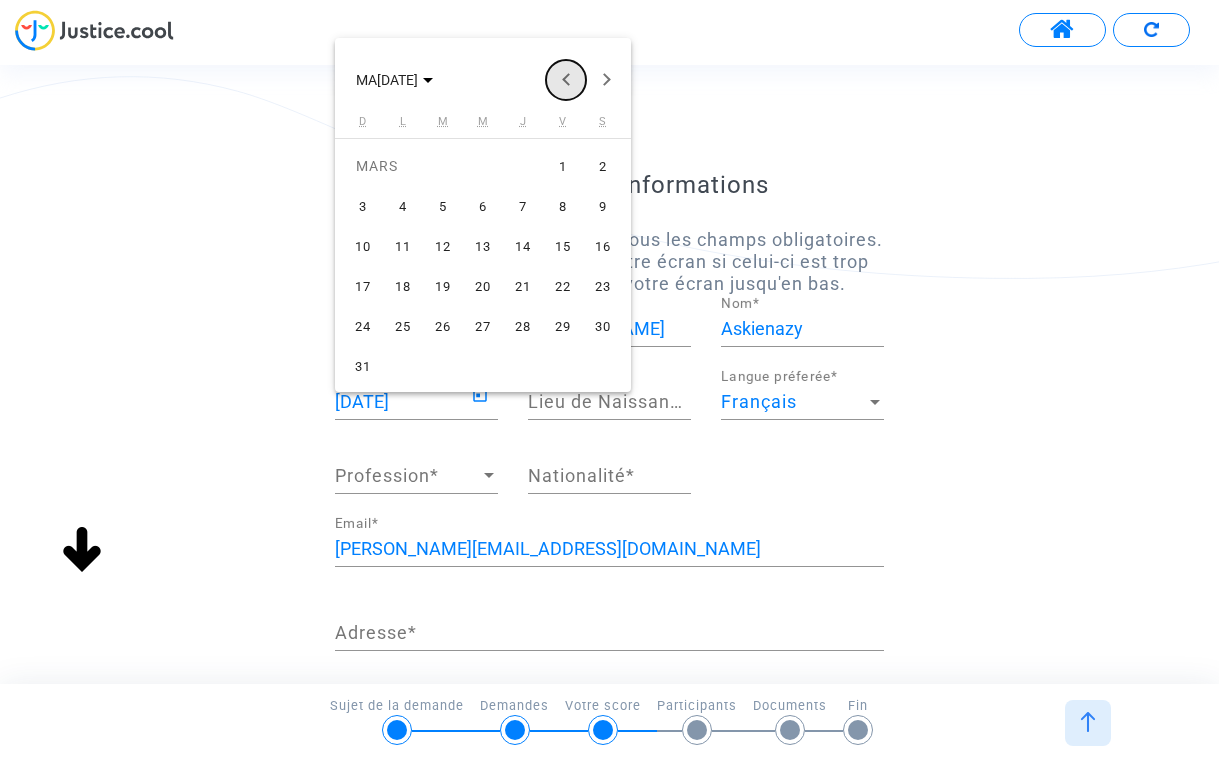 click at bounding box center [566, 80] 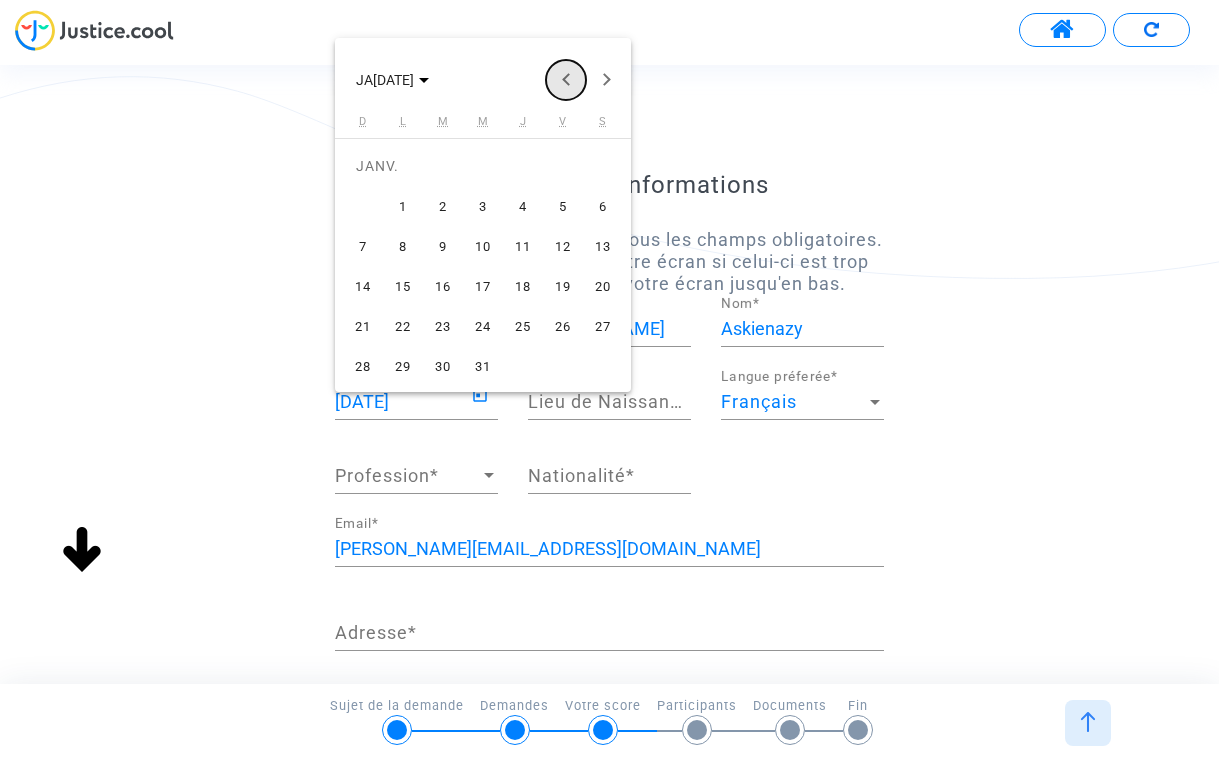 click at bounding box center [566, 80] 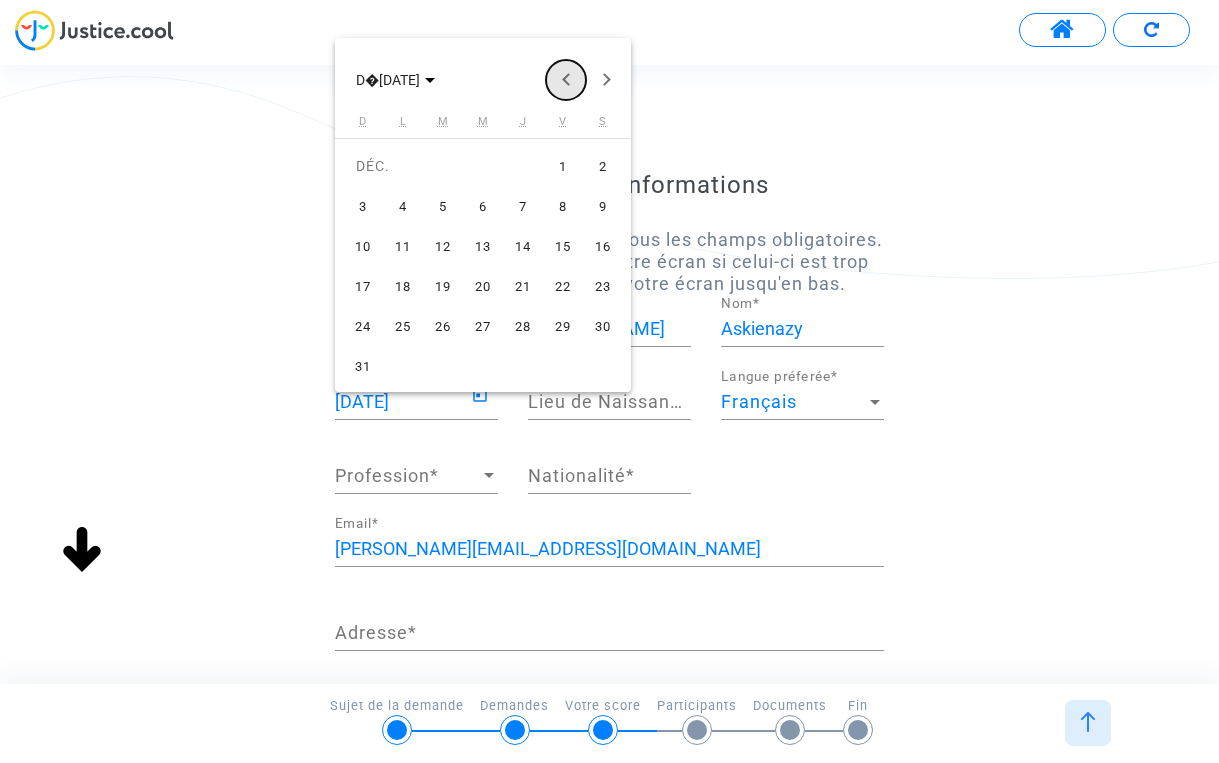 drag, startPoint x: 571, startPoint y: 75, endPoint x: 552, endPoint y: 83, distance: 20.615528 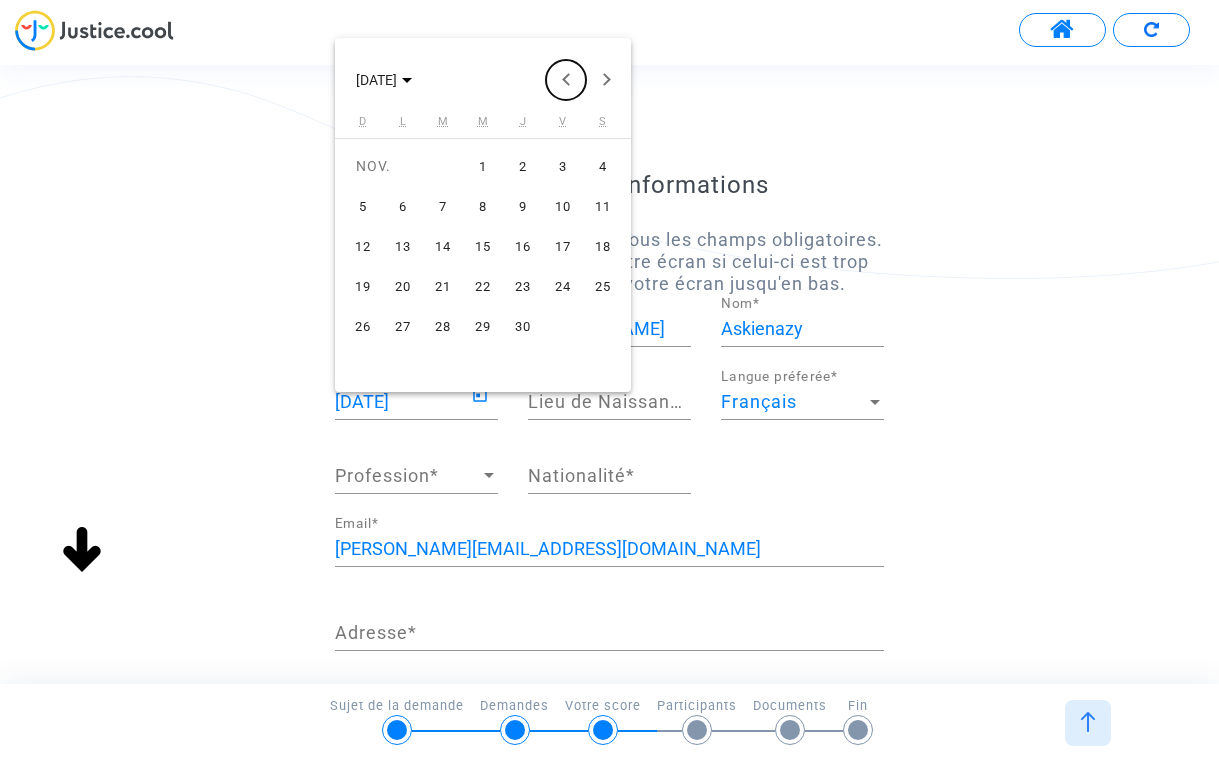 click on "[DATE]" at bounding box center (483, 80) 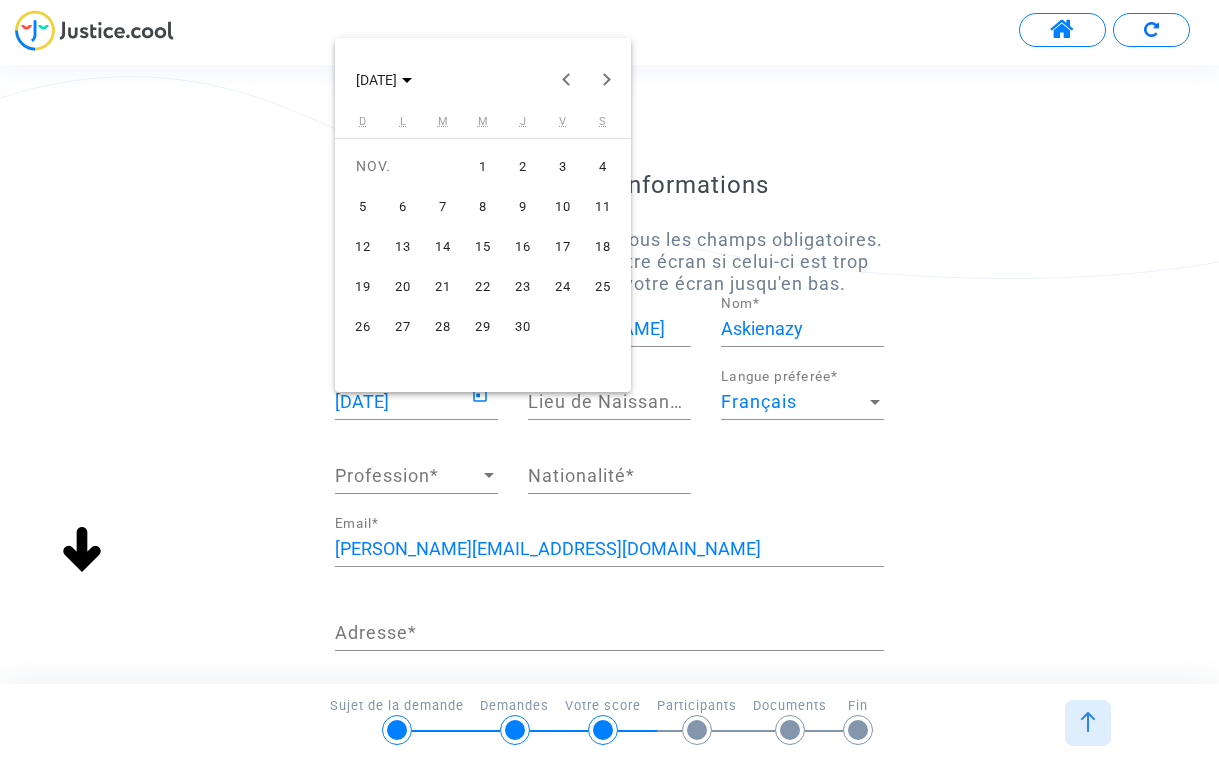 click at bounding box center (609, 381) 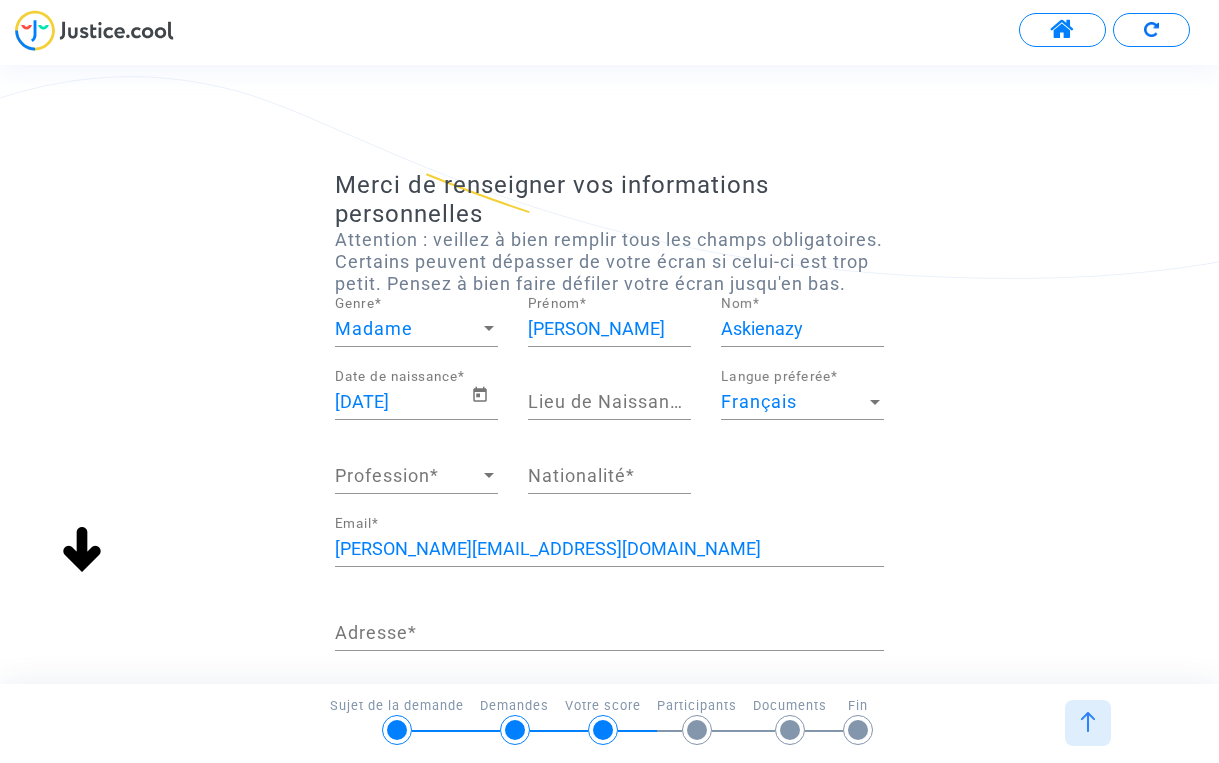 click on "Lieu de Naissance  *" 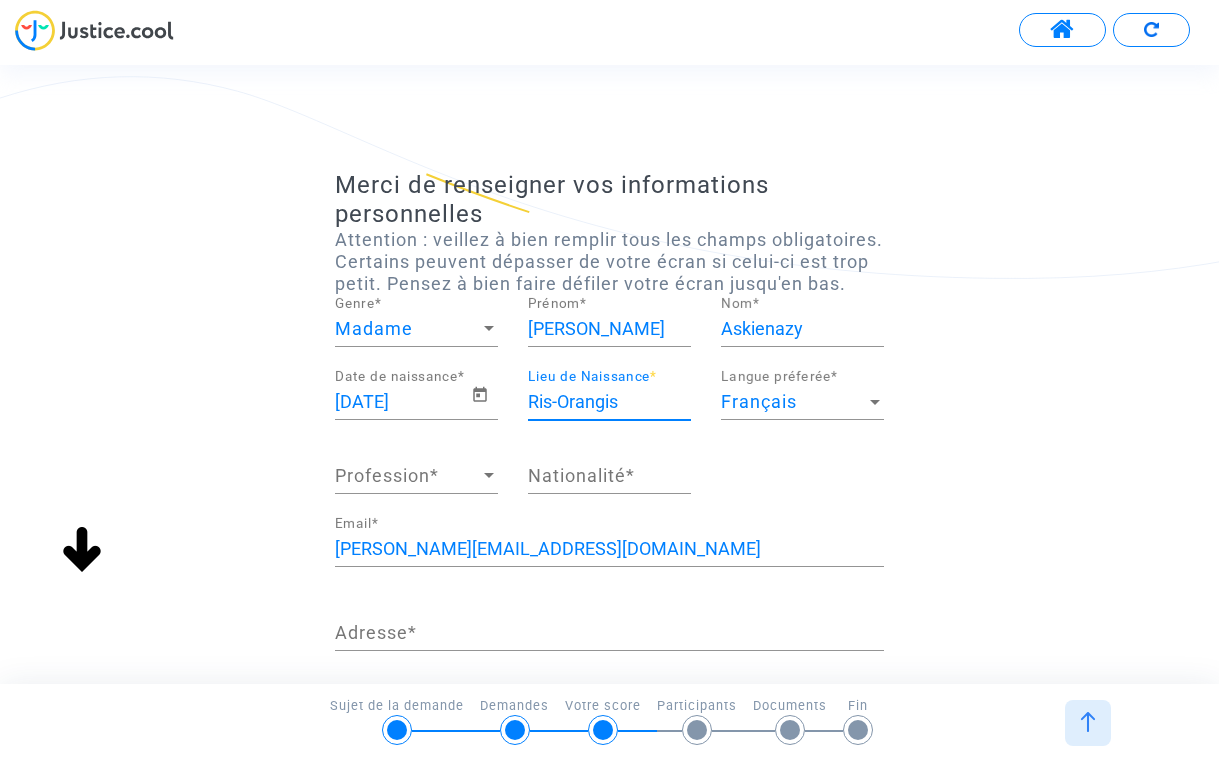 type on "Ris-Orangis" 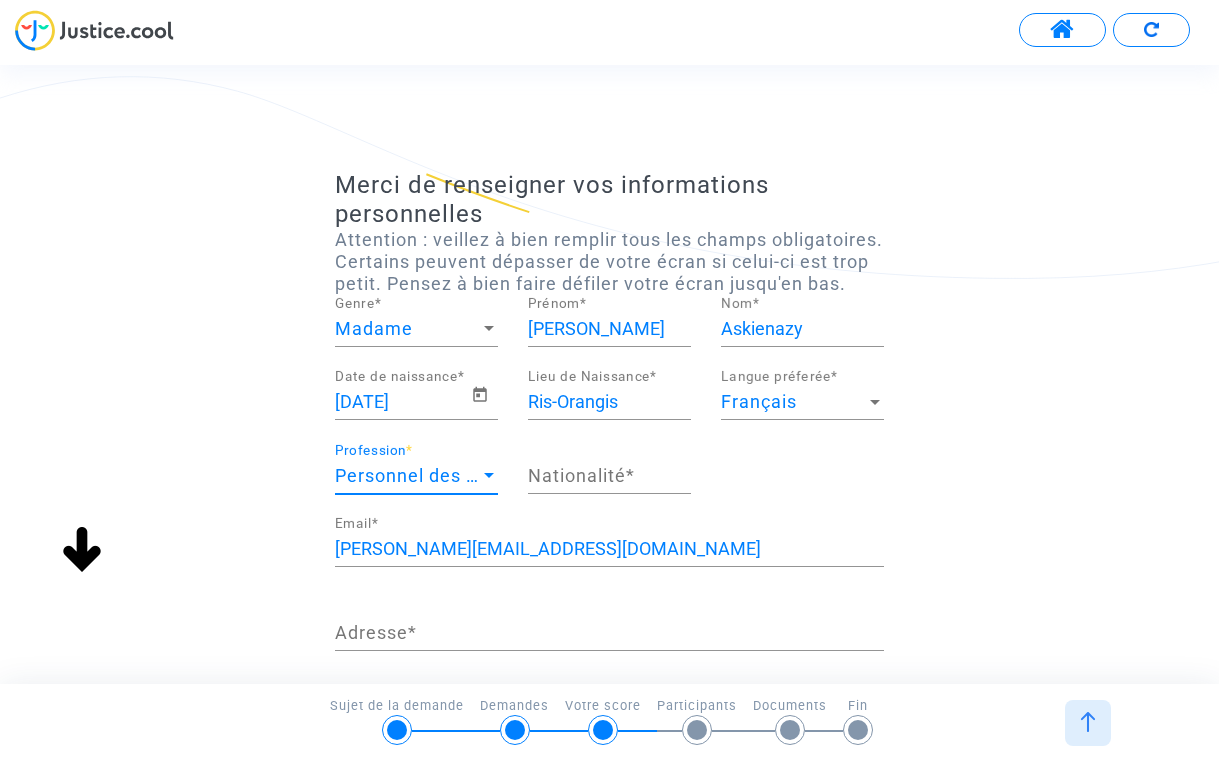 click at bounding box center [489, 476] 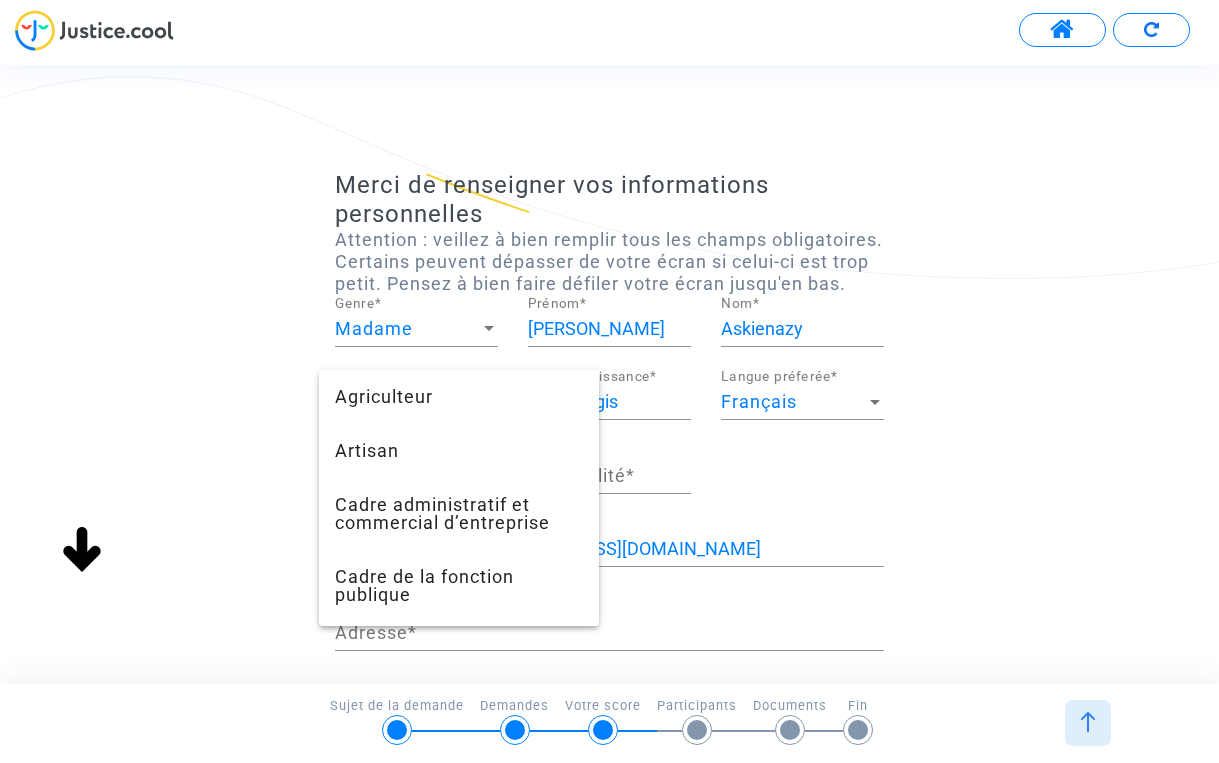 scroll, scrollTop: 943, scrollLeft: 0, axis: vertical 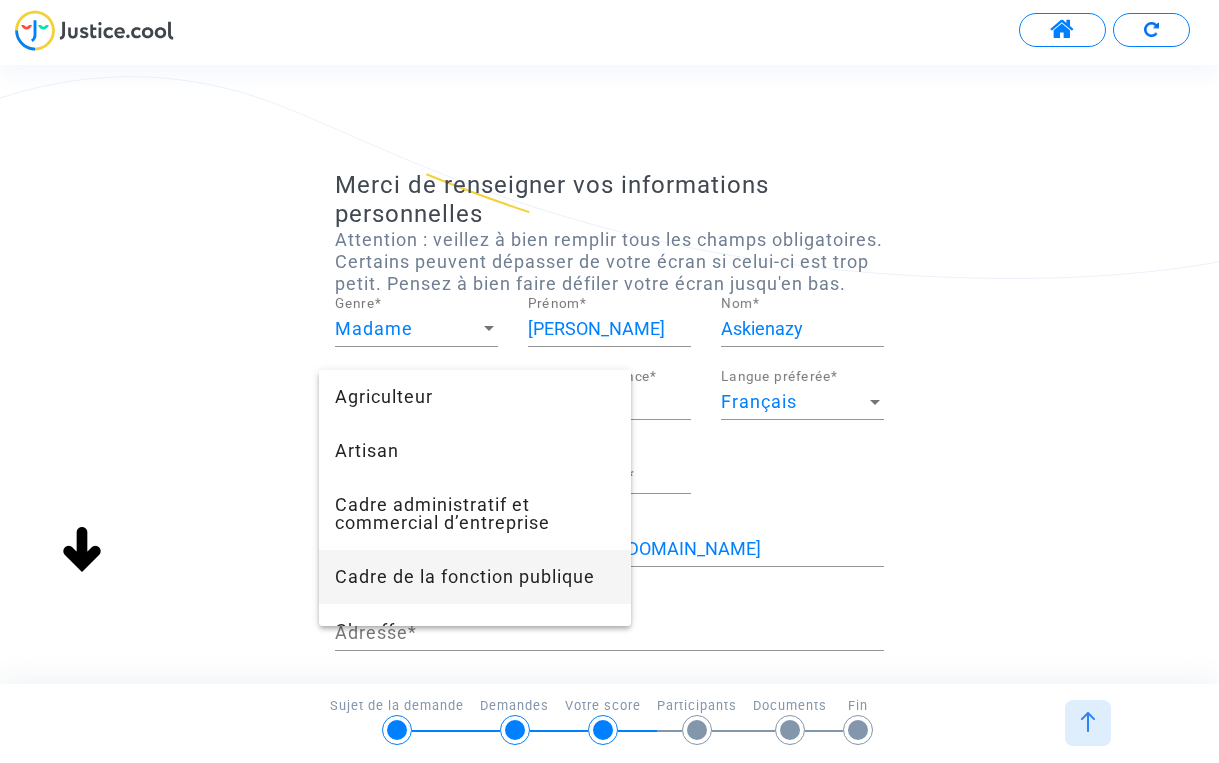 click on "Cadre de la fonction publique" at bounding box center (475, 577) 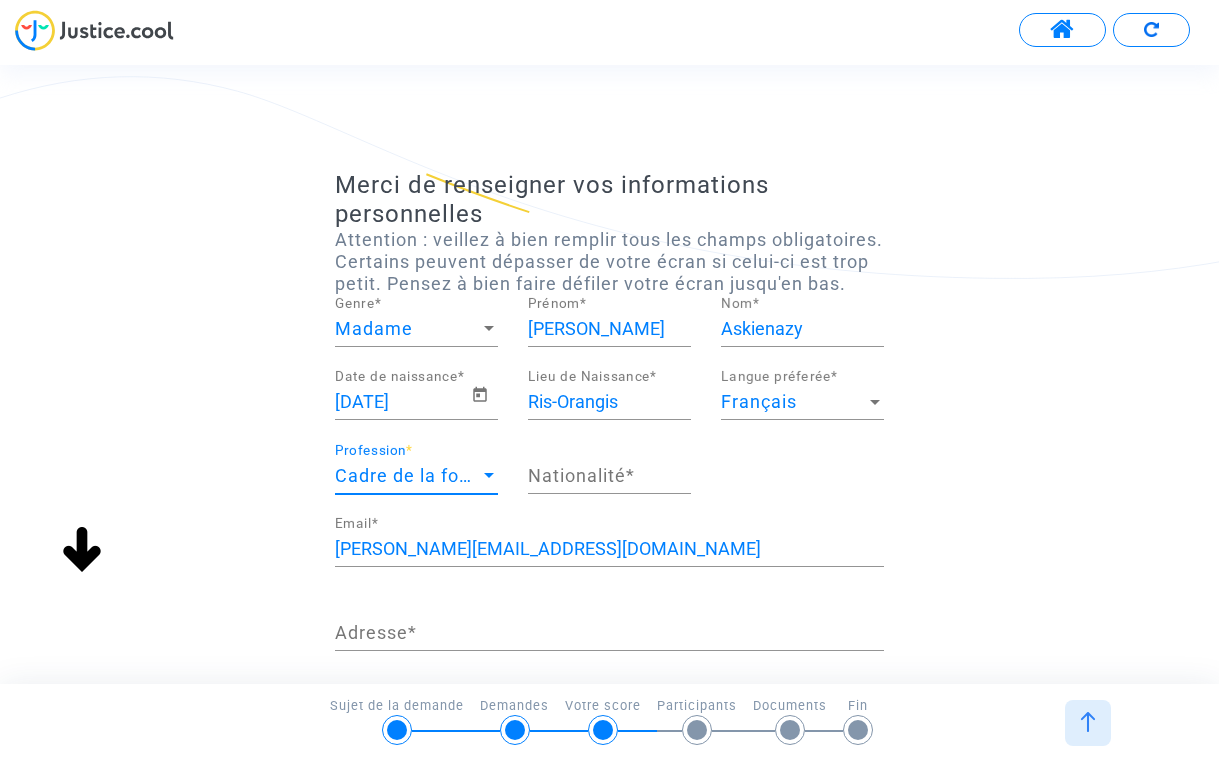 click on "Nationalité  *" at bounding box center [609, 476] 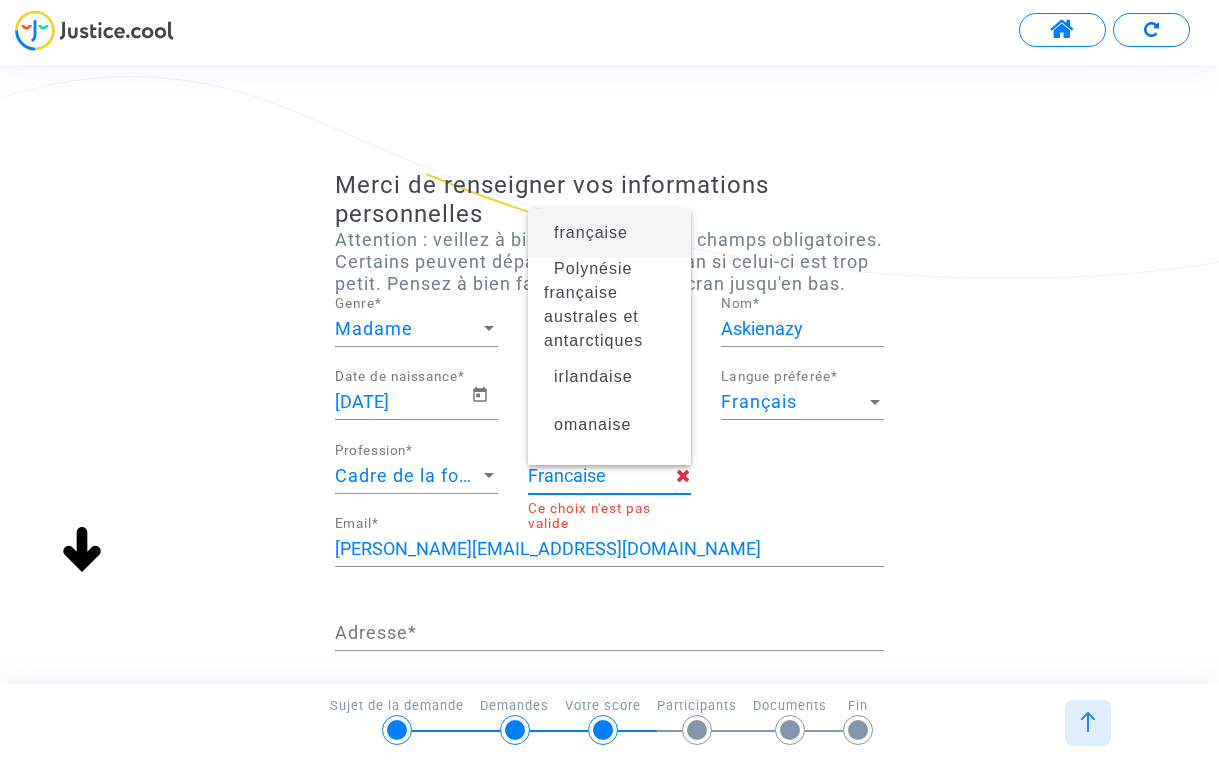 click on "française" at bounding box center (591, 232) 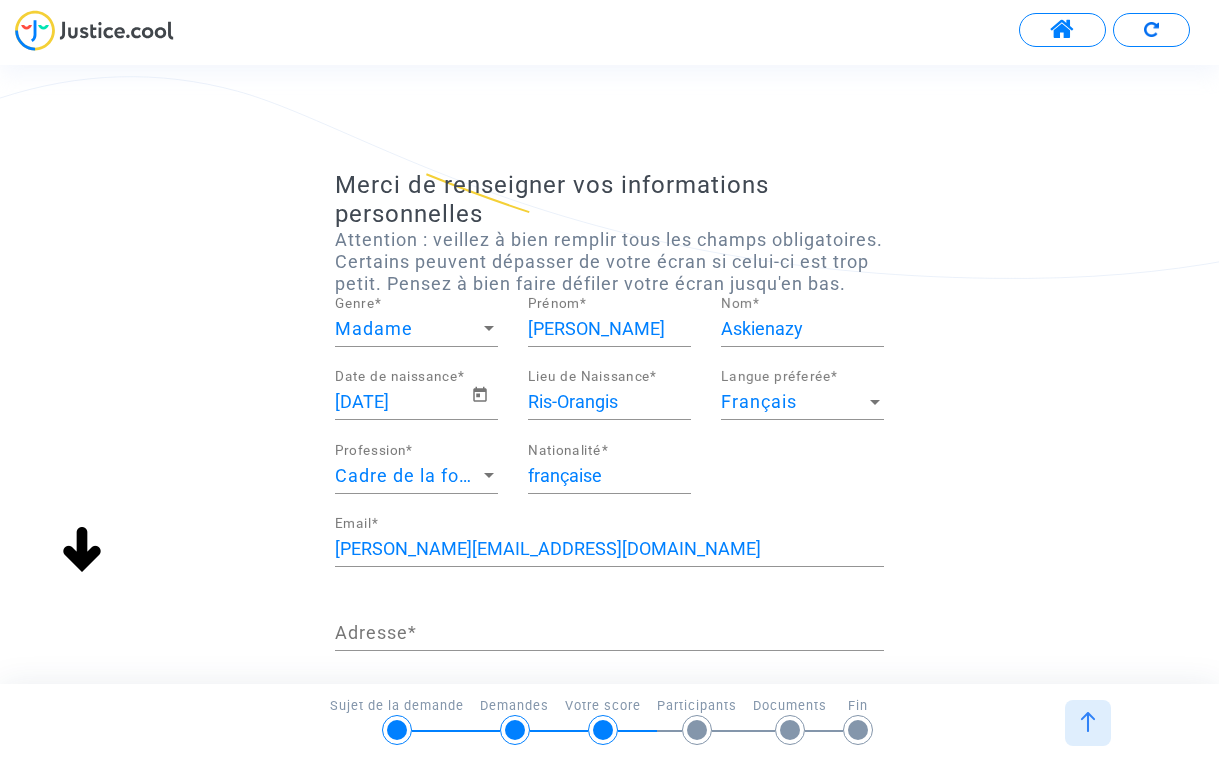 click on "[DATE]" at bounding box center [403, 402] 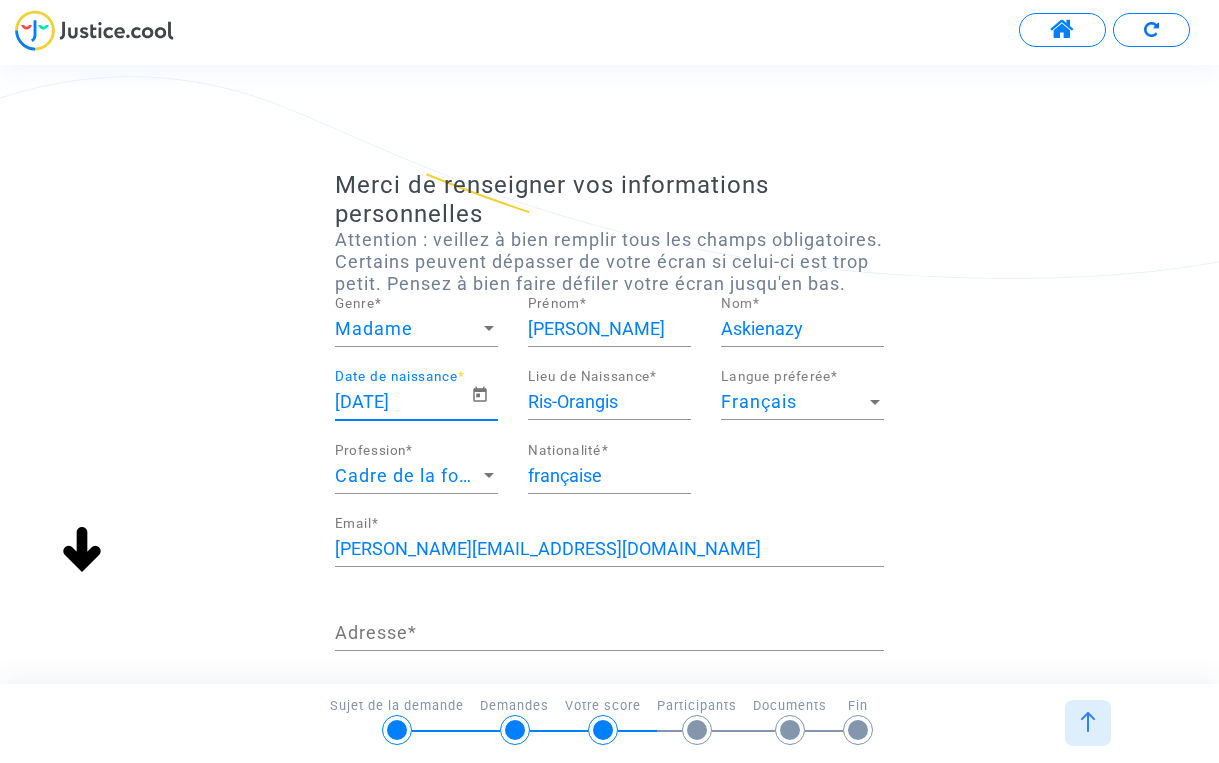 click on "[DATE]" at bounding box center [403, 402] 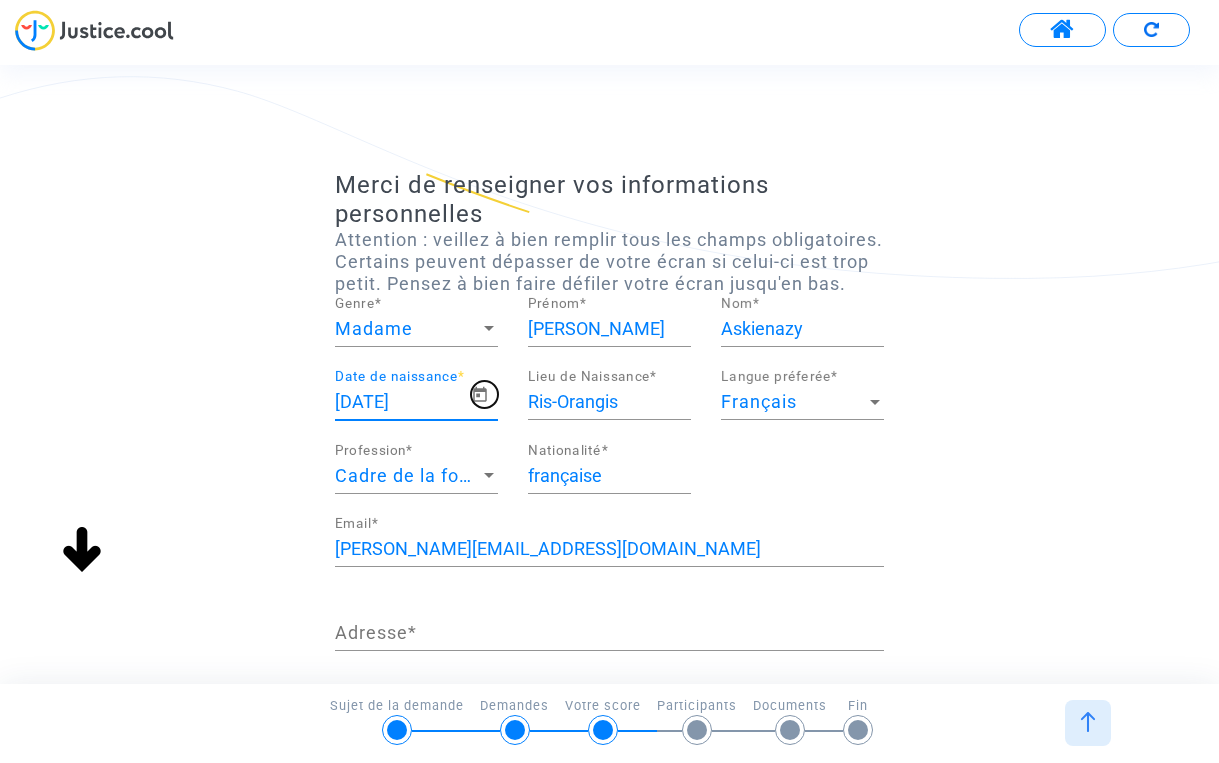 click 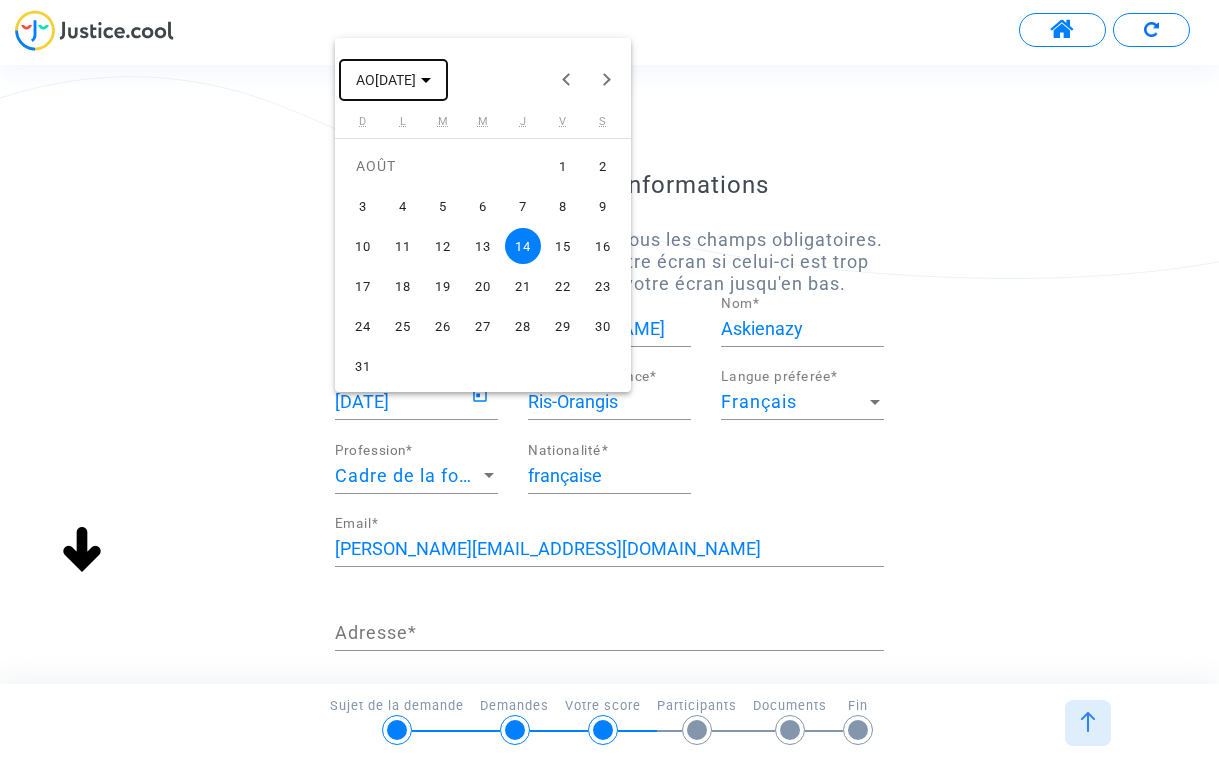 click on "AO[DATE]" at bounding box center [393, 79] 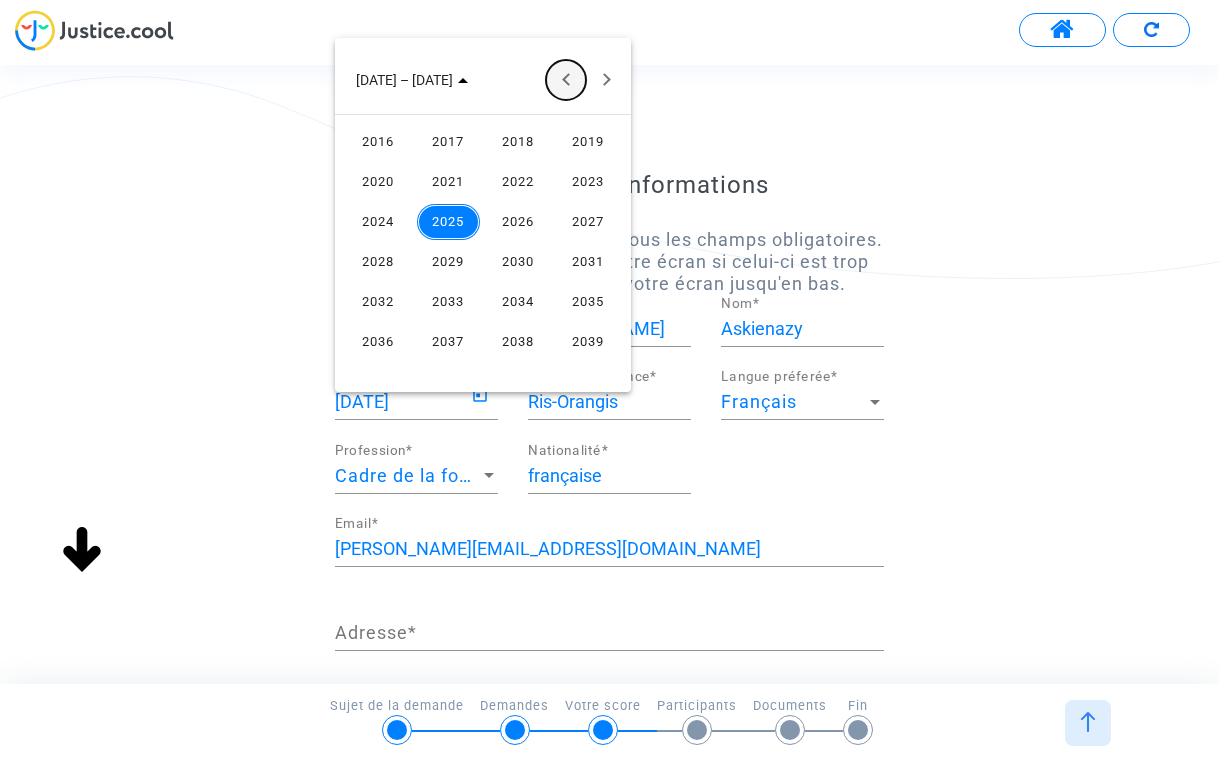 click at bounding box center [566, 80] 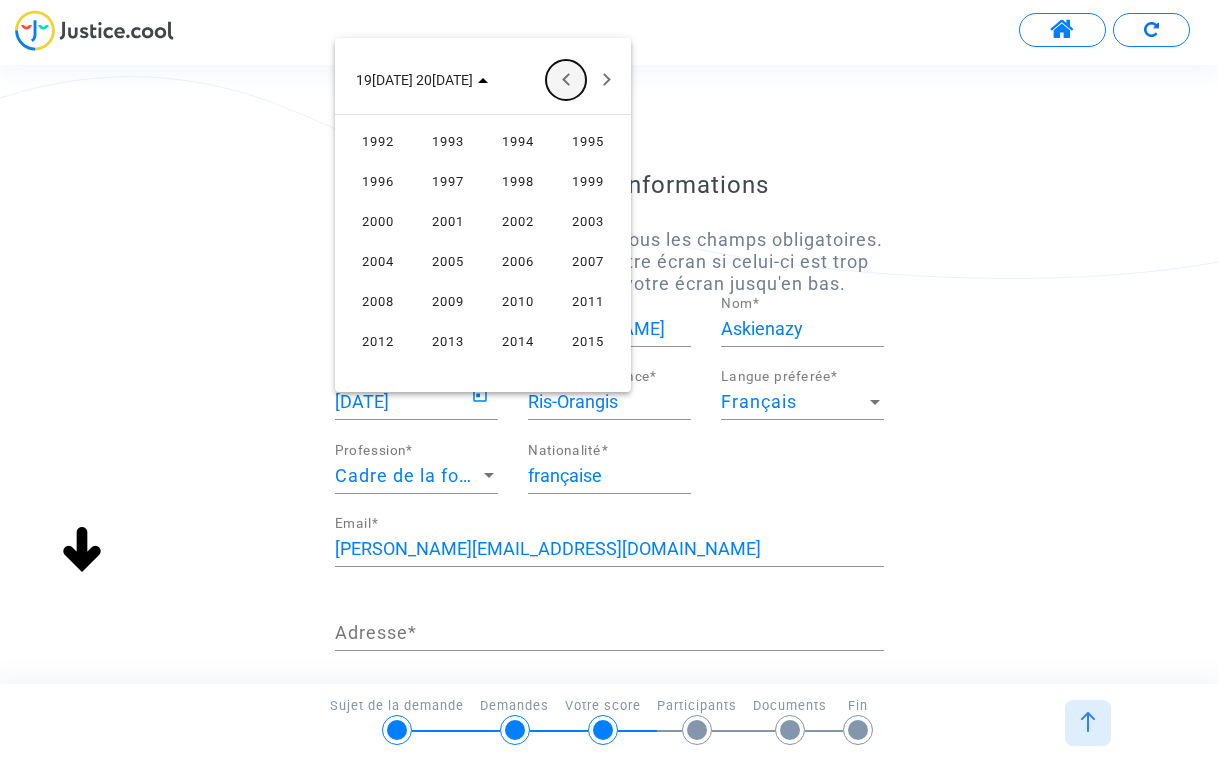 click at bounding box center (566, 80) 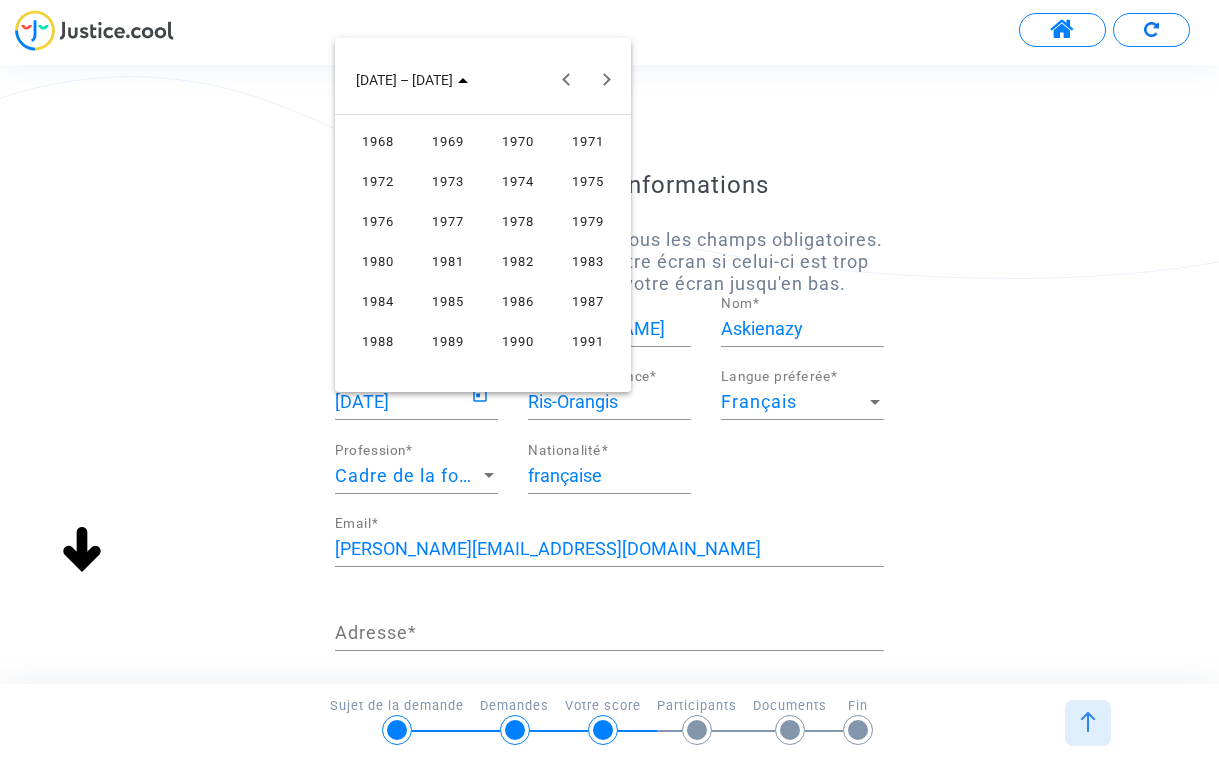 click on "1976" at bounding box center [378, 222] 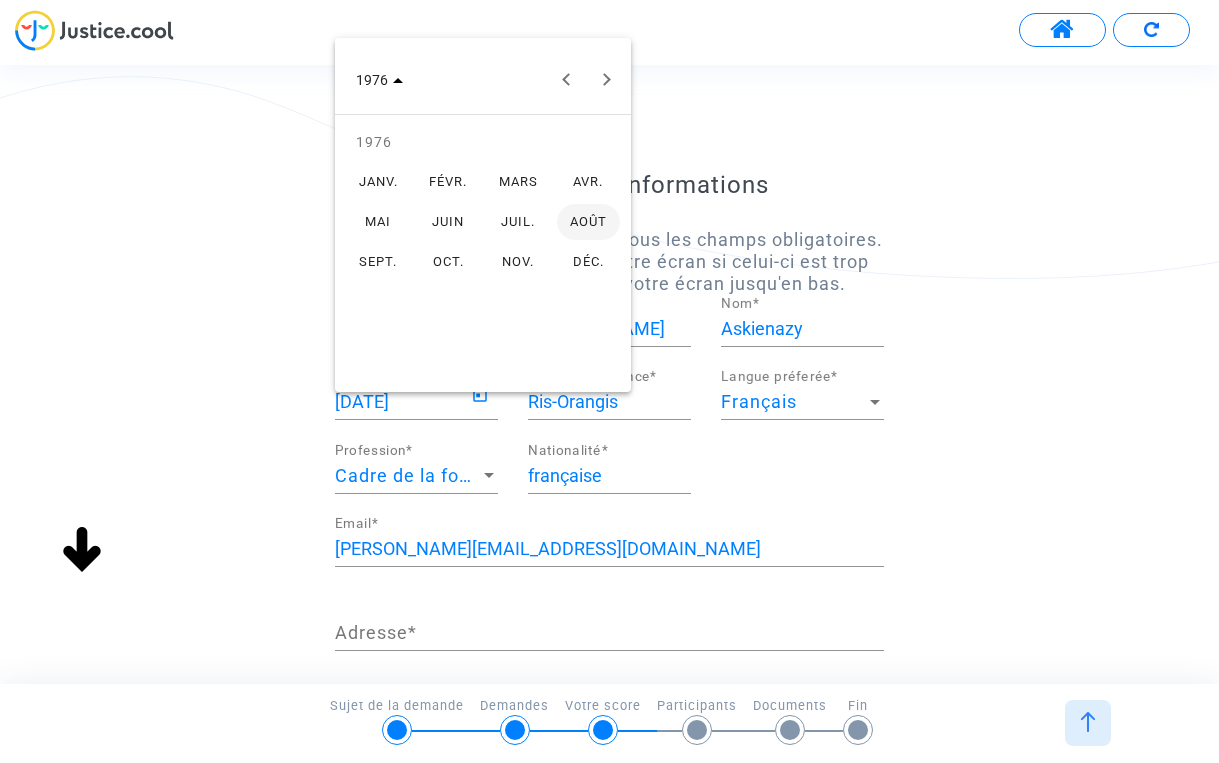click on "MAI" at bounding box center (378, 222) 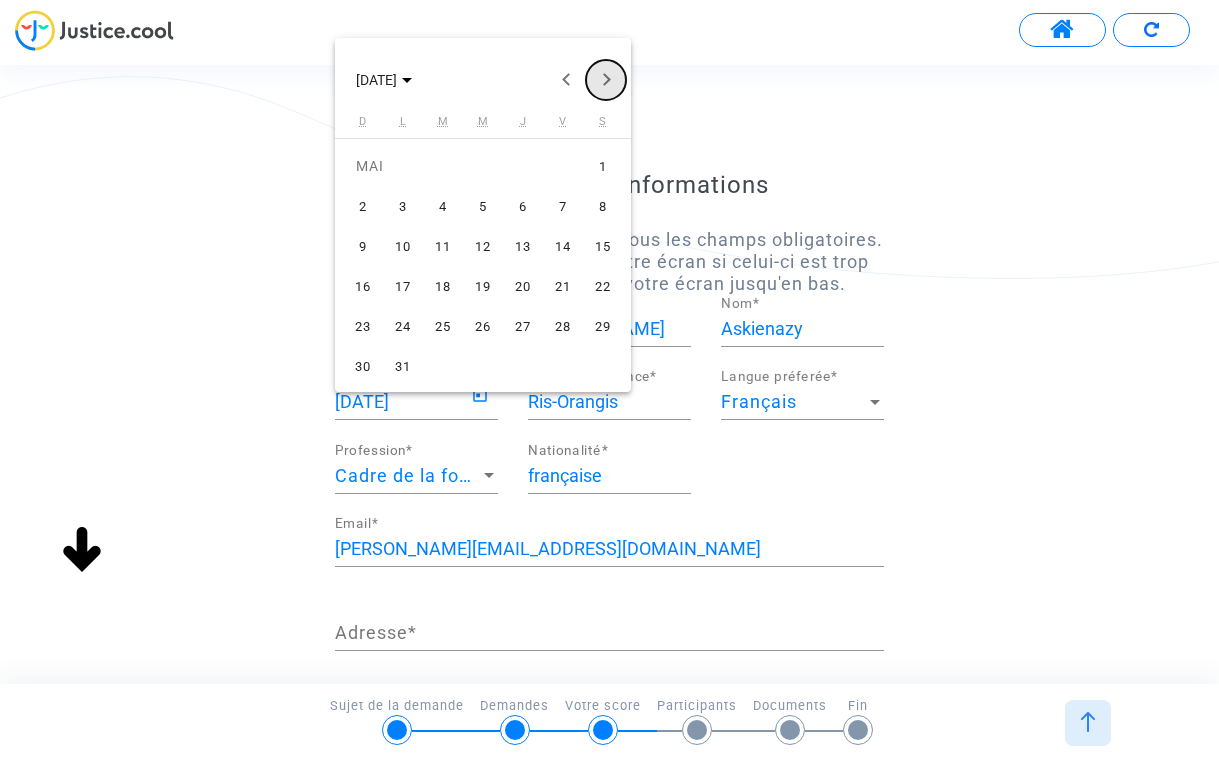 click at bounding box center [606, 80] 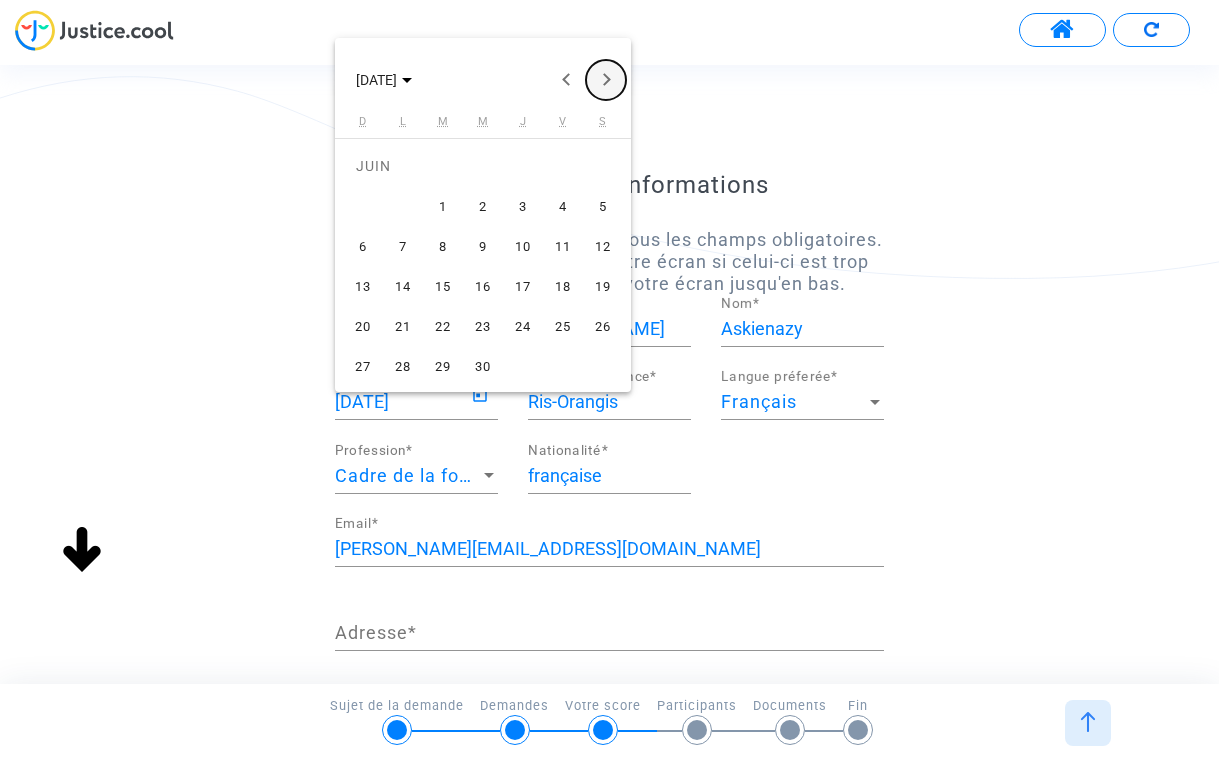 click at bounding box center [606, 80] 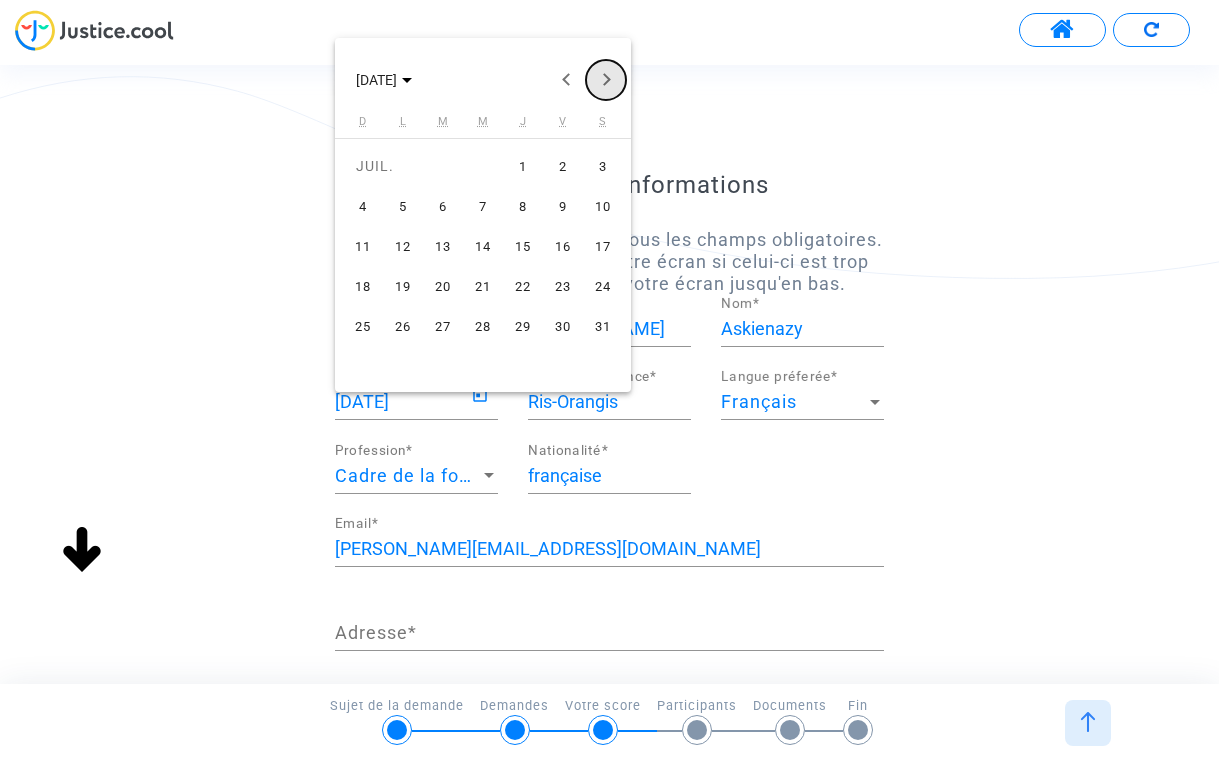 click at bounding box center (606, 80) 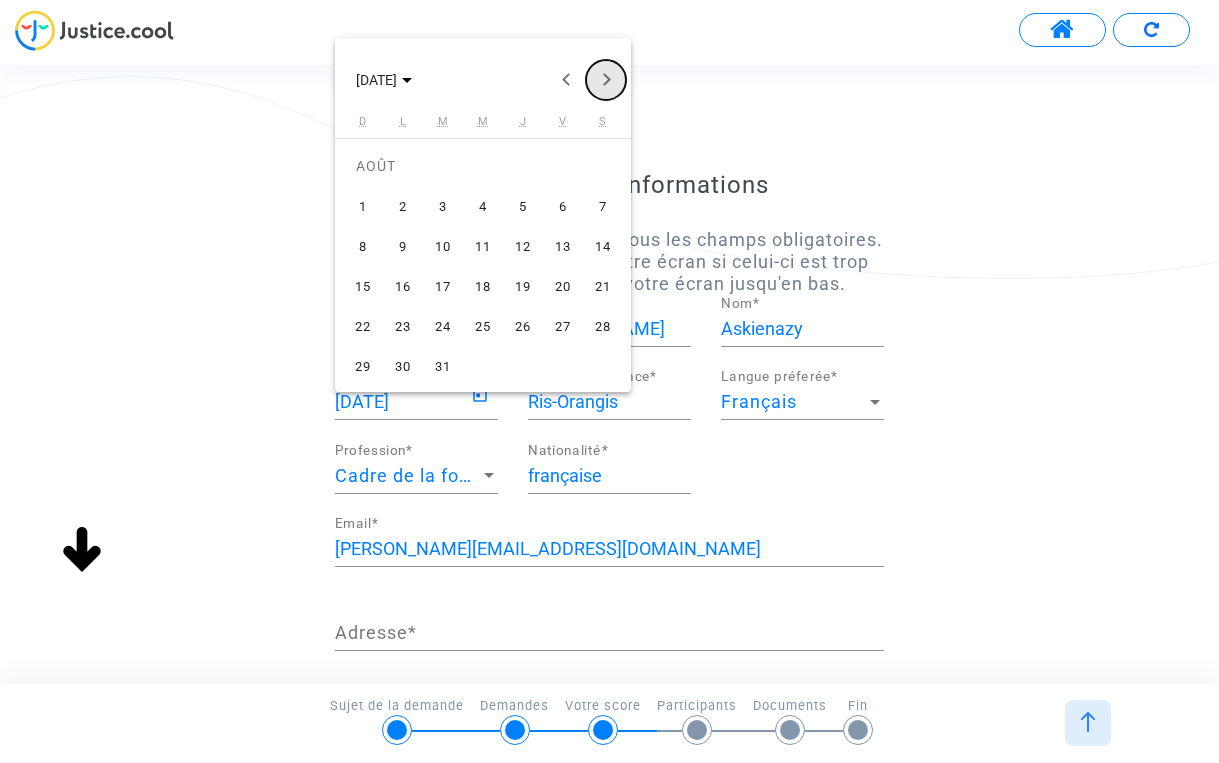 click at bounding box center (606, 80) 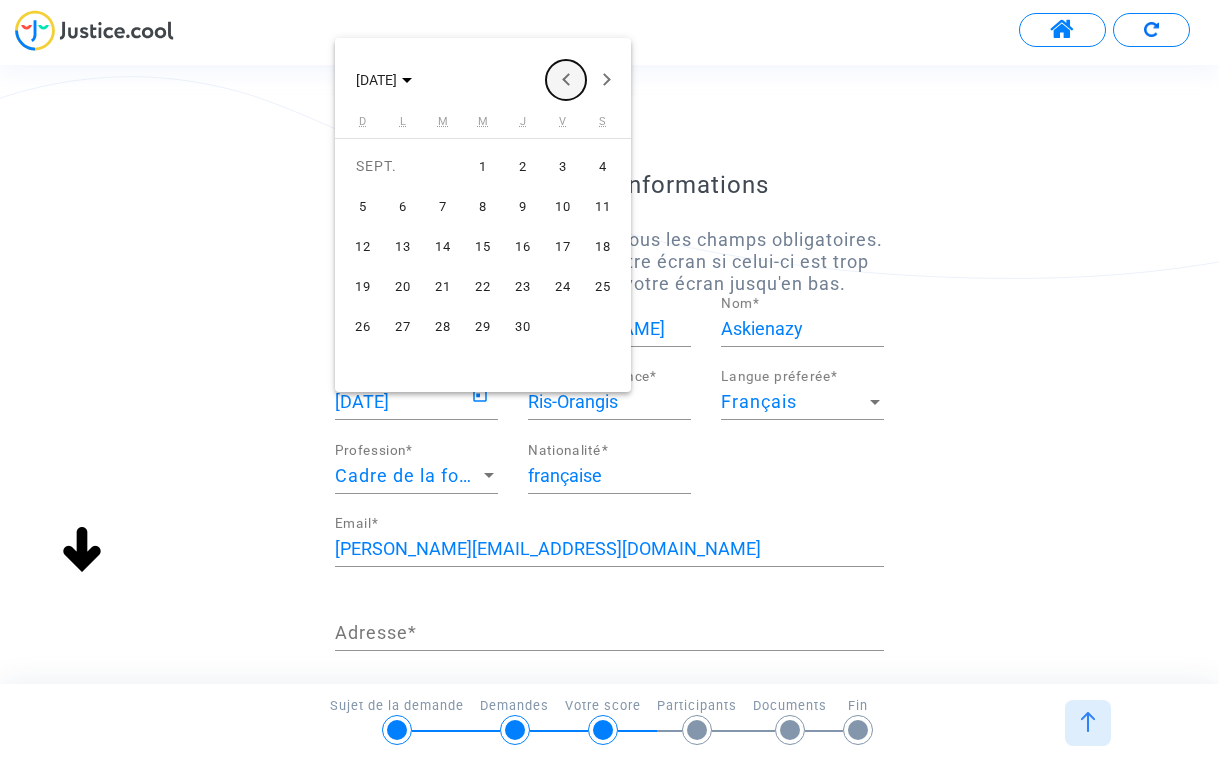 click at bounding box center [566, 80] 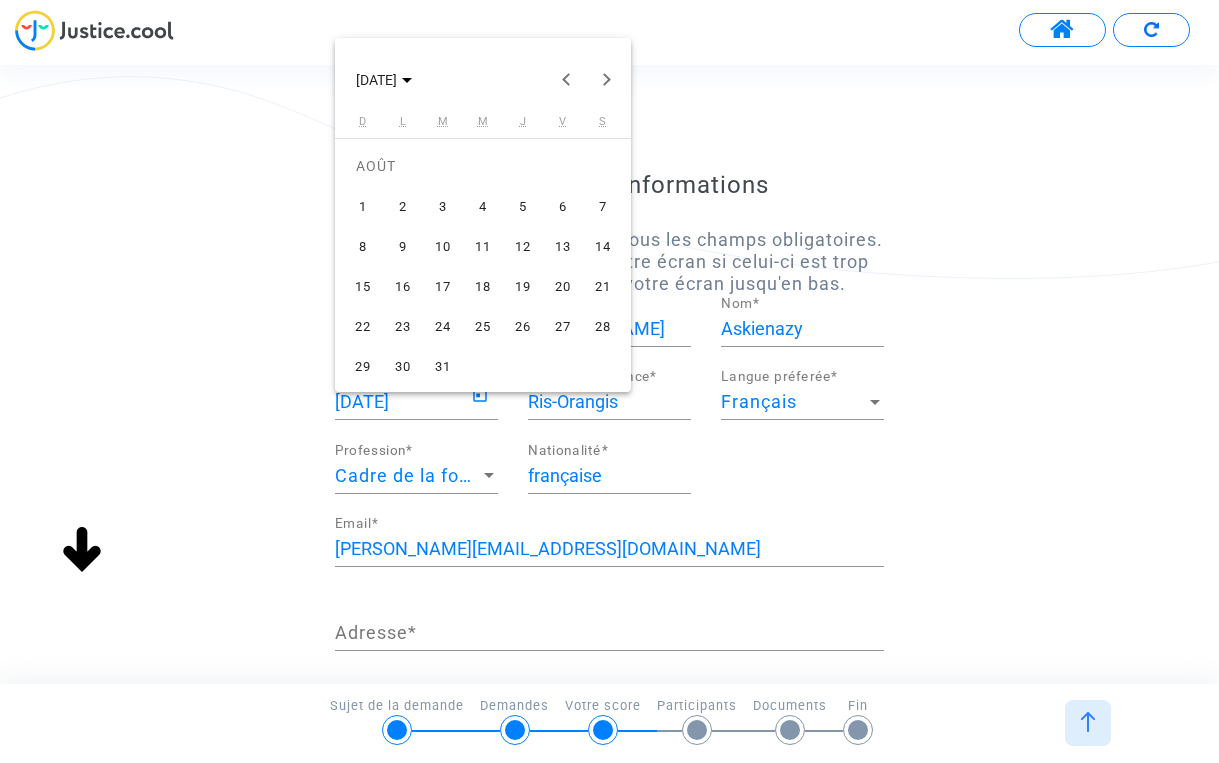 click on "14" at bounding box center (603, 246) 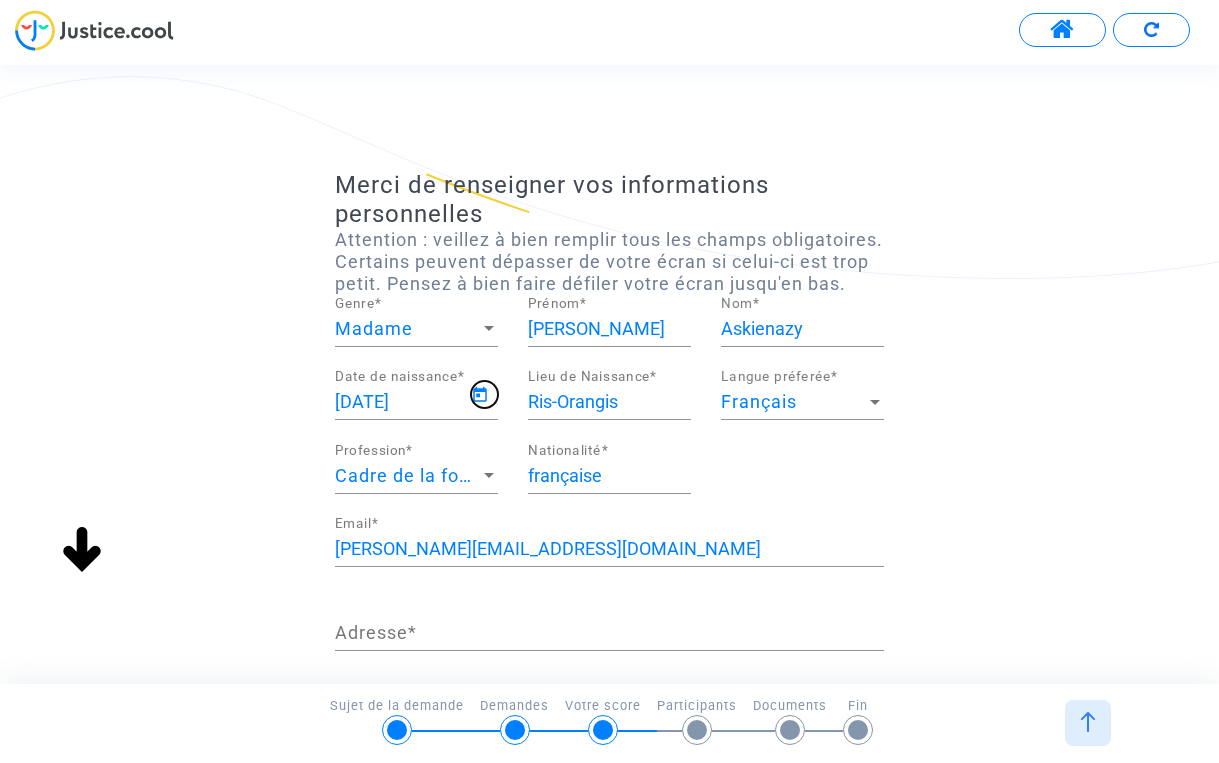type on "[DATE]" 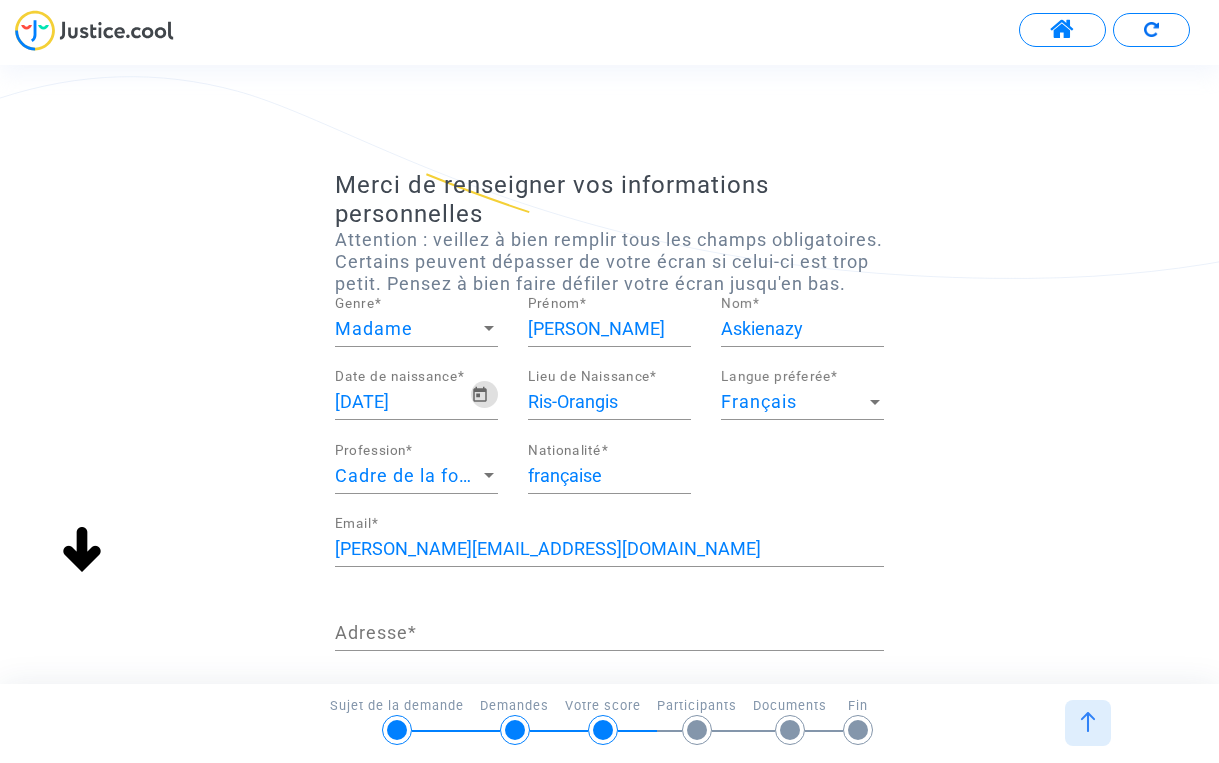 click on "Merci de renseigner vos informations personnelles  Attention : veillez à bien remplir tous les champs obligatoires. Certains peuvent dépasser de votre écran si celui-ci est trop petit. Pensez à bien faire défiler votre écran jusqu'en bas.  Madame Genre  * [PERSON_NAME]  * Askienazy Nom  * [DEMOGRAPHIC_DATA] Date de naissance  * Ris-Orangis Lieu de Naissance  * Français Langue préferée  * Cadre de la fonction publique Profession  * française Nationalité  * [PERSON_NAME][EMAIL_ADDRESS][DOMAIN_NAME] Email  * Adresse  * Adresse (ligne 2) Code postal  * Ville  * [GEOGRAPHIC_DATA] Pays  * +33 Numéro mobile Invalid phone number Le numéro de téléphone est manquant ou invalide L'adresse est manquante ou invalide (aucun des champs ne doit dépasser 45 caractères)" 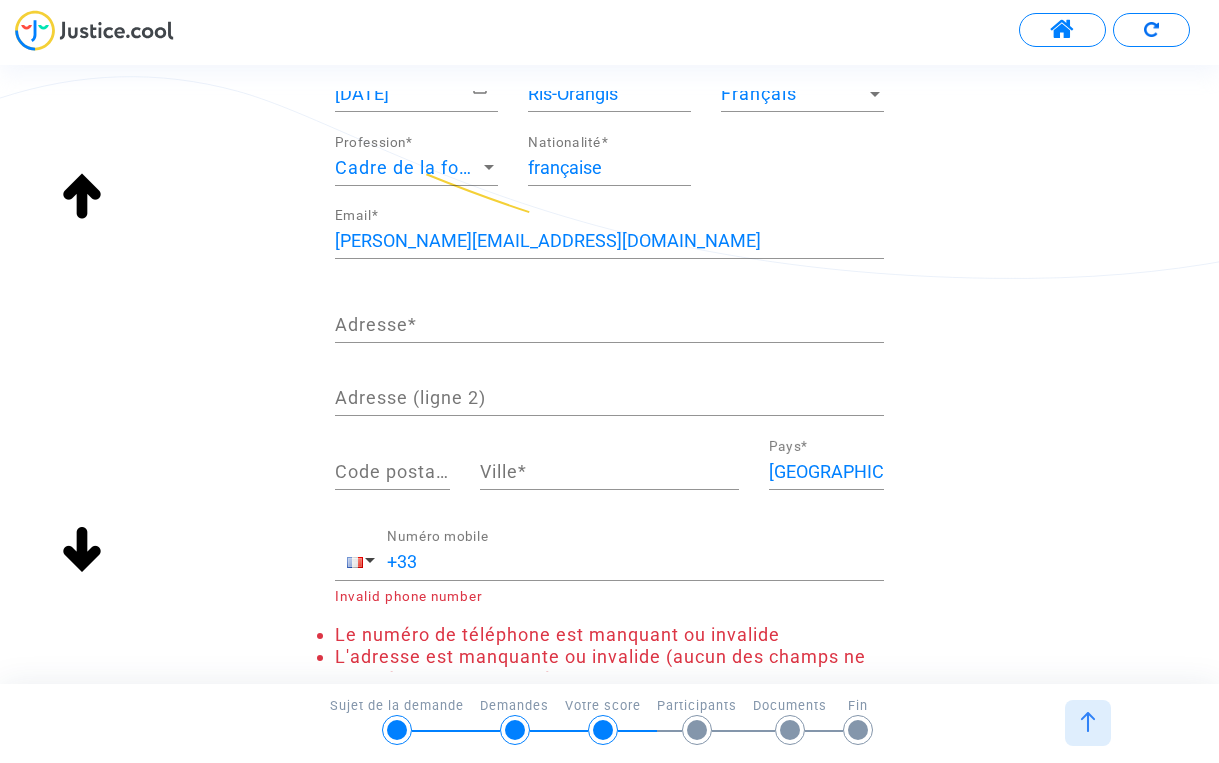 scroll, scrollTop: 342, scrollLeft: 0, axis: vertical 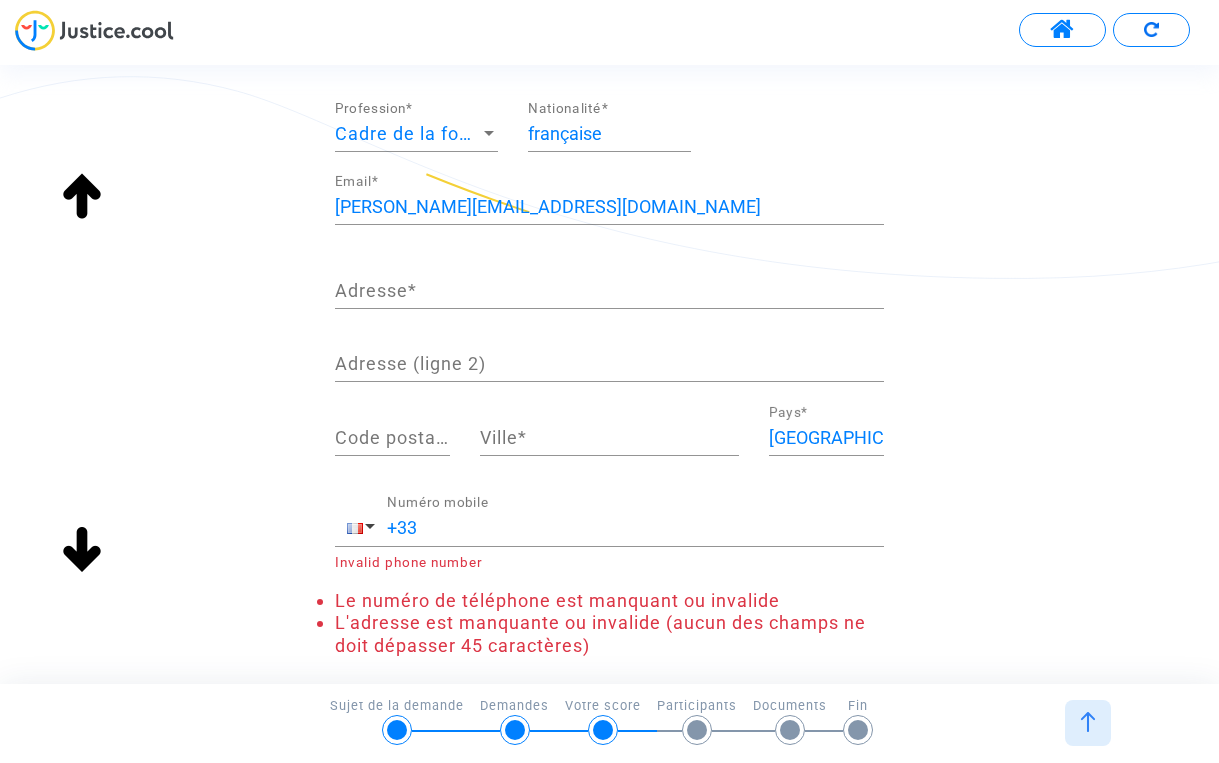 click on "Adresse  *" at bounding box center [609, 291] 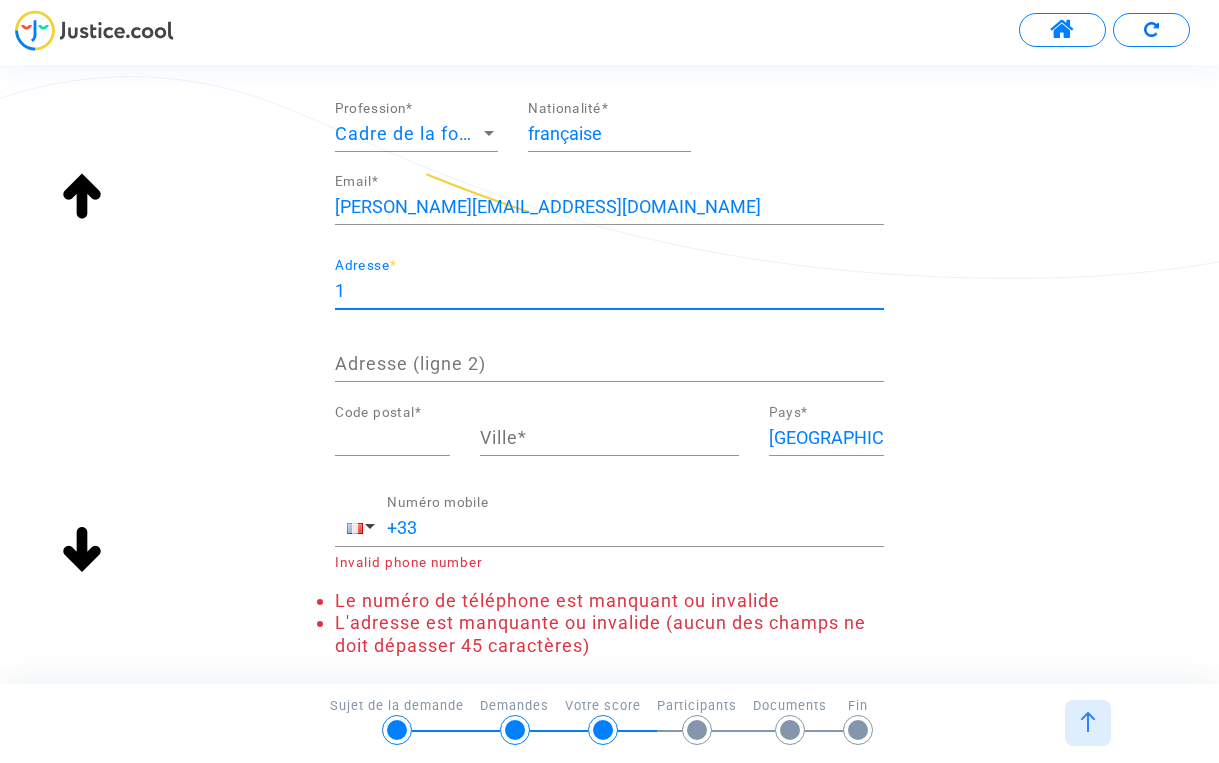 type on "[STREET_ADDRESS][PERSON_NAME]" 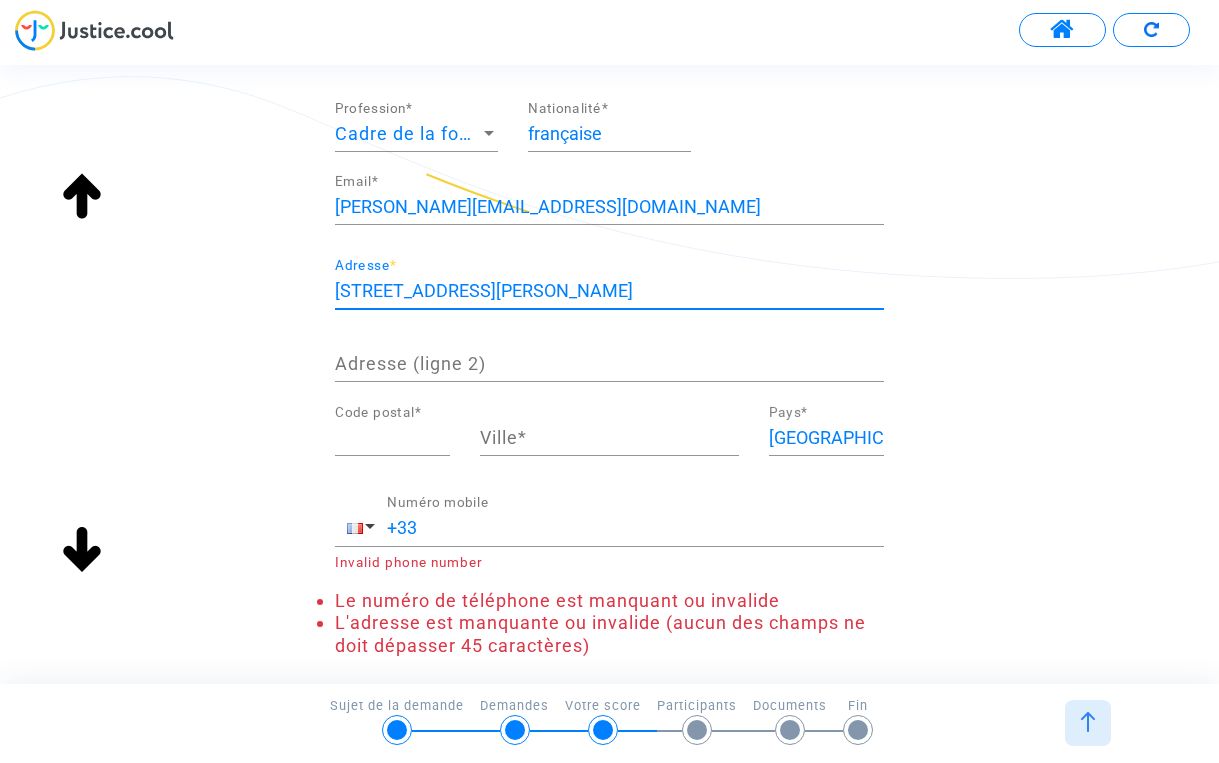 type on "75010" 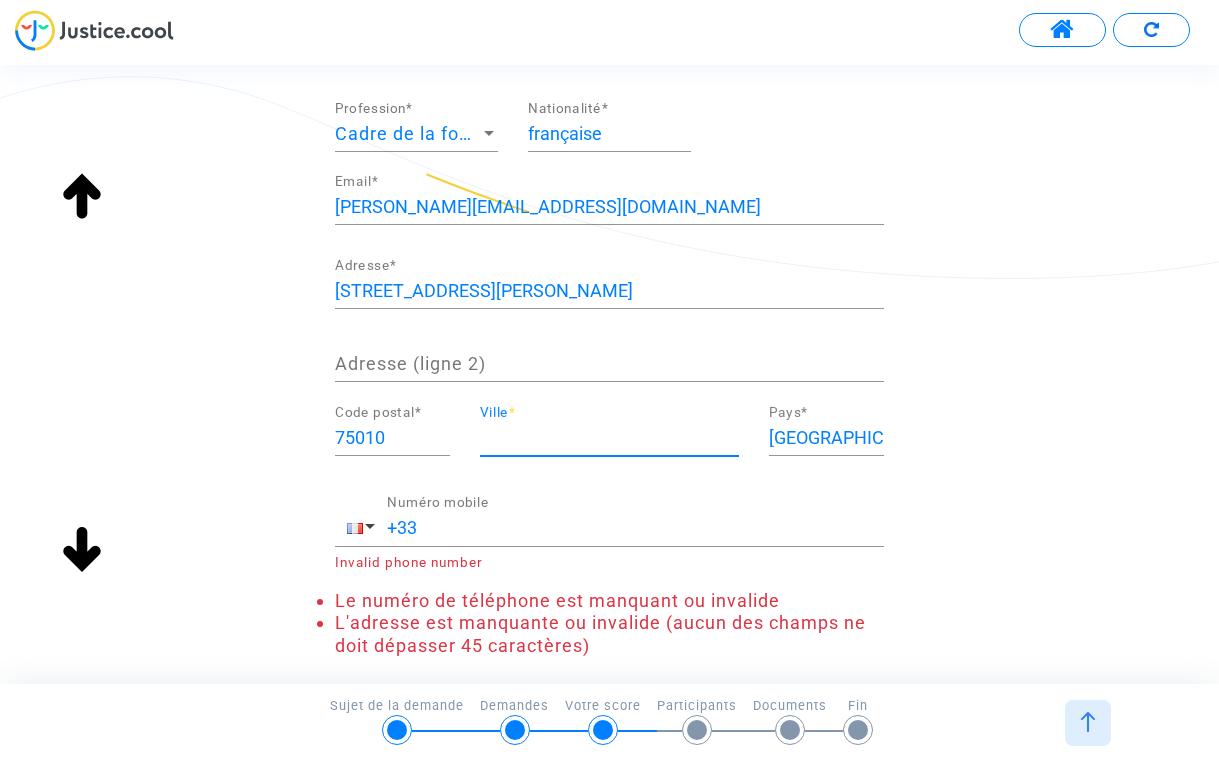 click on "Ville  *" at bounding box center [609, 438] 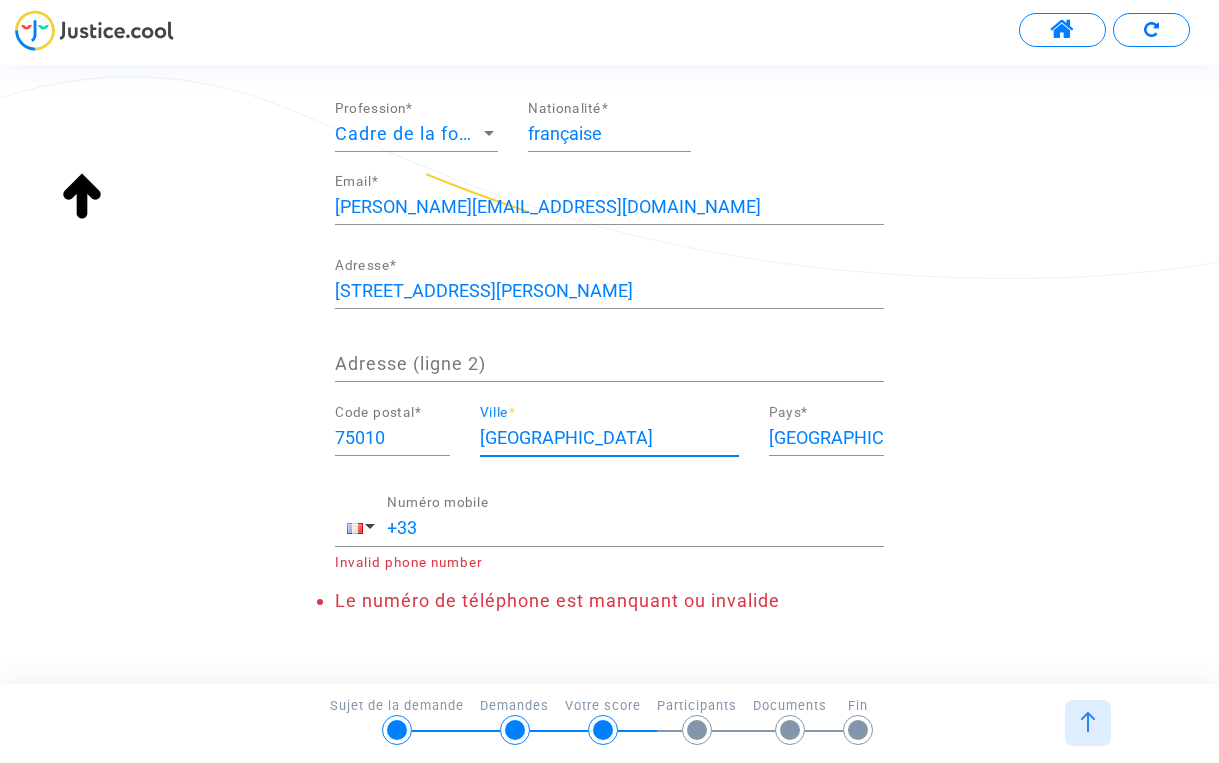 type on "[GEOGRAPHIC_DATA]" 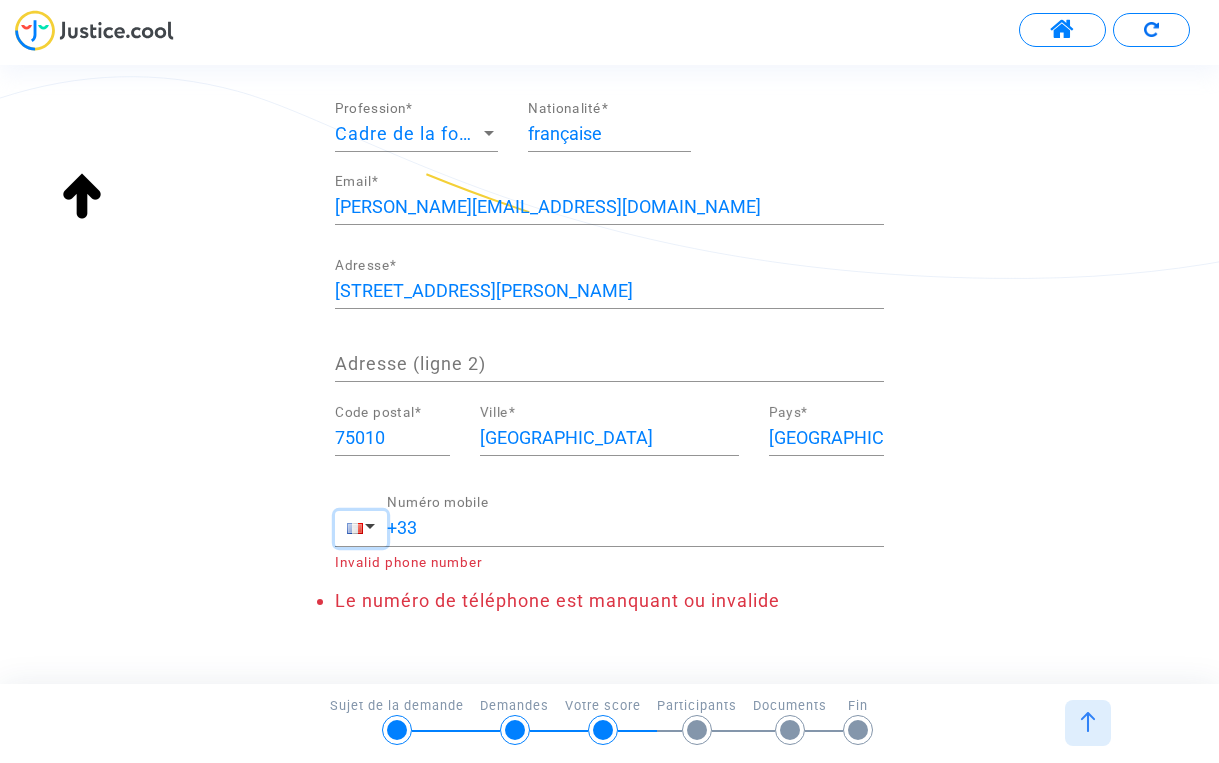 type 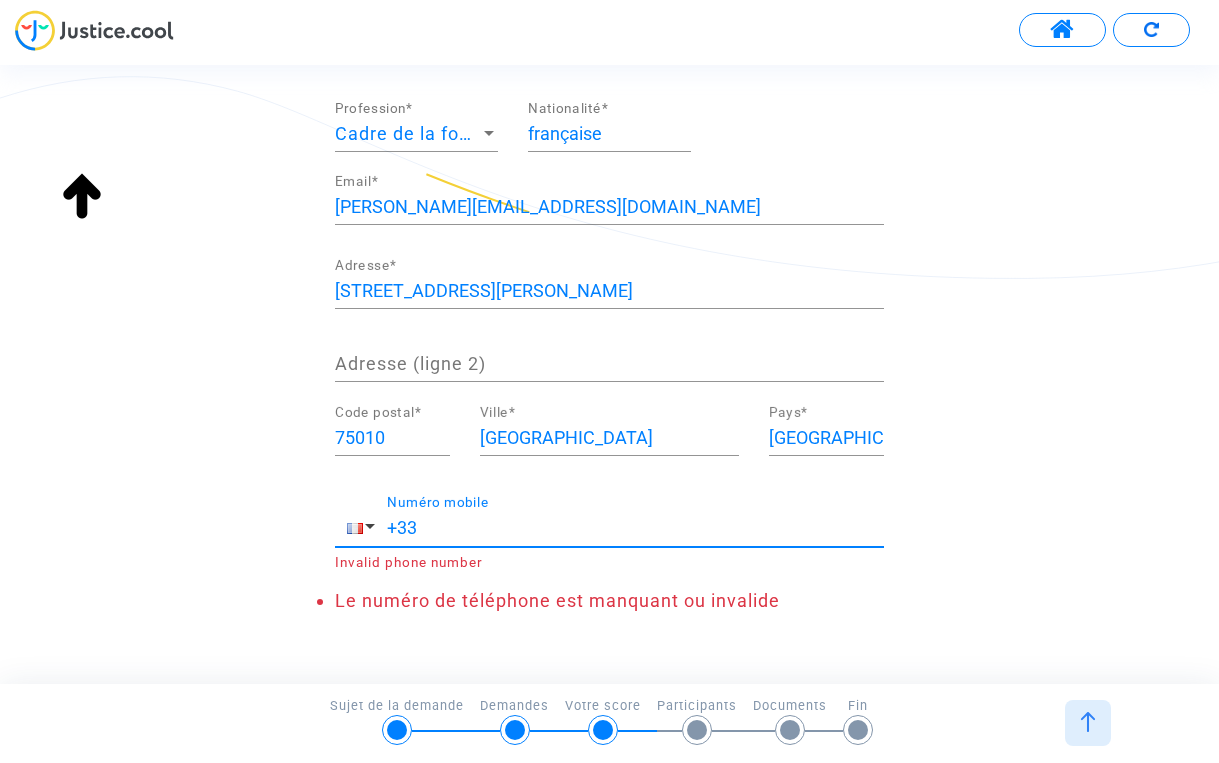 click on "+33" at bounding box center [635, 528] 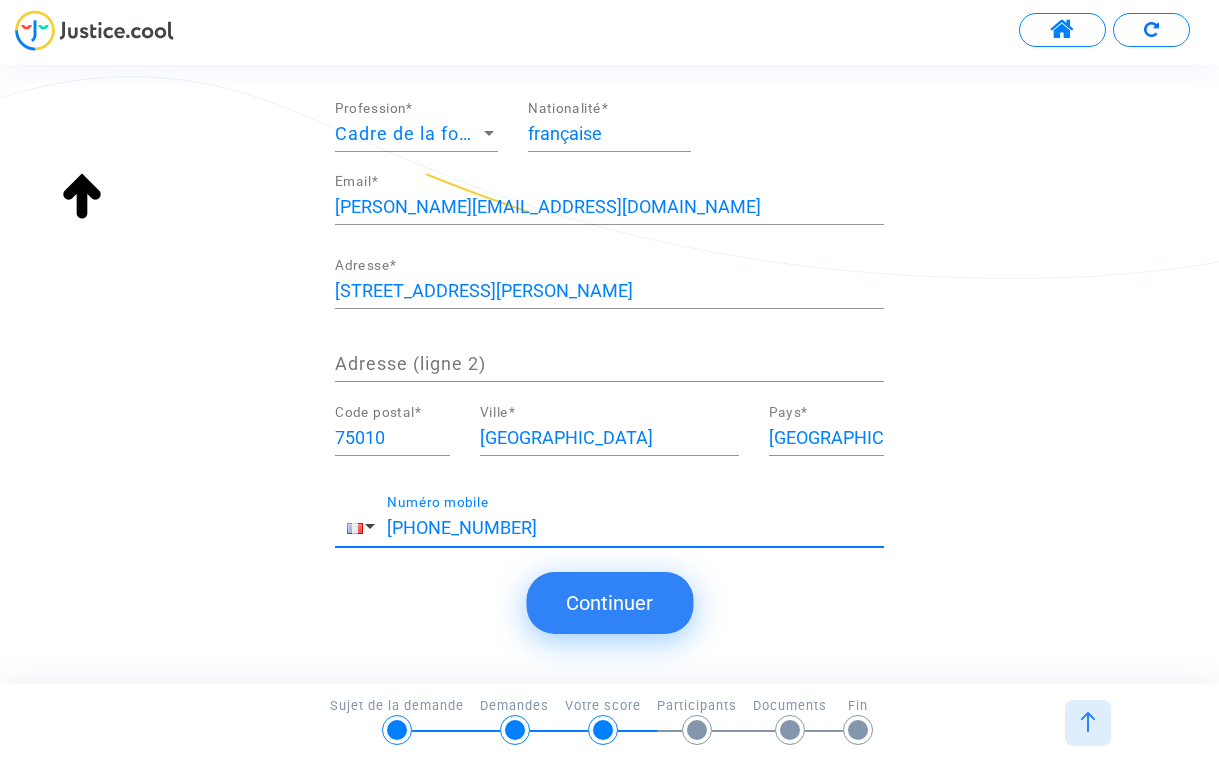 type on "[PHONE_NUMBER]" 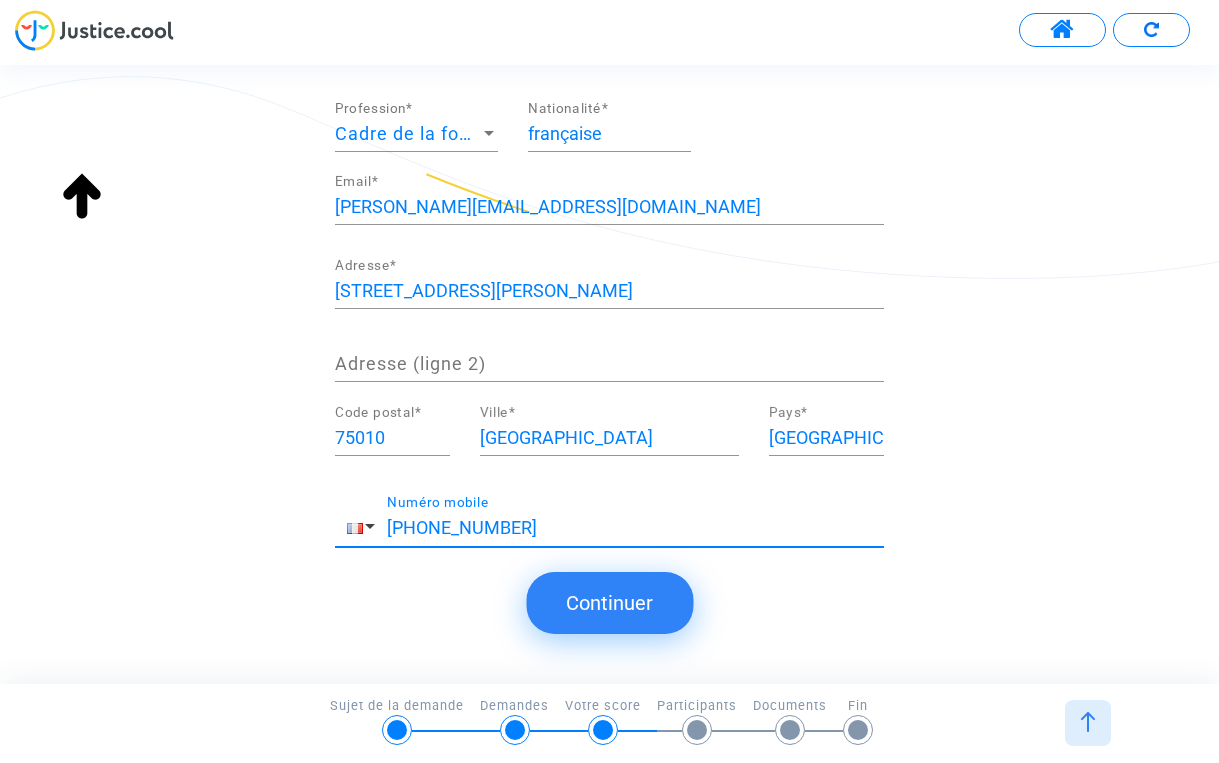 click on "Continuer" 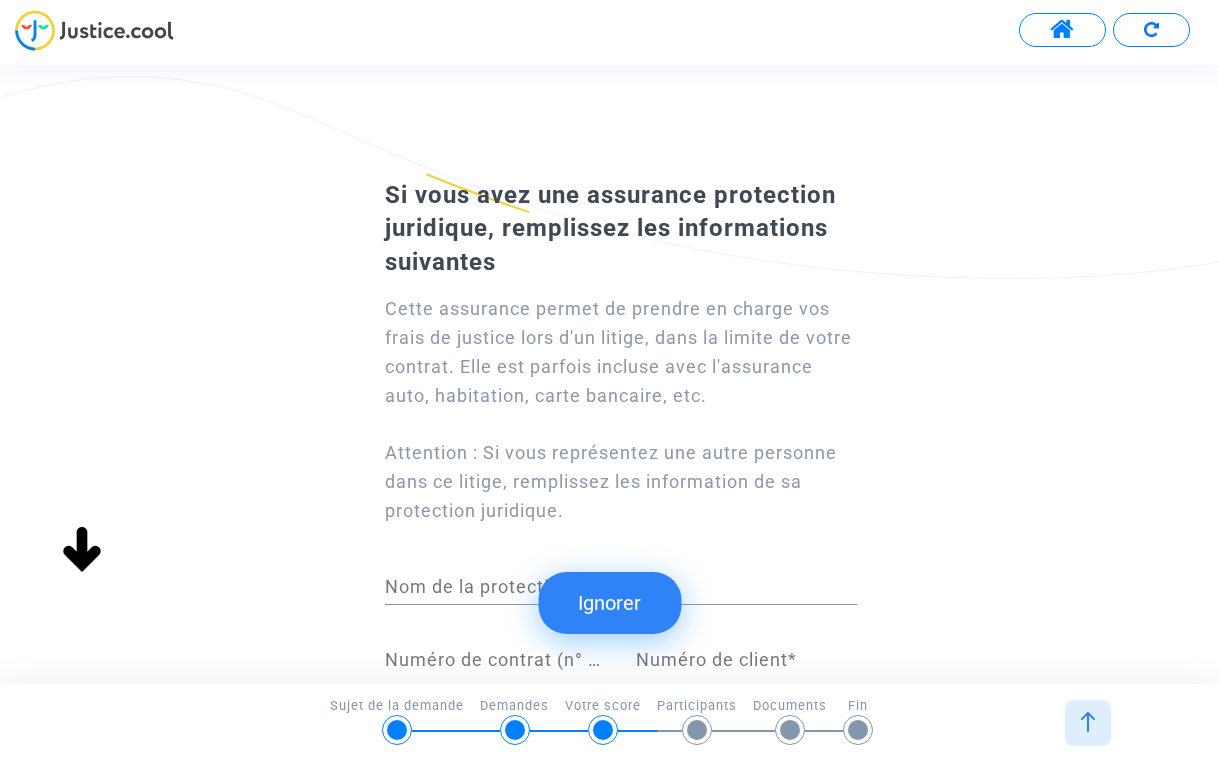 type 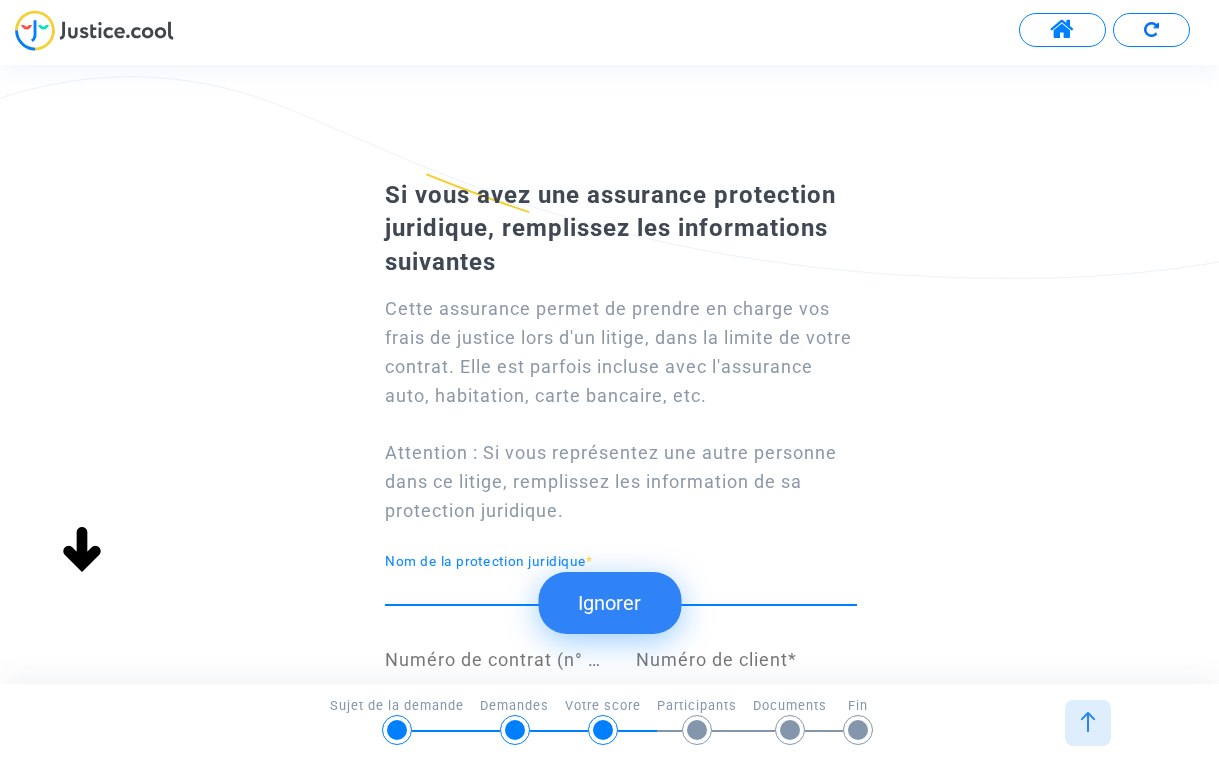 click on "Si vous avez une assurance protection juridique, remplissez les informations suivantes  Cette assurance permet de prendre en charge vos frais de justice lors d'un litige, dans la limite de votre contrat. Elle est parfois incluse avec l'assurance auto, habitation, carte bancaire, etc.
Attention : Si vous représentez une autre personne dans ce litige, remplissez les information de sa protection juridique. Nom de la protection juridique  * Numéro de contrat (n° de police d'assurance)  * Numéro de client  * Email +33 Numéro mobile Invalid phone number Prénom et nom de la personne en charge de votre dossier  *" 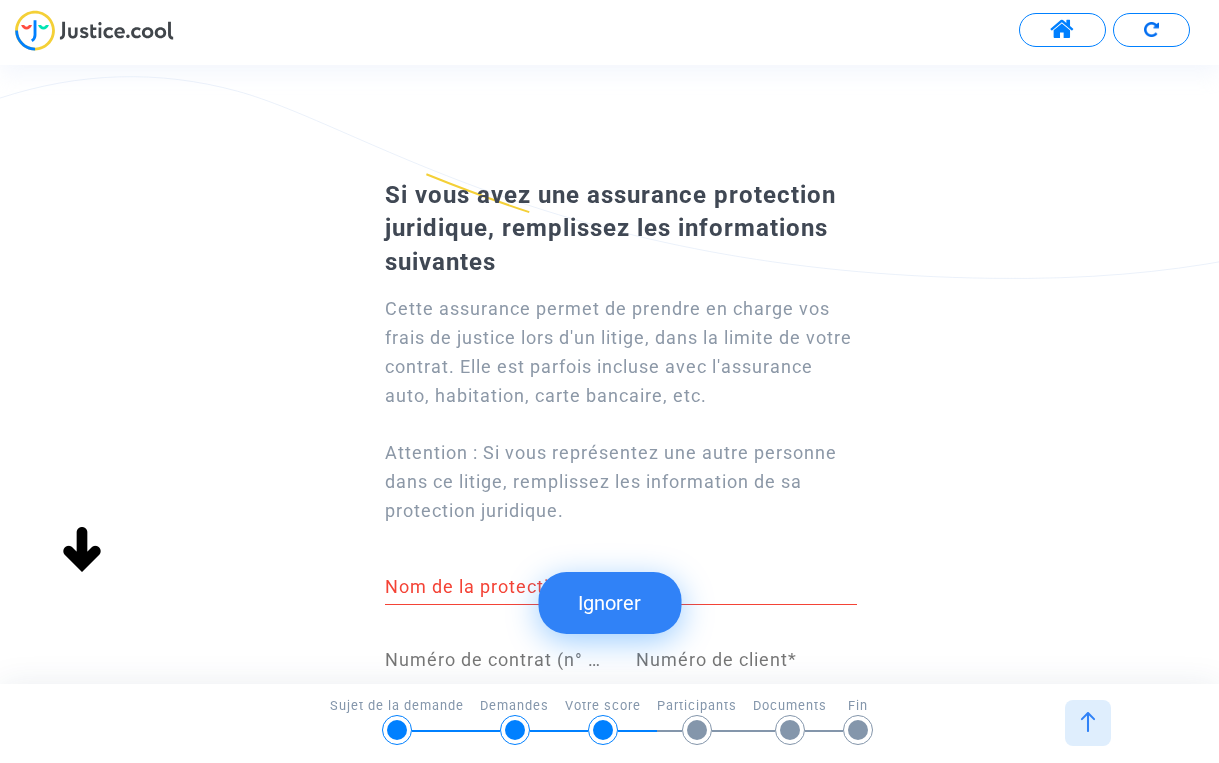 click on "Nom de la protection juridique  *" at bounding box center (621, 587) 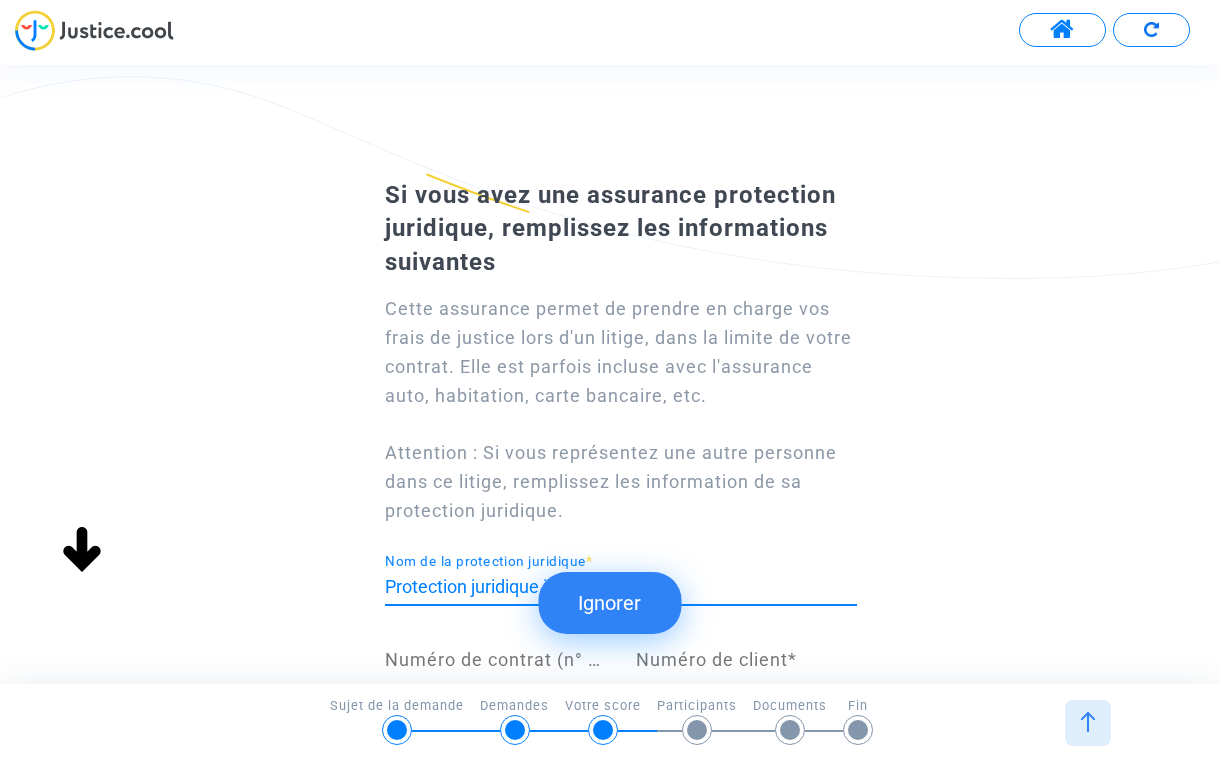 type on "Protection juridique intégrale" 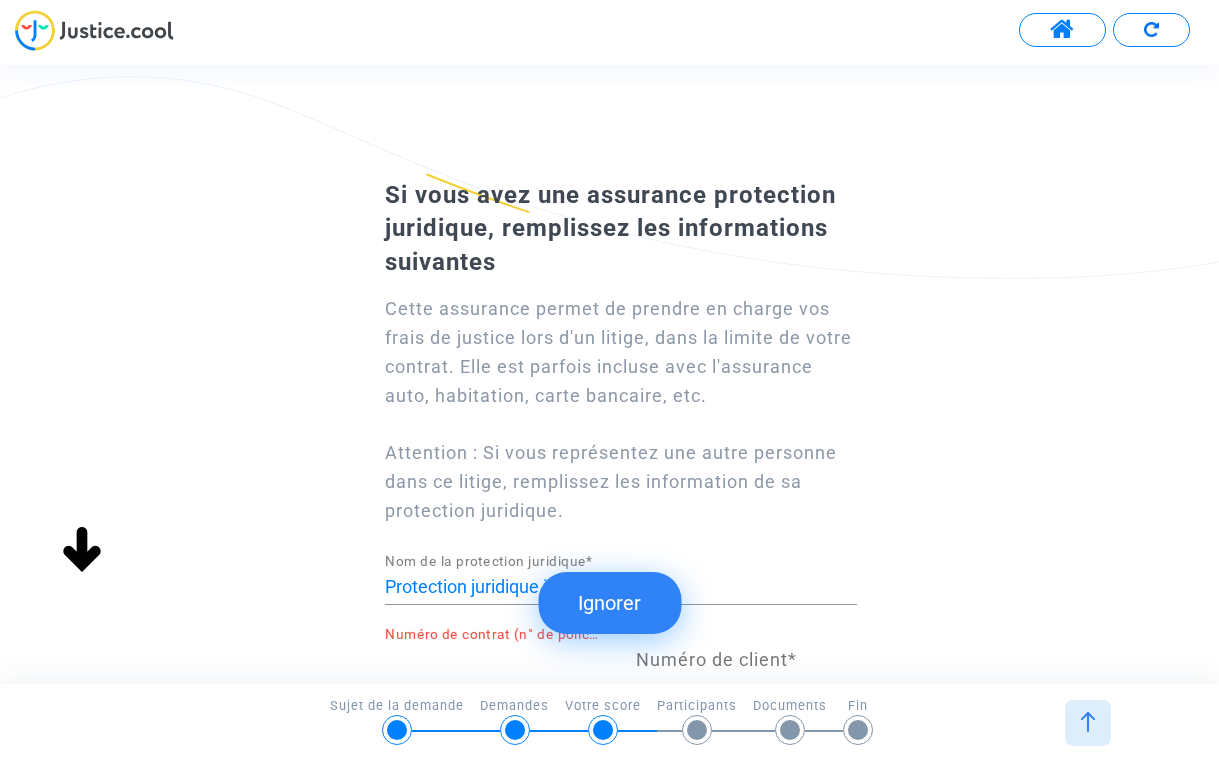 click on "Numéro de contrat (n° de police d'assurance)  *" at bounding box center (495, 660) 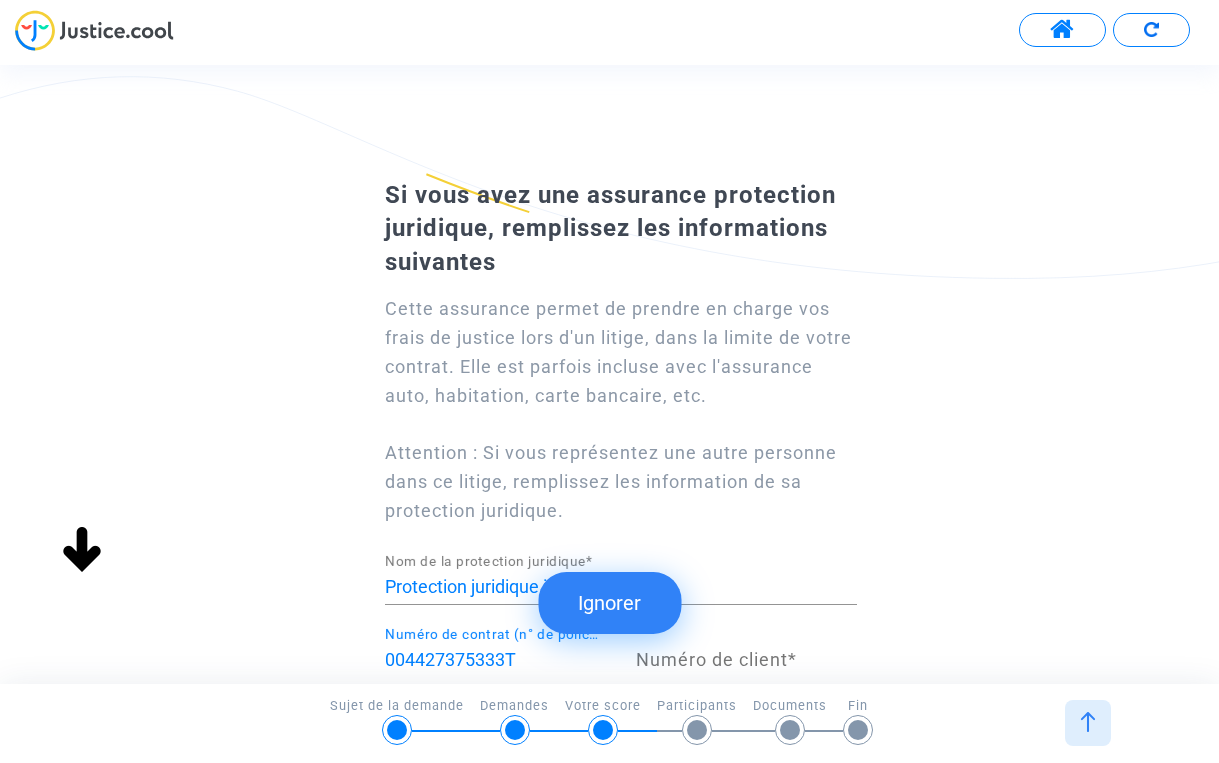 type on "004427375333T" 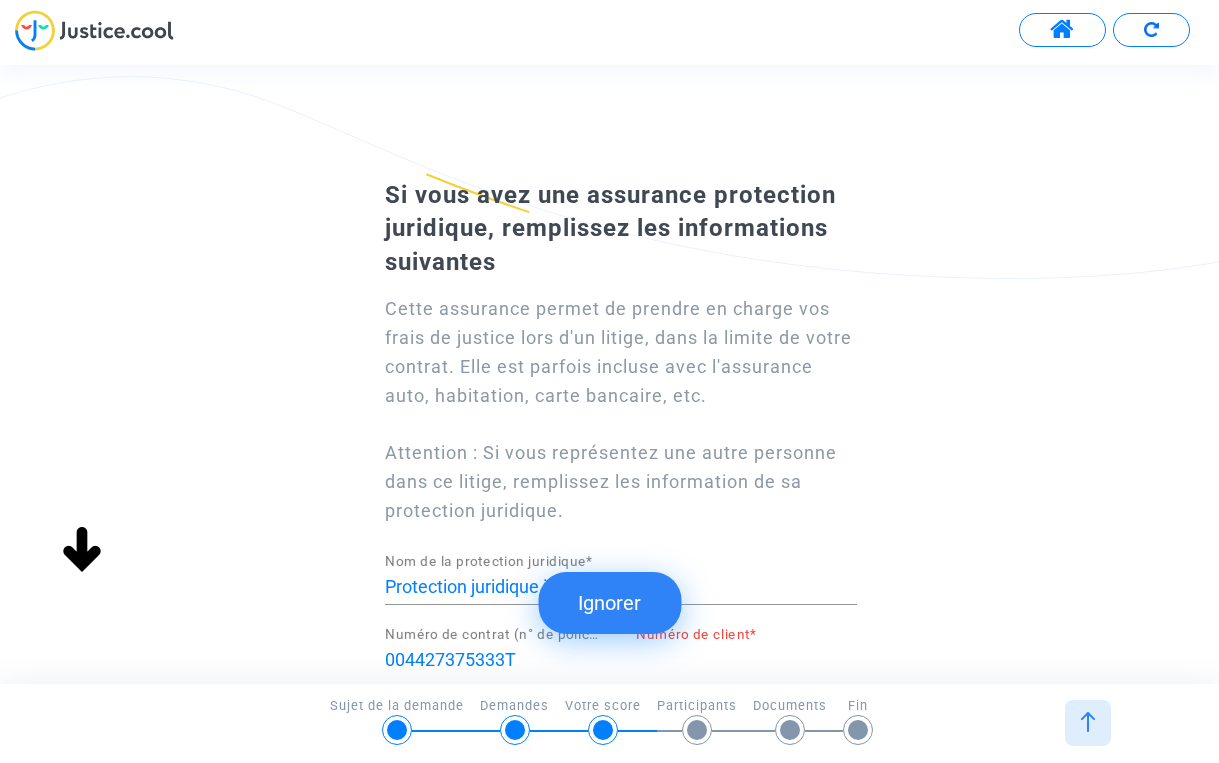 paste on "000F285890" 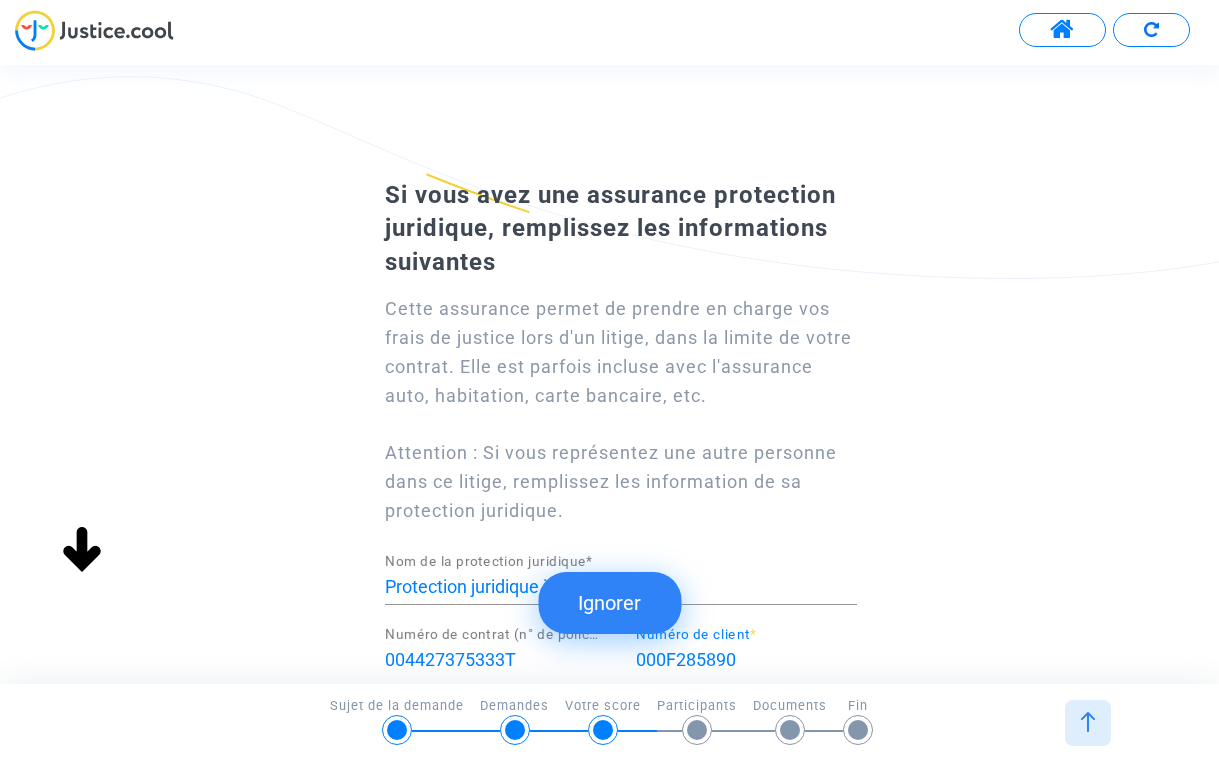 type on "000F285890" 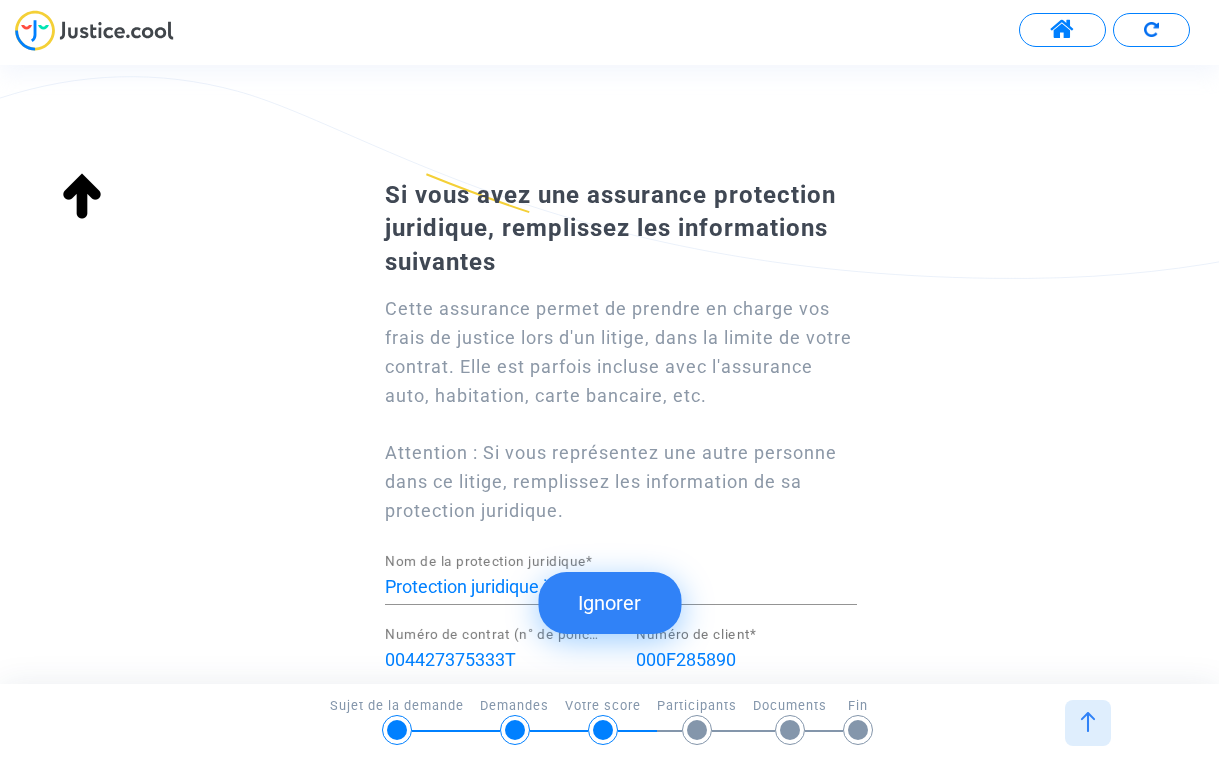 scroll, scrollTop: 365, scrollLeft: 0, axis: vertical 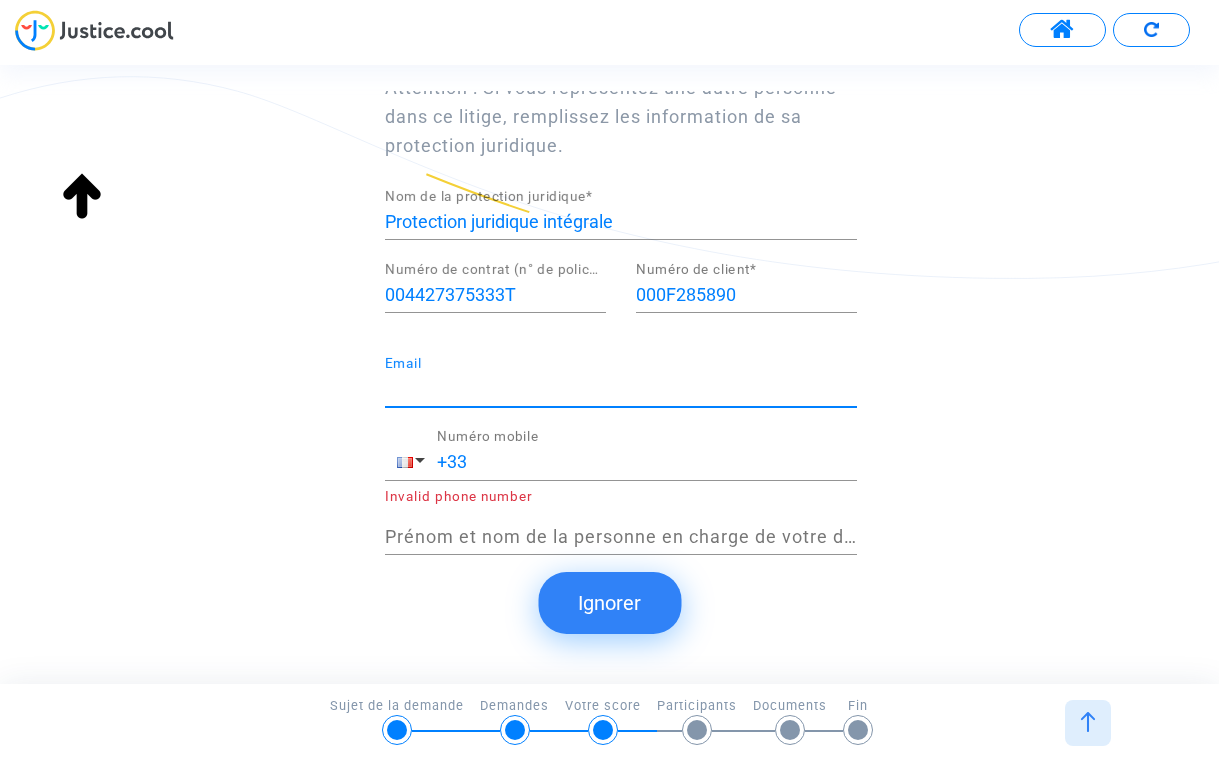 click on "Protection juridique intégrale" at bounding box center [621, 222] 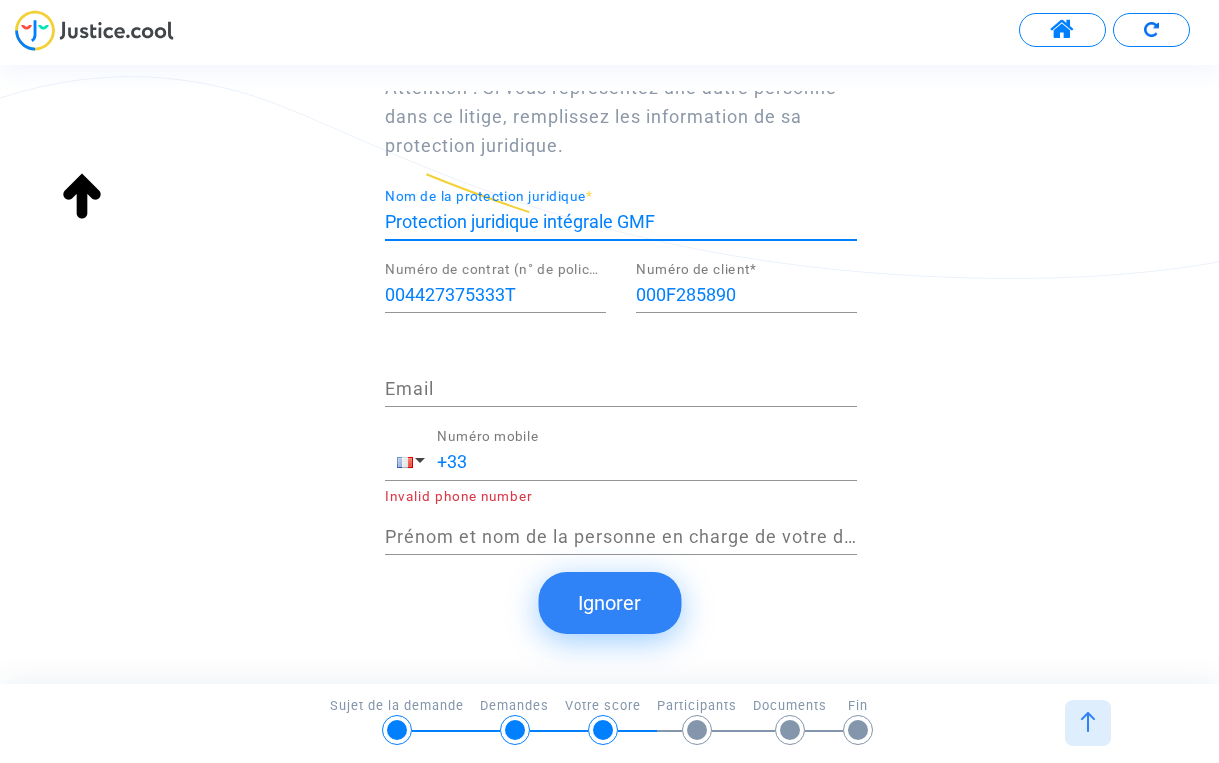 type on "Protection juridique intégrale GMF" 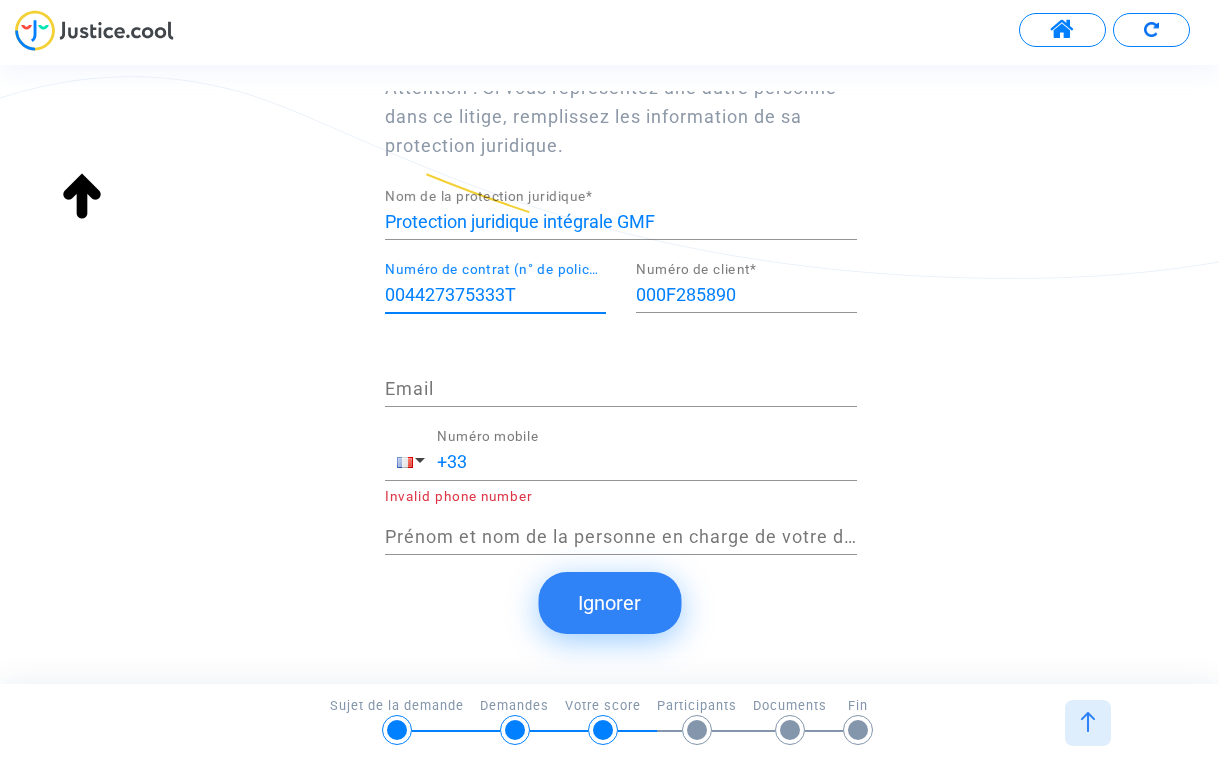 click on "Email" at bounding box center [621, 389] 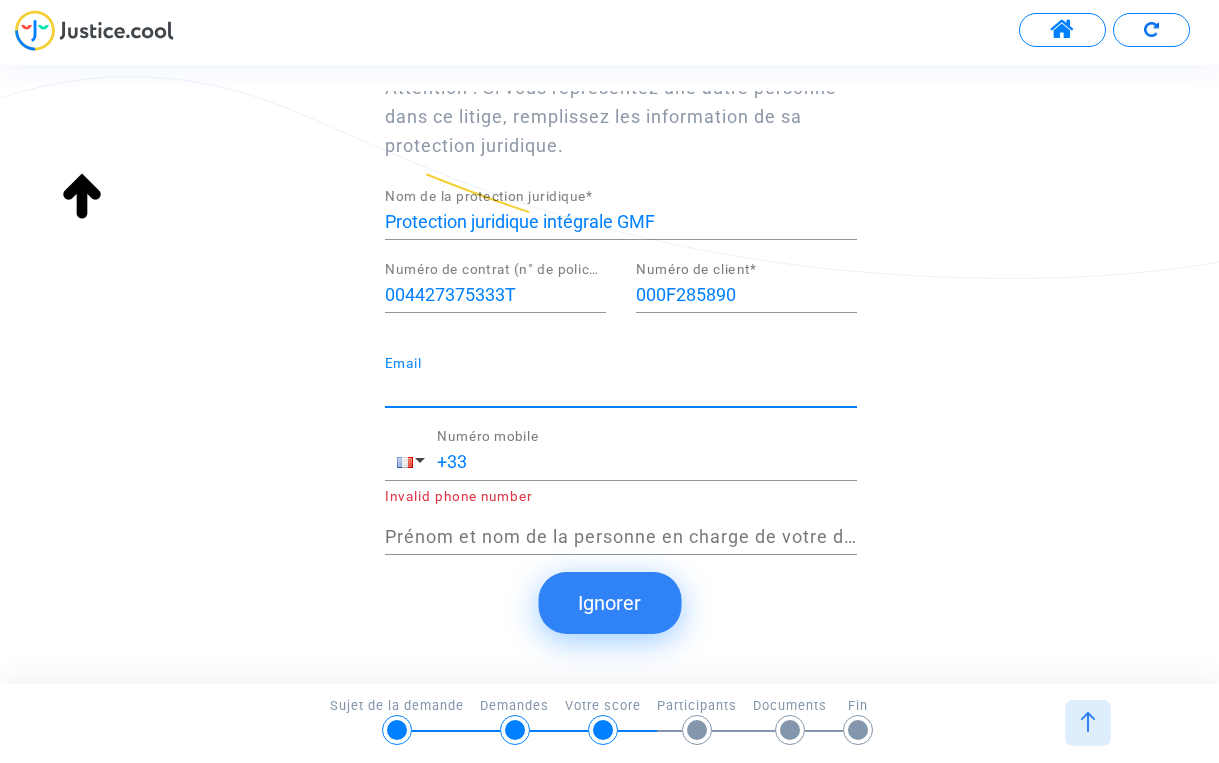 click on "+33" at bounding box center [647, 462] 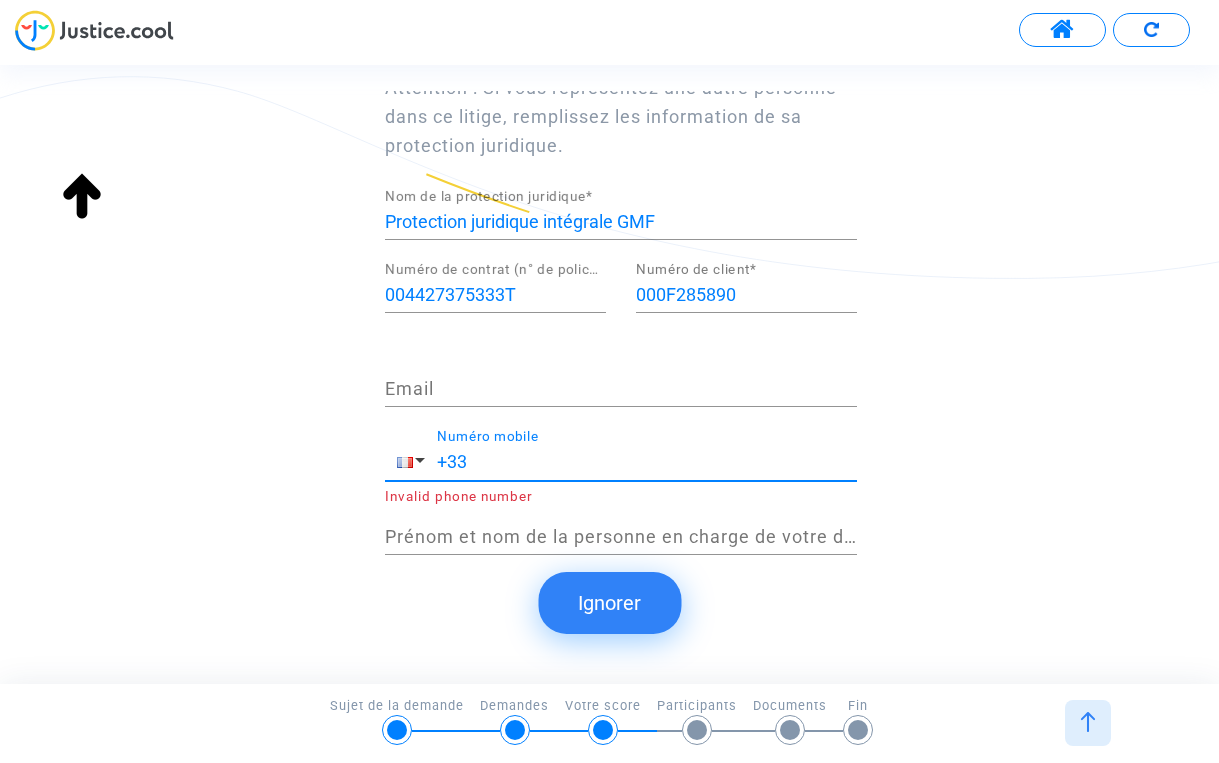paste on "0 970 809 8" 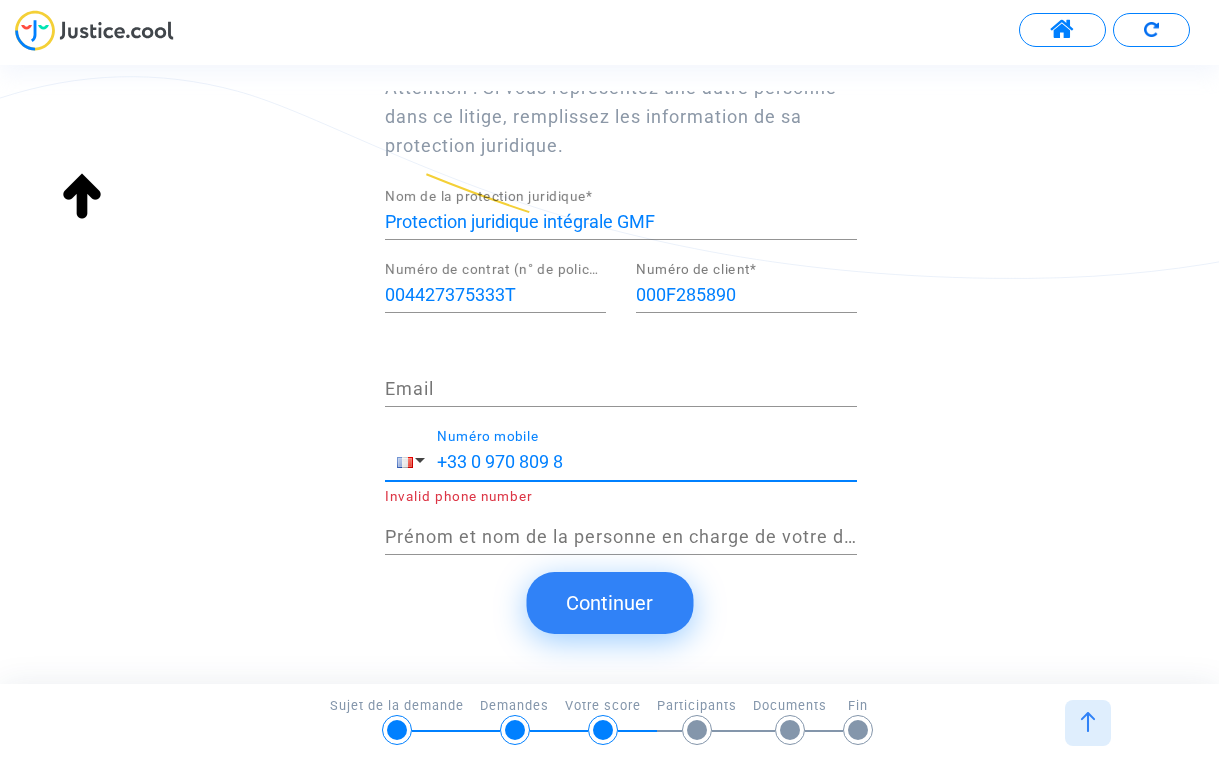 click on "+33 0 970 809 8" at bounding box center [647, 462] 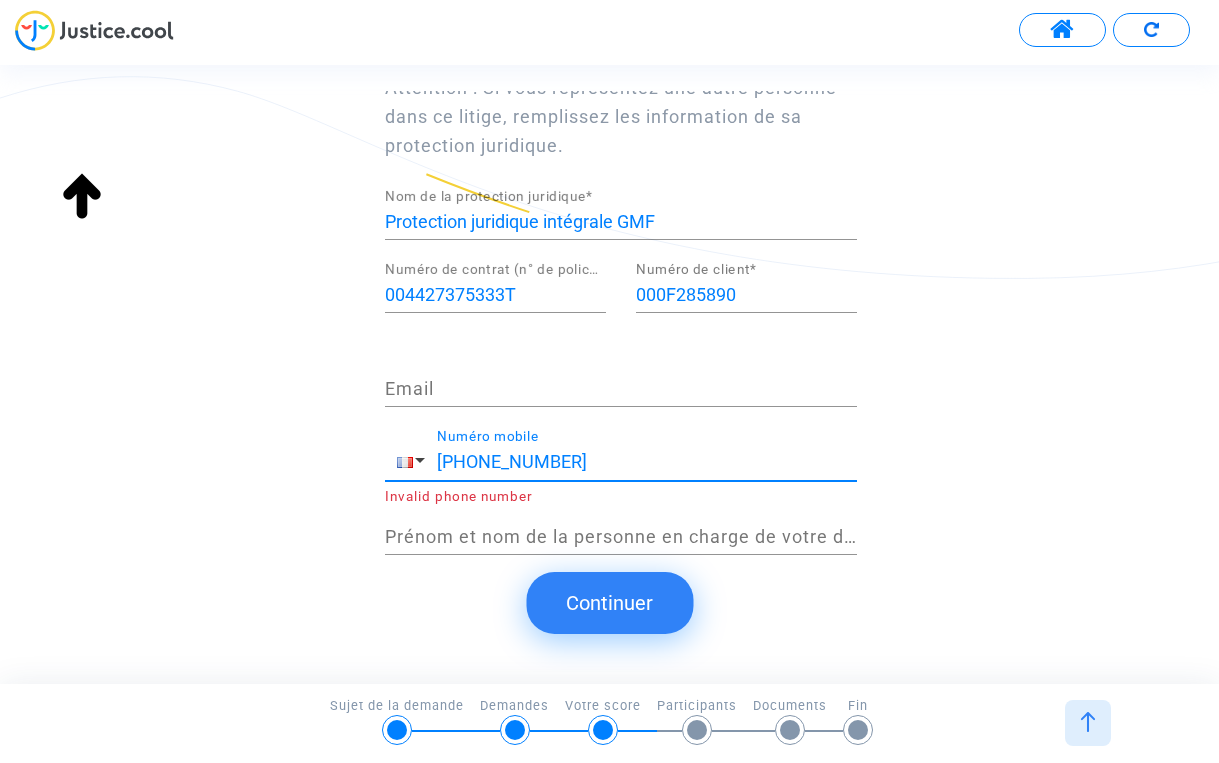 click on "[PHONE_NUMBER]" at bounding box center [647, 462] 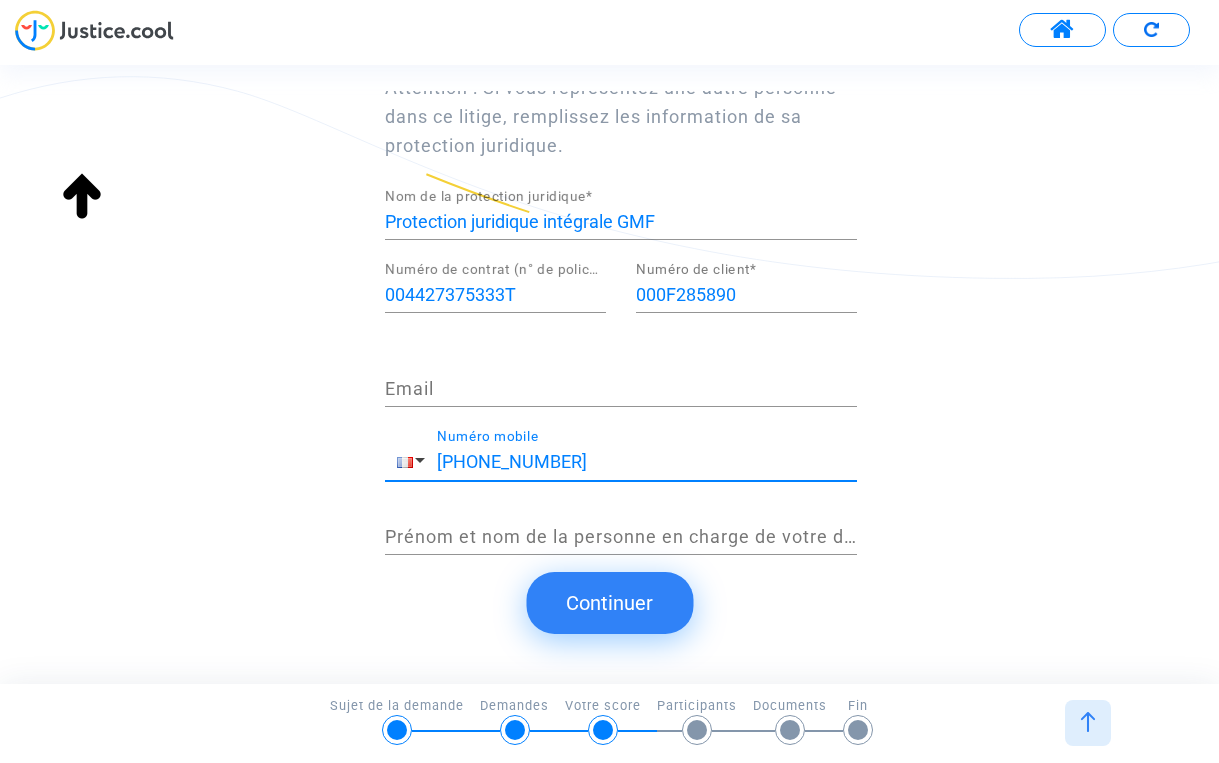 type on "[PHONE_NUMBER]" 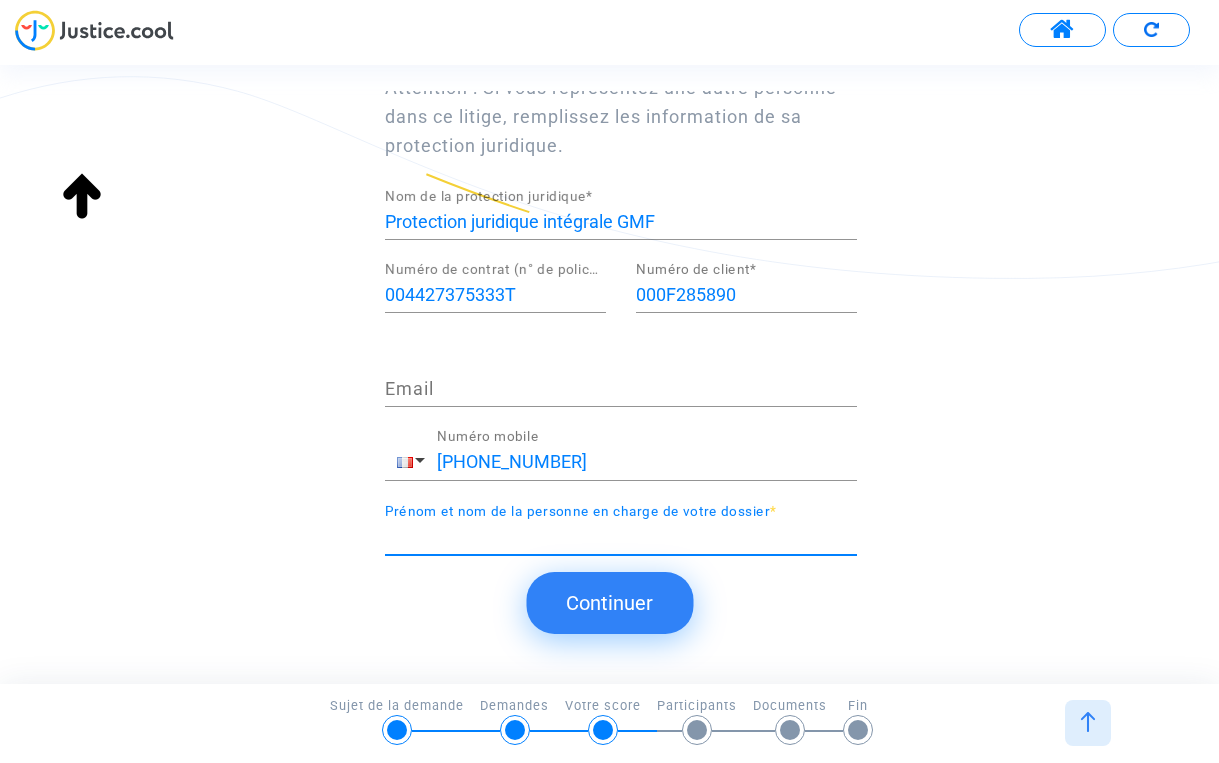 click on "Continuer" 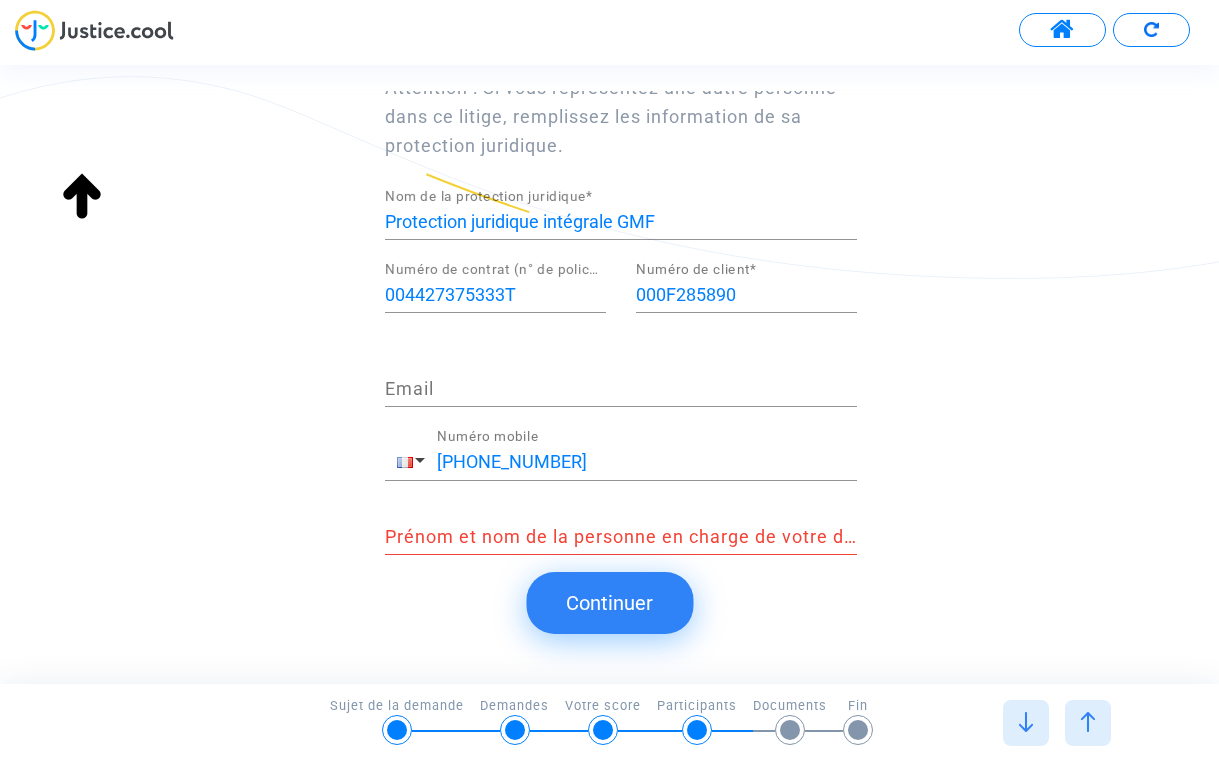 scroll, scrollTop: 0, scrollLeft: 0, axis: both 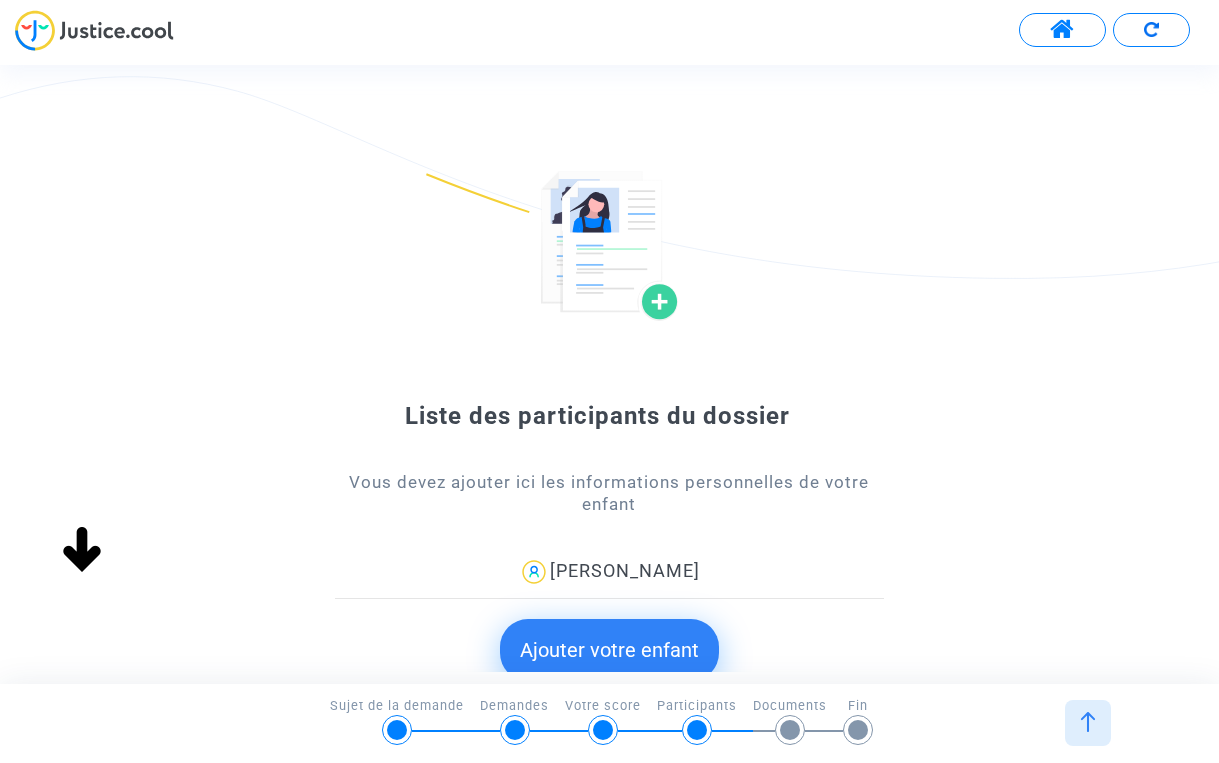 click on "Ajouter votre enfant" 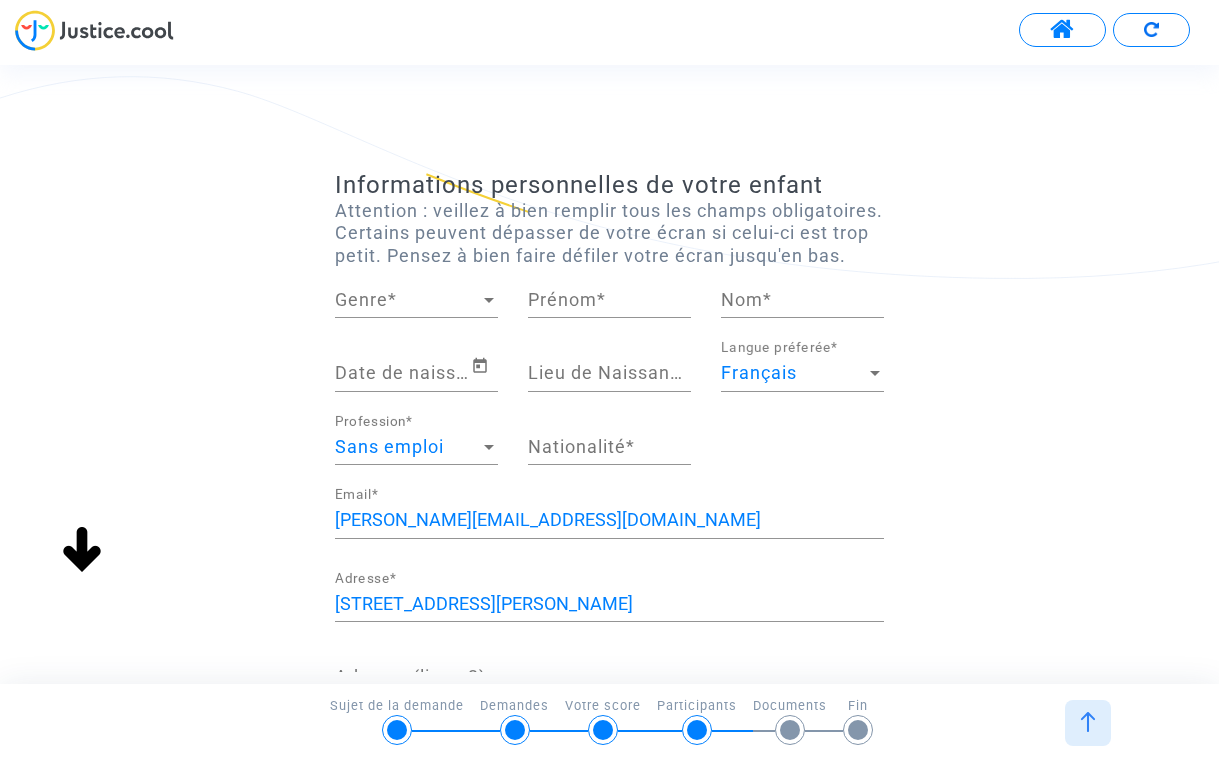 scroll, scrollTop: 0, scrollLeft: 0, axis: both 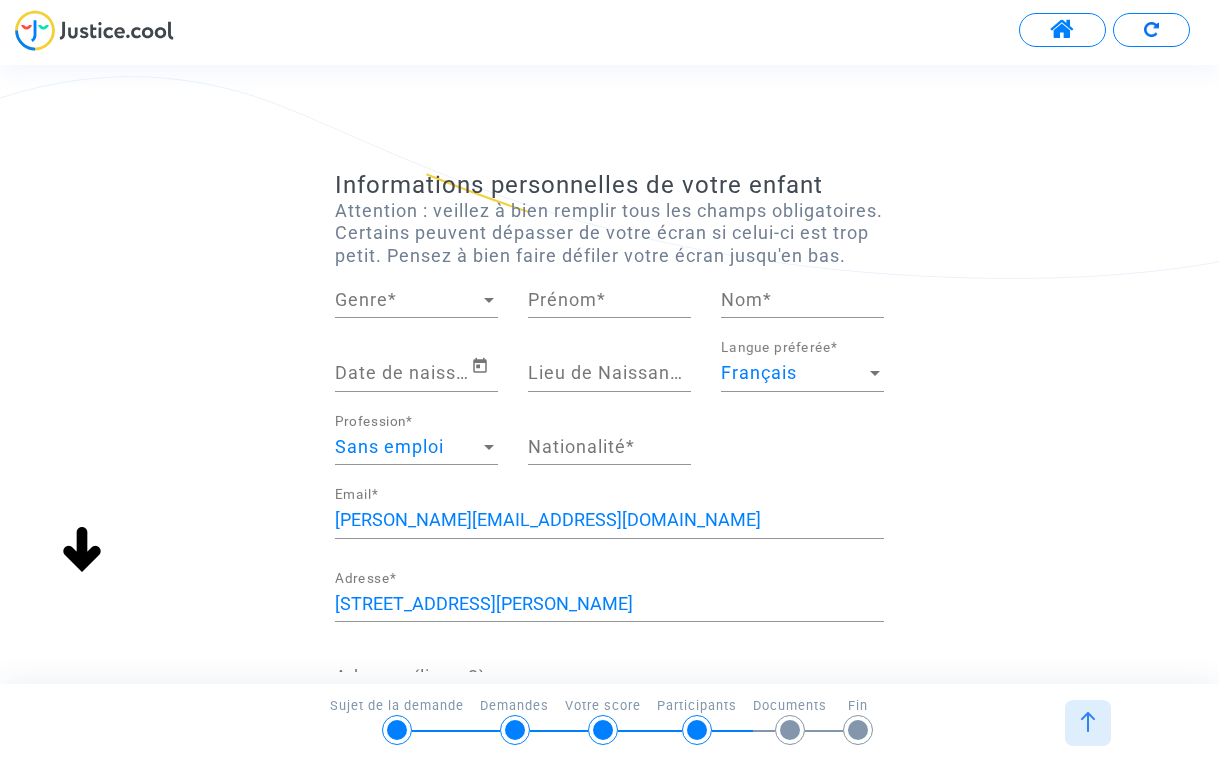 click on "Genre" at bounding box center (407, 300) 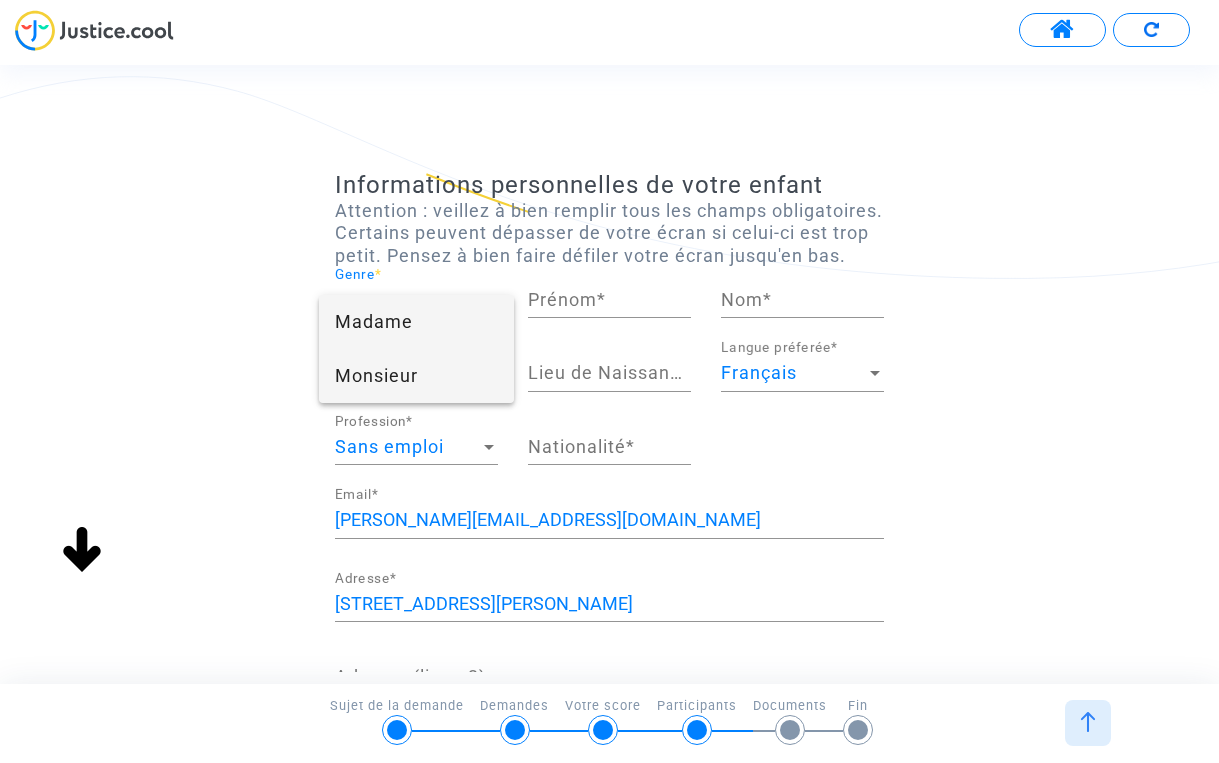 click on "Monsieur" at bounding box center (416, 376) 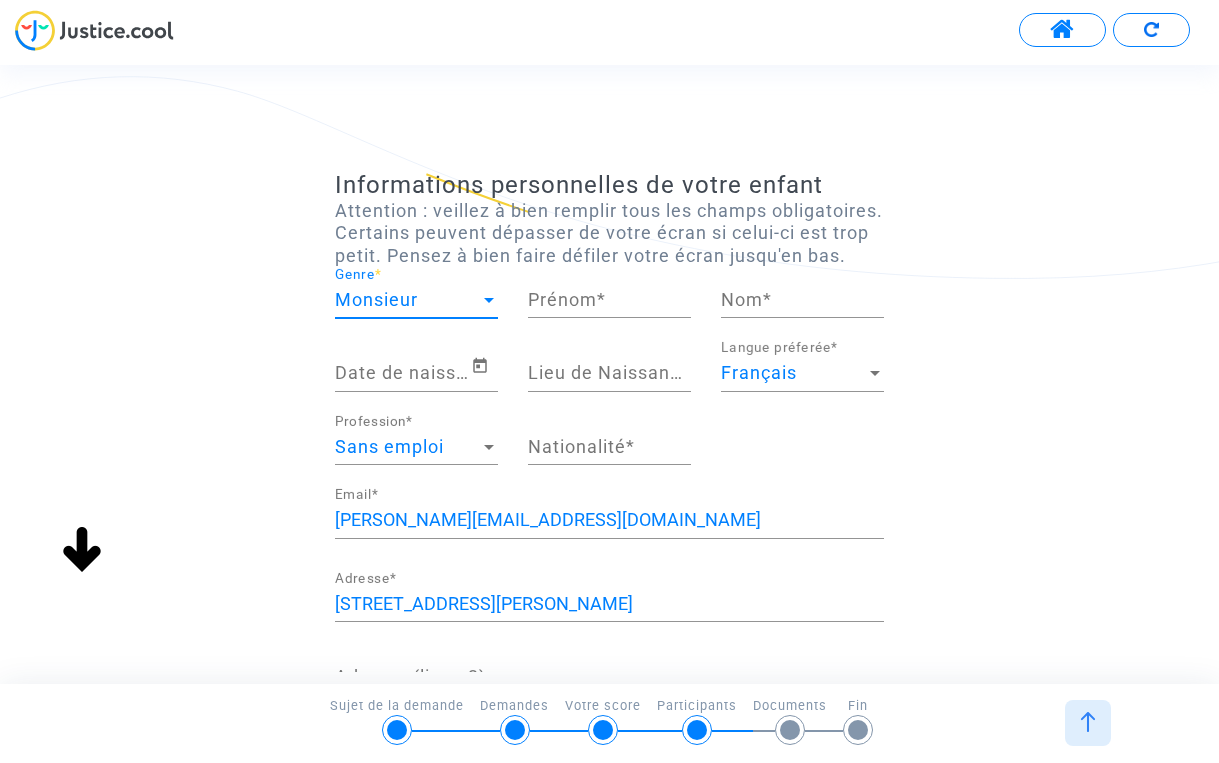 click on "Prénom  *" at bounding box center (609, 300) 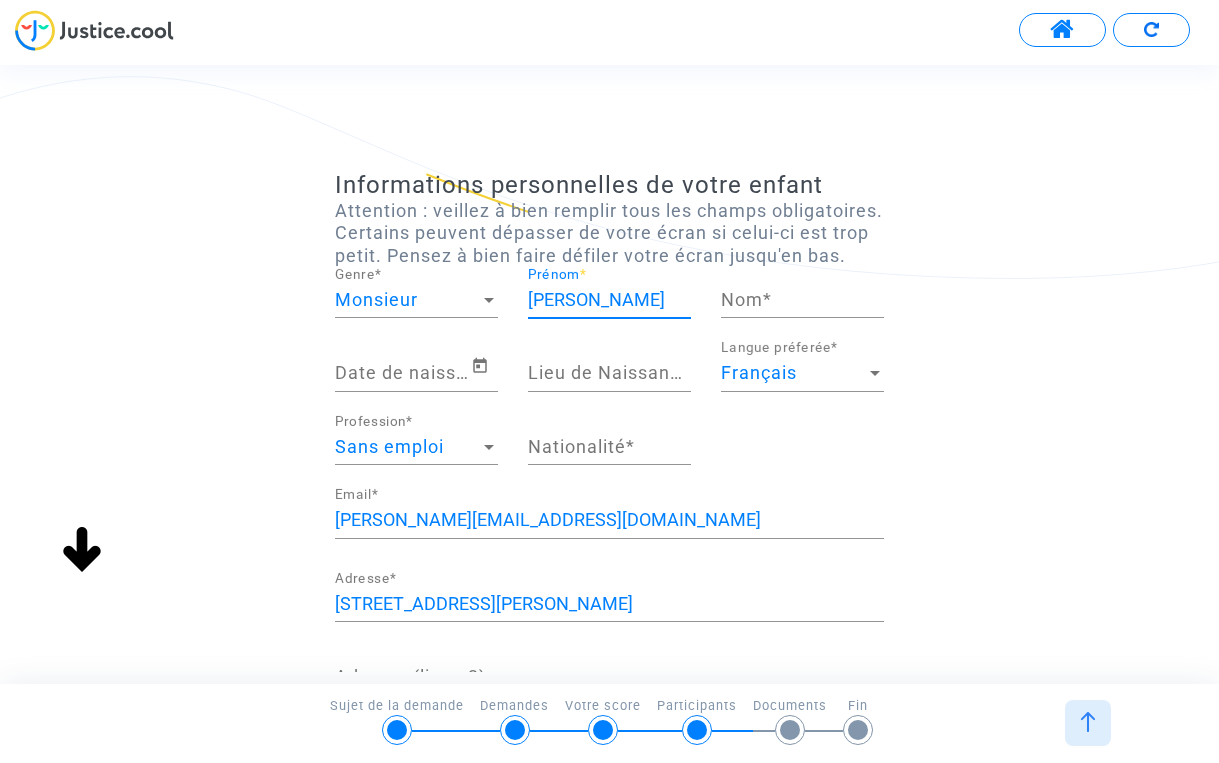 type on "[PERSON_NAME]" 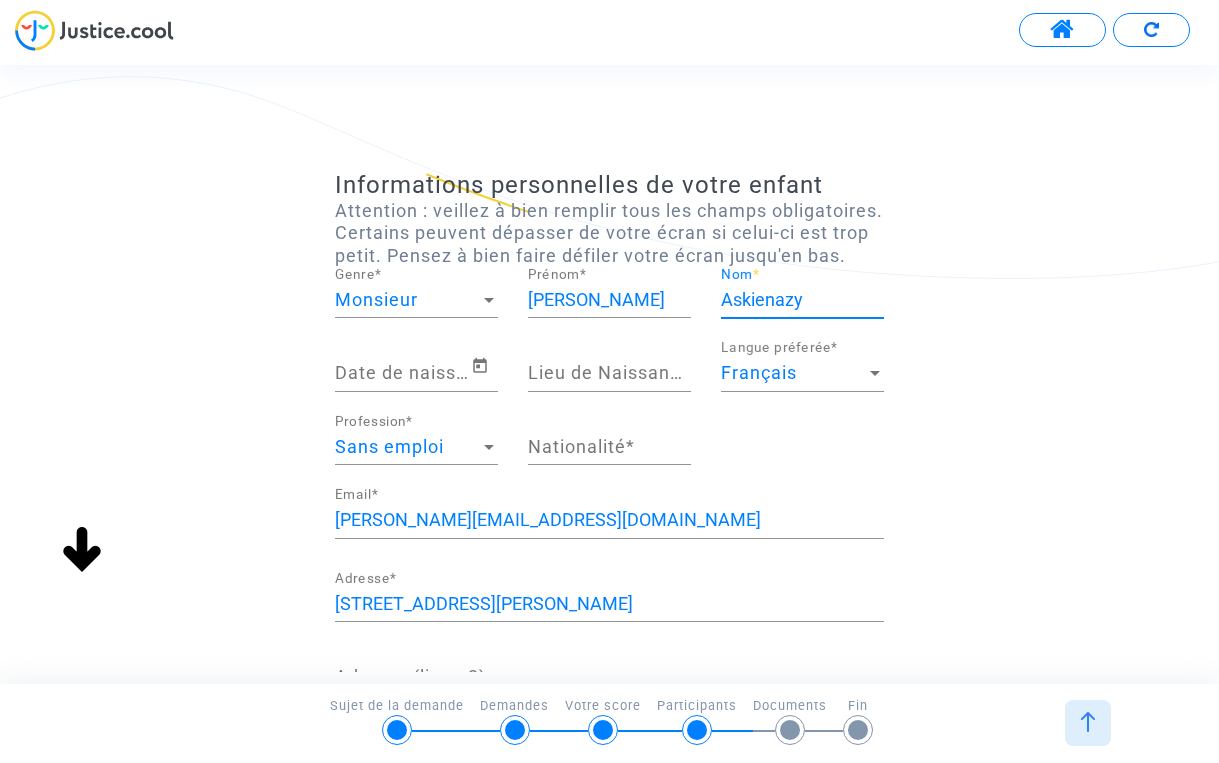 type on "Askienazy" 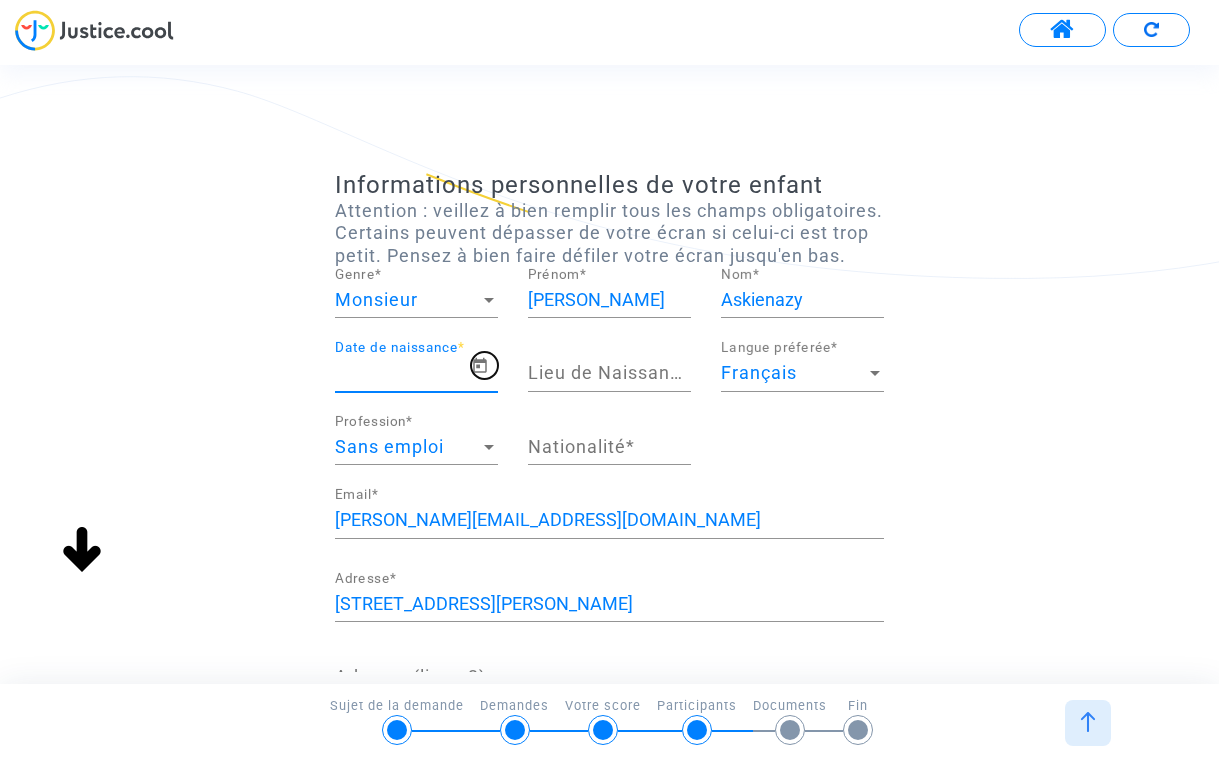 click 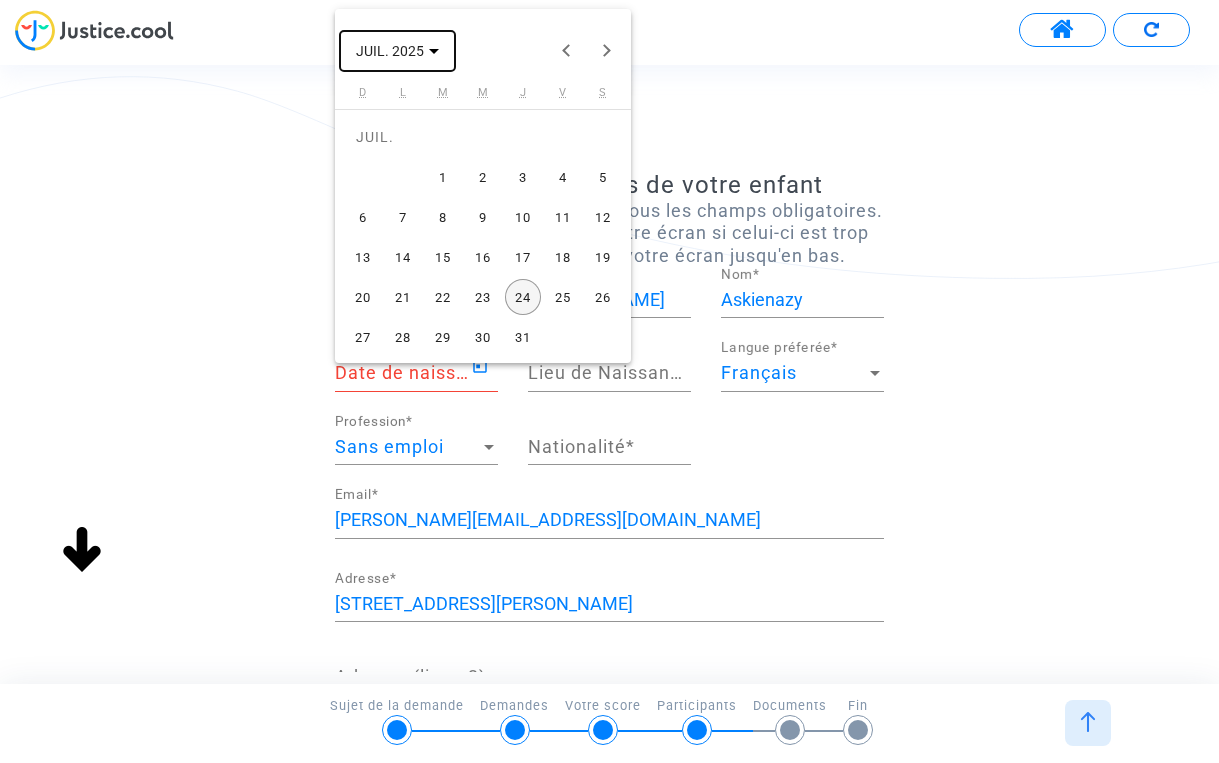 click 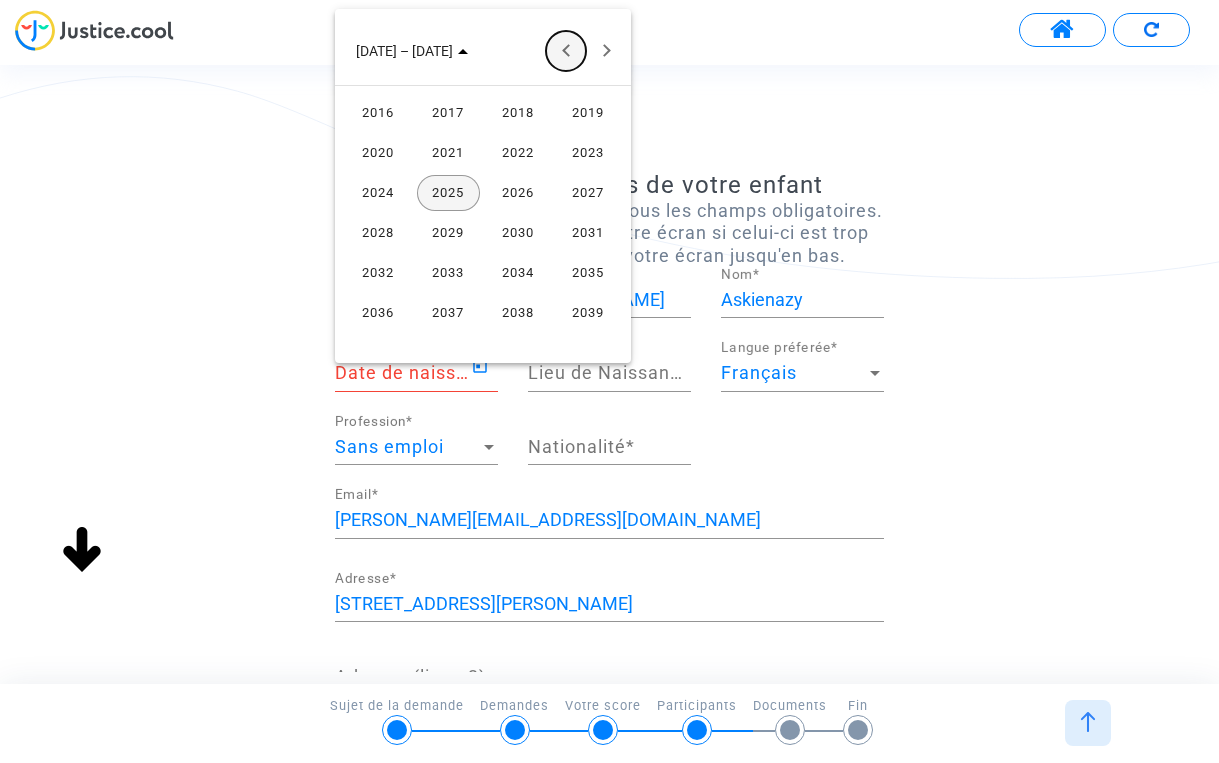 click at bounding box center [566, 51] 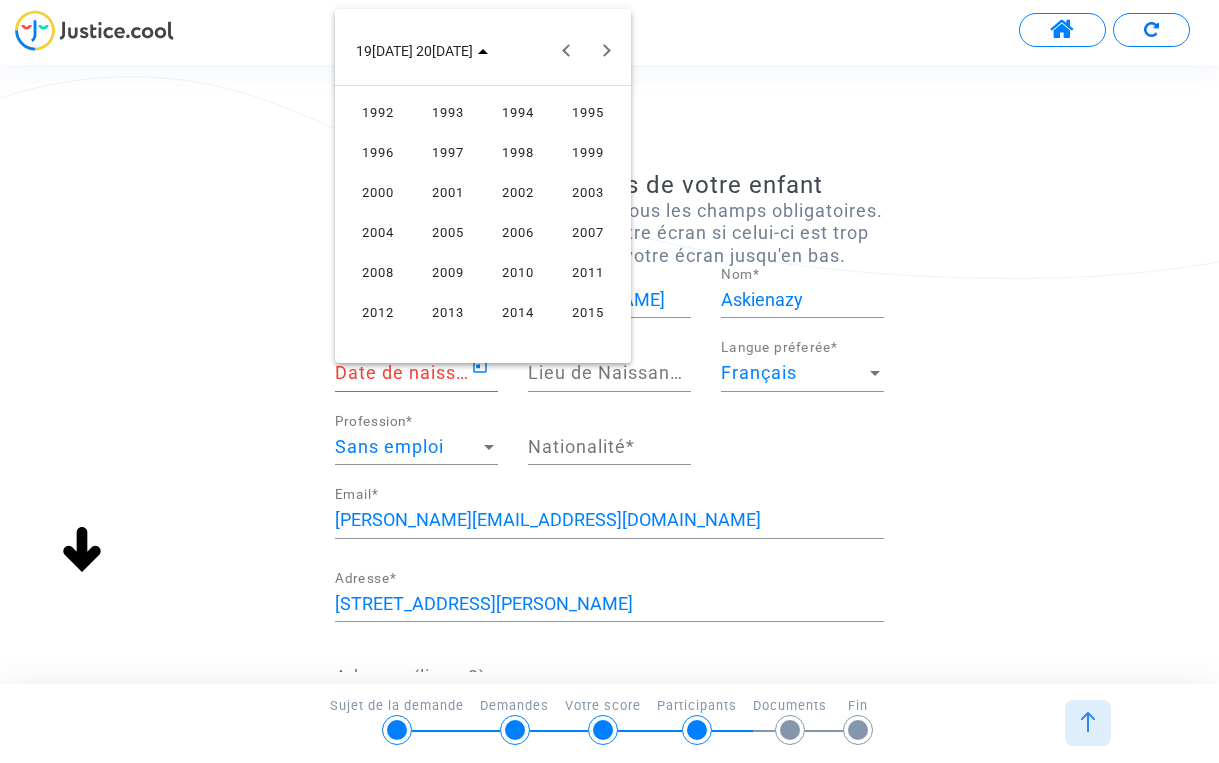 click on "2010" at bounding box center (518, 273) 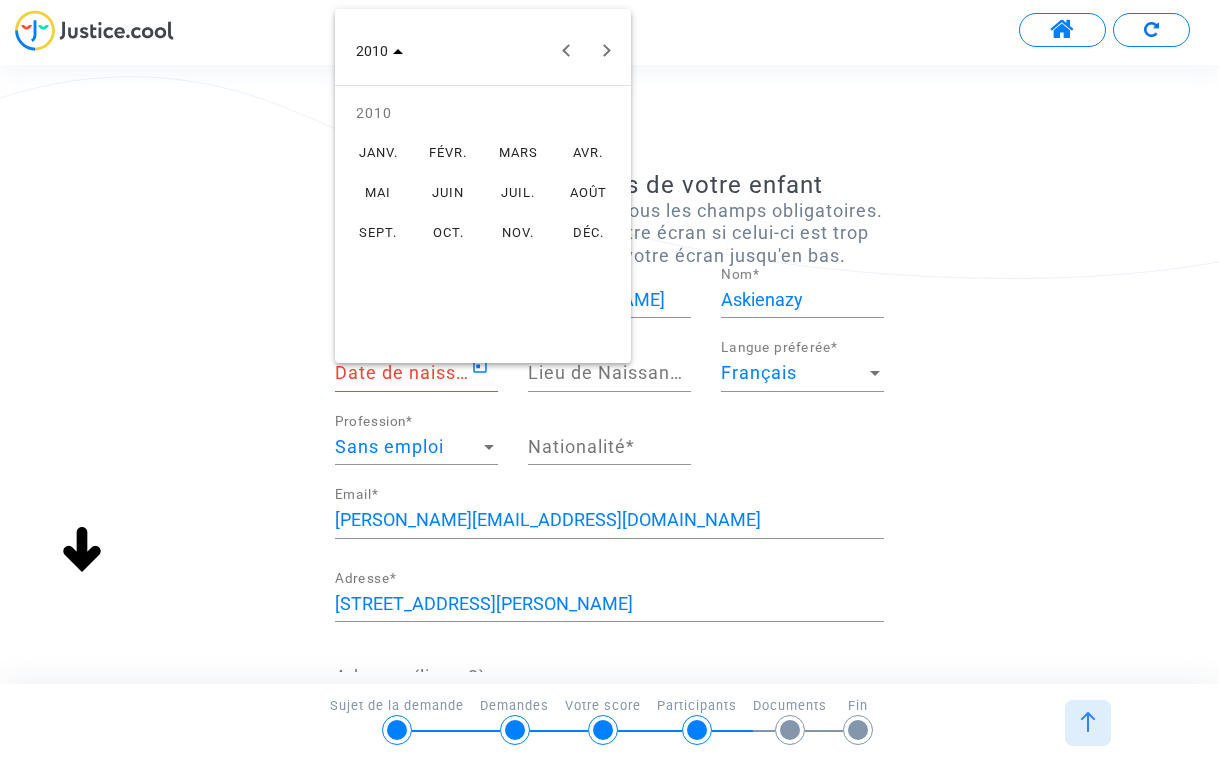 click on "JUIL." at bounding box center [518, 193] 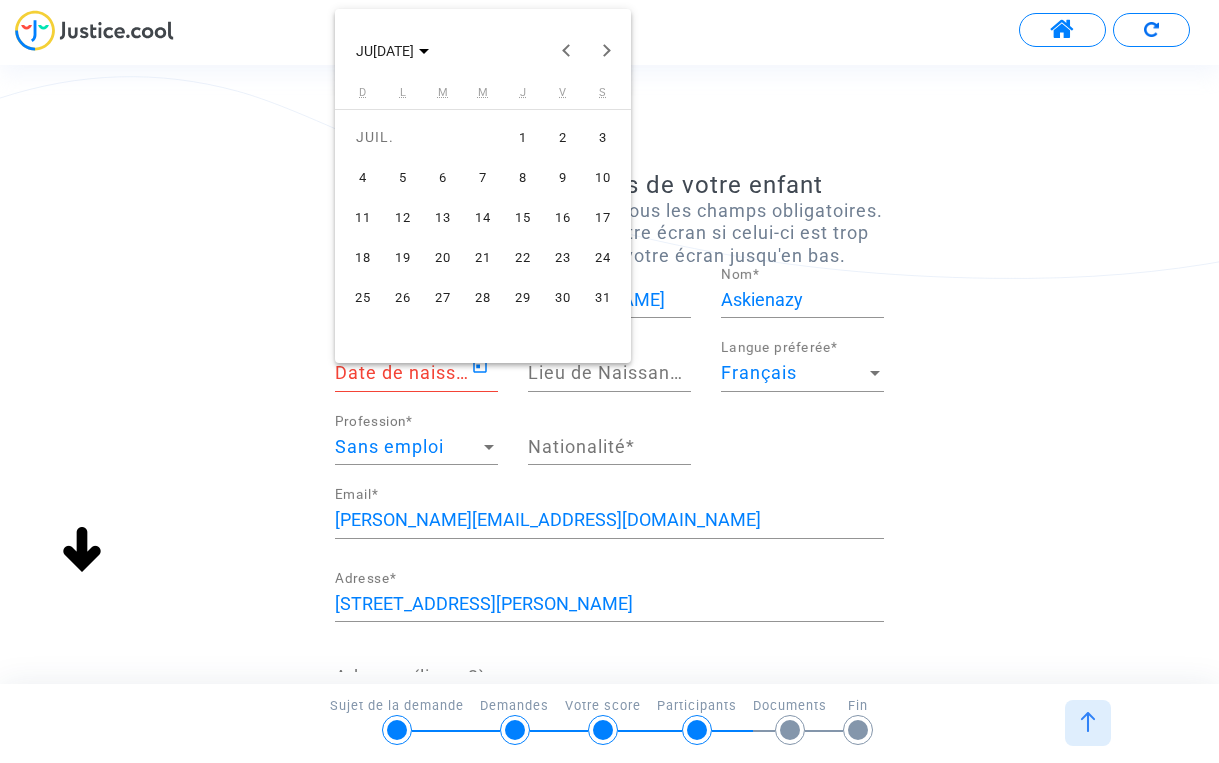 click on "8" at bounding box center (523, 177) 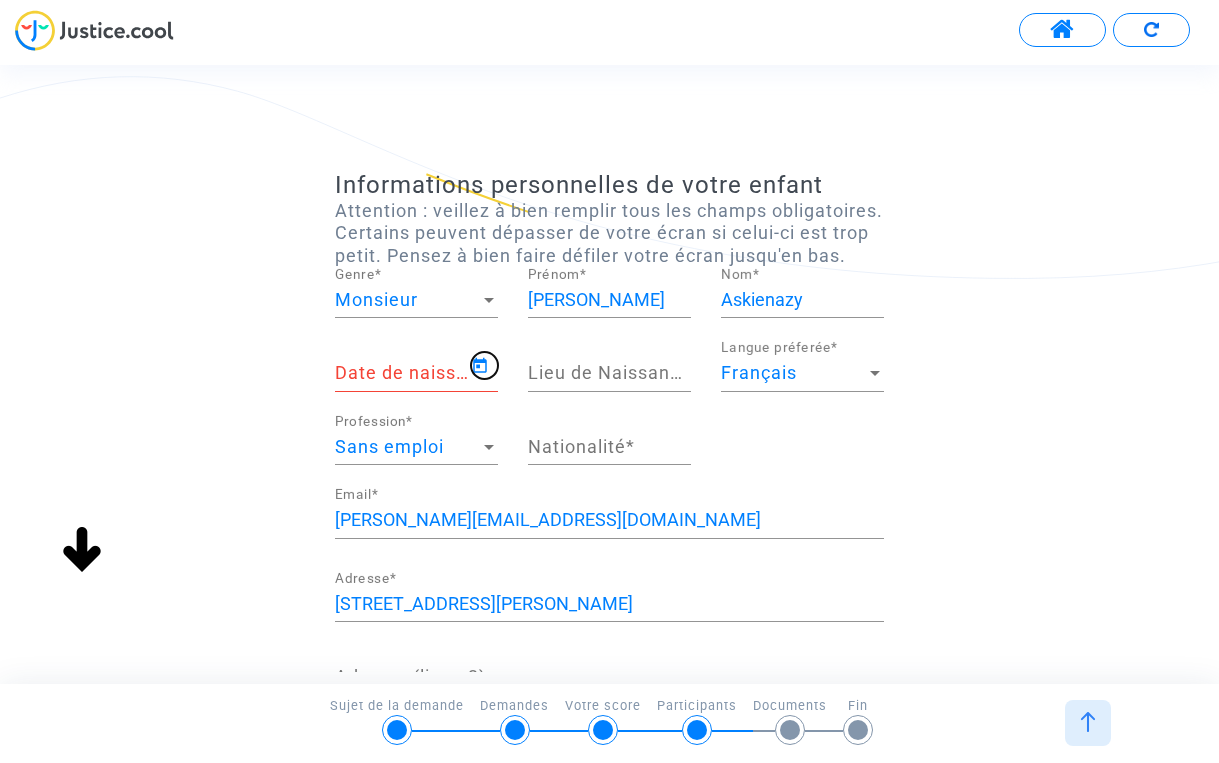 type on "[DATE]" 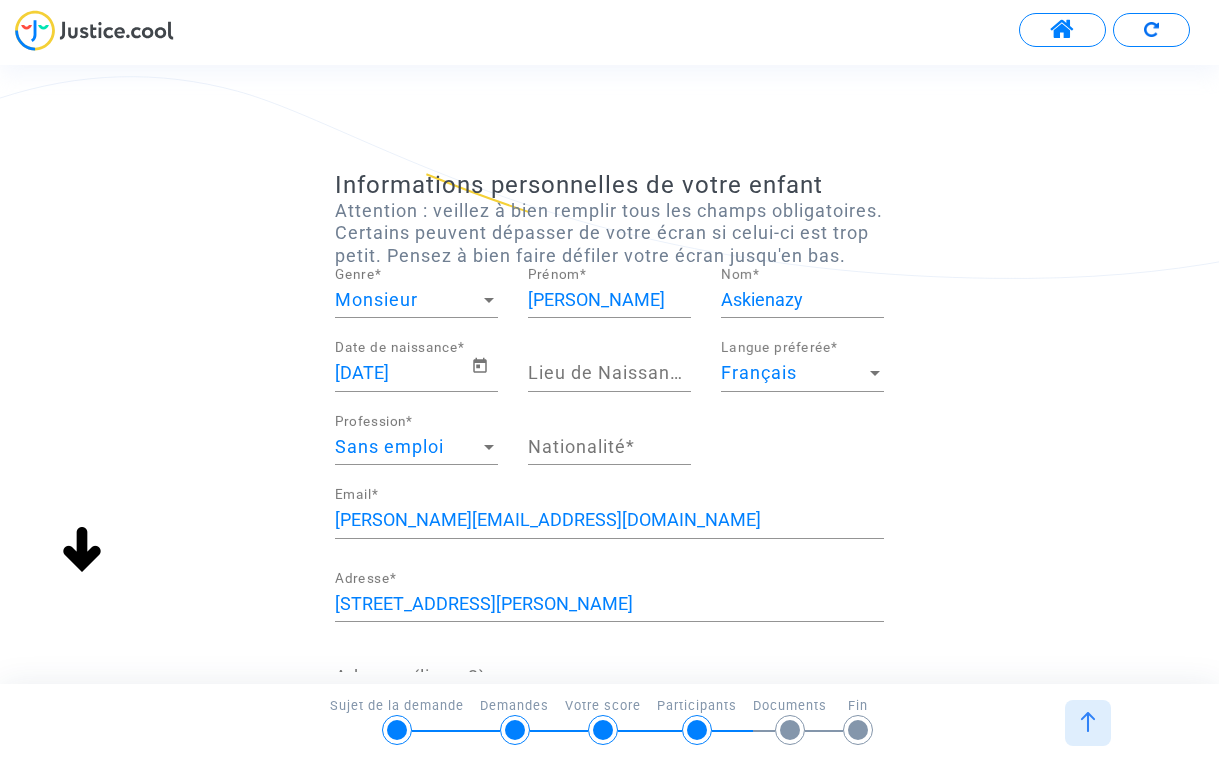 click on "Lieu de Naissance  *" 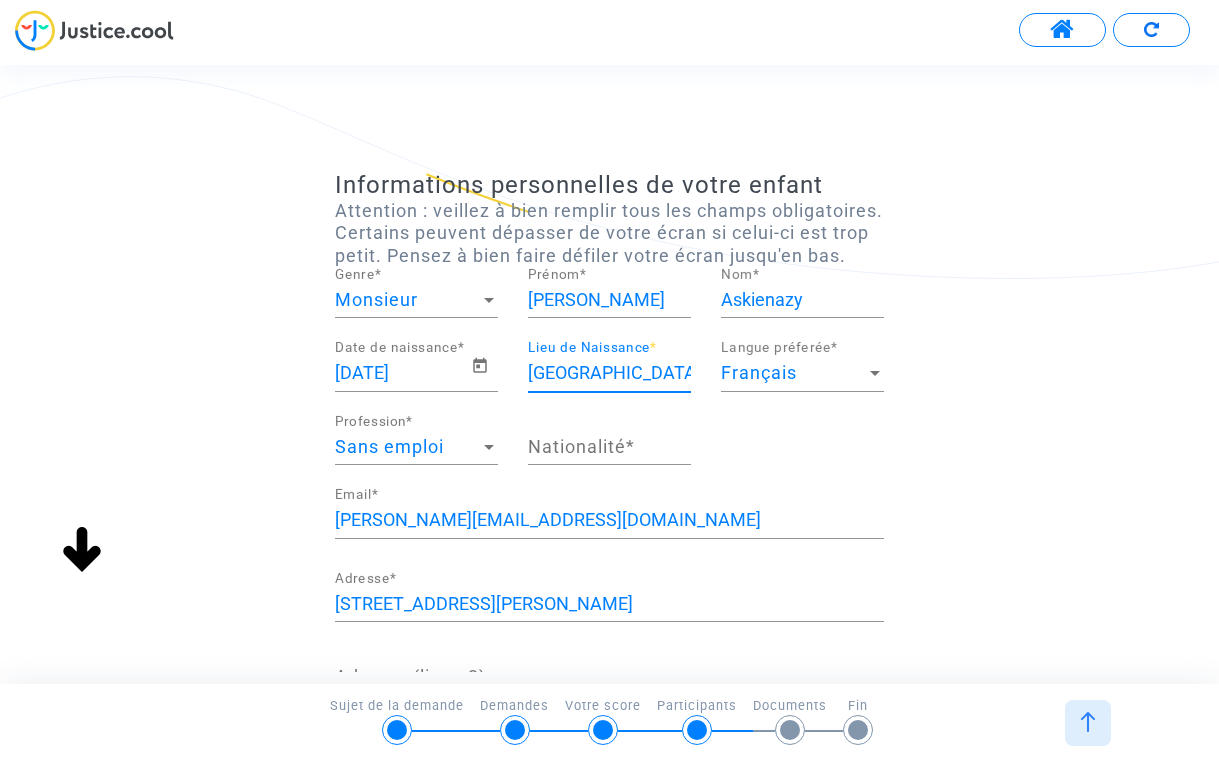 type on "[GEOGRAPHIC_DATA]" 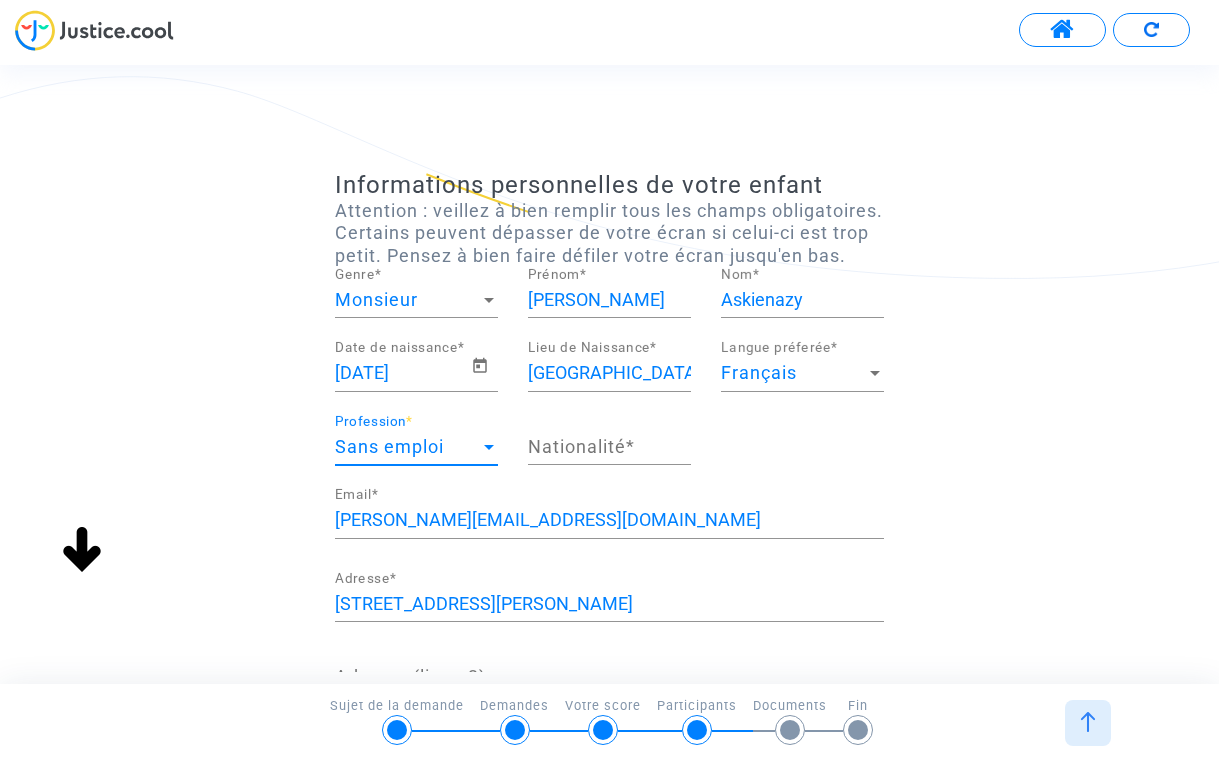 click at bounding box center [489, 447] 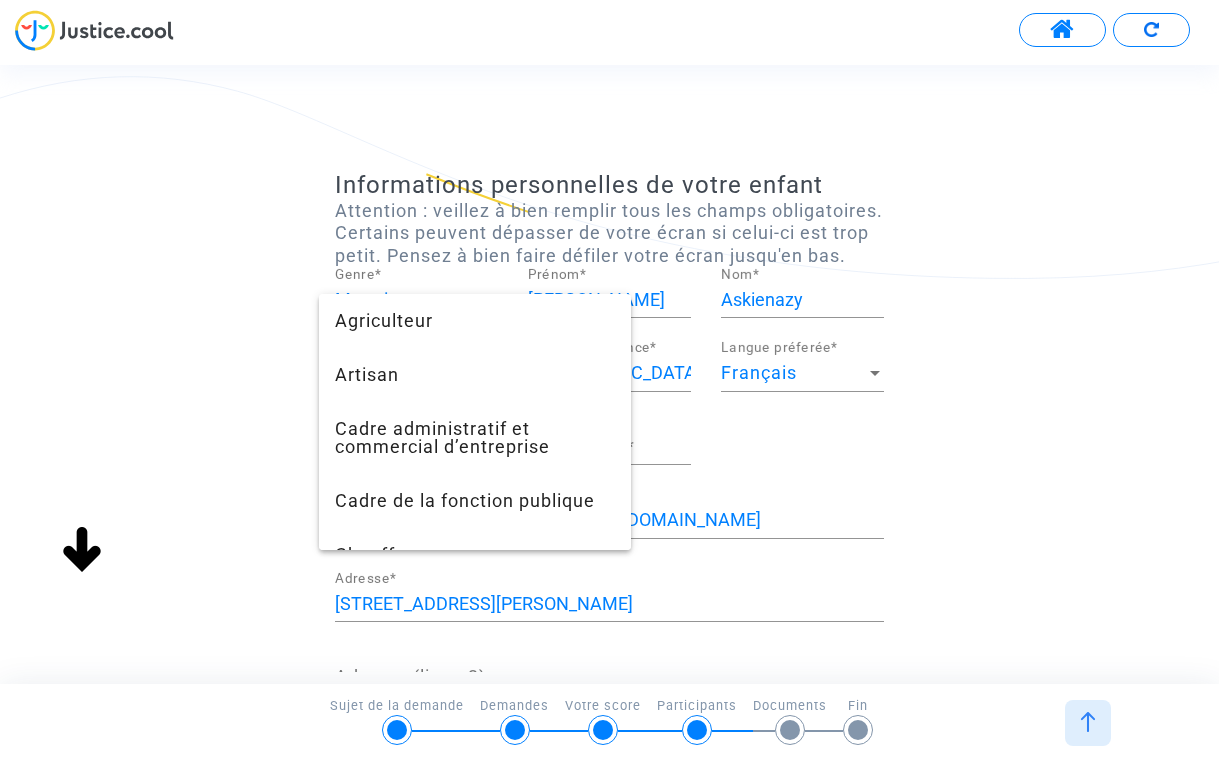 scroll, scrollTop: 1436, scrollLeft: 0, axis: vertical 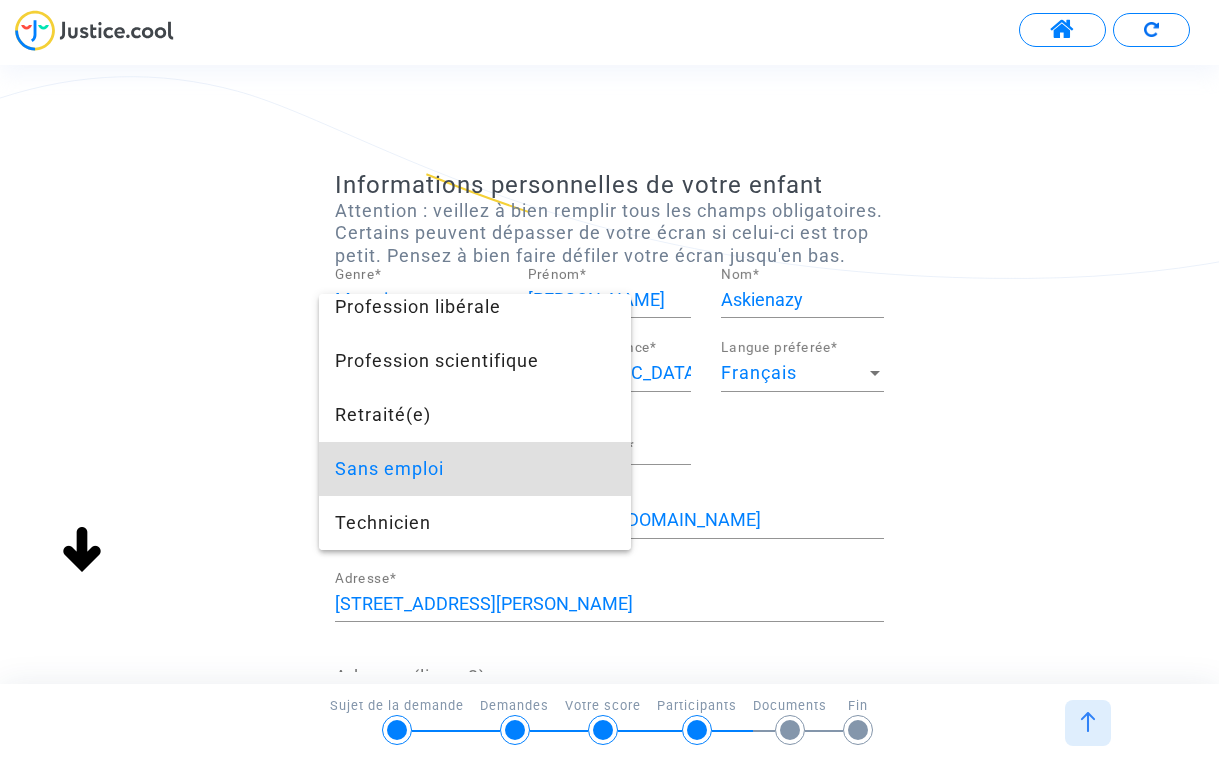 click on "Sans emploi" at bounding box center (475, 469) 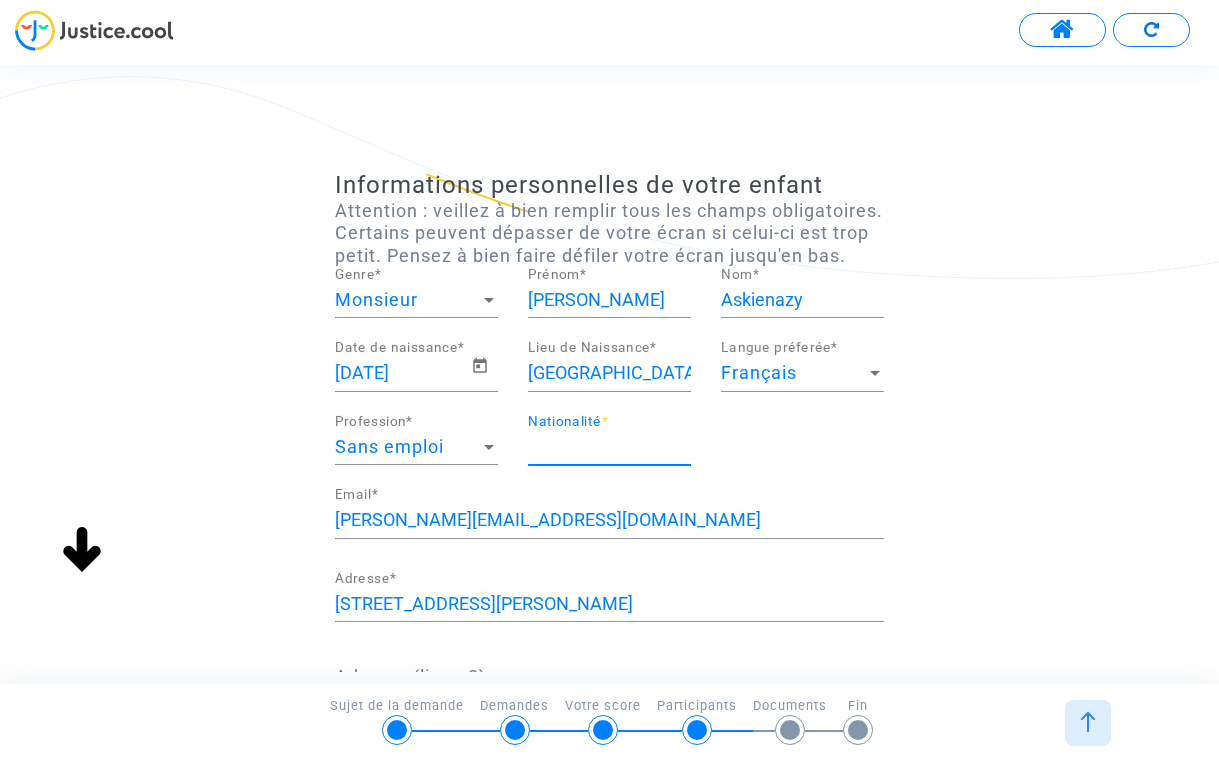 click on "Nationalité  *" at bounding box center (609, 447) 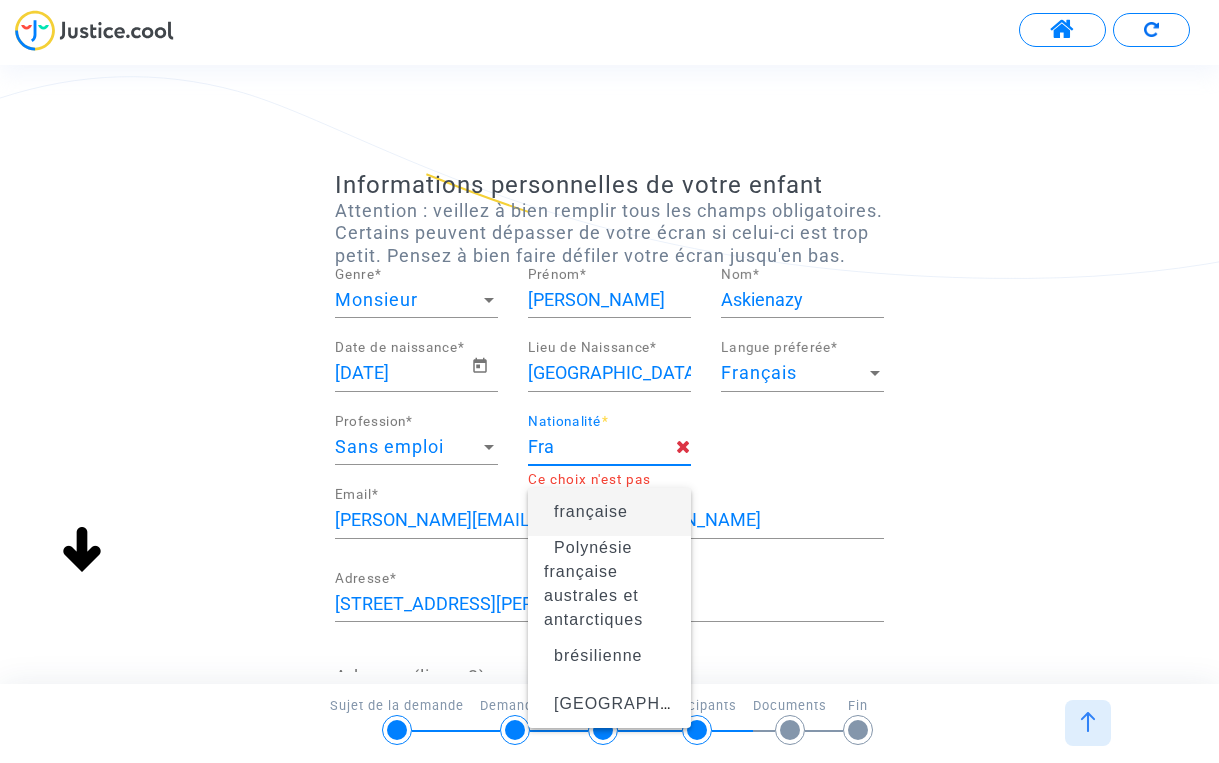 click on "française" at bounding box center (609, 512) 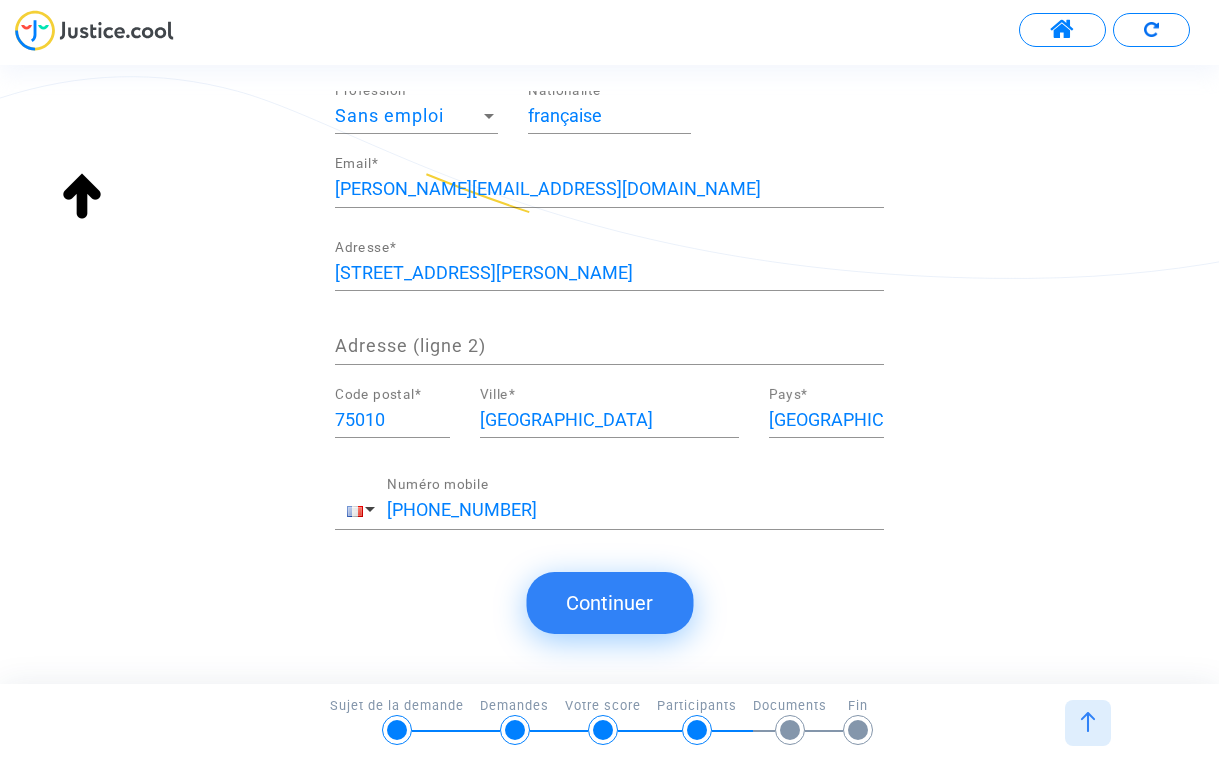 scroll, scrollTop: 355, scrollLeft: 0, axis: vertical 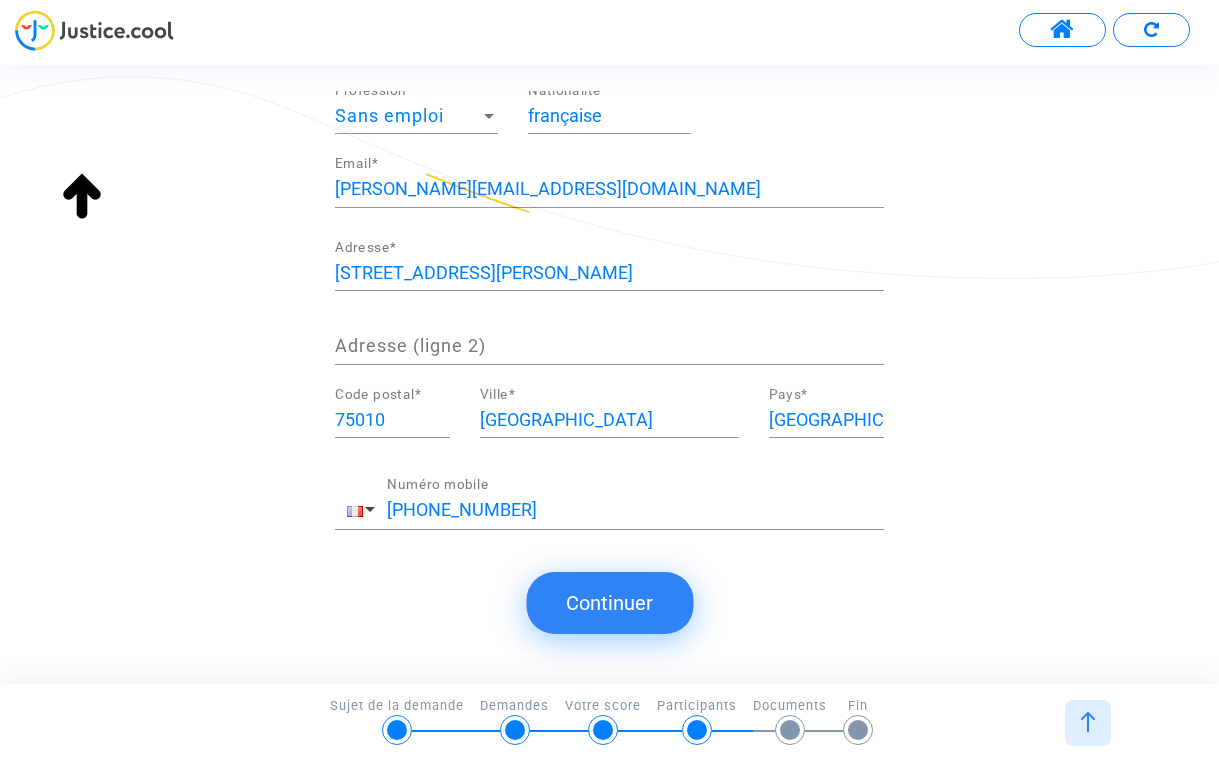 click on "Continuer" 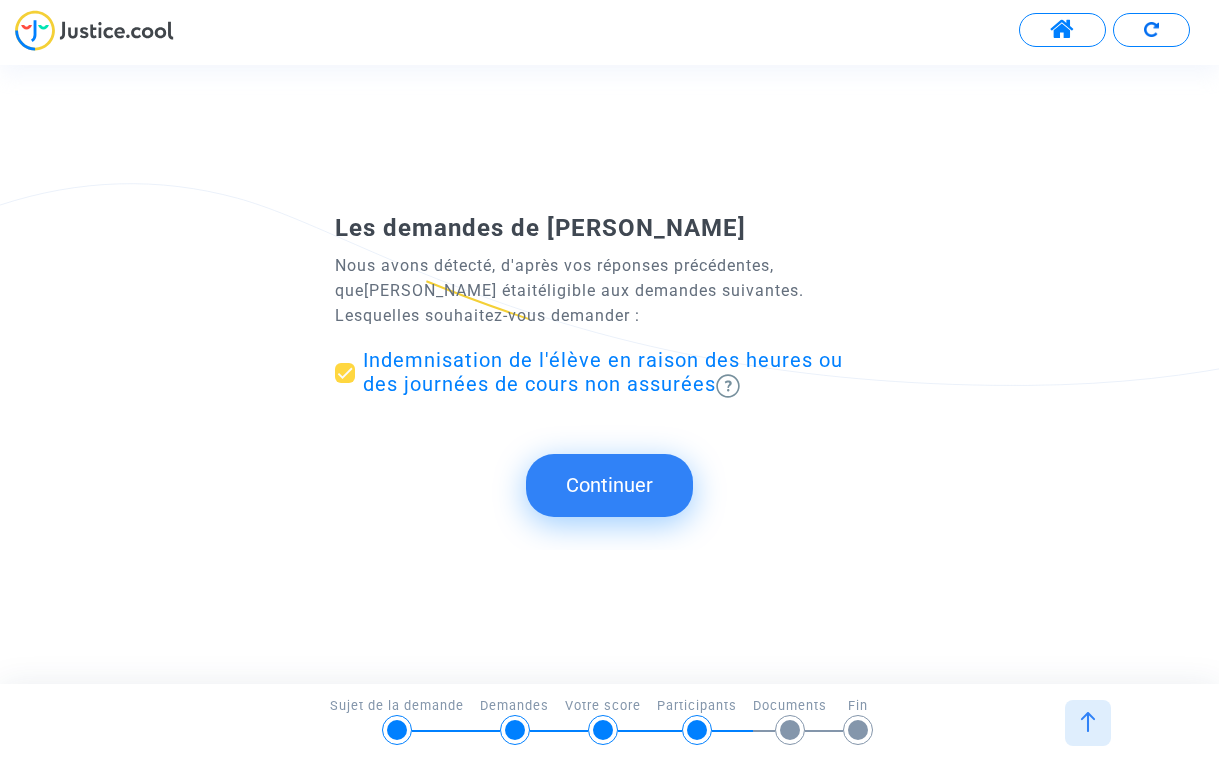 click on "Continuer" 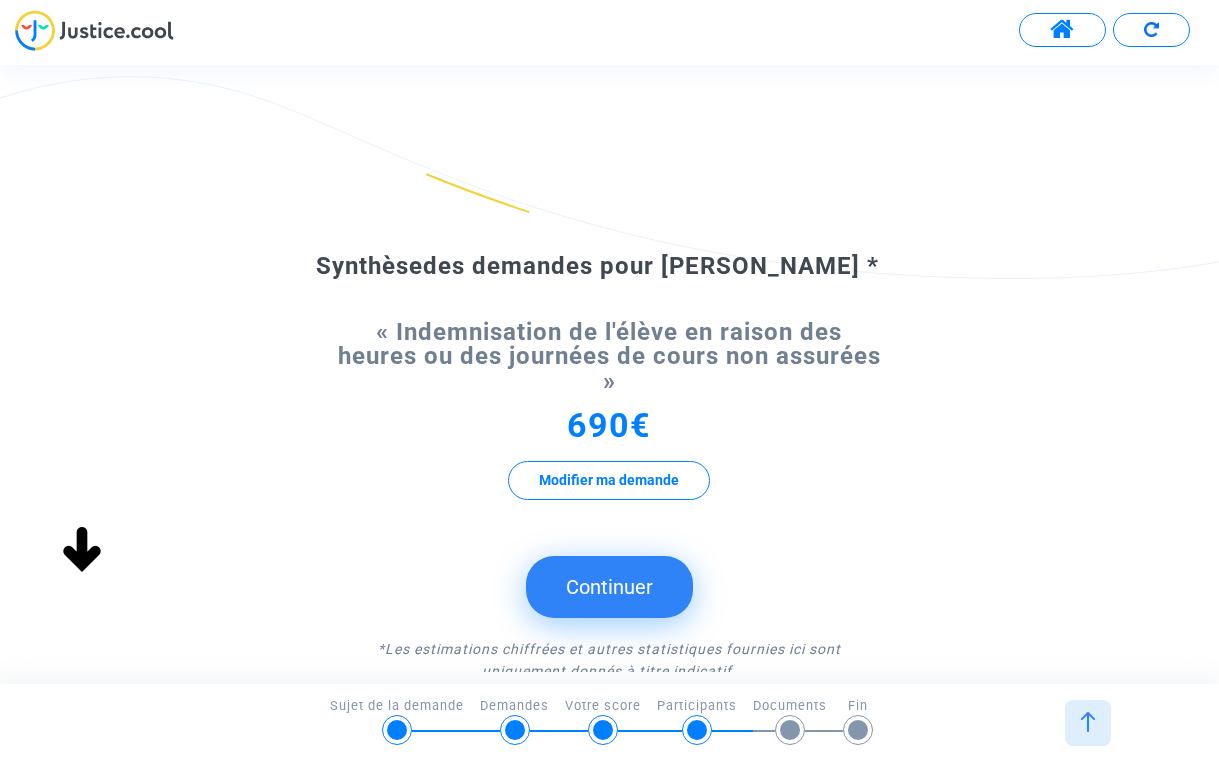 click on "Continuer" 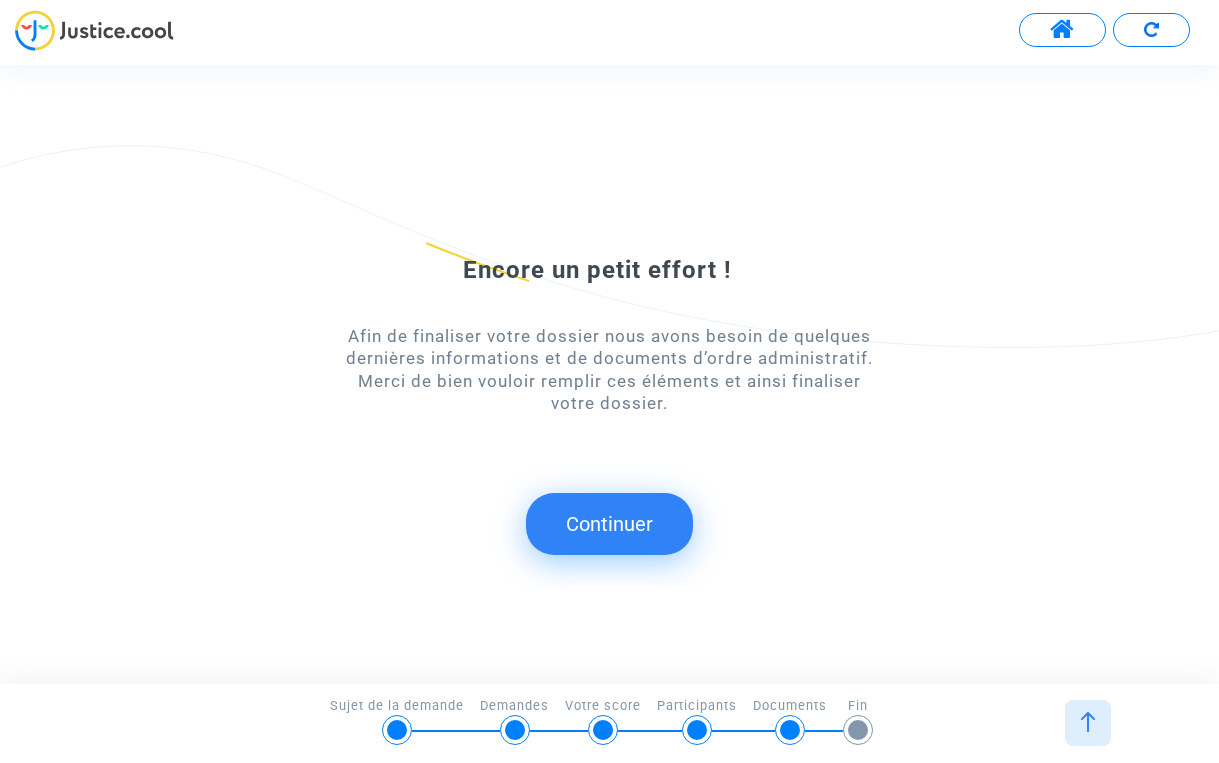 click on "Continuer" 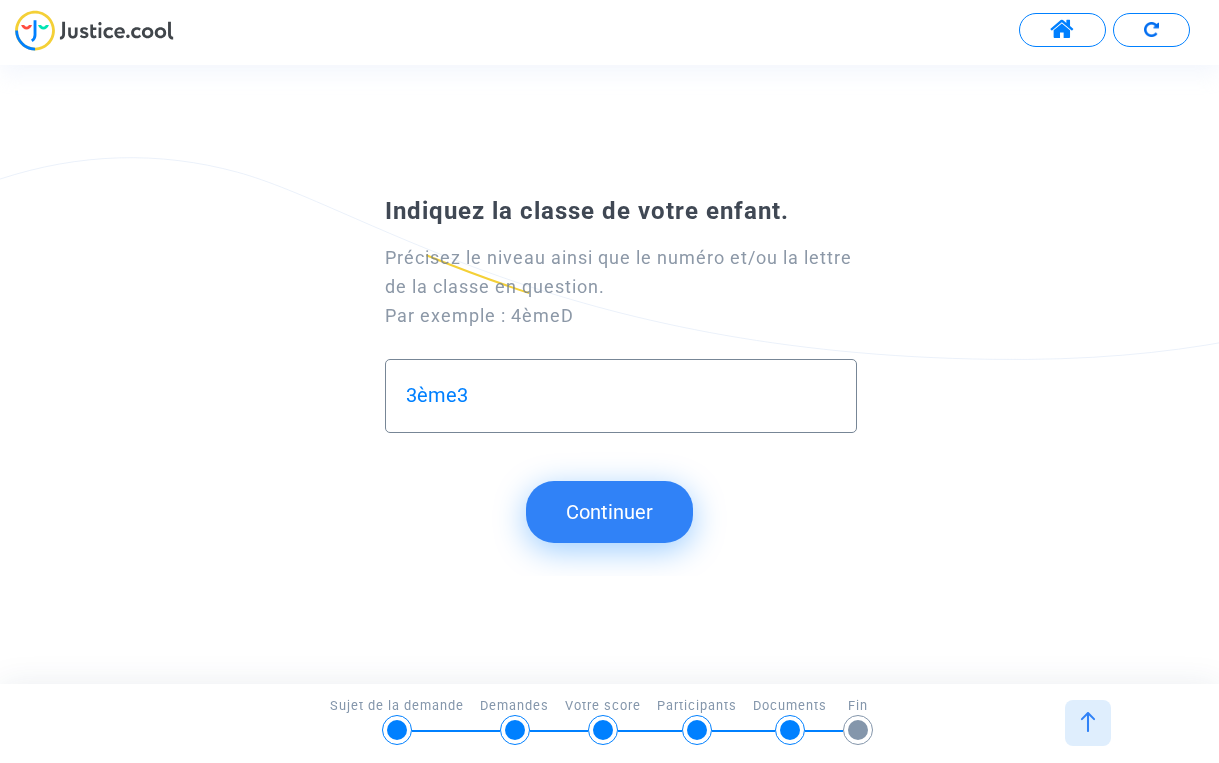 type on "3ème3" 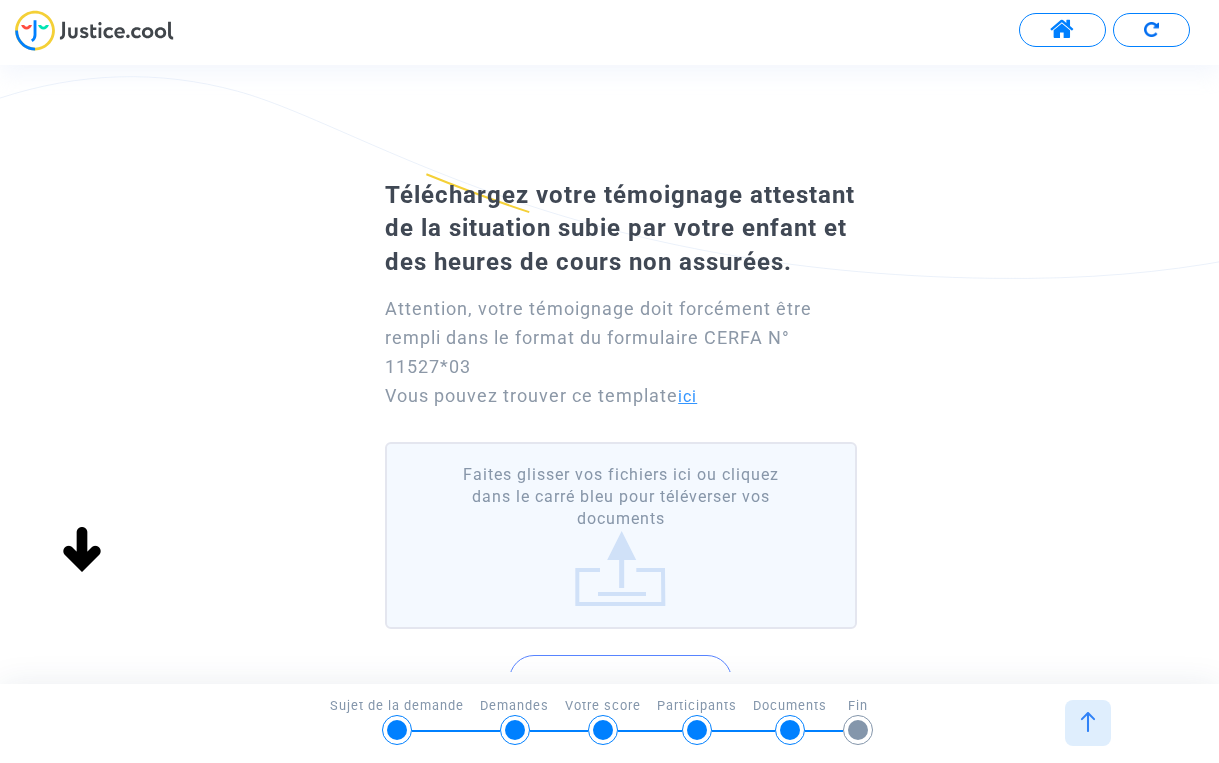 click on "ici" 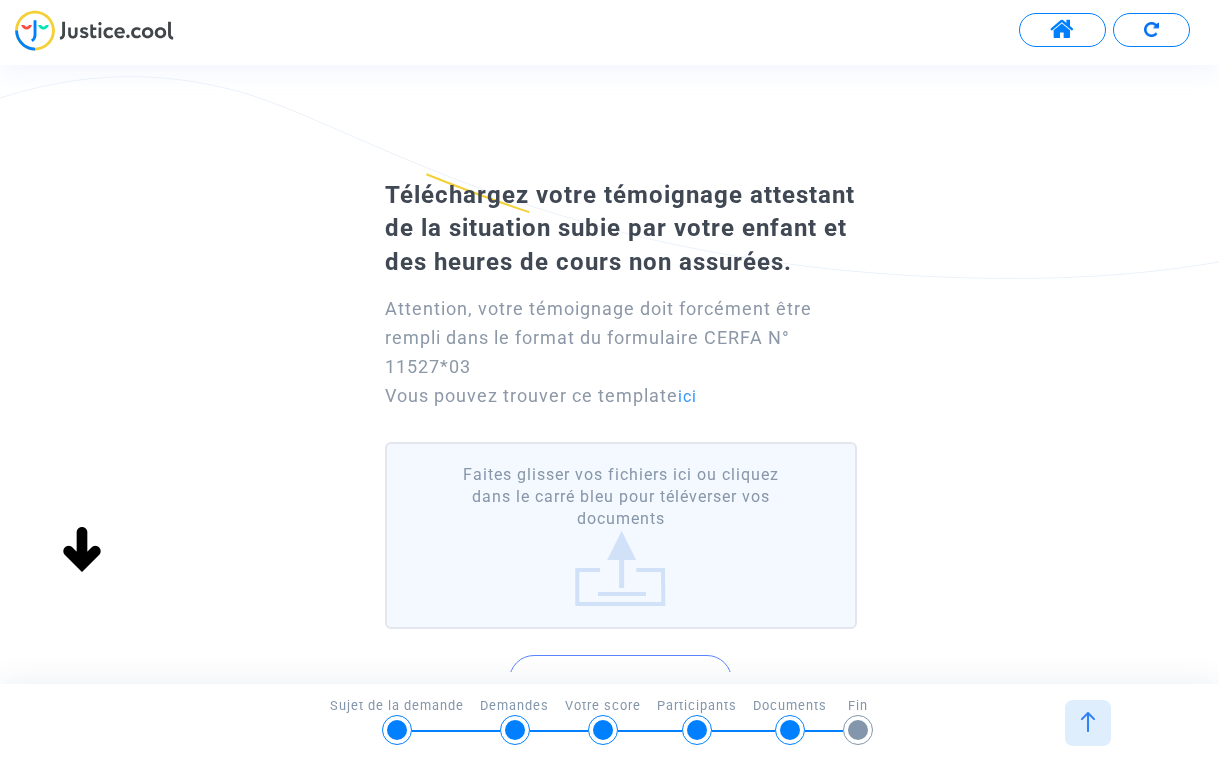 scroll, scrollTop: 57, scrollLeft: 0, axis: vertical 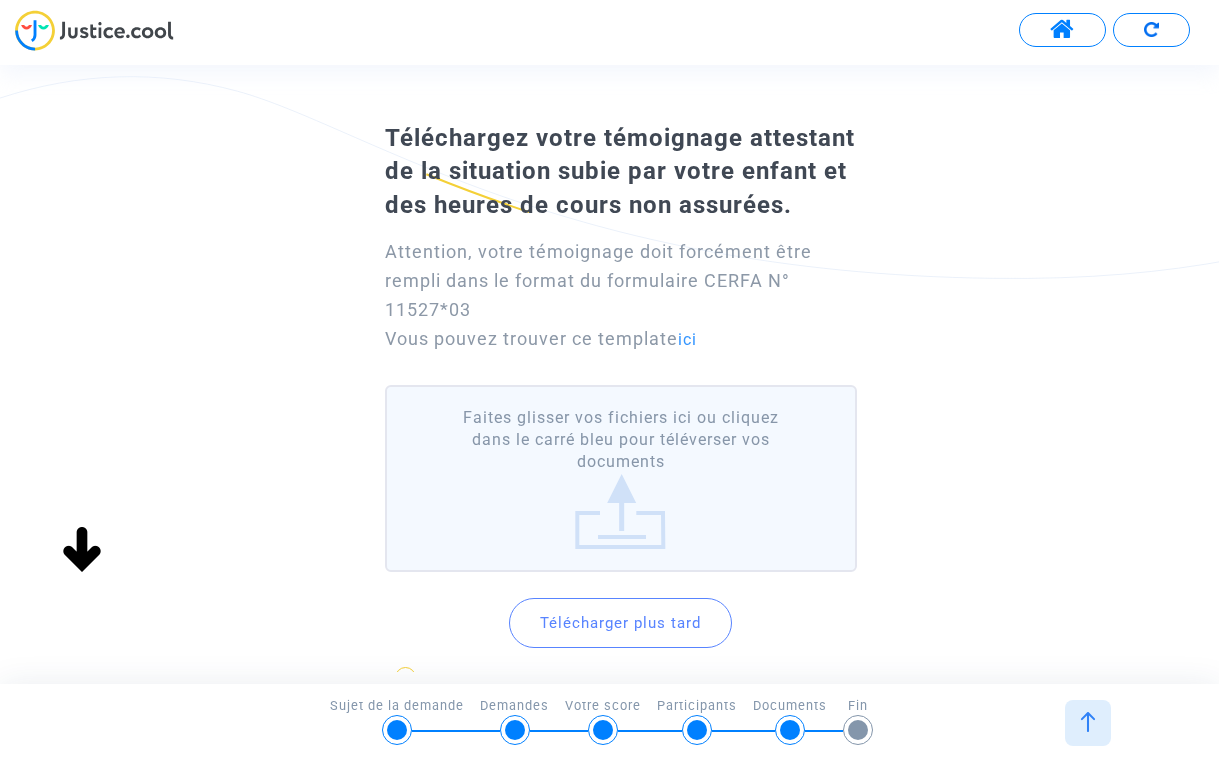 click on "Faites glisser vos fichiers ici ou cliquez dans le carré bleu pour téléverser vos documents" 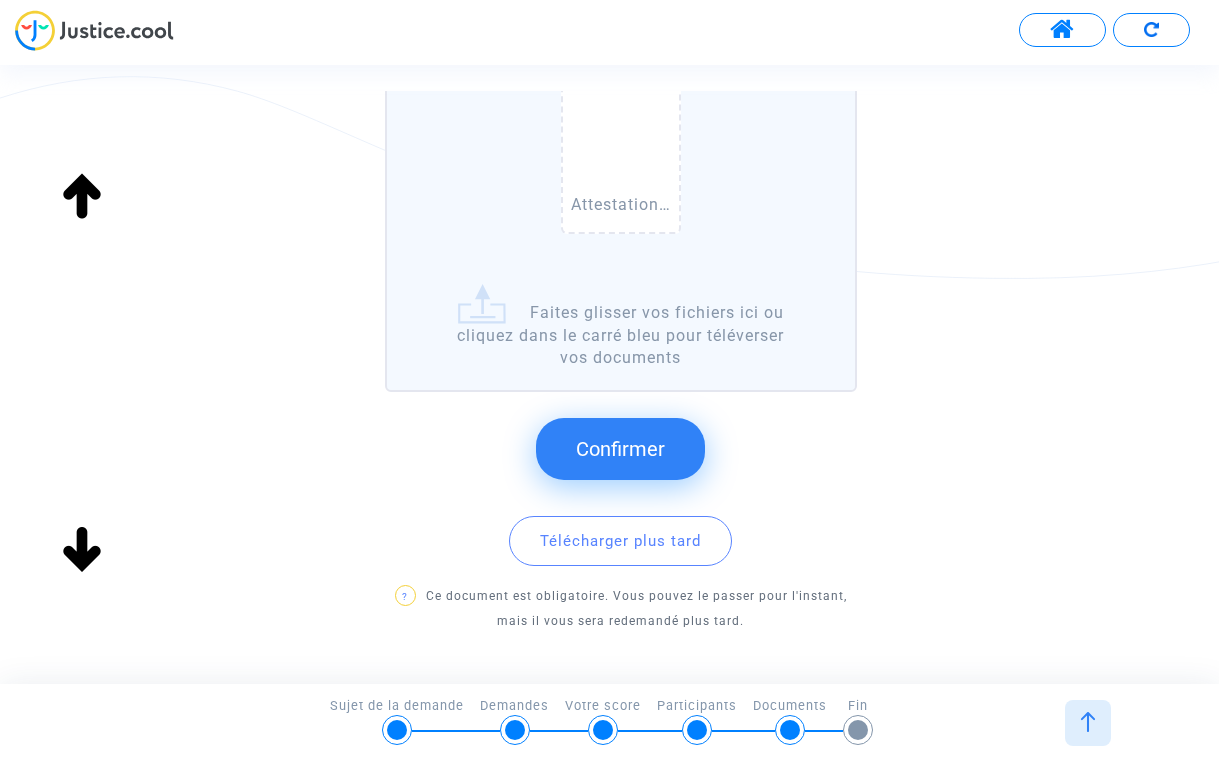 scroll, scrollTop: 456, scrollLeft: 0, axis: vertical 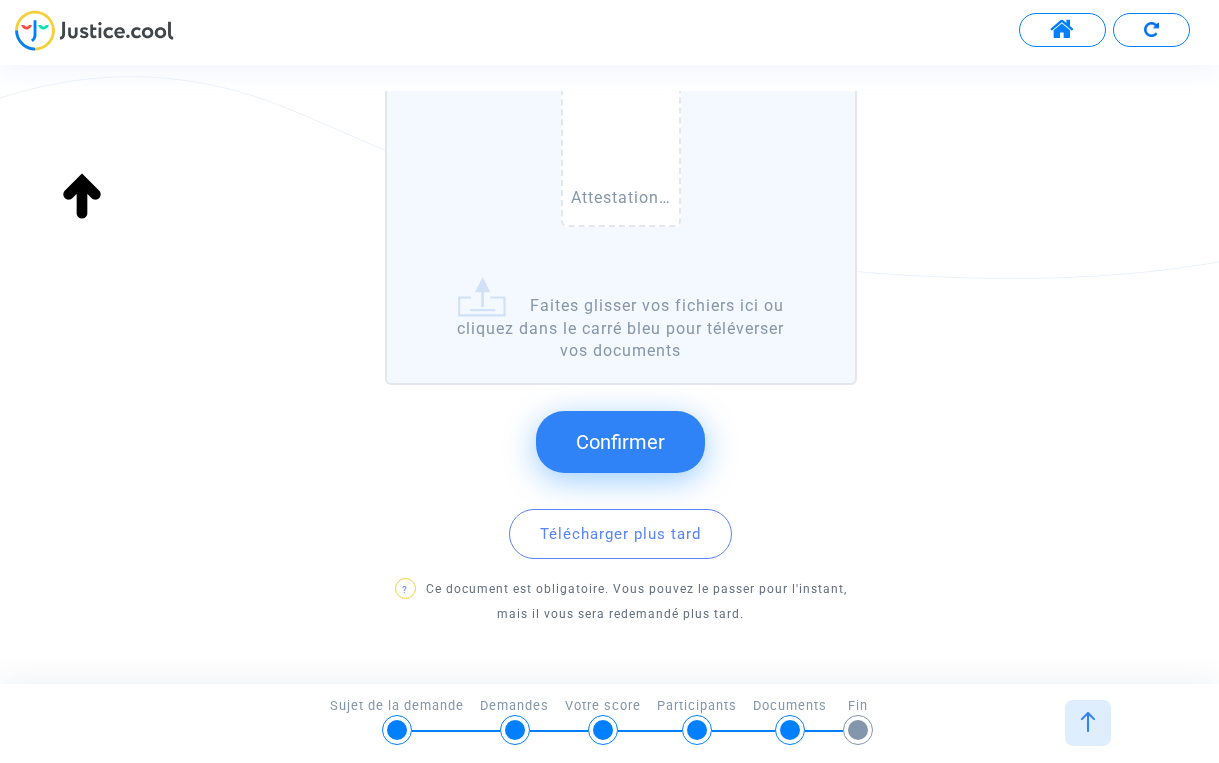 click on "Confirmer" 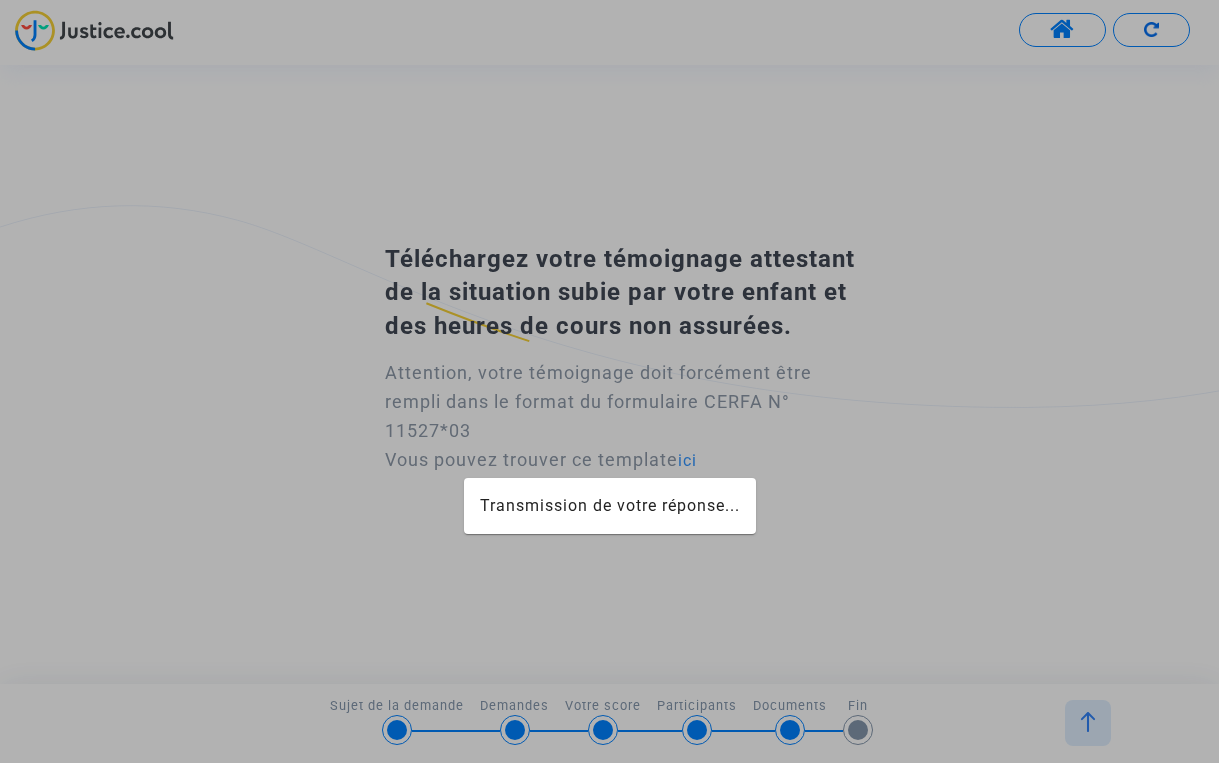 scroll, scrollTop: 0, scrollLeft: 0, axis: both 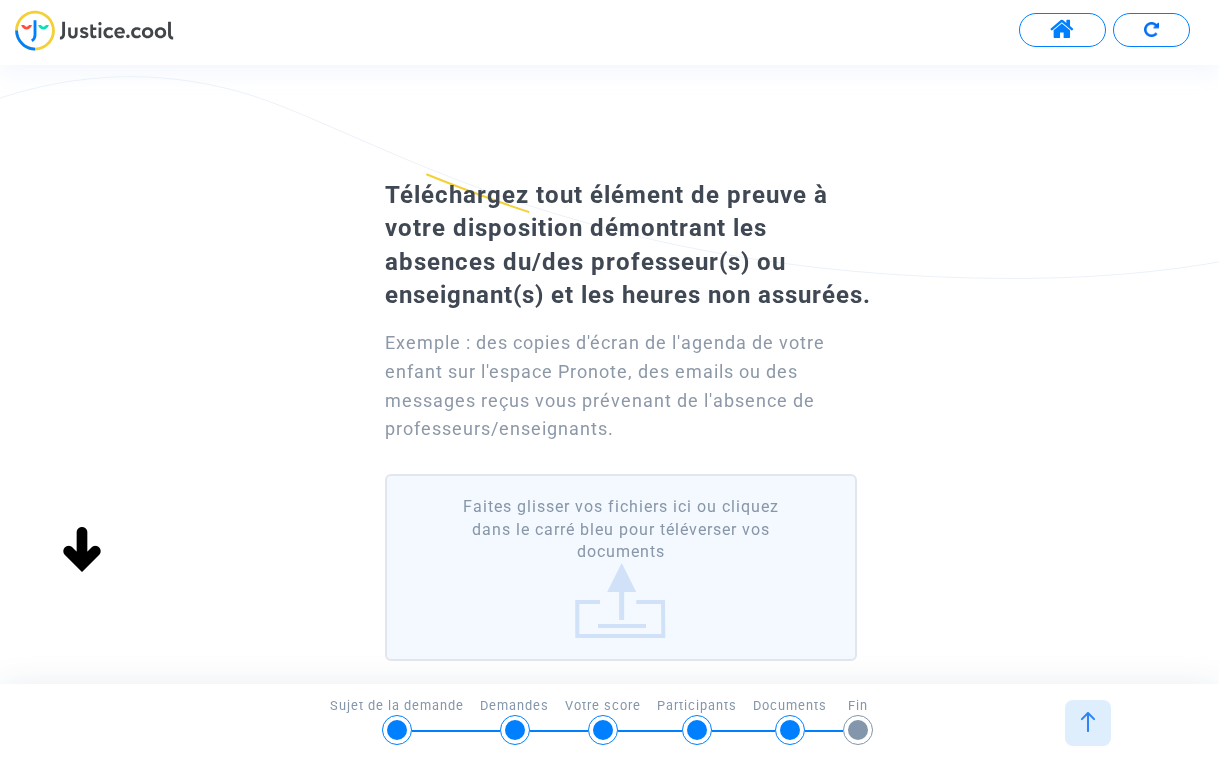click on "Faites glisser vos fichiers ici ou cliquez dans le carré bleu pour téléverser vos documents" 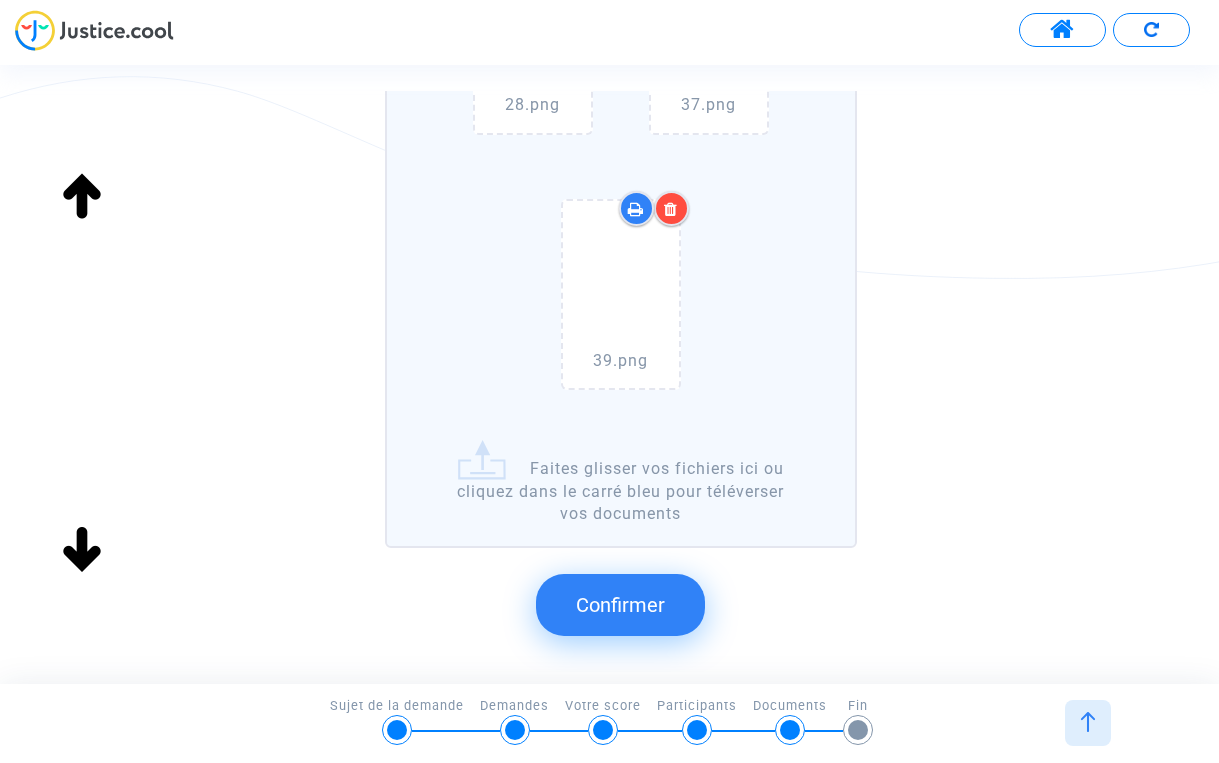 scroll, scrollTop: 5016, scrollLeft: 0, axis: vertical 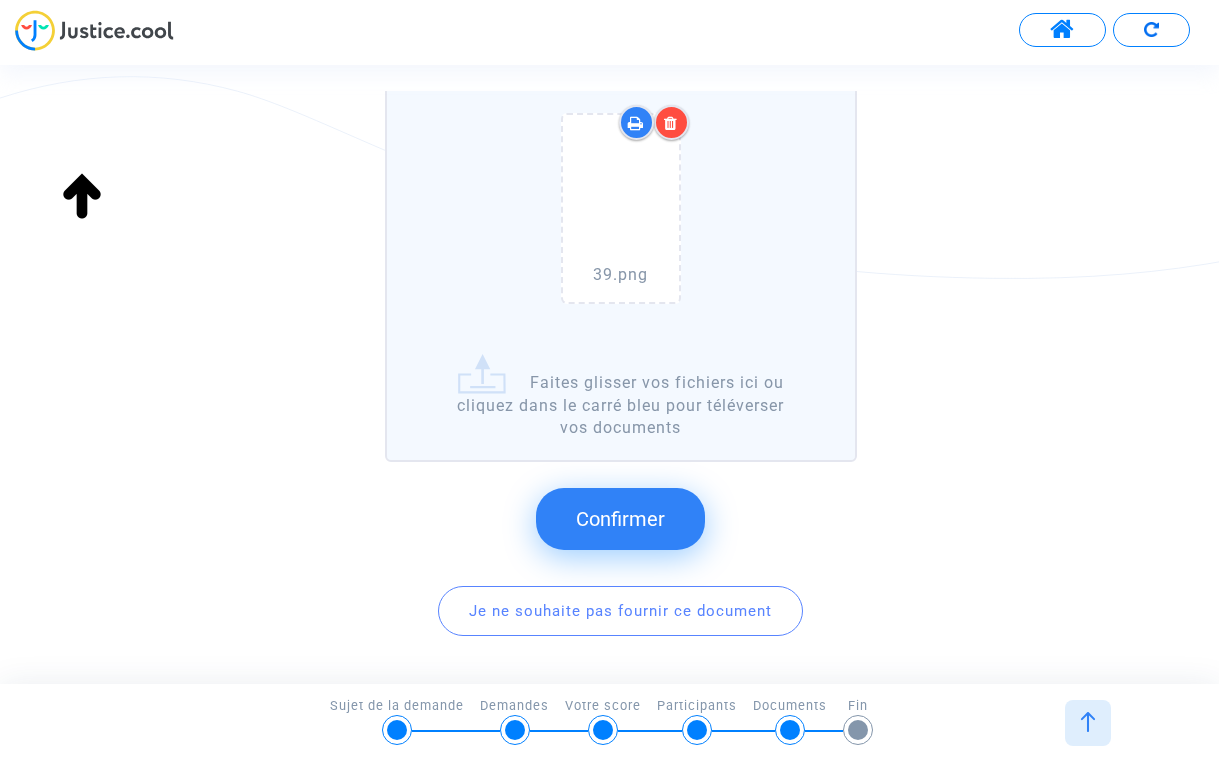 click on "Confirmer" 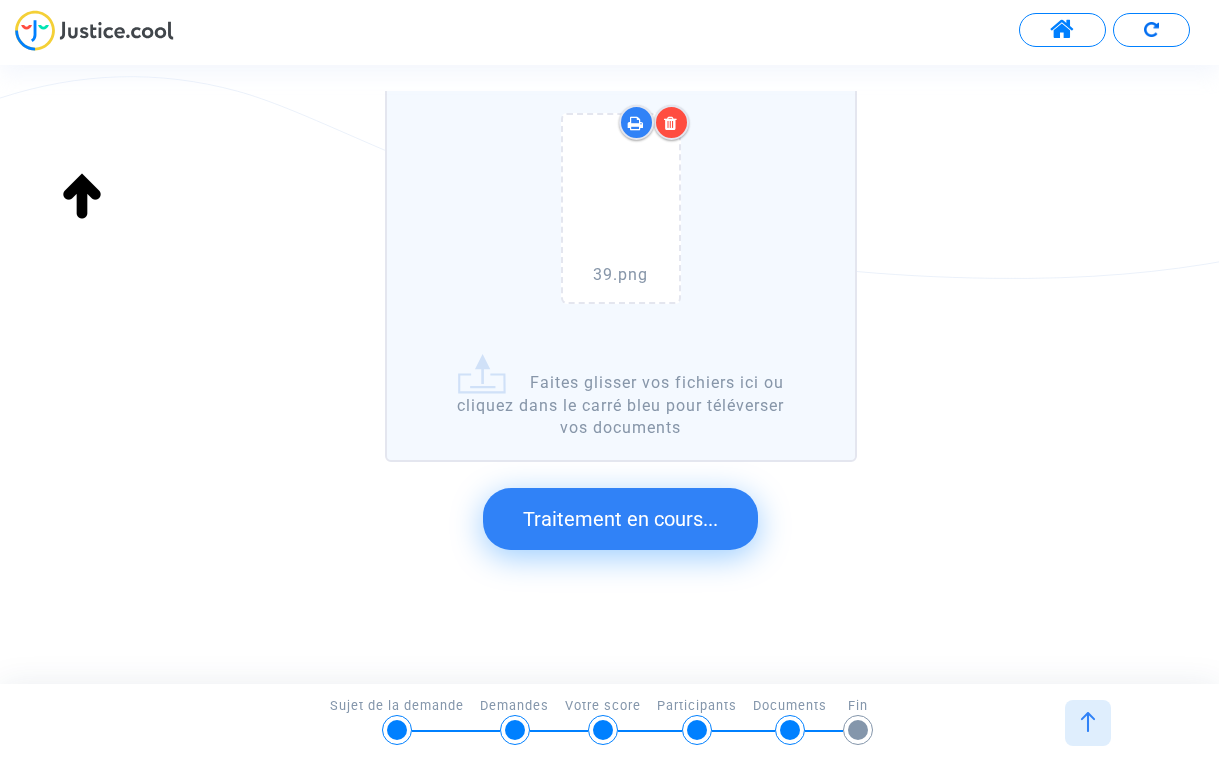 scroll, scrollTop: 103, scrollLeft: 0, axis: vertical 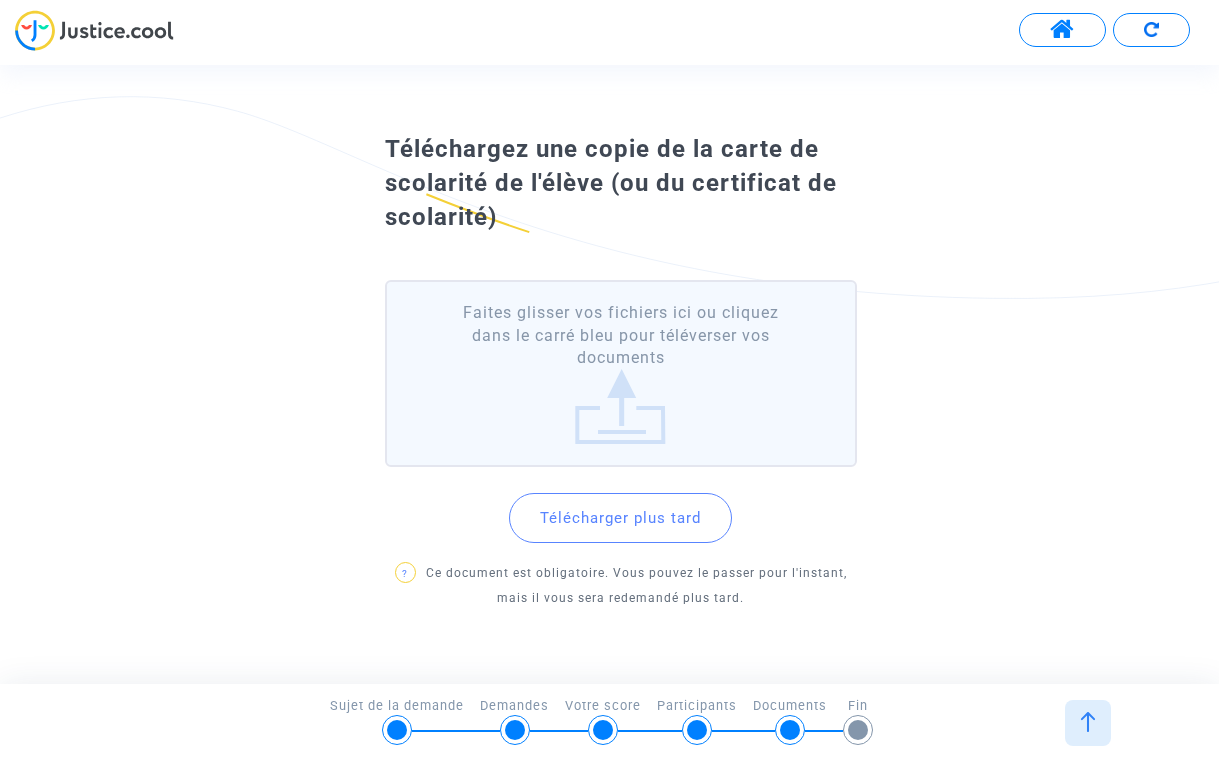 click on "Faites glisser vos fichiers ici ou cliquez dans le carré bleu pour téléverser vos documents" 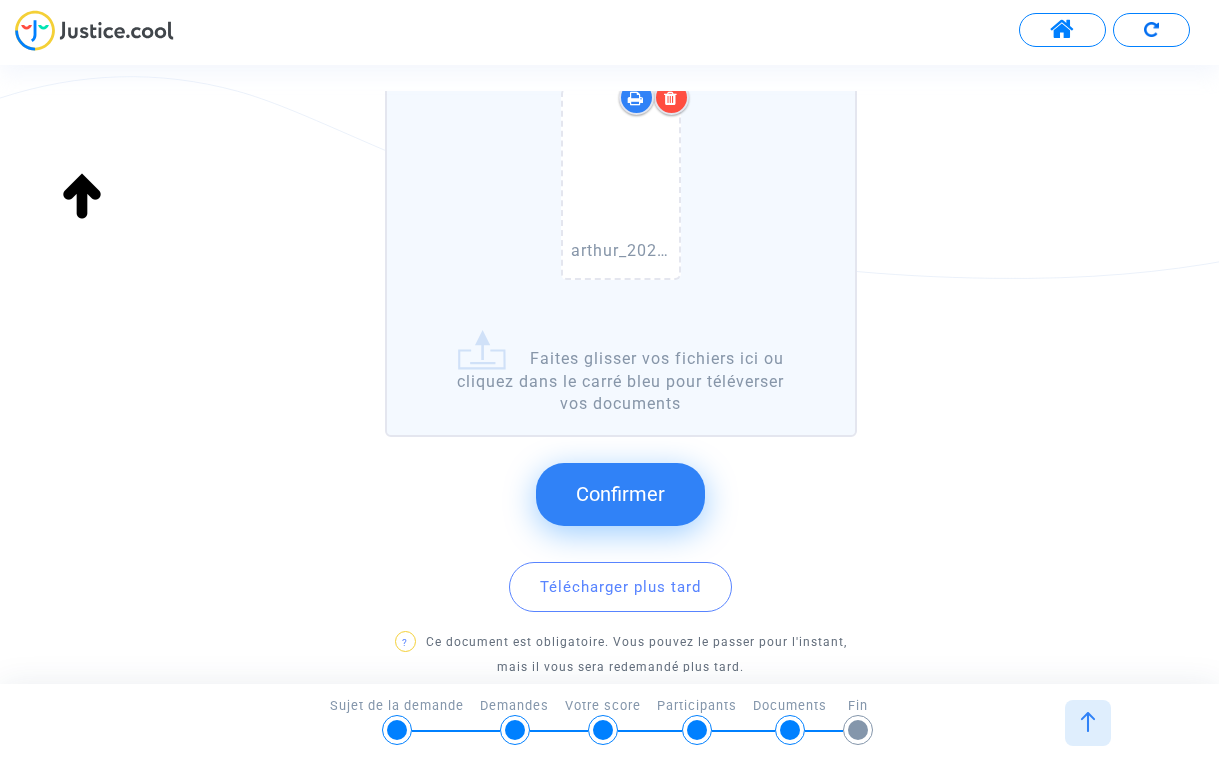 scroll, scrollTop: 342, scrollLeft: 0, axis: vertical 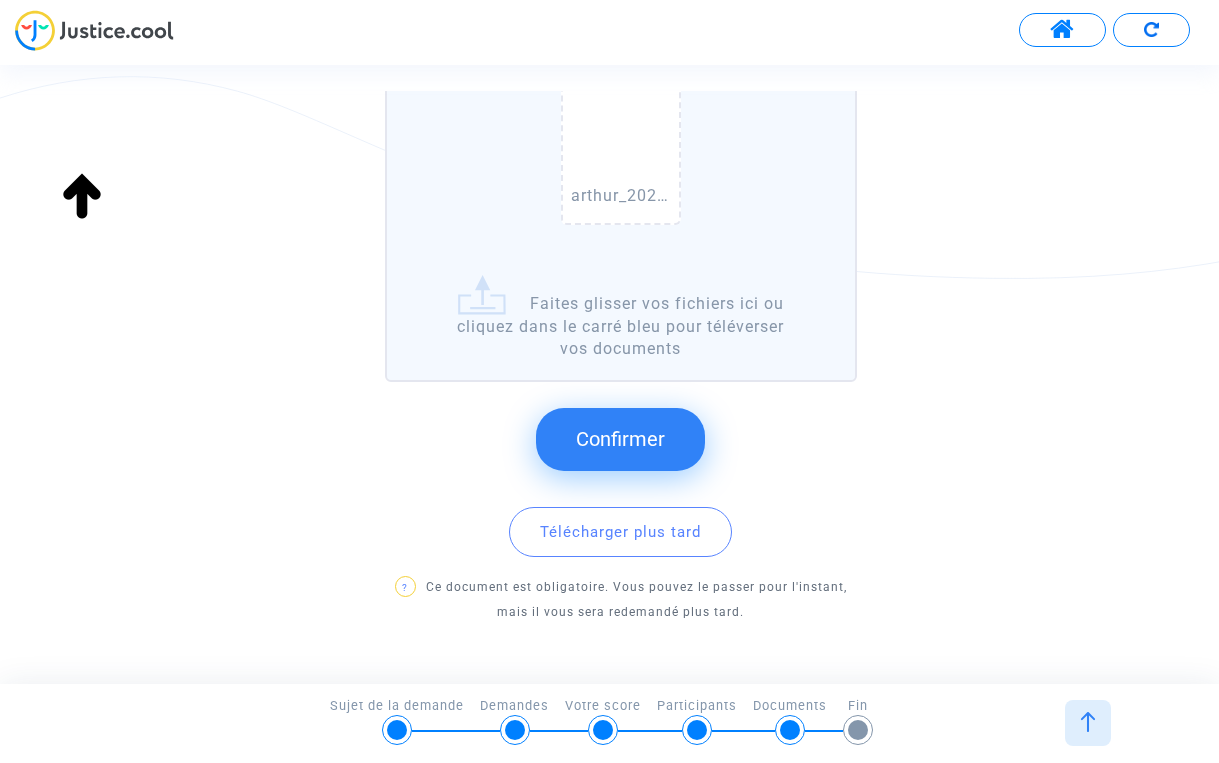 click on "Confirmer" 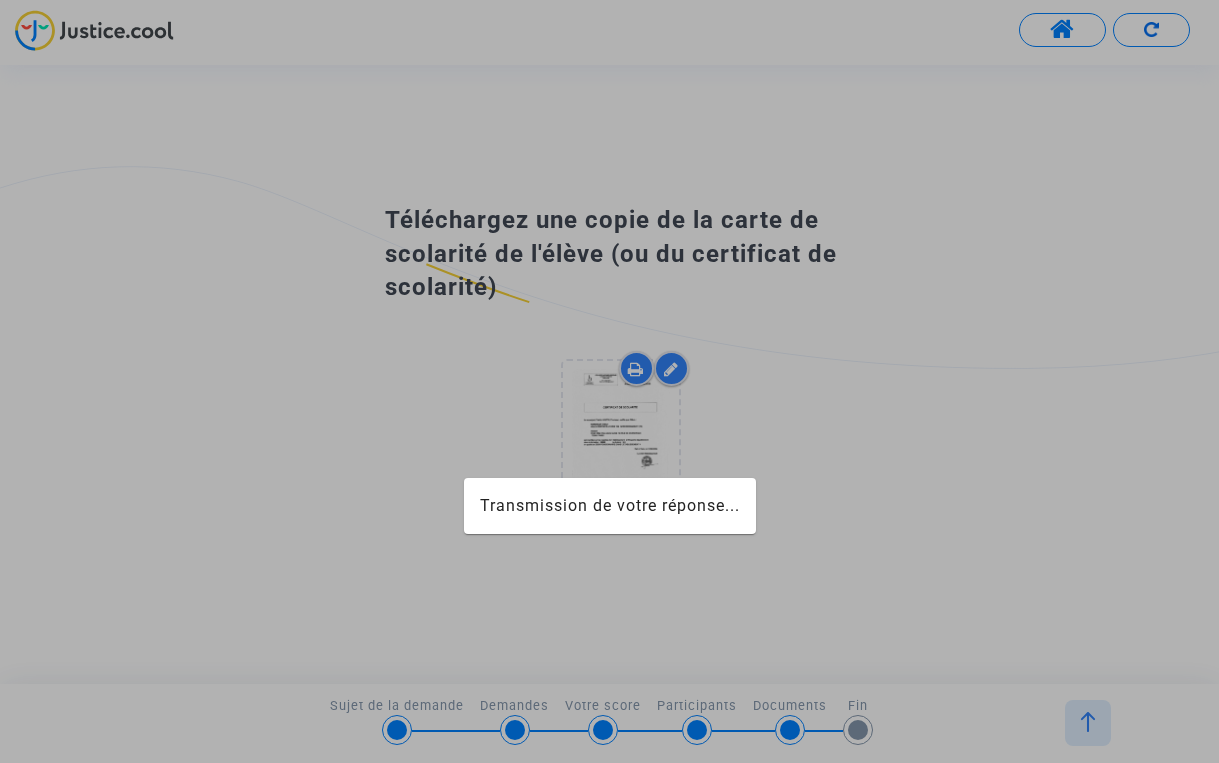 scroll, scrollTop: 0, scrollLeft: 0, axis: both 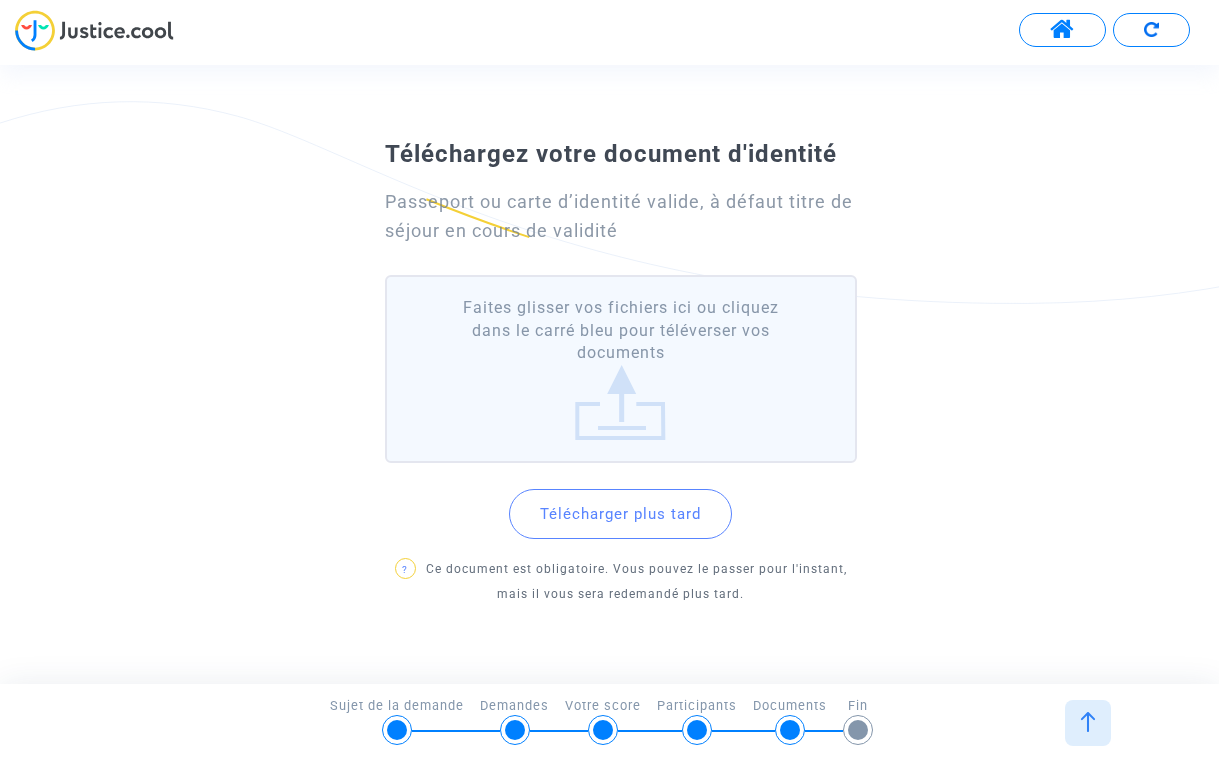 click on "Faites glisser vos fichiers ici ou cliquez dans le carré bleu pour téléverser vos documents" 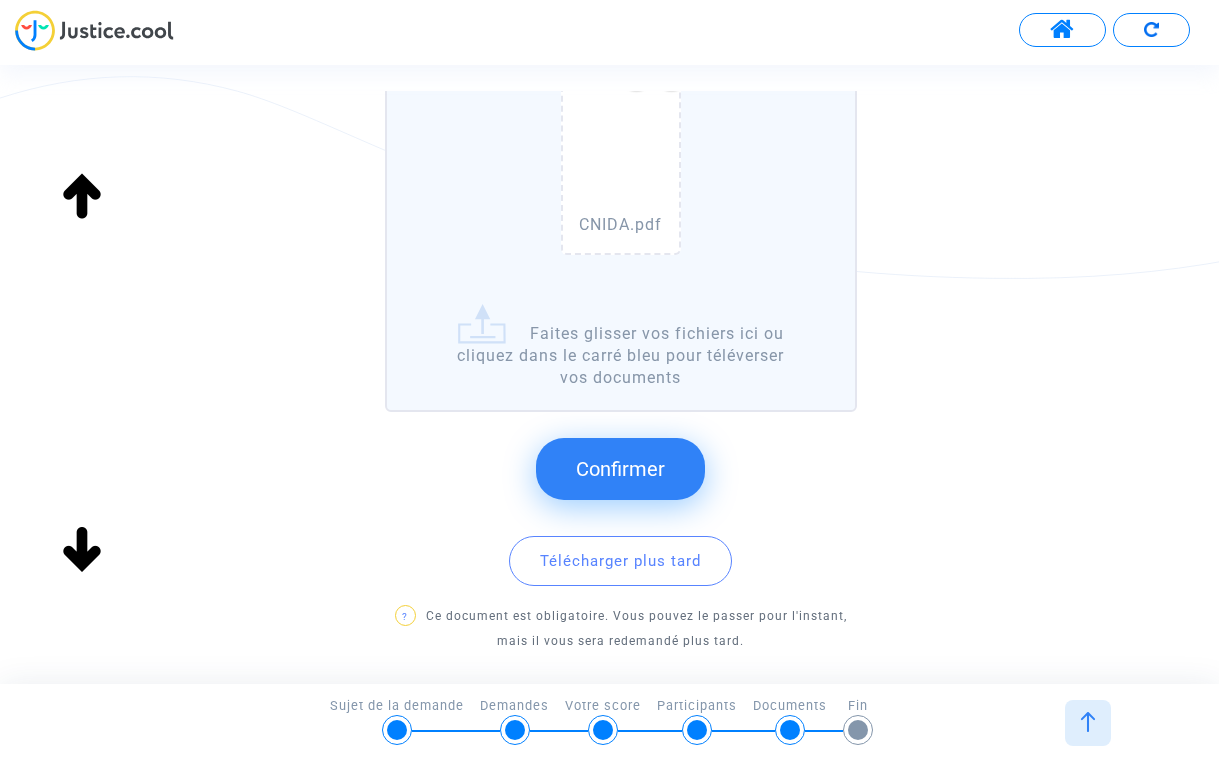 scroll, scrollTop: 342, scrollLeft: 0, axis: vertical 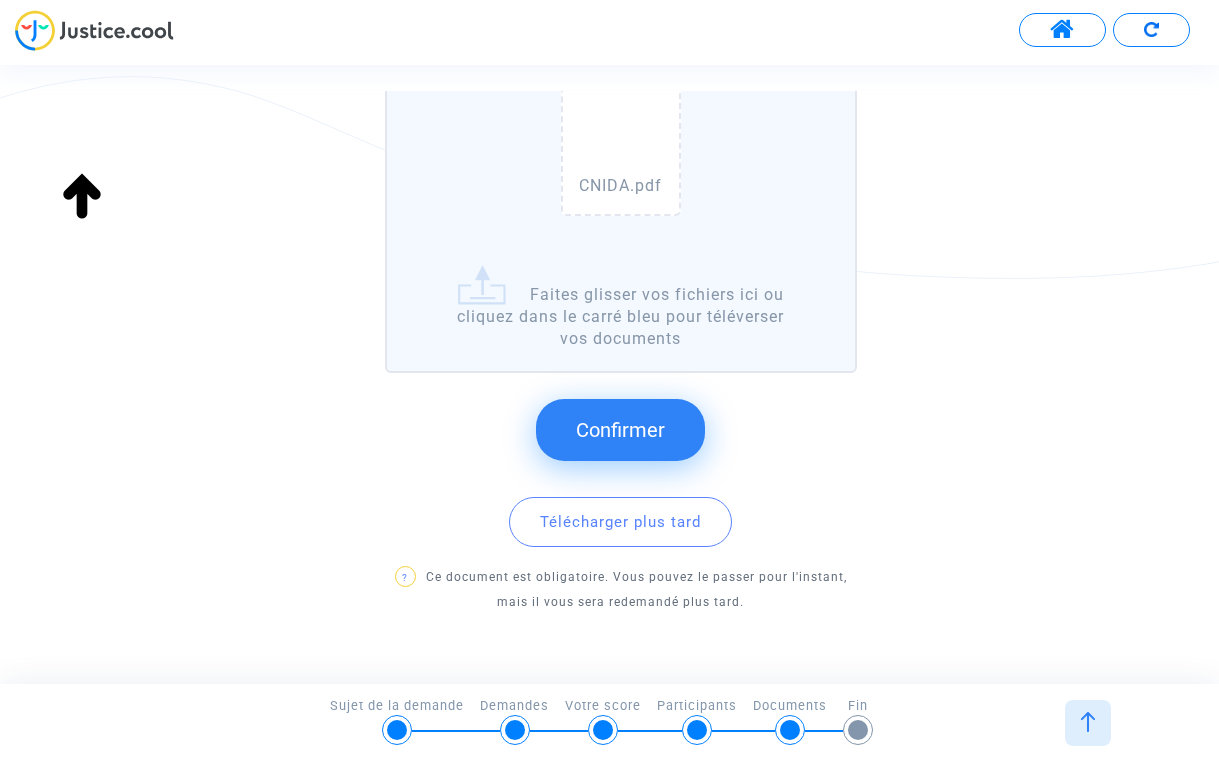 click on "Confirmer" 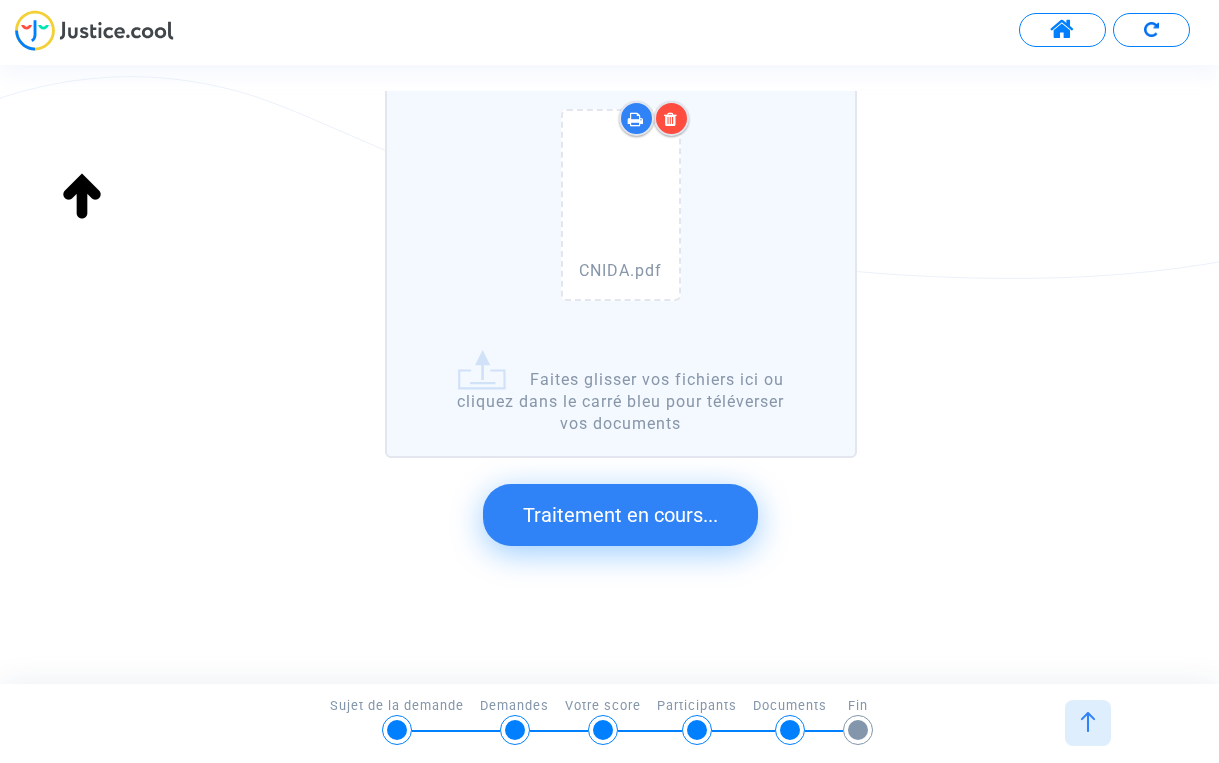 scroll, scrollTop: 0, scrollLeft: 0, axis: both 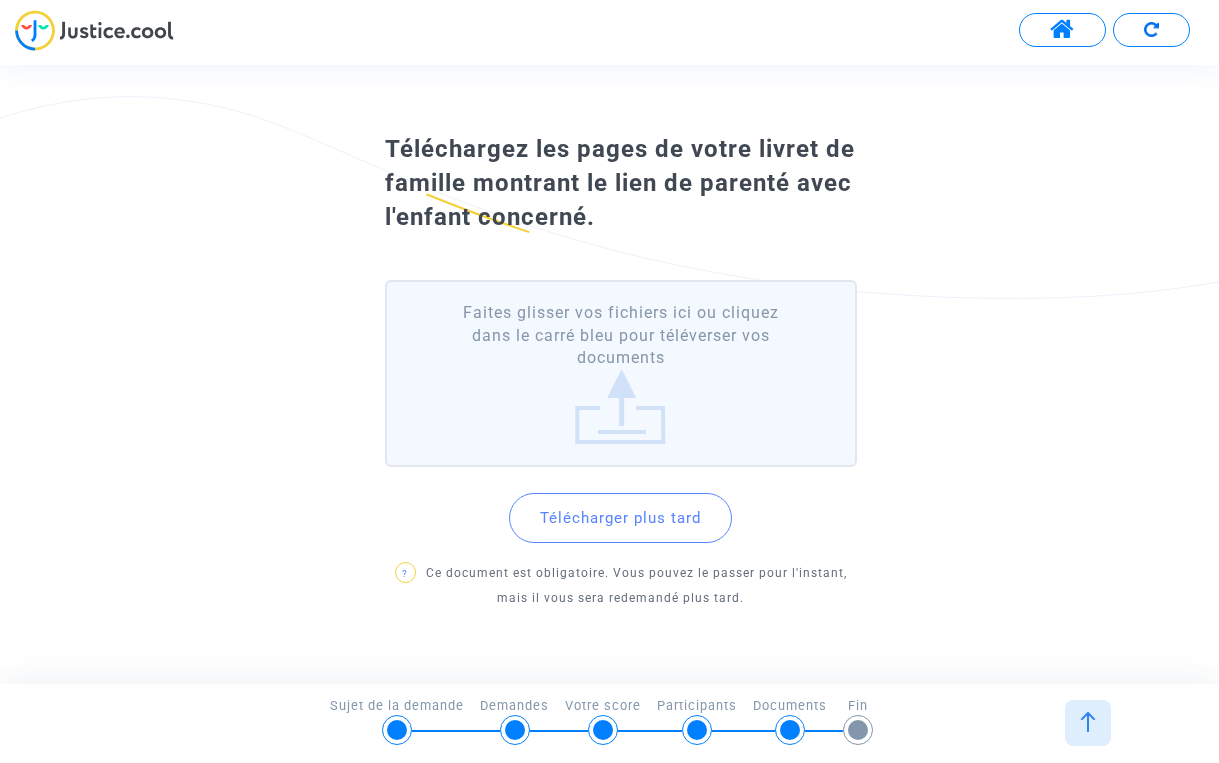 click on "Faites glisser vos fichiers ici ou cliquez dans le carré bleu pour téléverser vos documents" 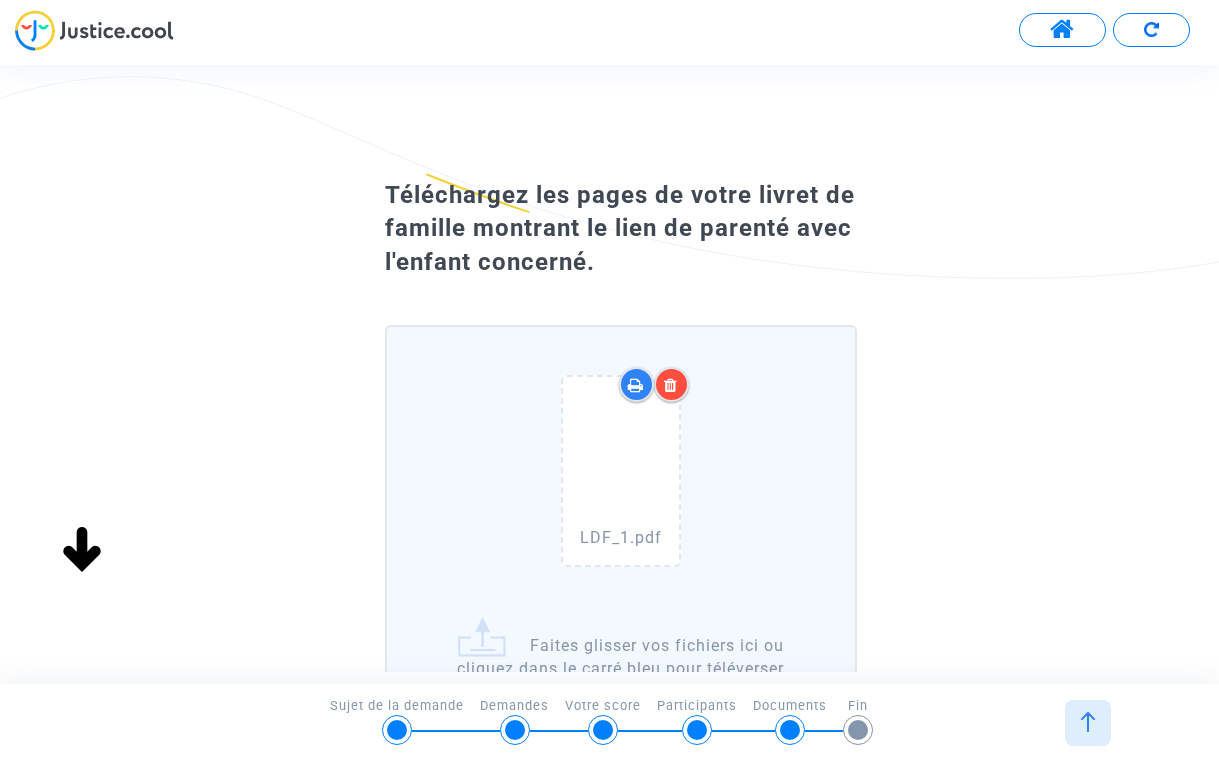 click on "LDF_1.pdf   Faites glisser vos fichiers ici ou cliquez dans le carré bleu pour téléverser vos documents" 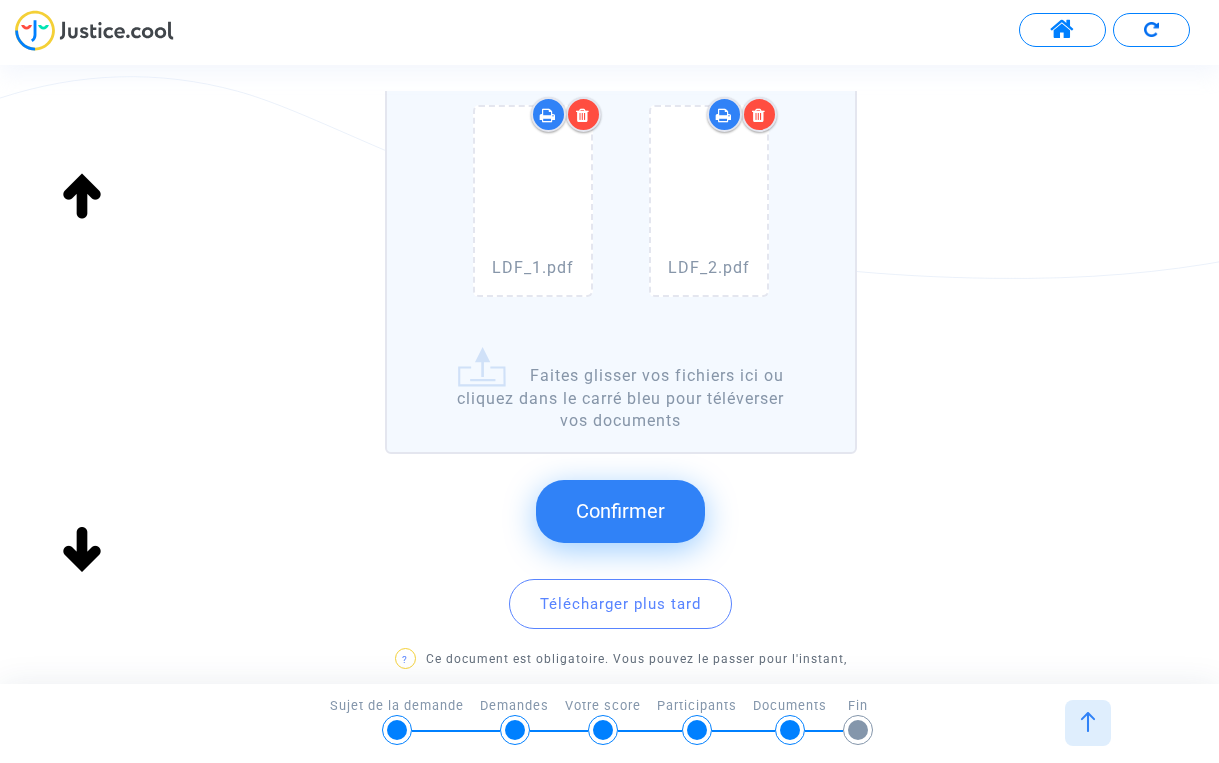 scroll, scrollTop: 285, scrollLeft: 0, axis: vertical 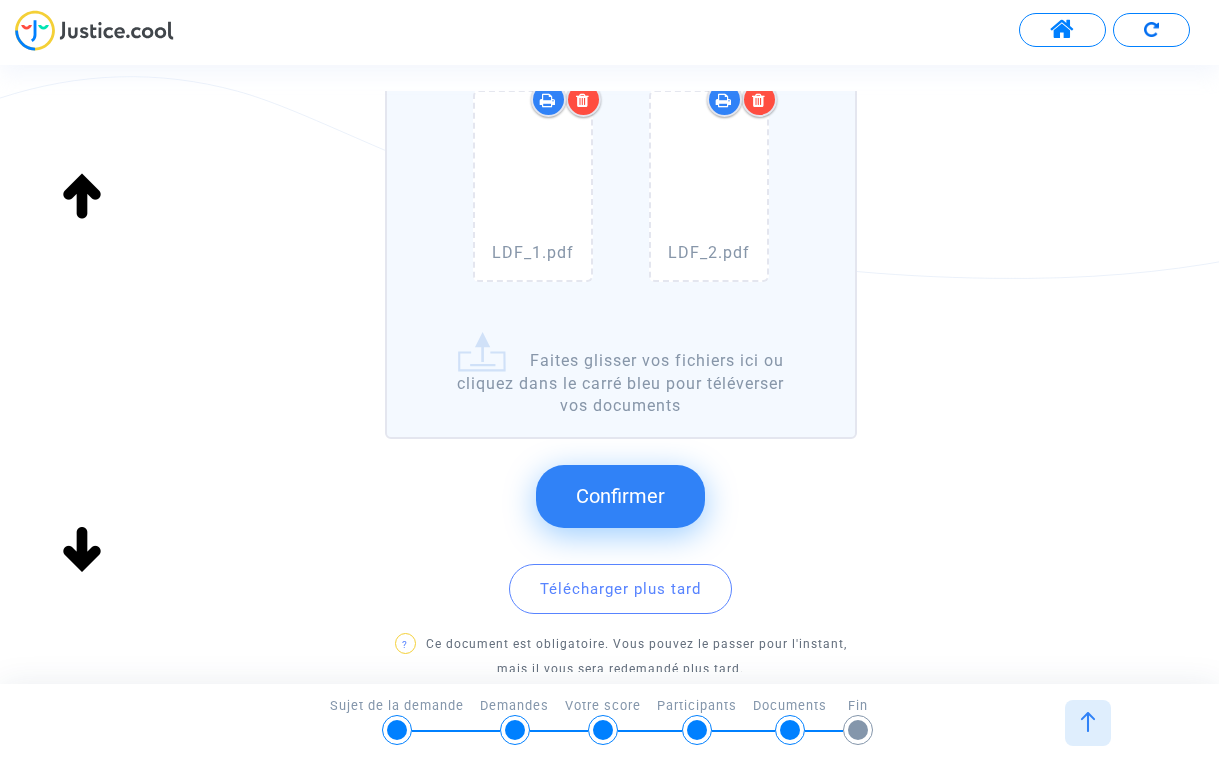 click on "Confirmer" 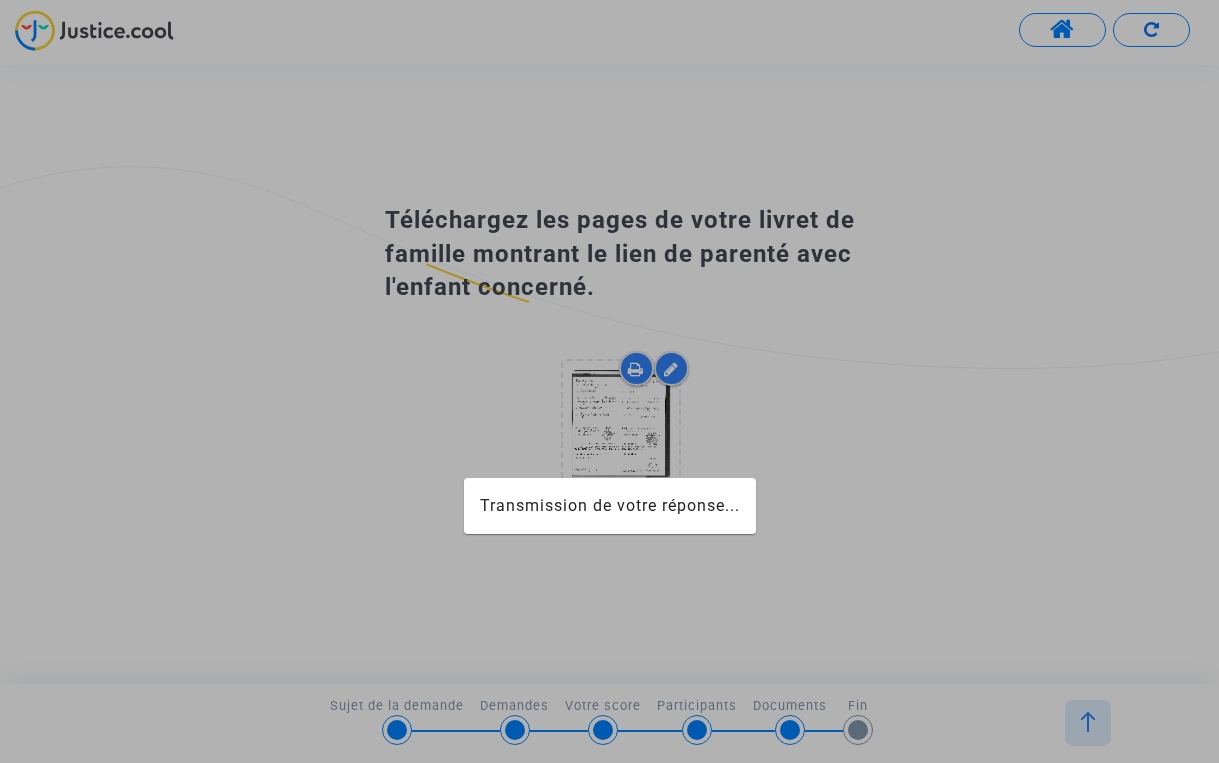 scroll, scrollTop: 0, scrollLeft: 0, axis: both 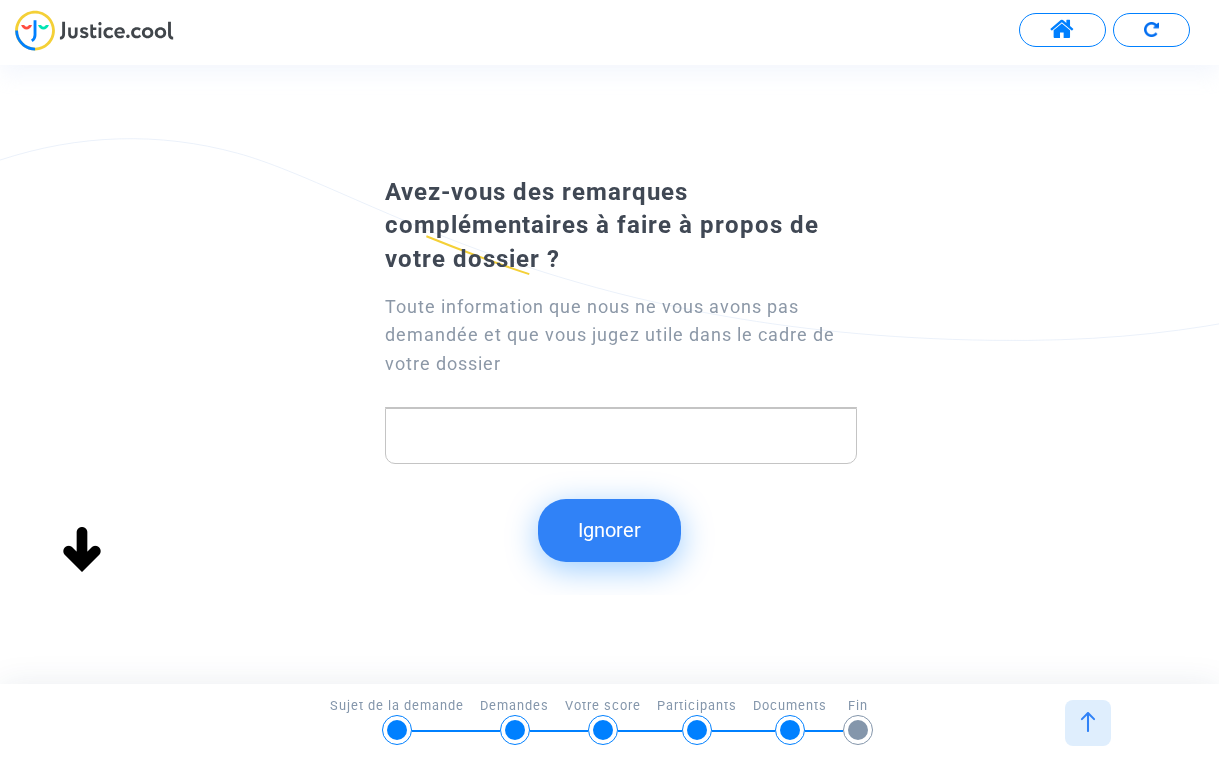 click on "Ignorer" 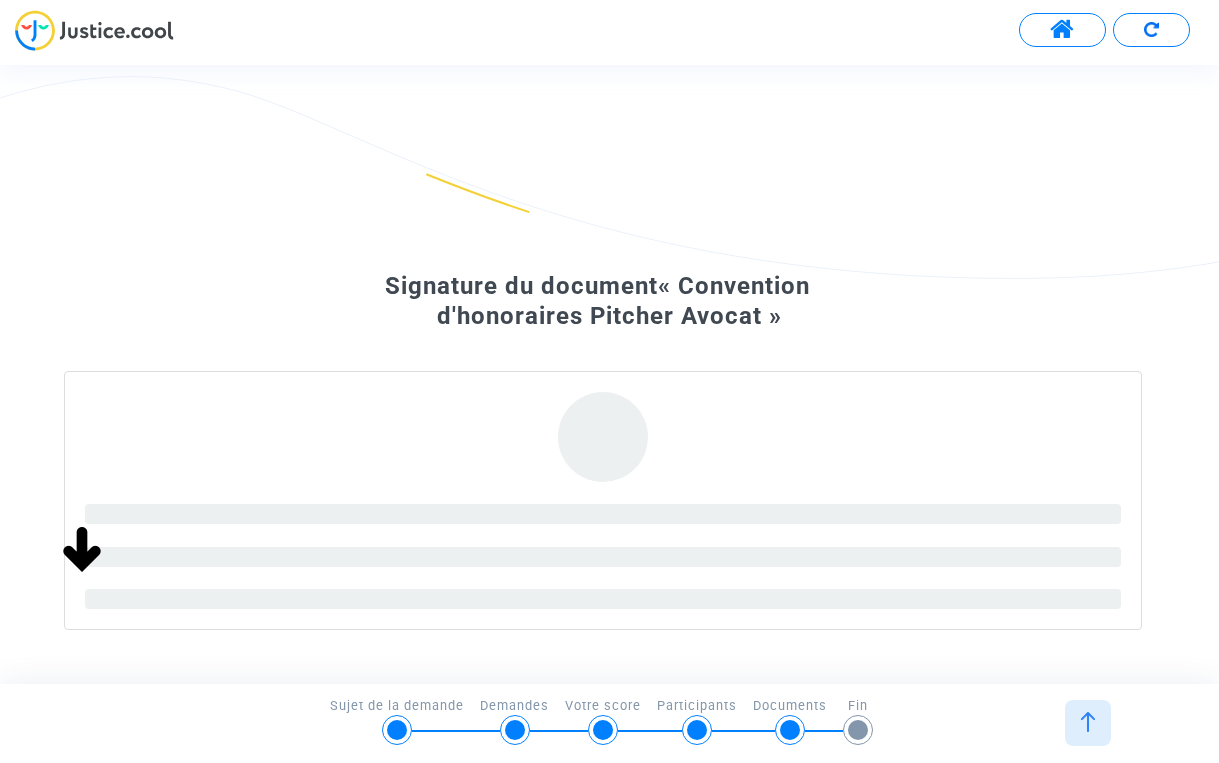 click at bounding box center (1088, 723) 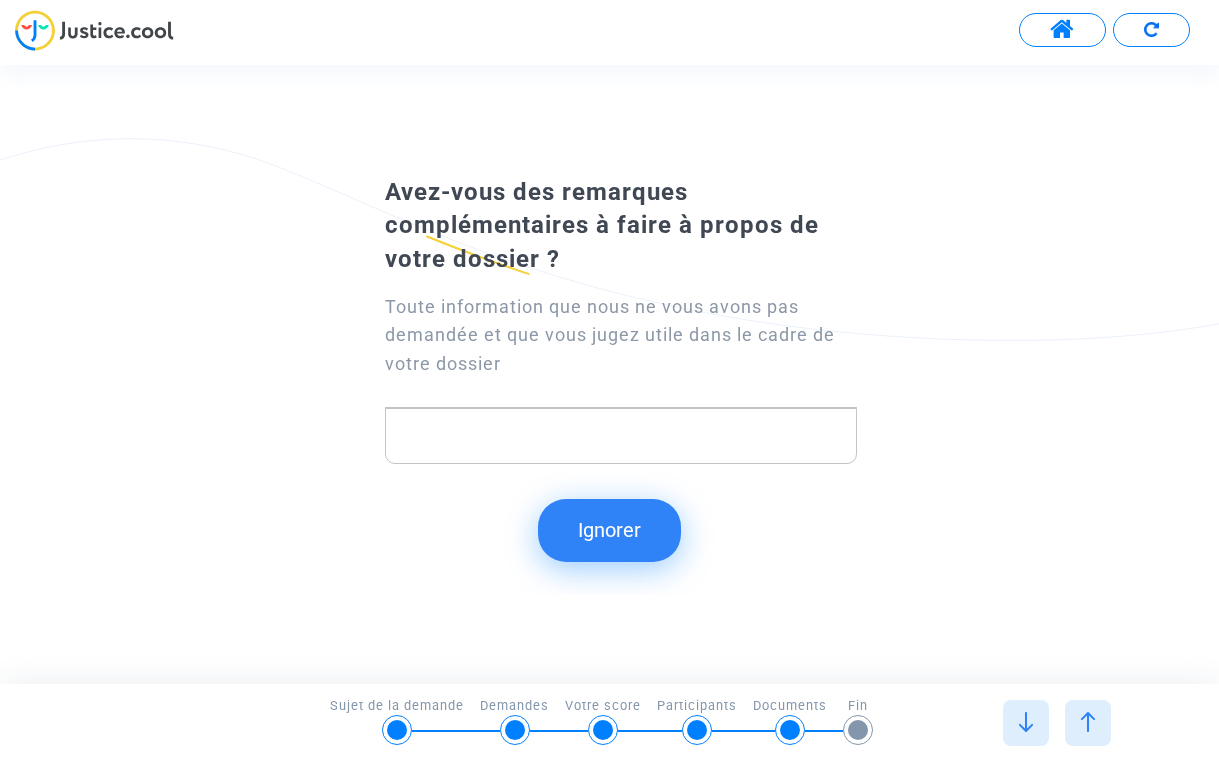 click on "Ignorer" 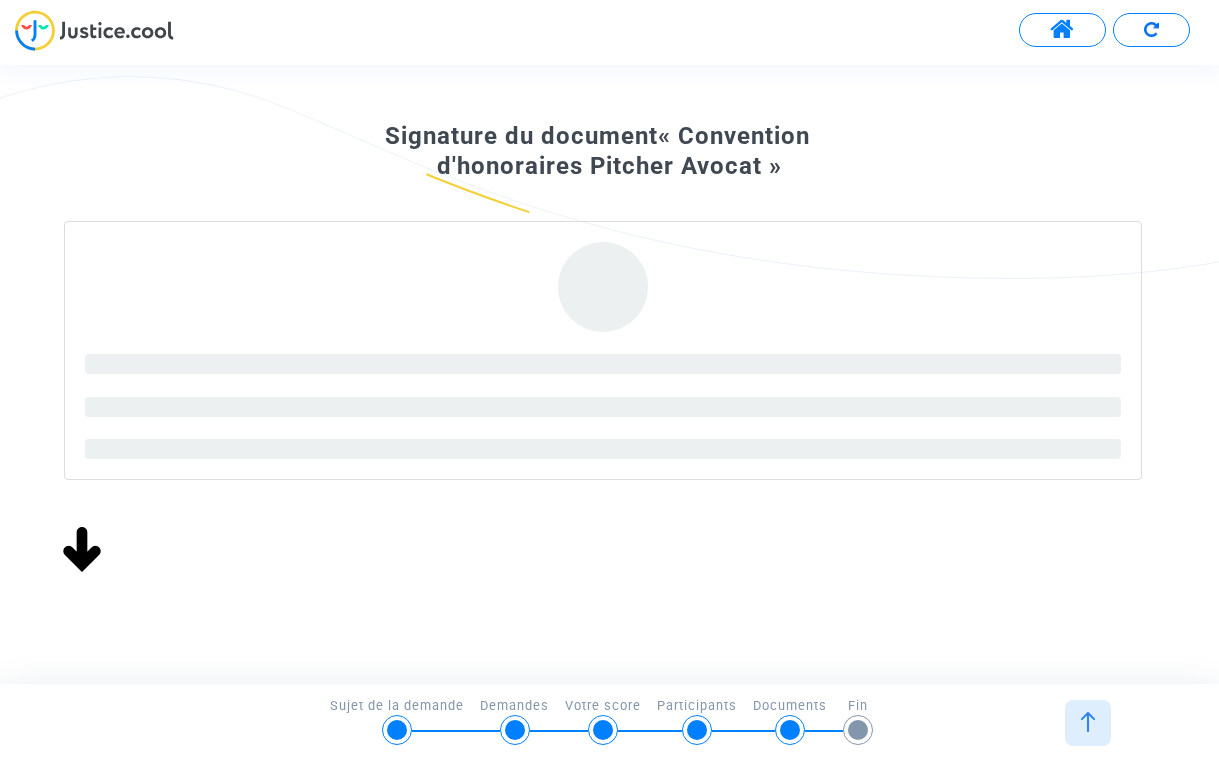 scroll, scrollTop: 283, scrollLeft: 0, axis: vertical 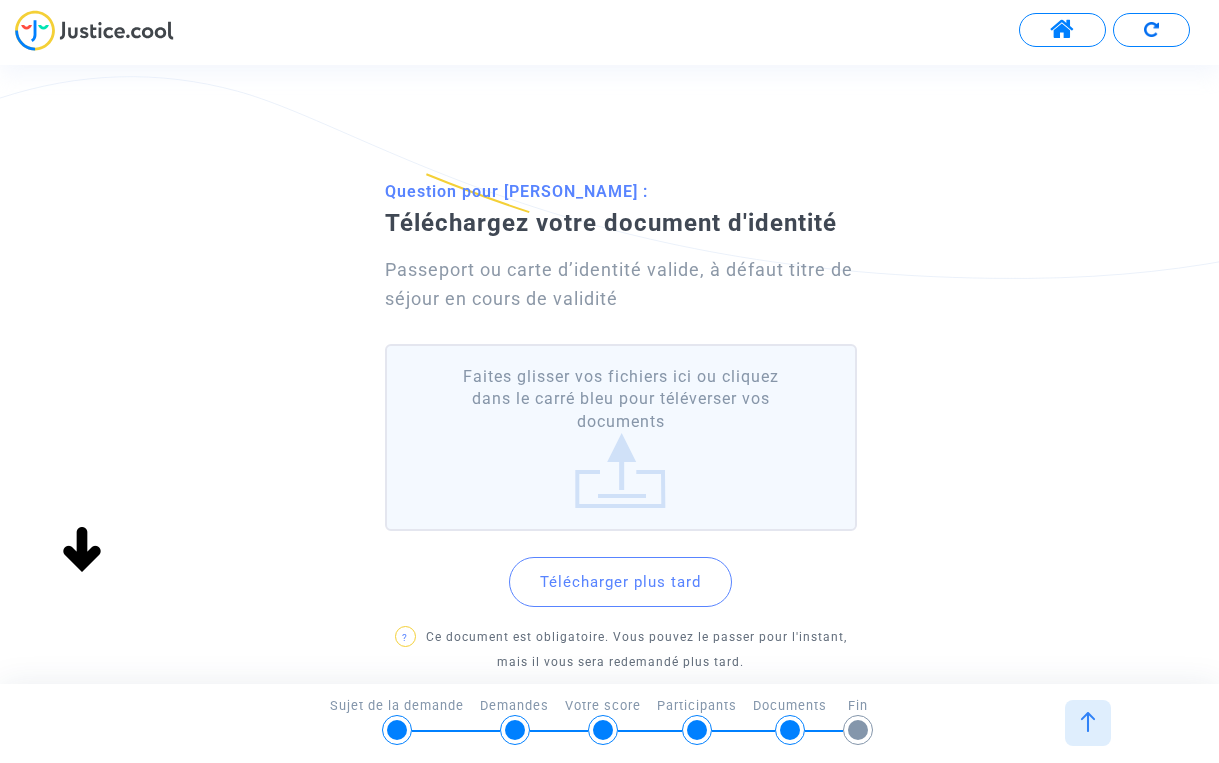 click on "Faites glisser vos fichiers ici ou cliquez dans le carré bleu pour téléverser vos documents" 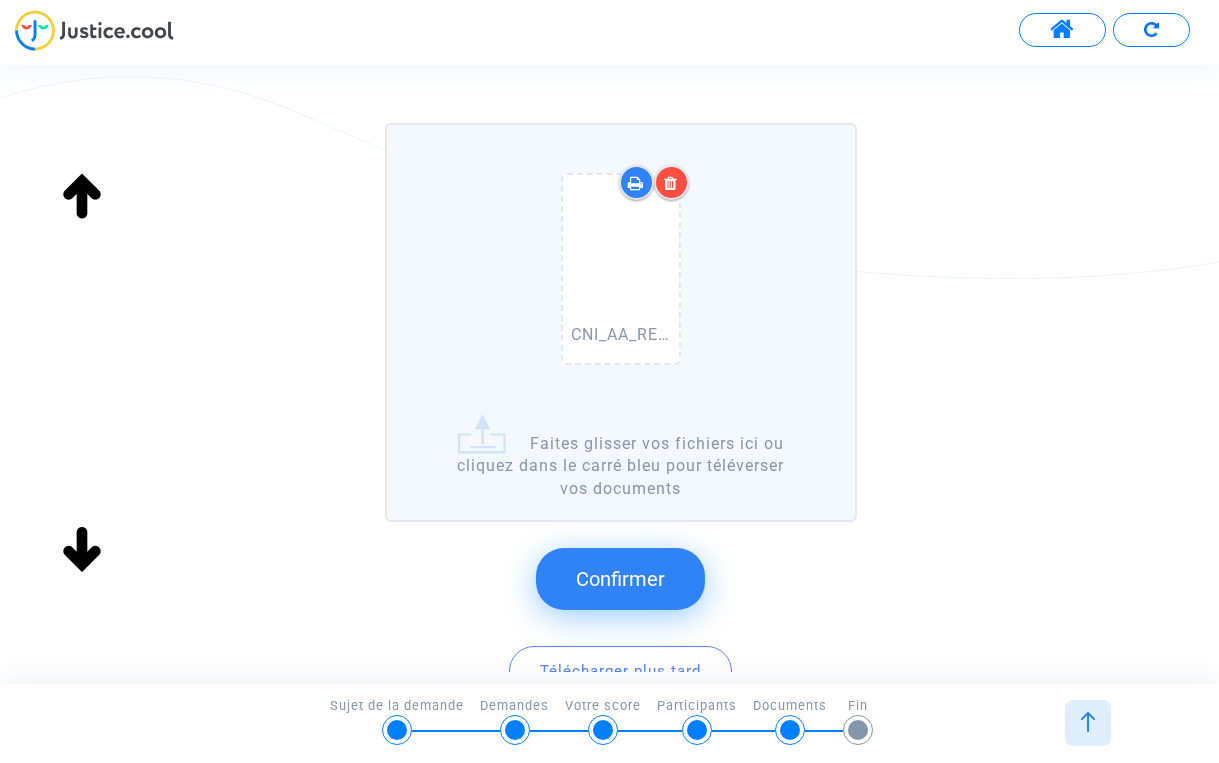 scroll, scrollTop: 228, scrollLeft: 0, axis: vertical 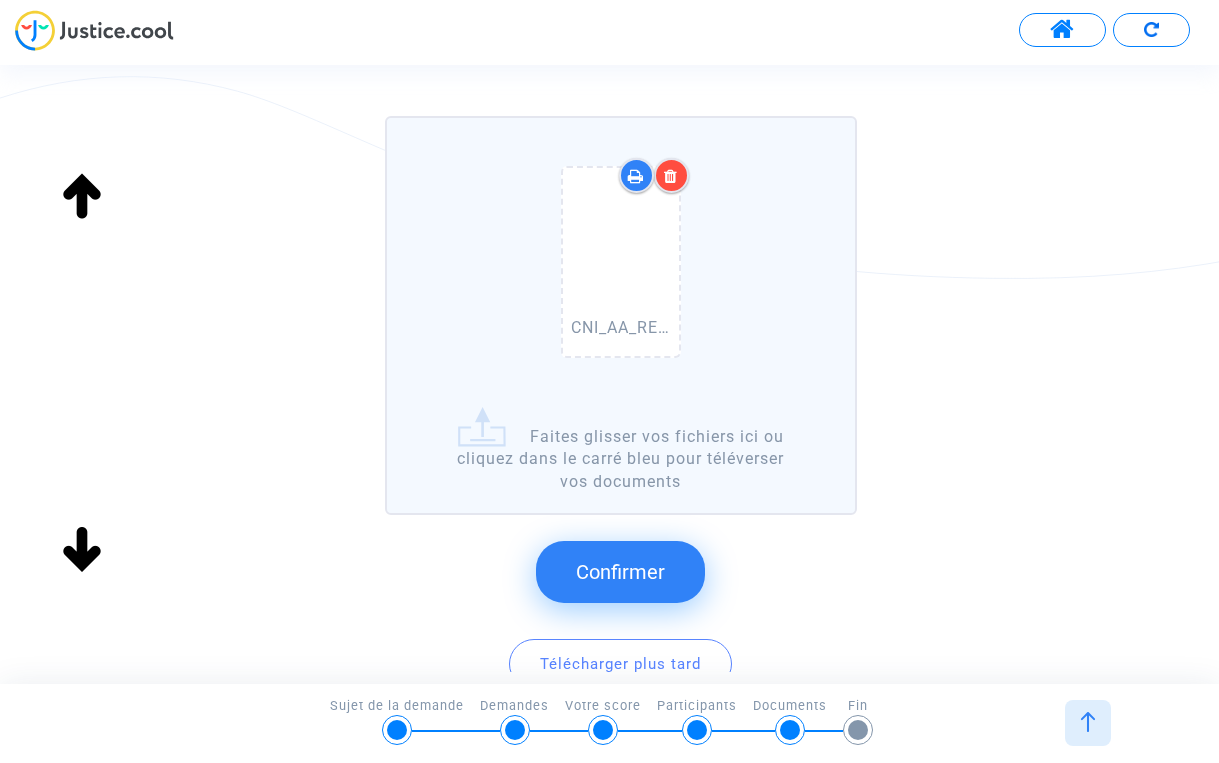 click on "Confirmer" 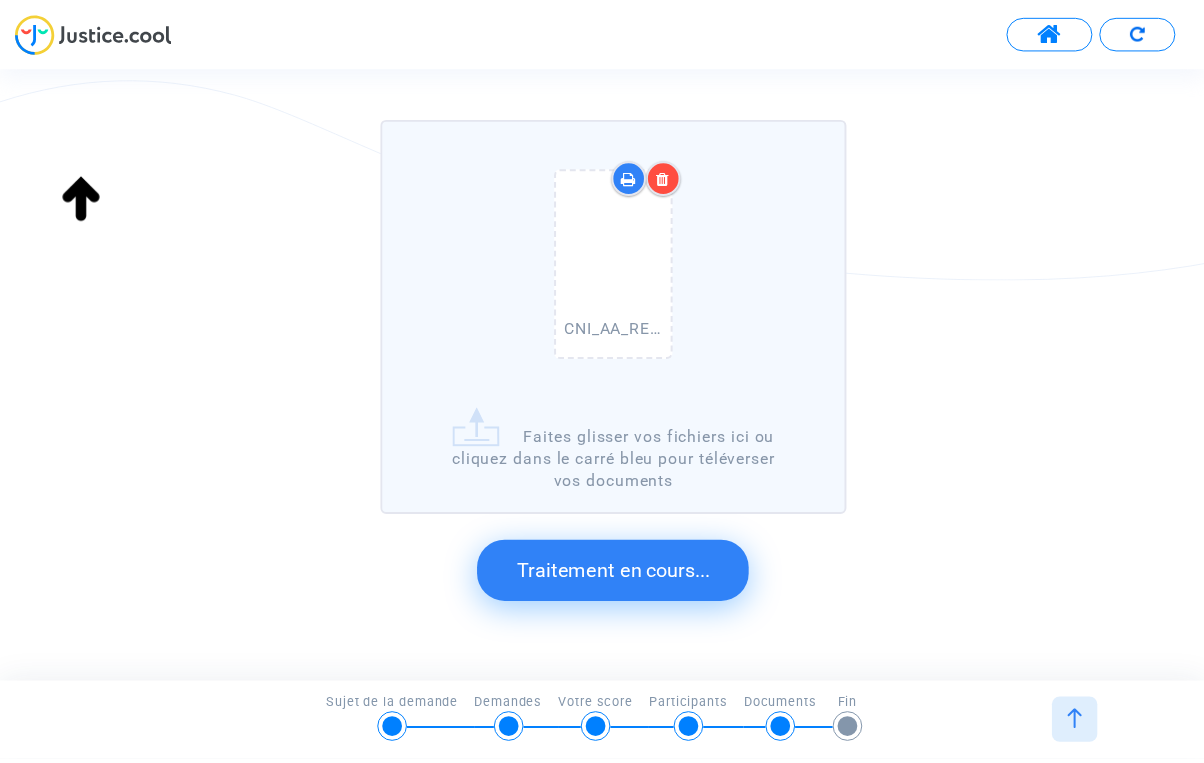 scroll, scrollTop: 0, scrollLeft: 0, axis: both 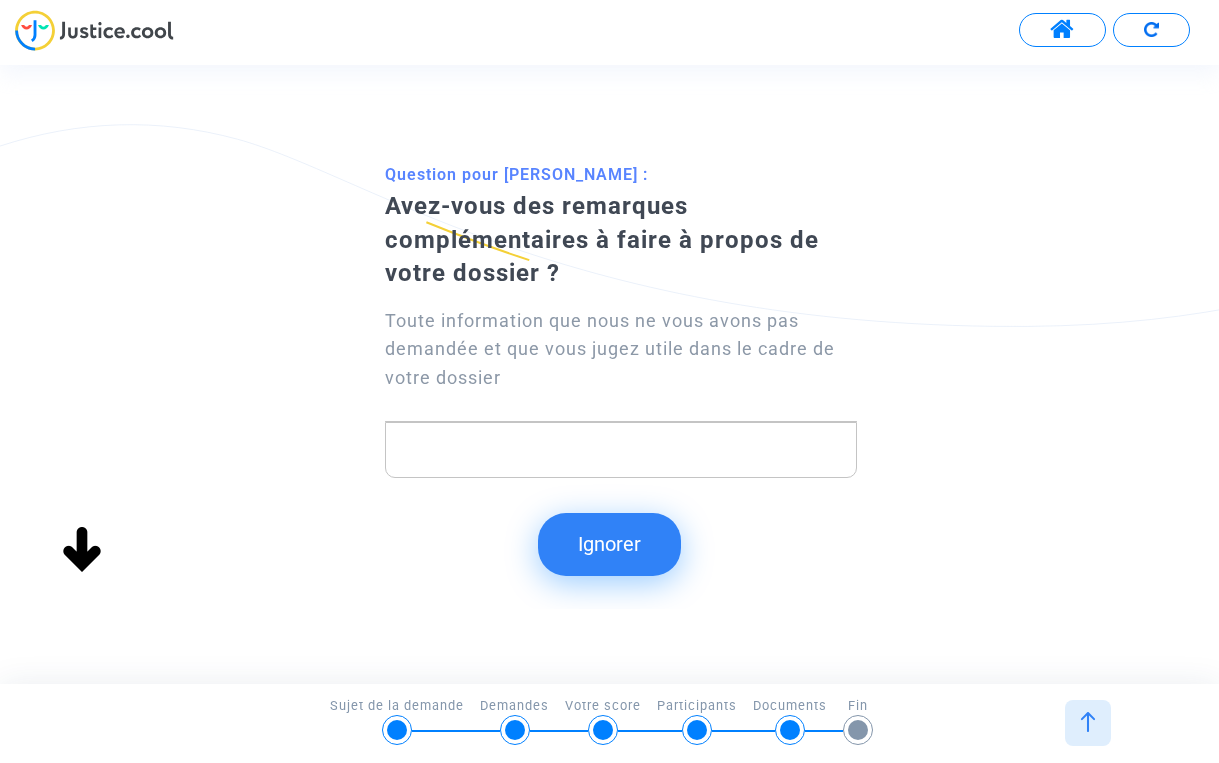 click on "Ignorer" 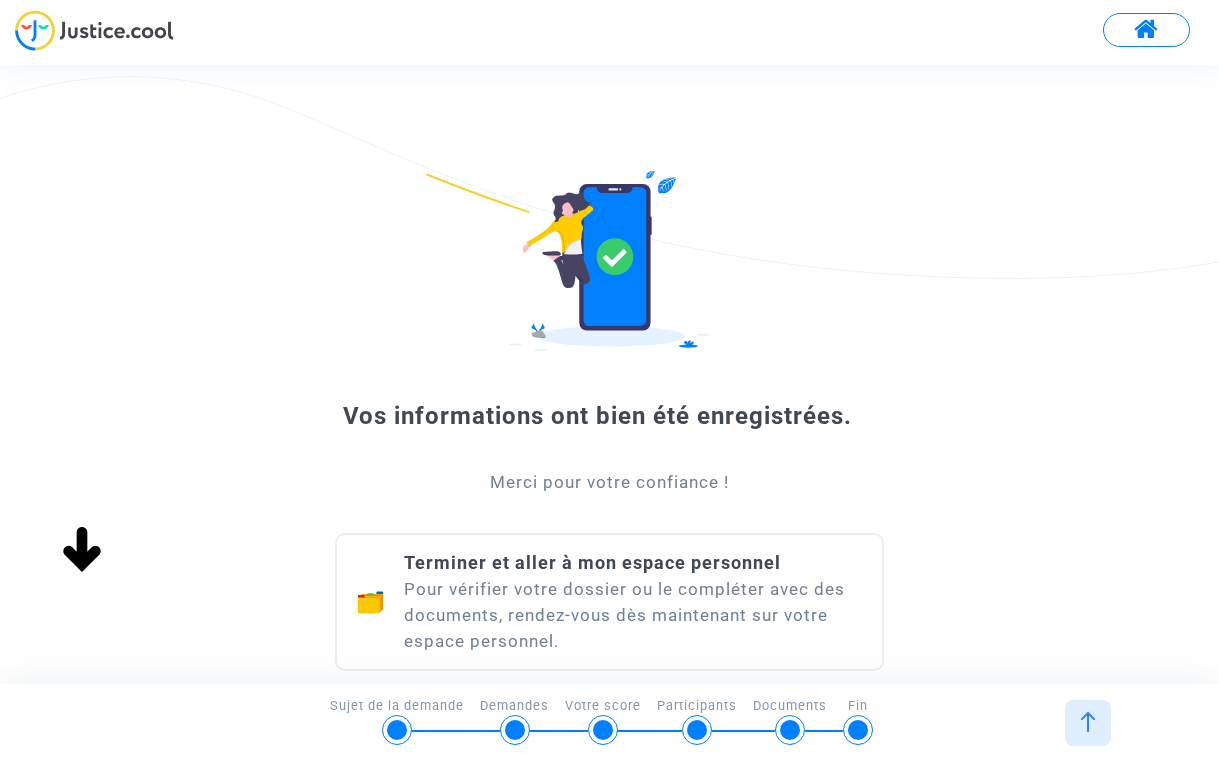 click on "Terminer et aller à mon espace personnel" 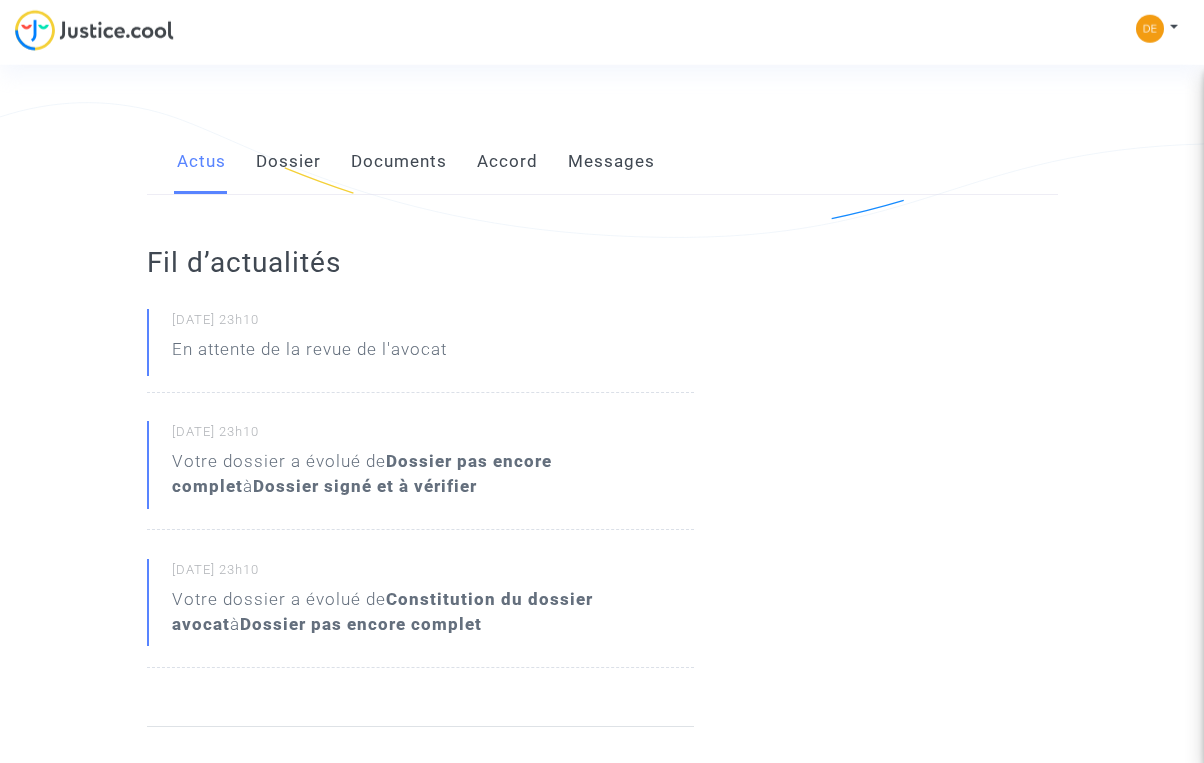scroll, scrollTop: 0, scrollLeft: 0, axis: both 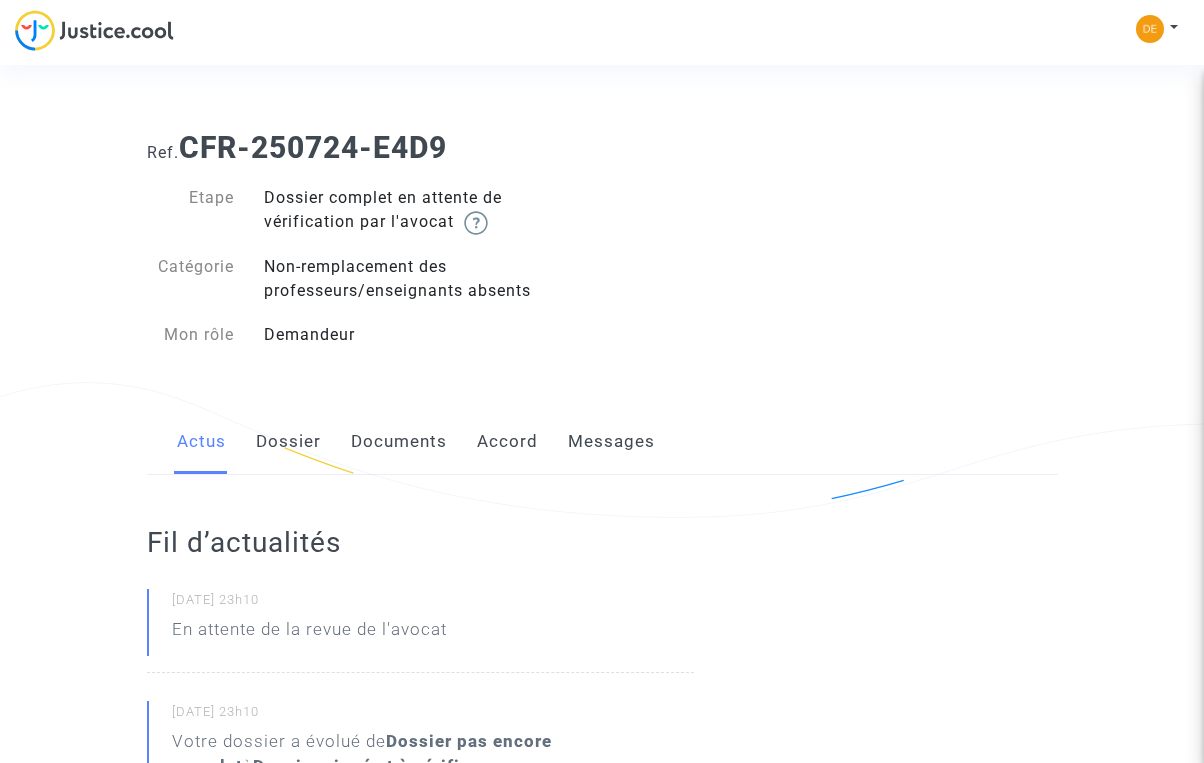 click on "Dossier" 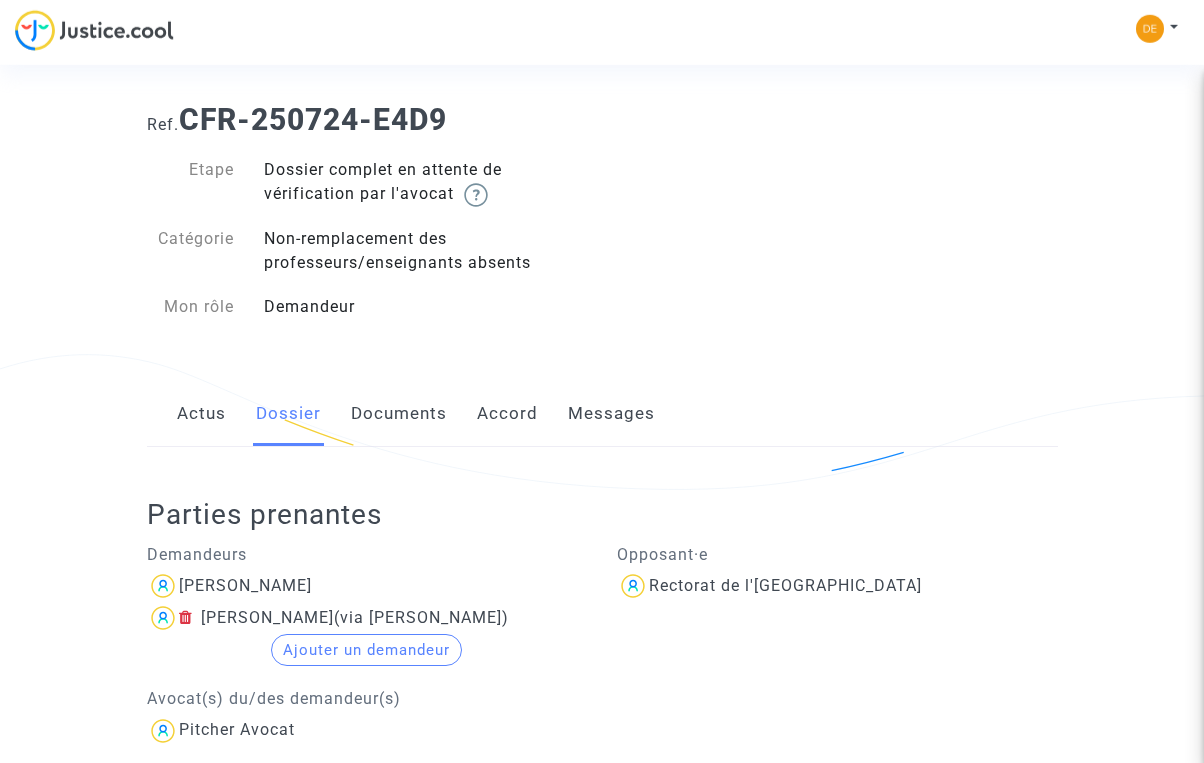 scroll, scrollTop: 0, scrollLeft: 0, axis: both 